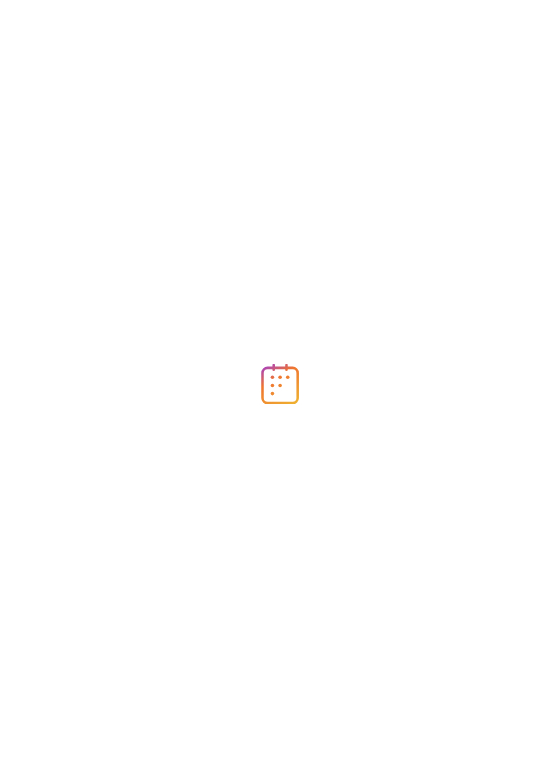 scroll, scrollTop: 0, scrollLeft: 0, axis: both 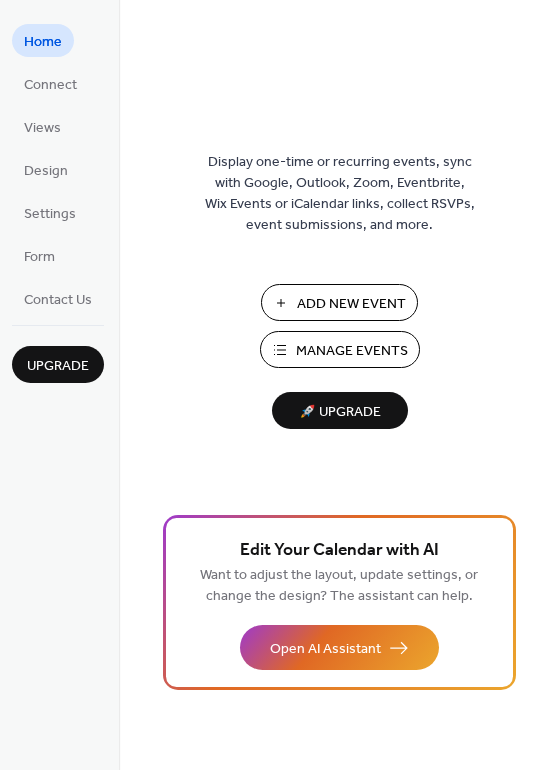 click on "Add New Event" at bounding box center (351, 304) 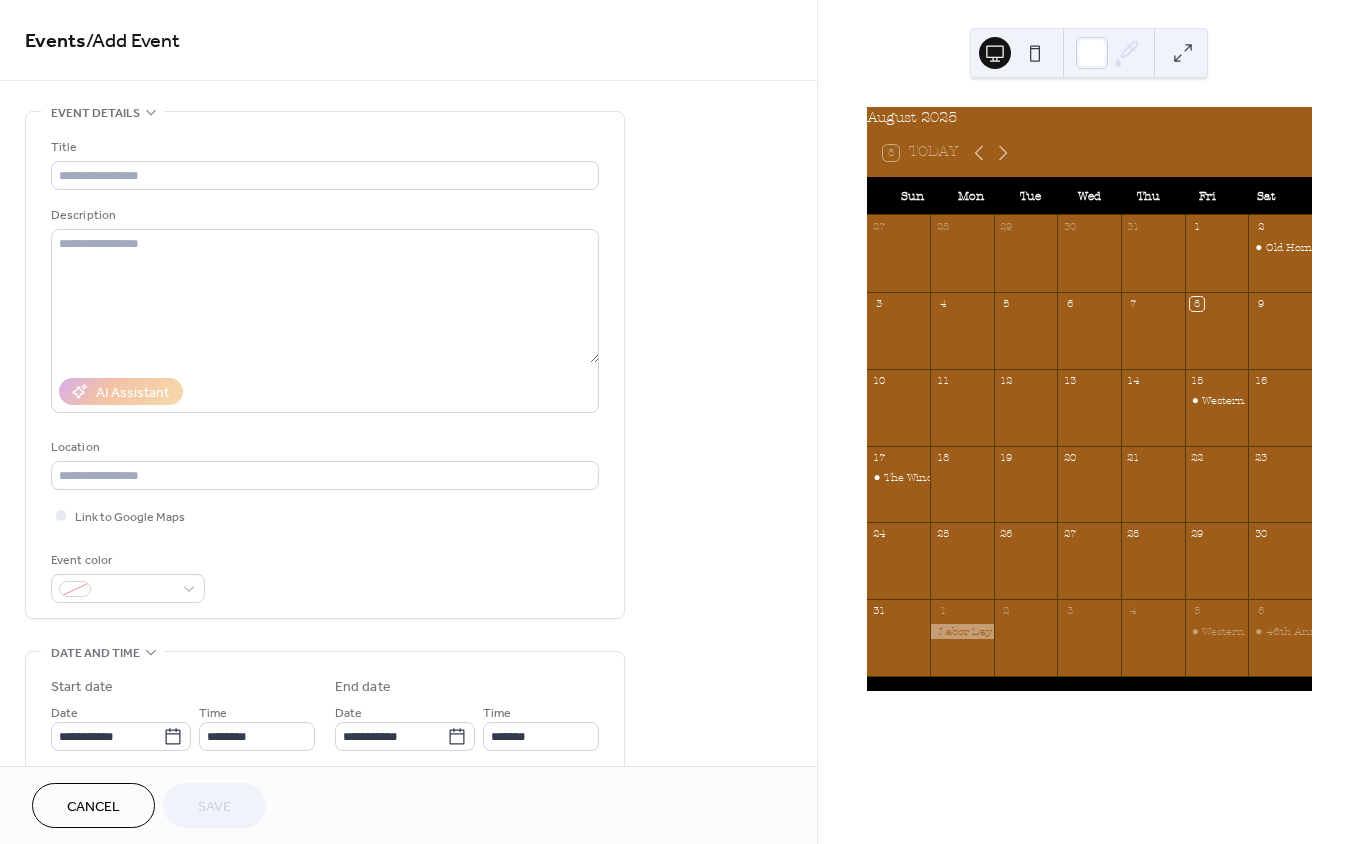 scroll, scrollTop: 0, scrollLeft: 0, axis: both 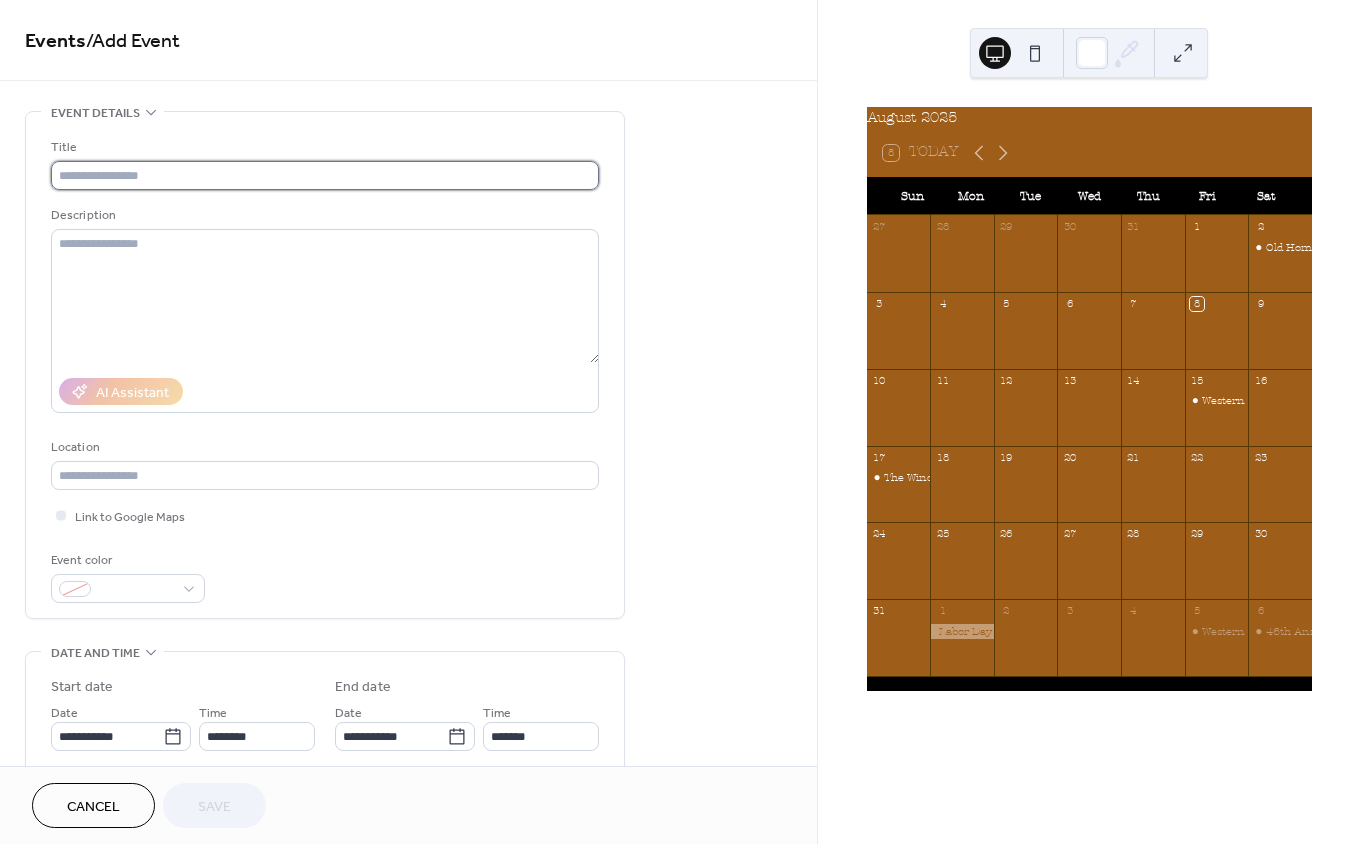 click at bounding box center (325, 175) 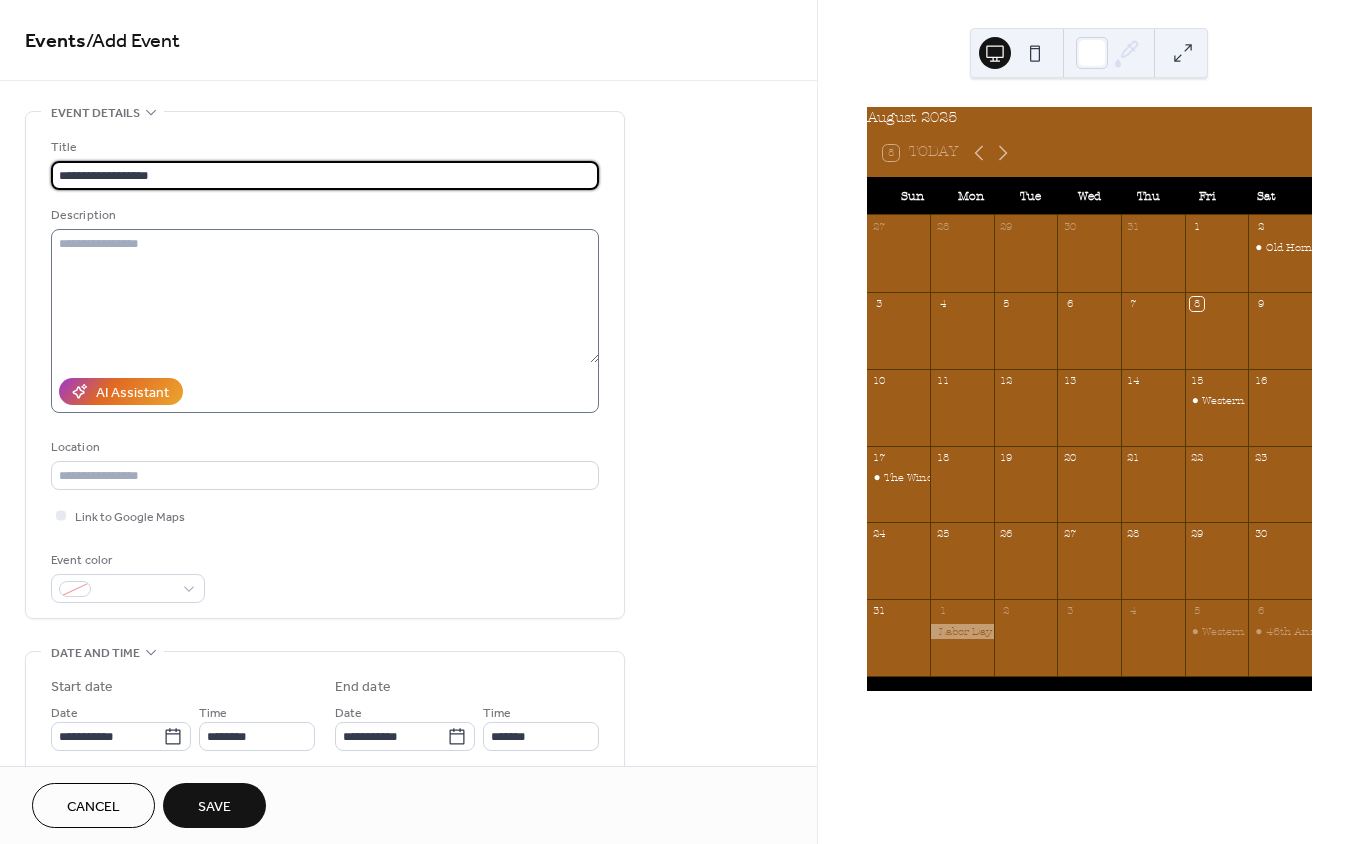 type on "**********" 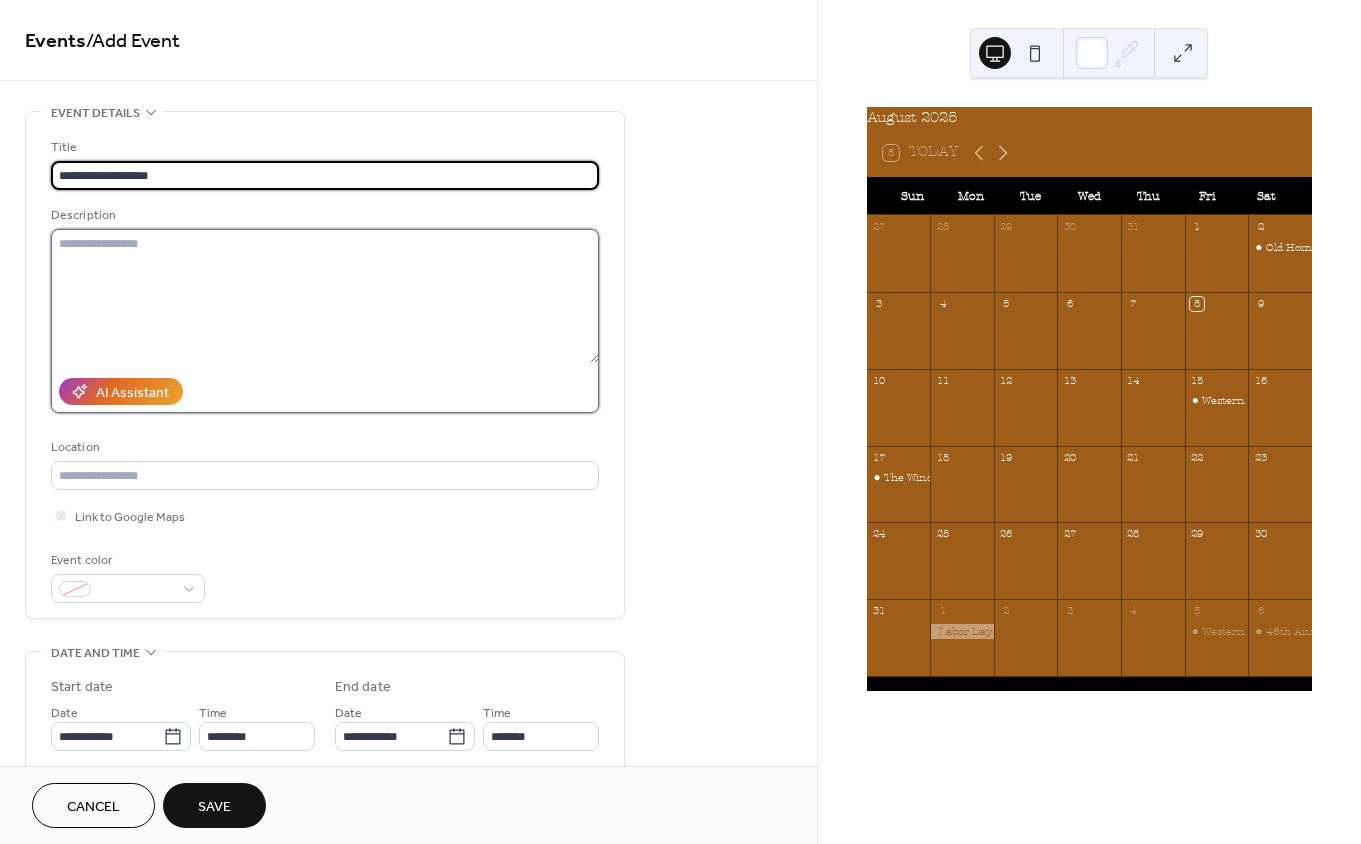 click at bounding box center (325, 296) 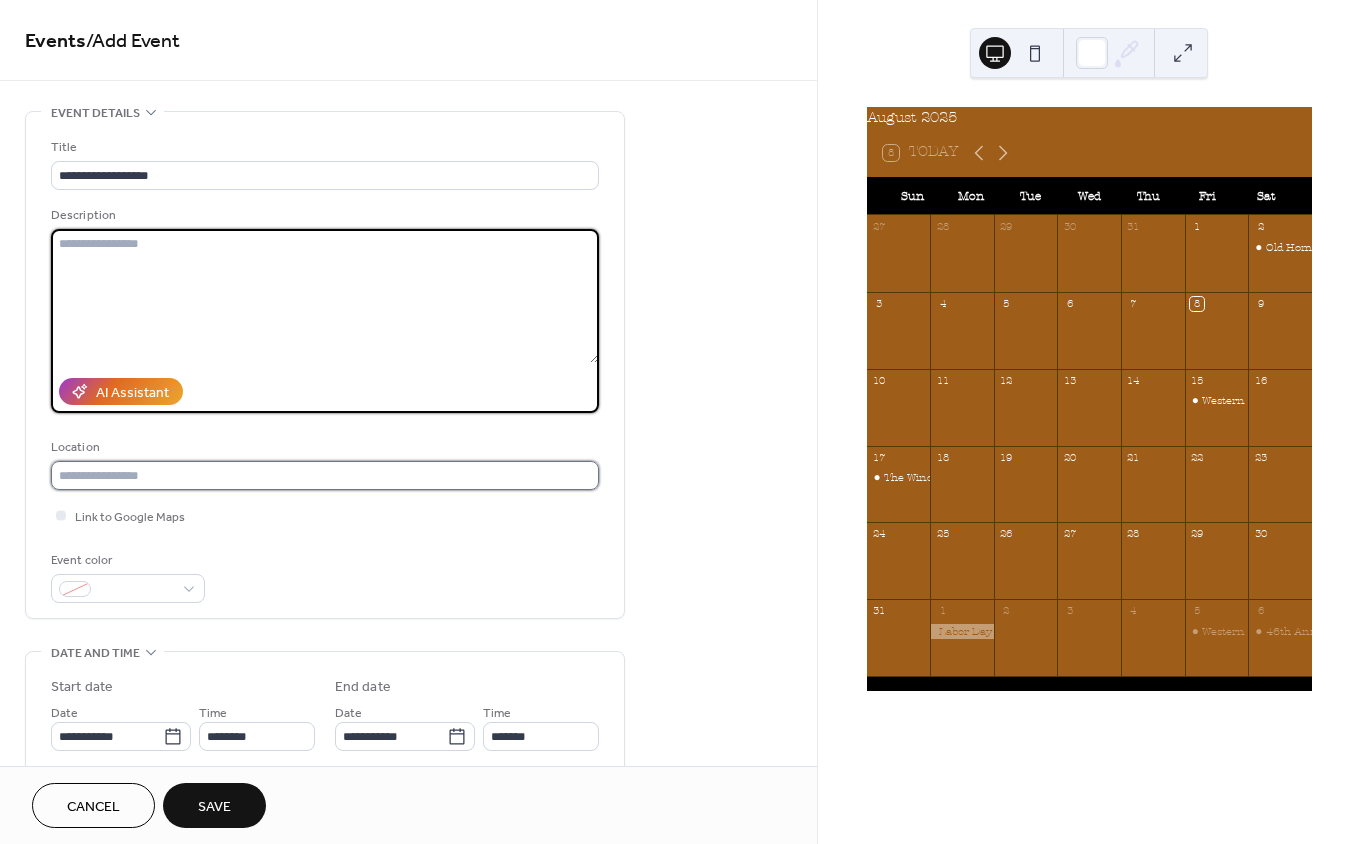 click at bounding box center [325, 475] 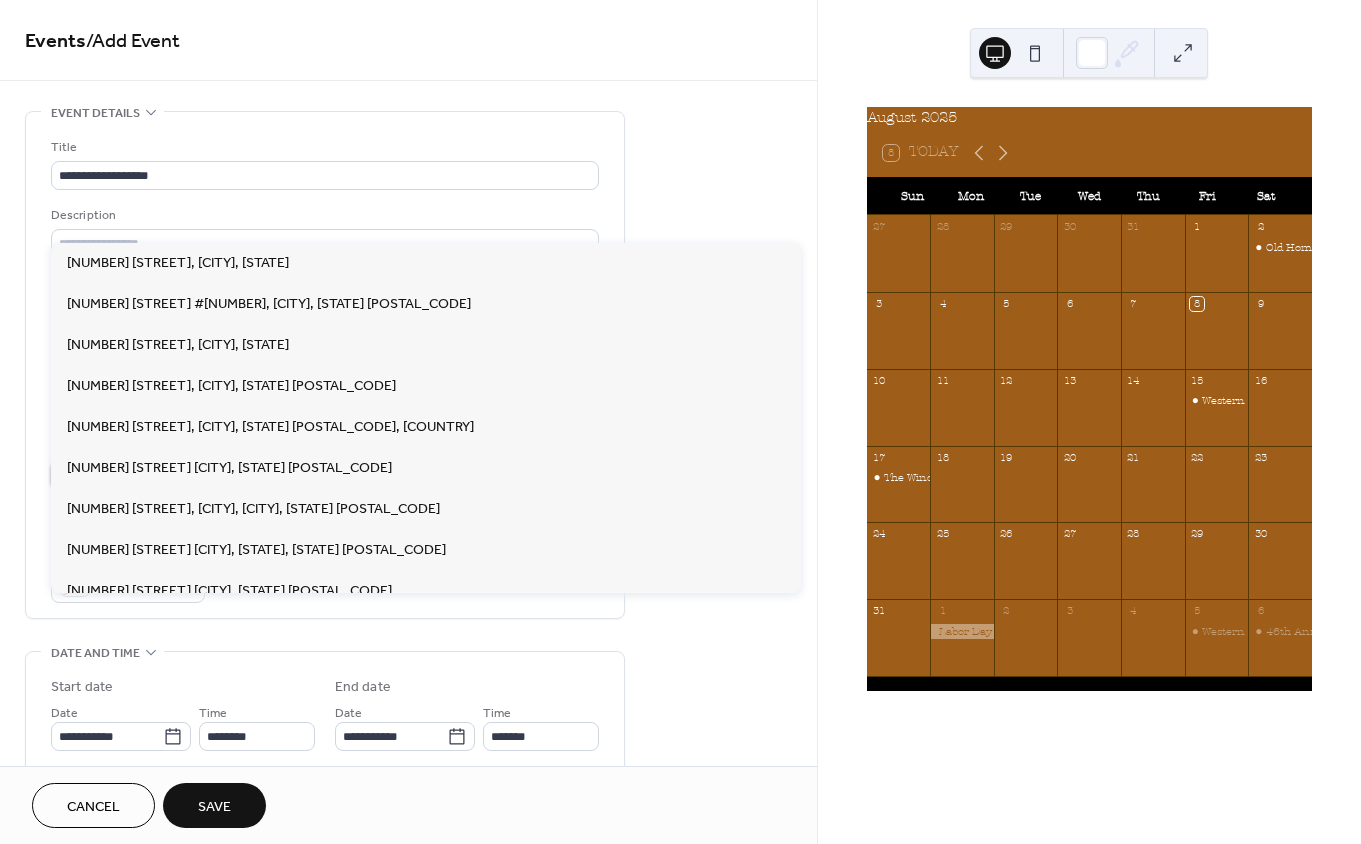 paste on "**********" 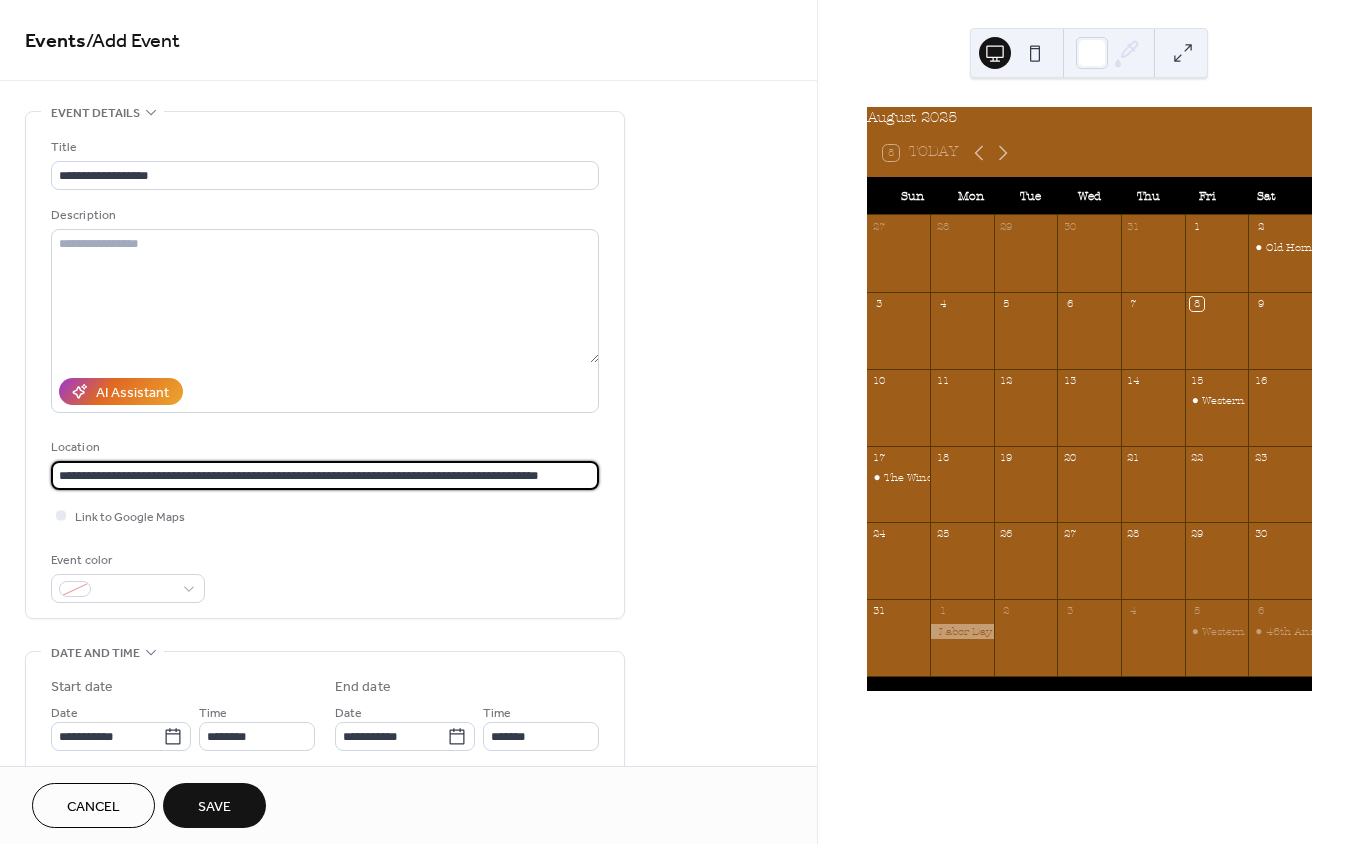drag, startPoint x: 588, startPoint y: 655, endPoint x: 54, endPoint y: 660, distance: 534.02344 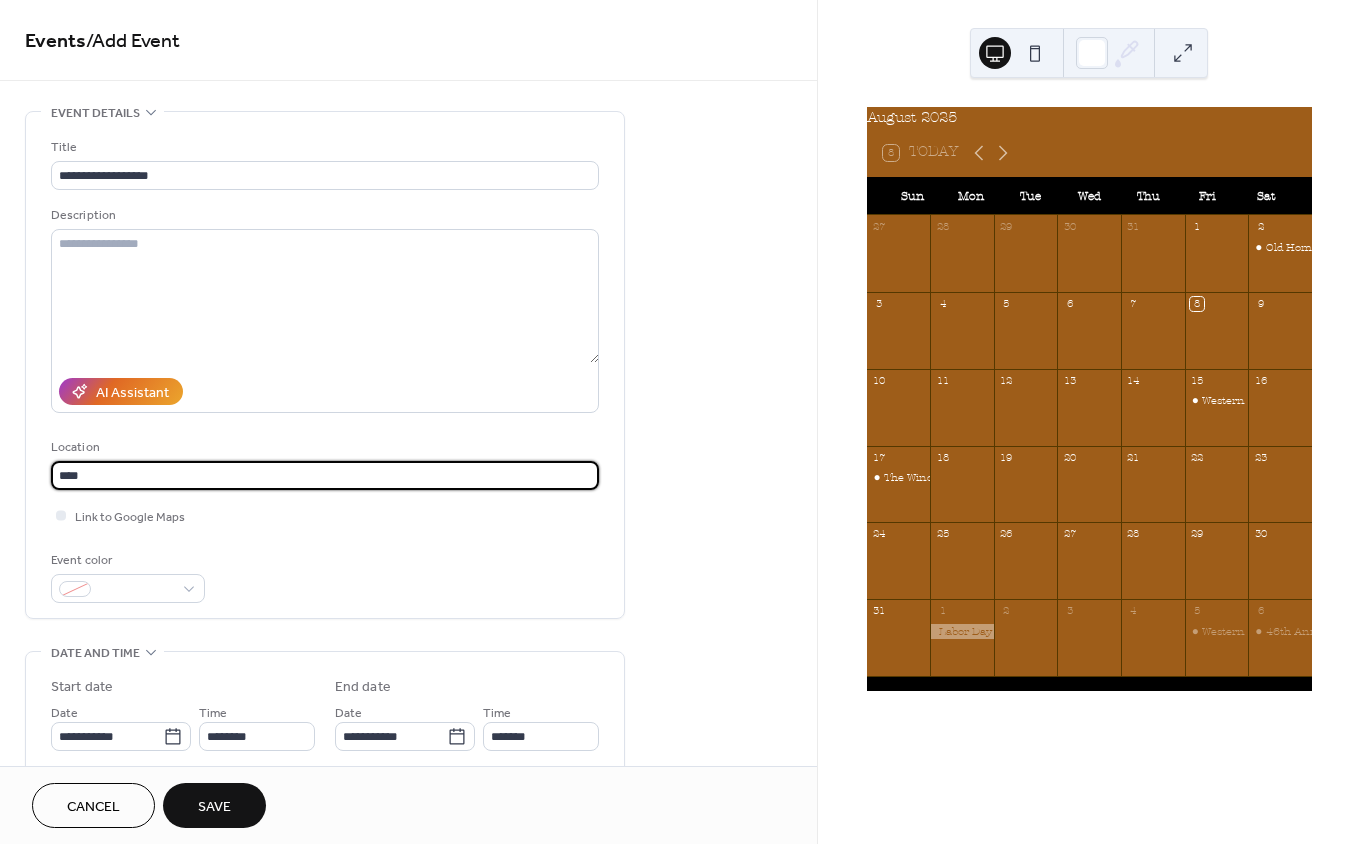 scroll, scrollTop: 33, scrollLeft: 0, axis: vertical 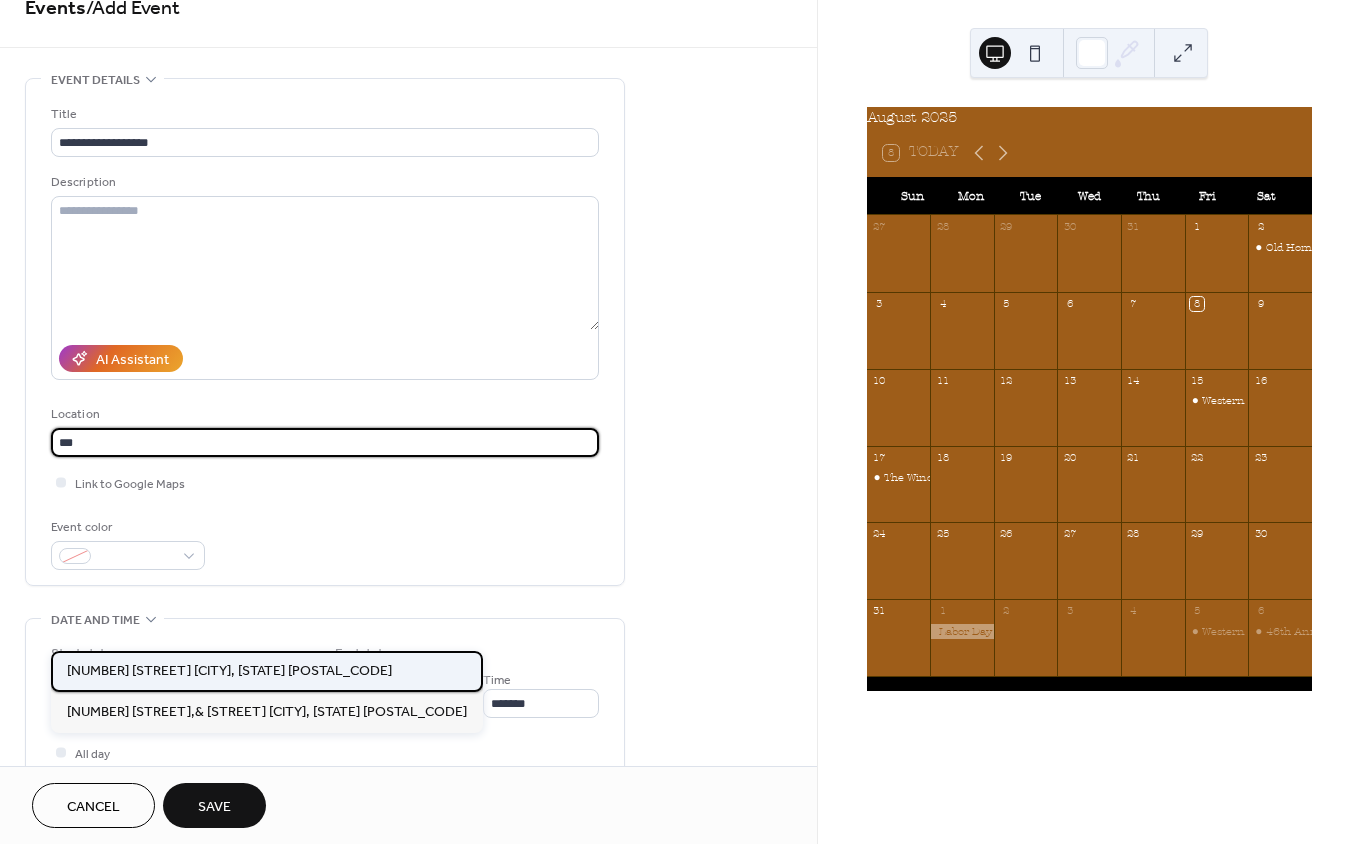 click on "[NUMBER] [STREET] [CITY], [STATE] [POSTAL_CODE]" at bounding box center (229, 671) 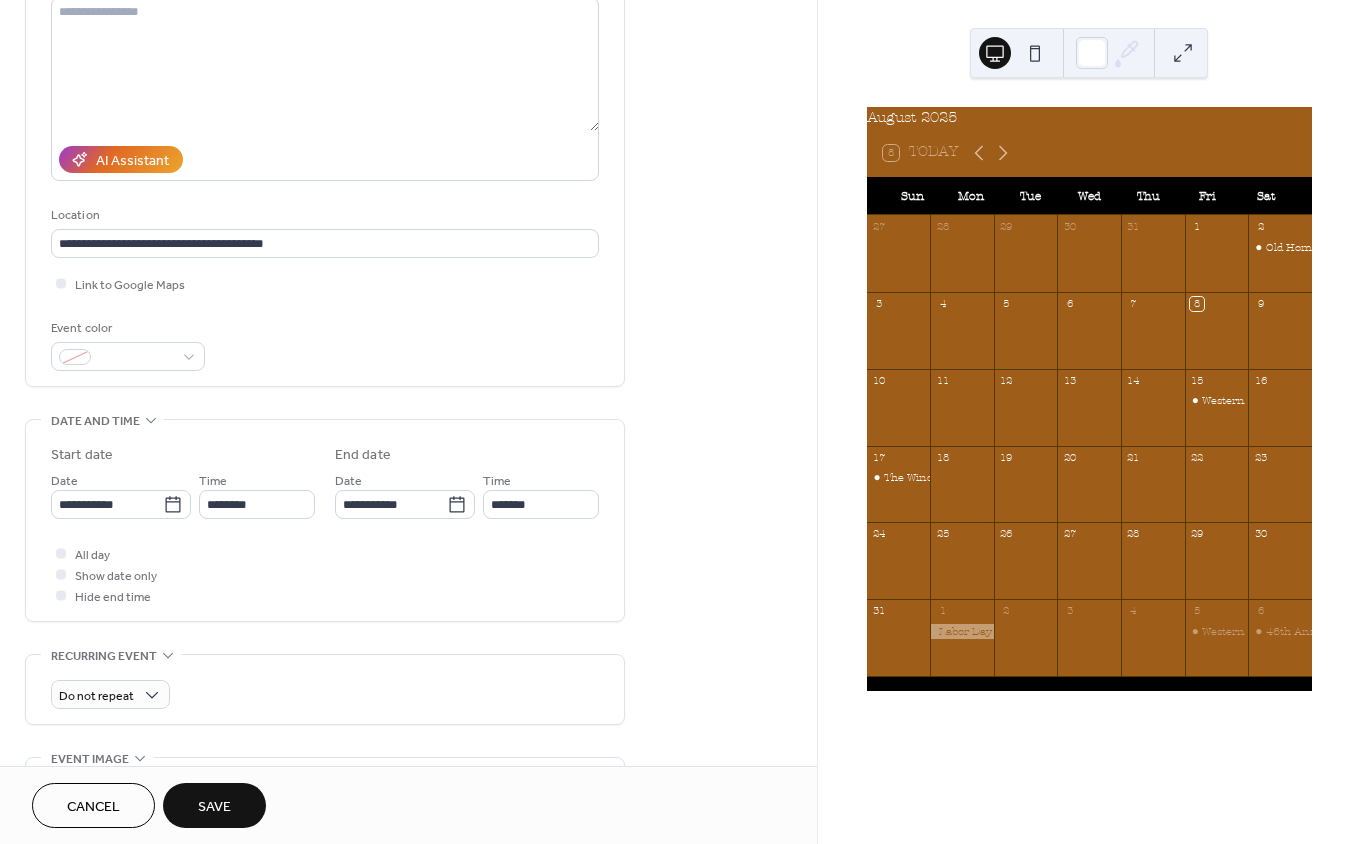 scroll, scrollTop: 233, scrollLeft: 0, axis: vertical 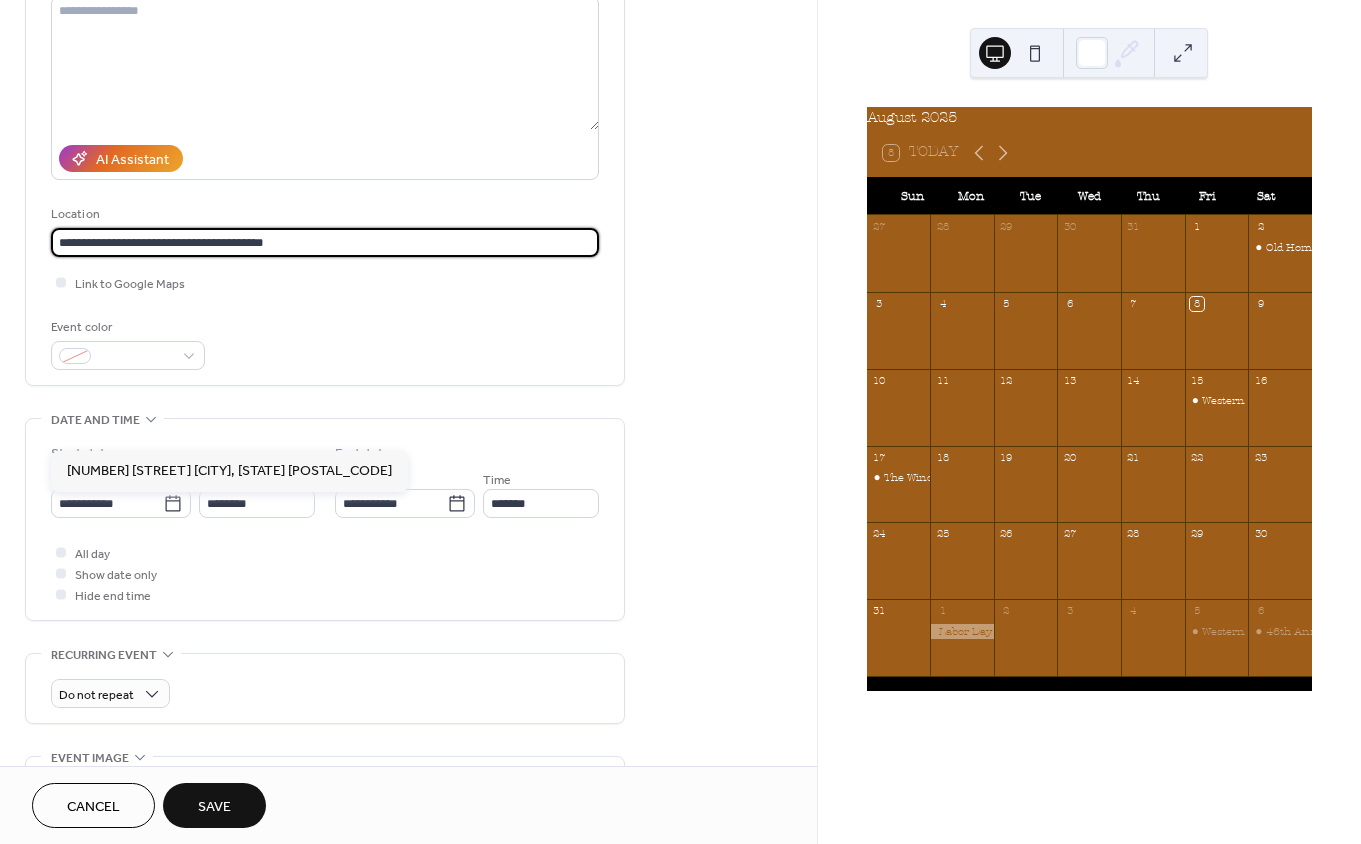 drag, startPoint x: 344, startPoint y: 418, endPoint x: 30, endPoint y: 413, distance: 314.0398 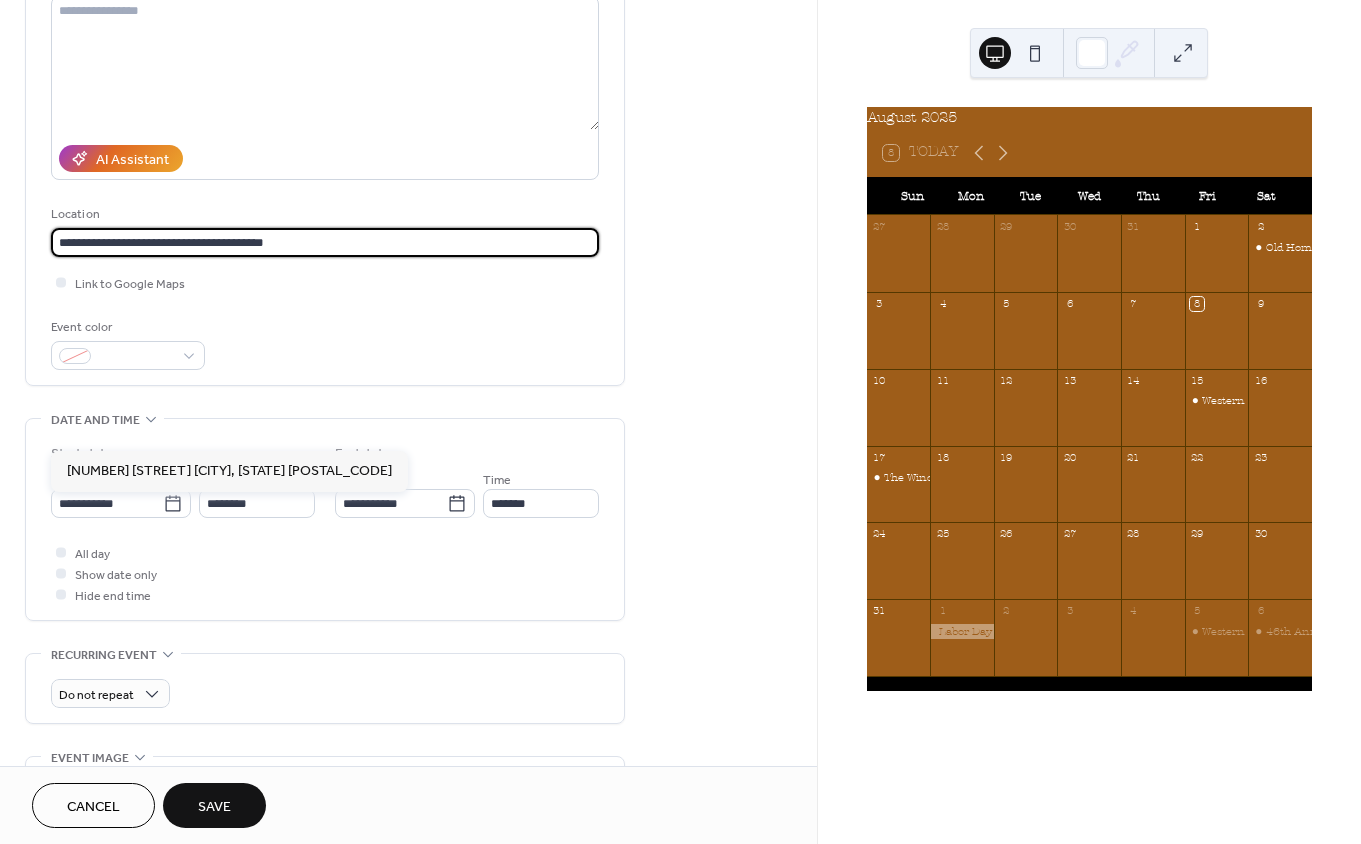 click on "[TITLE] [DESCRIPTION] [LOCATION] [LINK_TO_GOOGLE_MAPS] [EVENT_COLOR]" at bounding box center (325, 132) 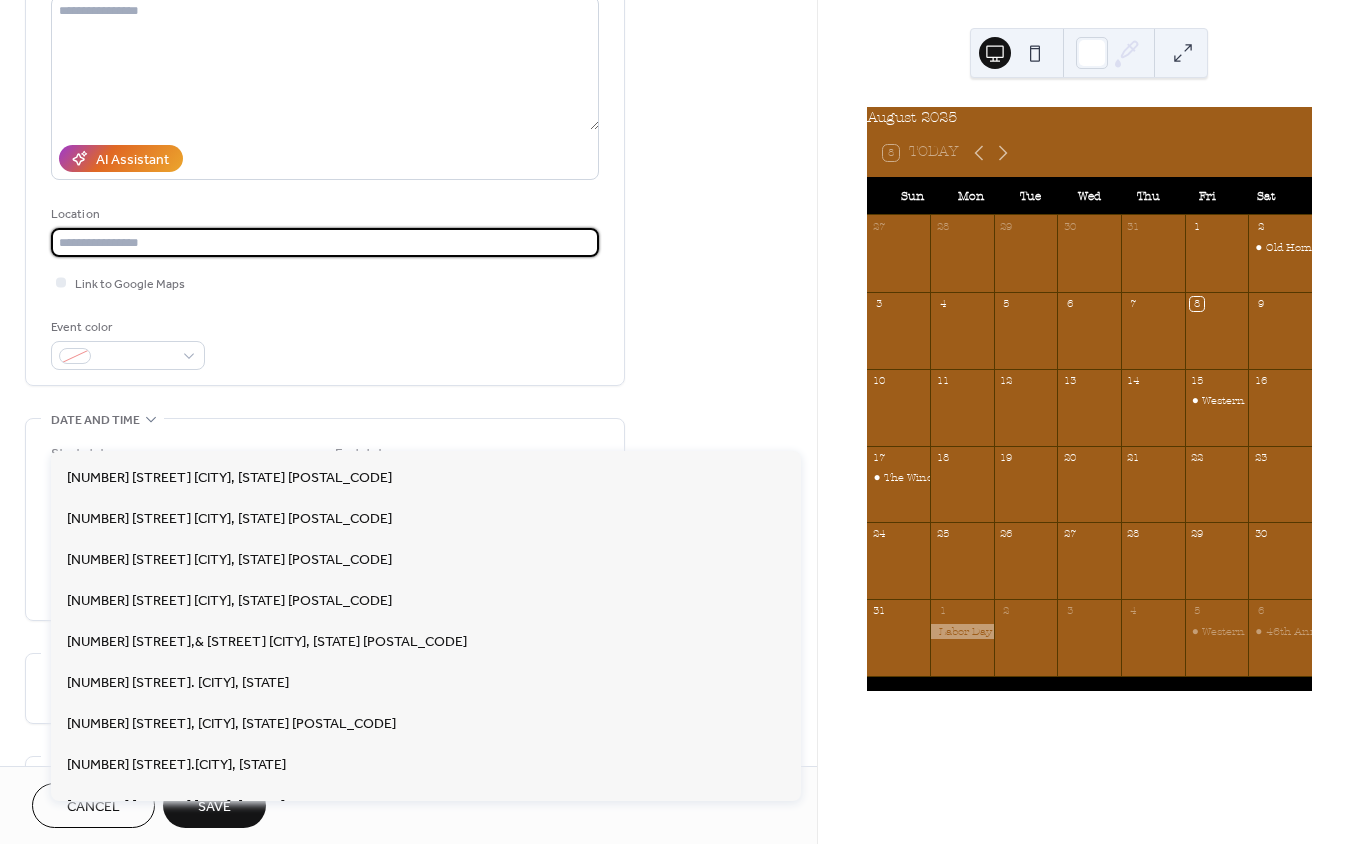 scroll, scrollTop: 5238, scrollLeft: 0, axis: vertical 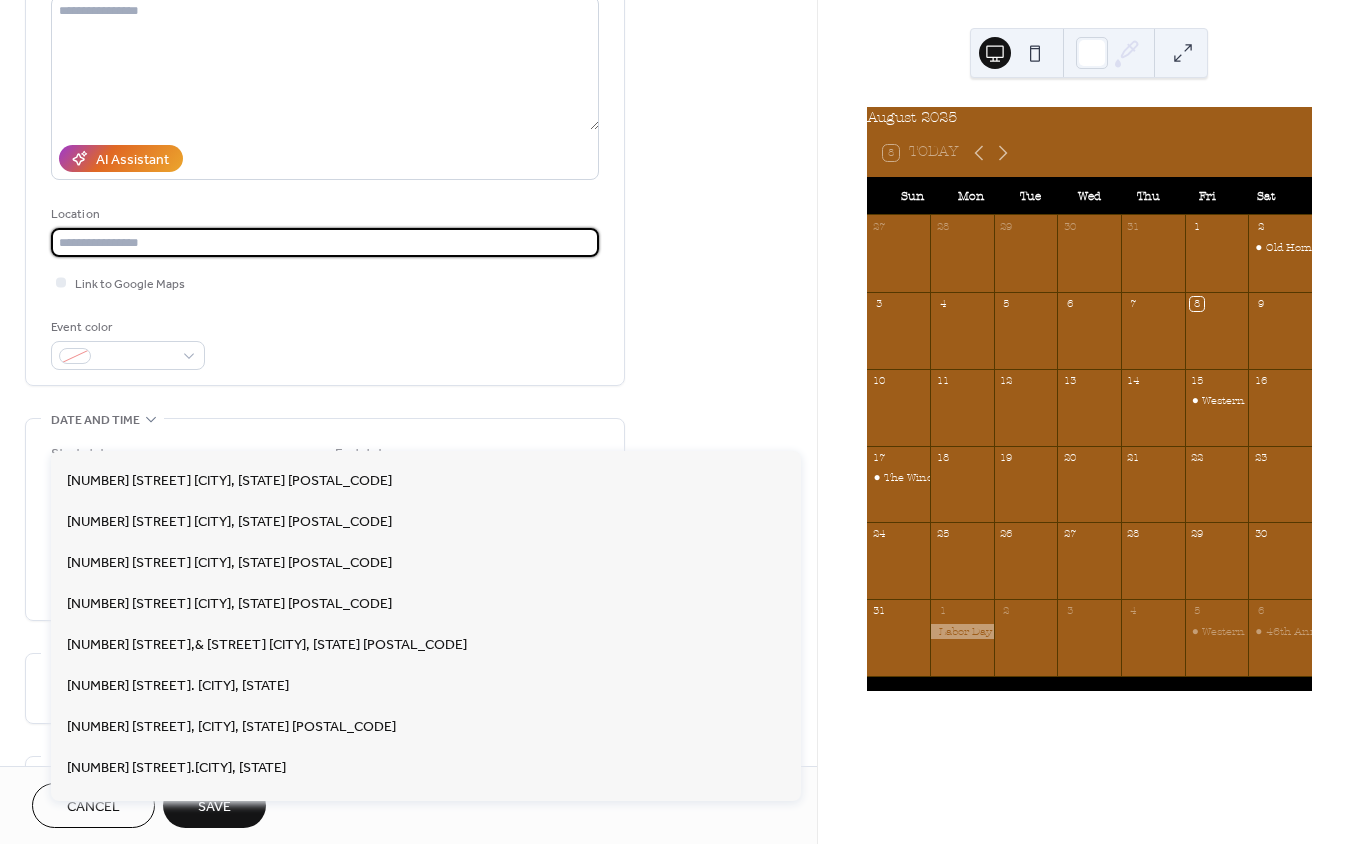 paste on "**********" 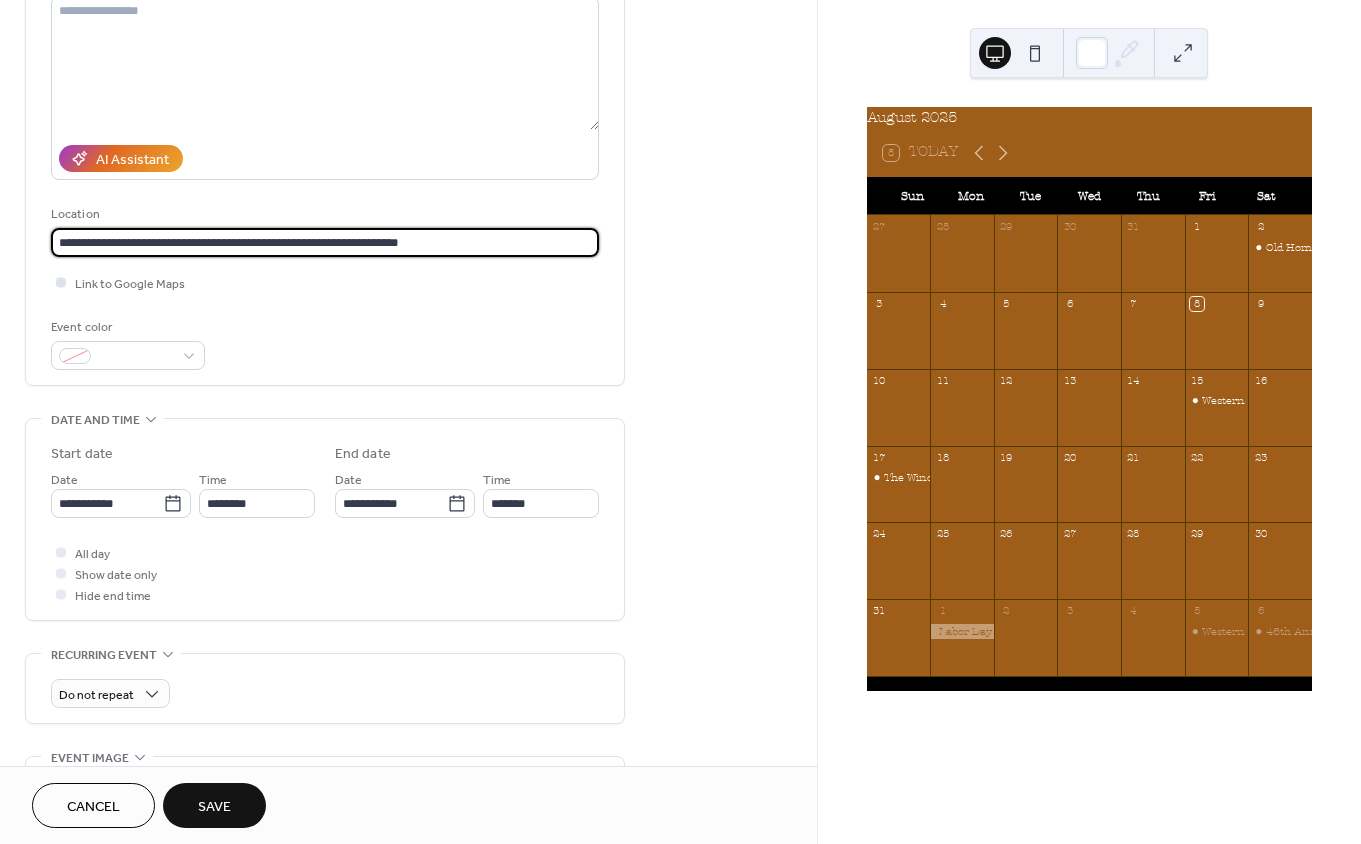 scroll, scrollTop: 0, scrollLeft: 0, axis: both 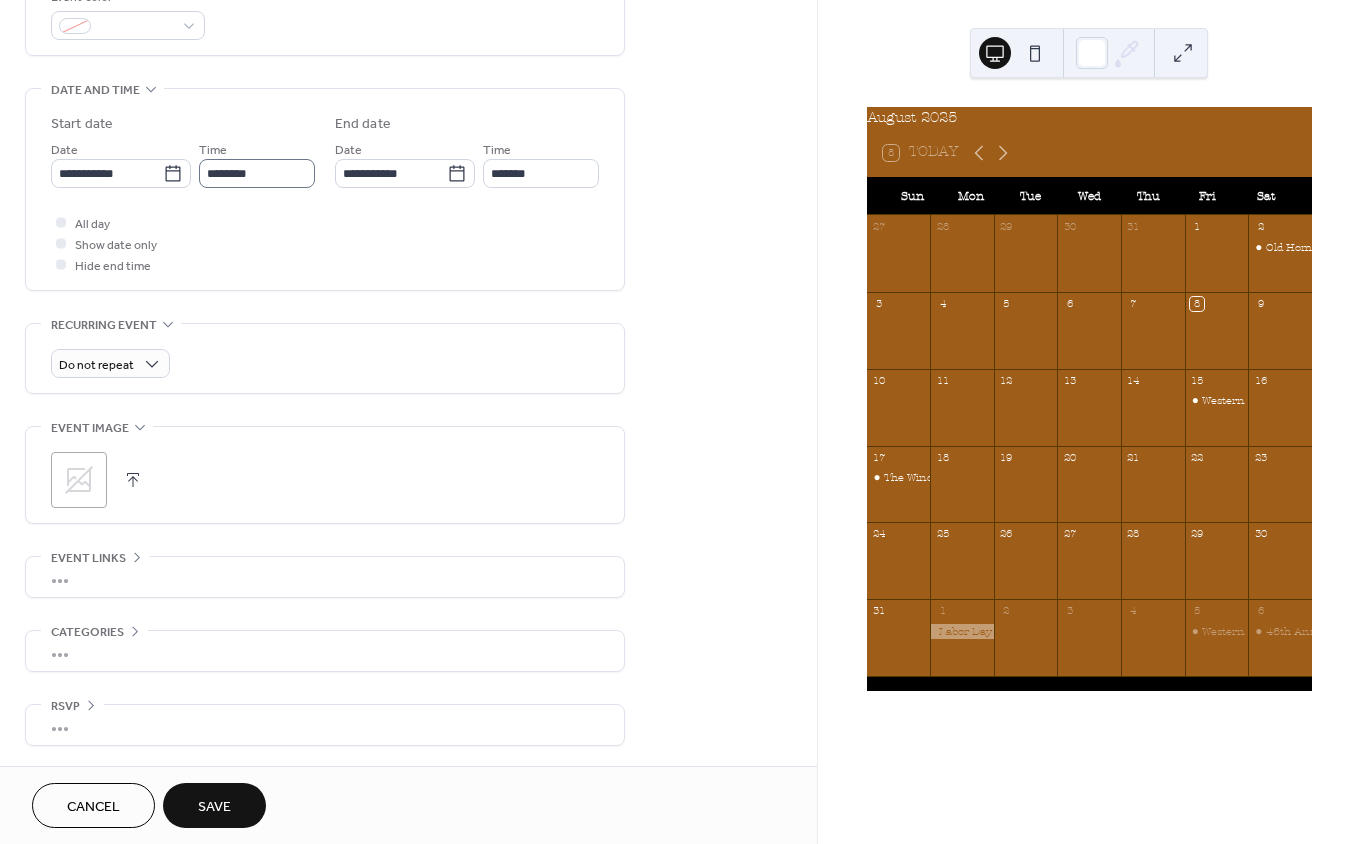 type on "**********" 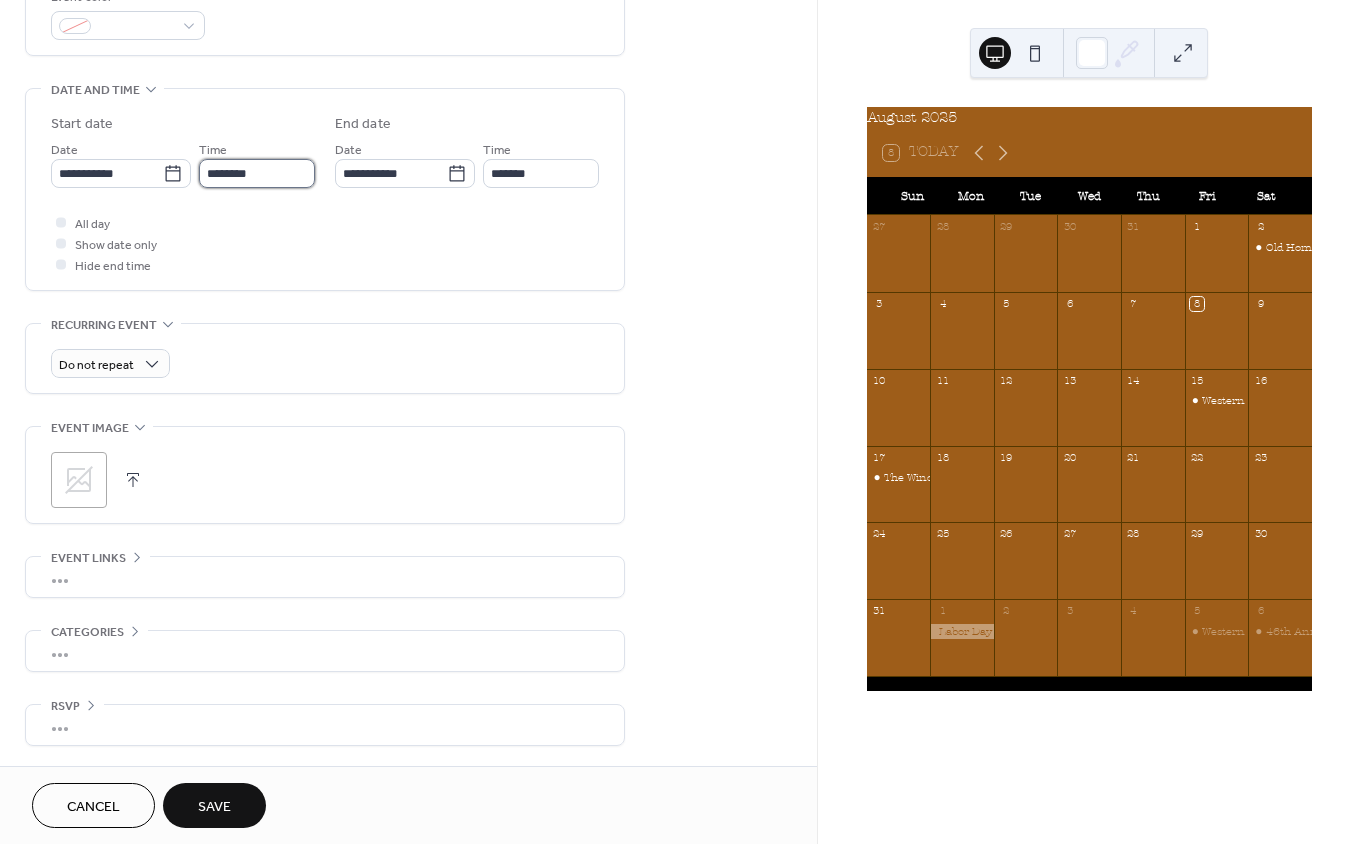click on "********" at bounding box center [257, 173] 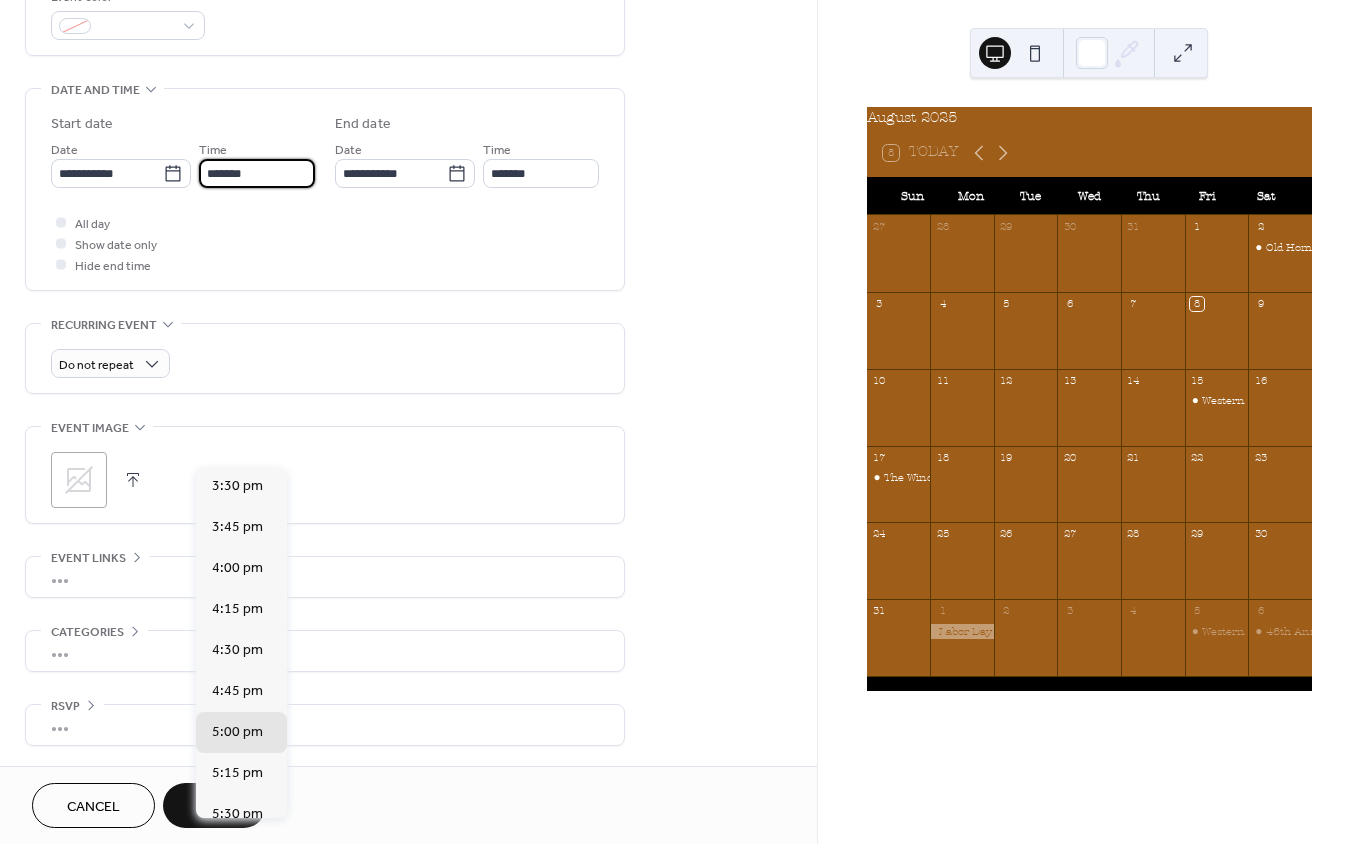 scroll, scrollTop: 3604, scrollLeft: 0, axis: vertical 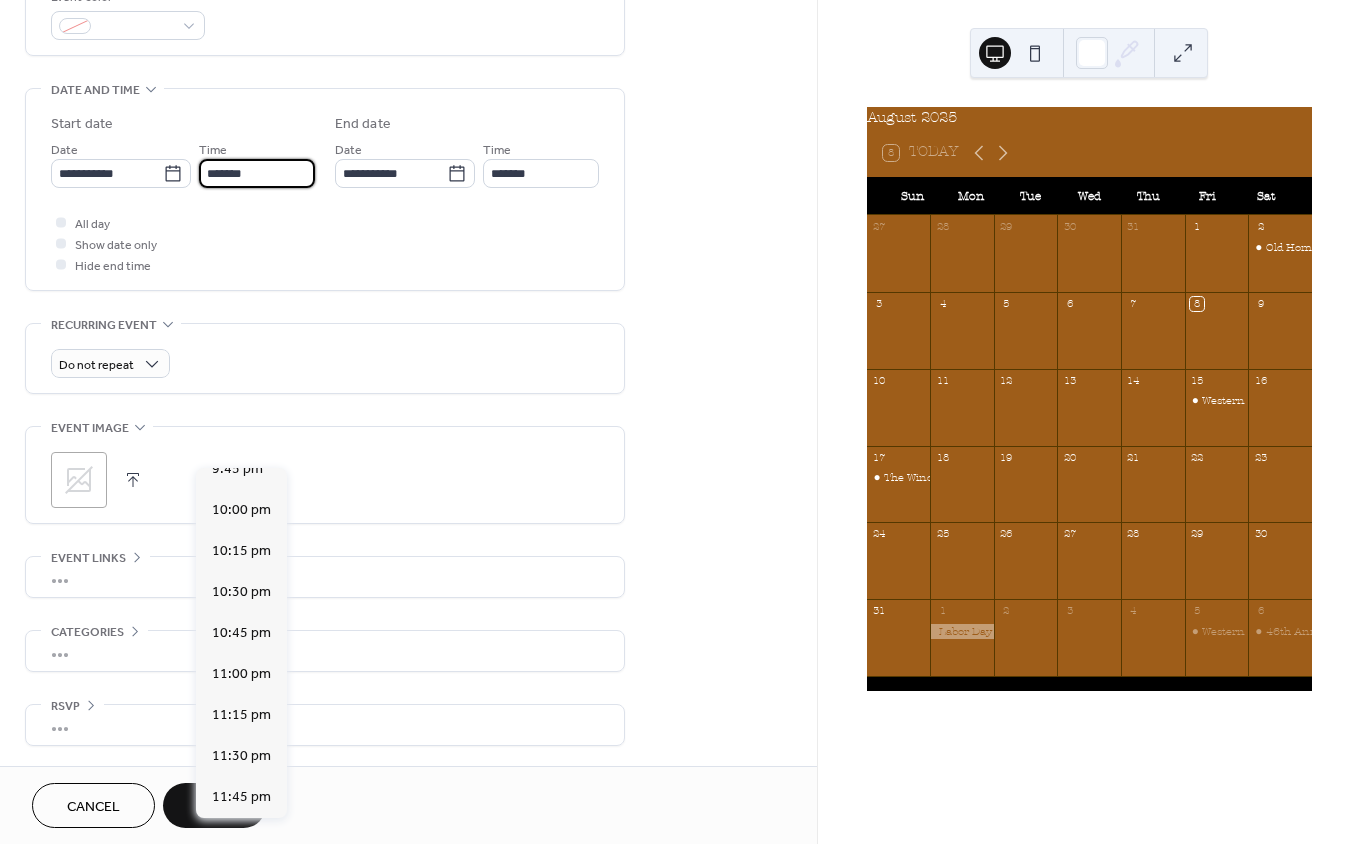 type on "*******" 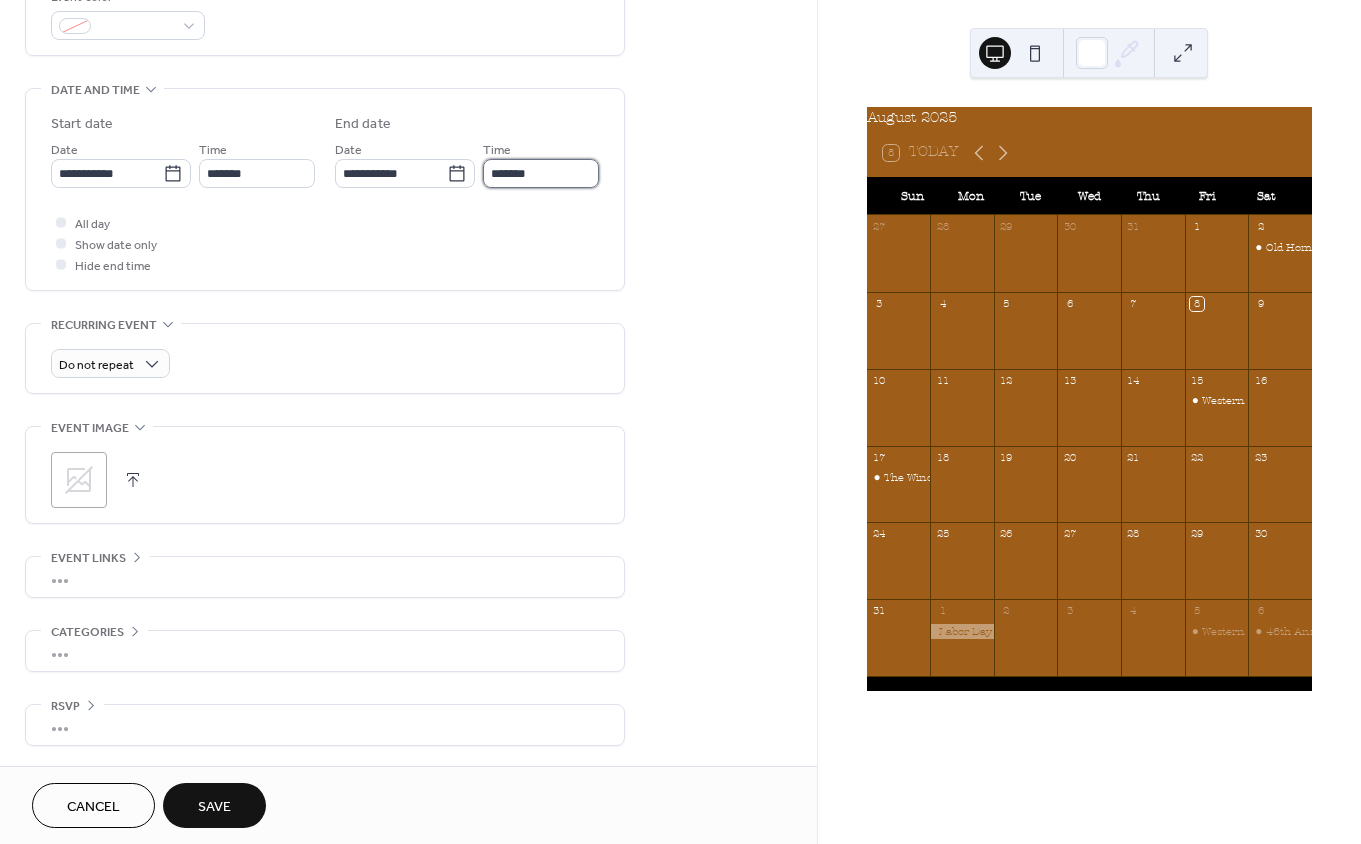 click on "*******" at bounding box center (541, 173) 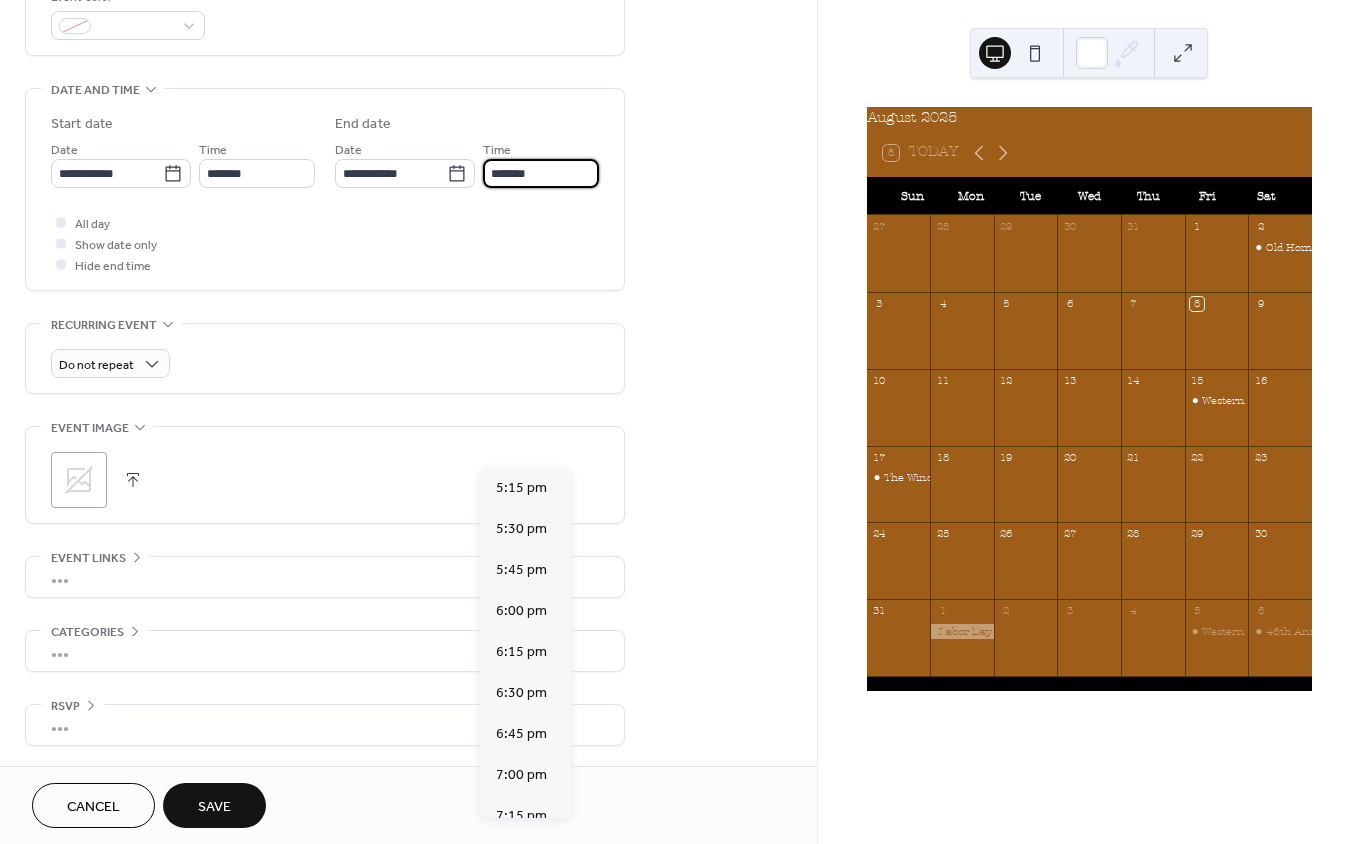 scroll, scrollTop: 583, scrollLeft: 0, axis: vertical 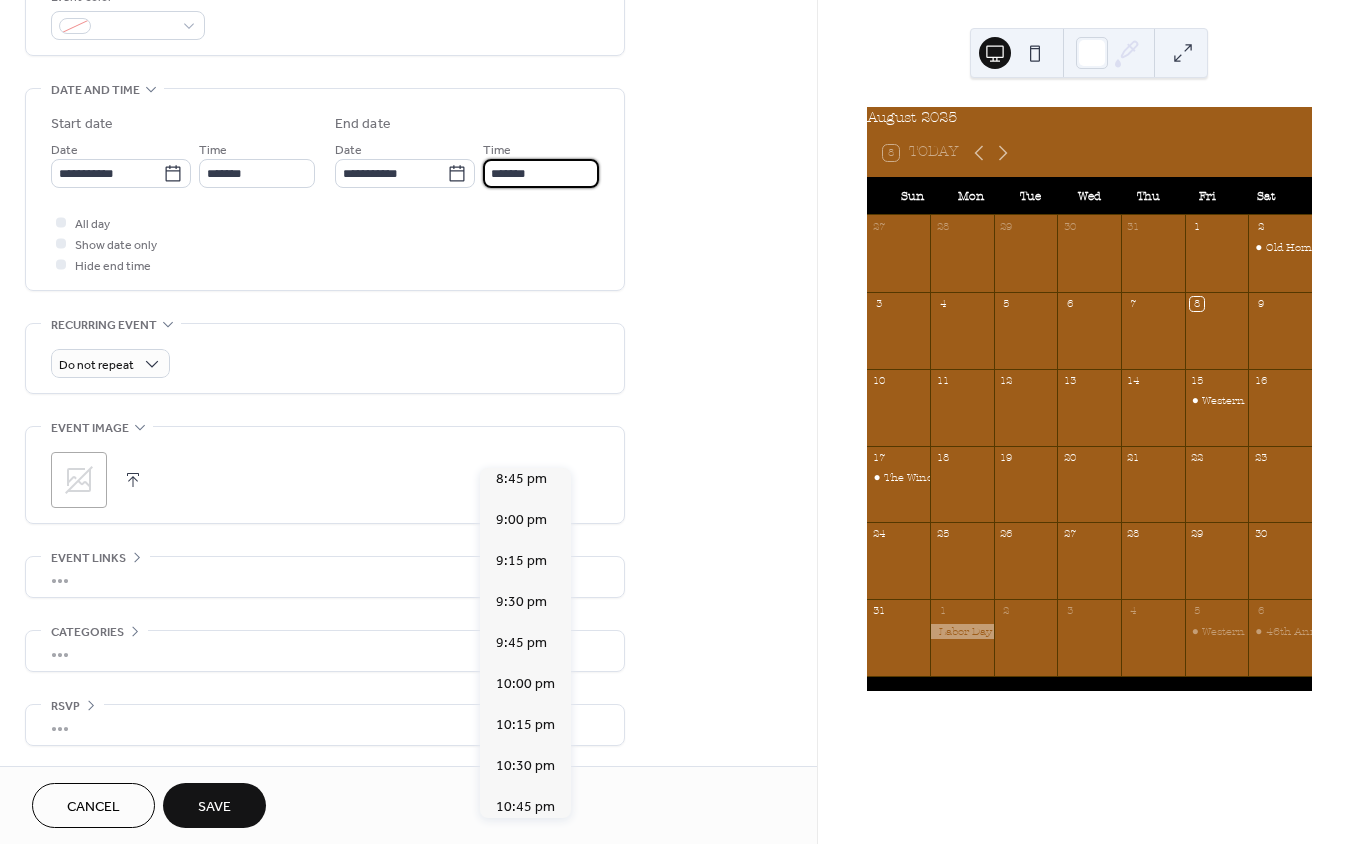 type on "*******" 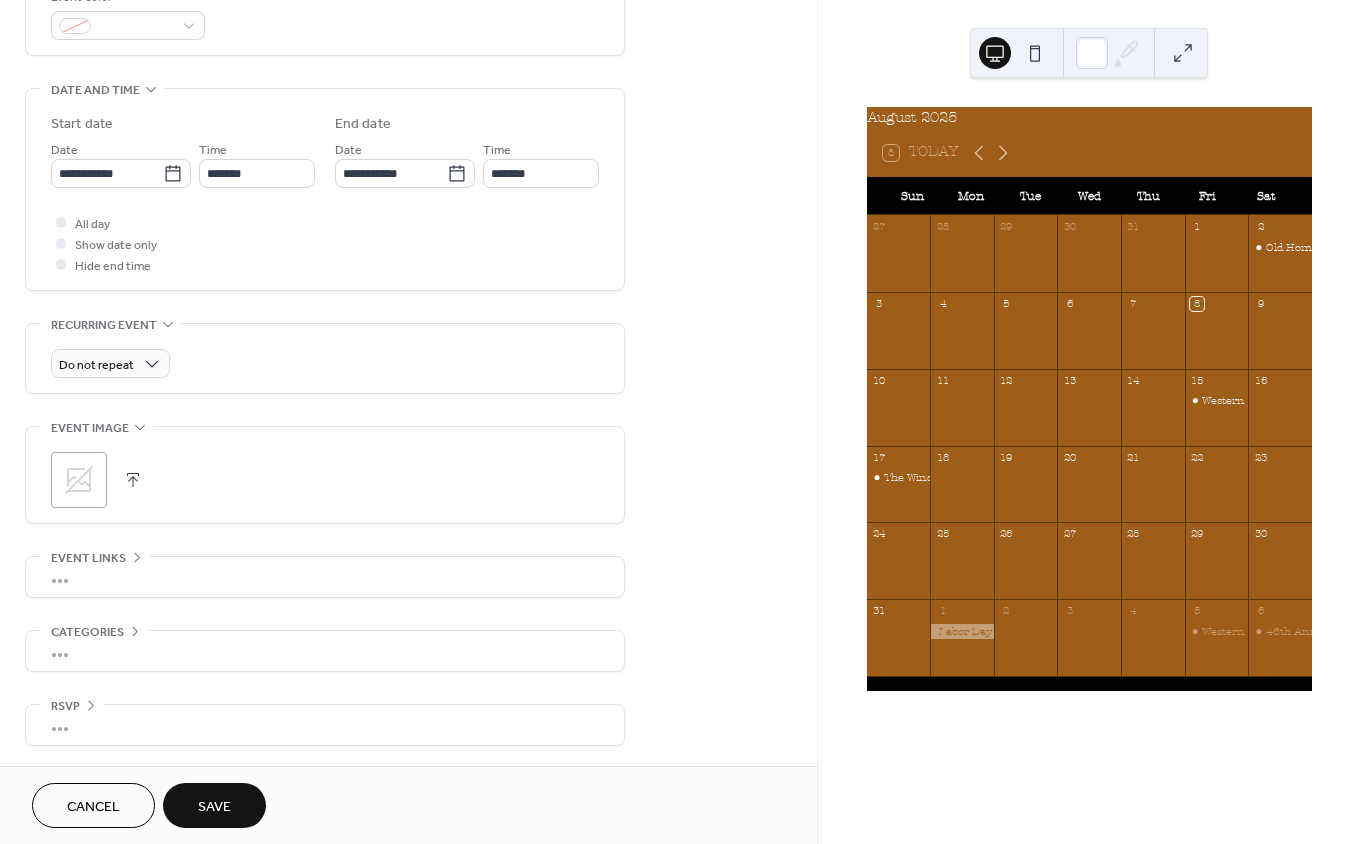 scroll, scrollTop: 818, scrollLeft: 0, axis: vertical 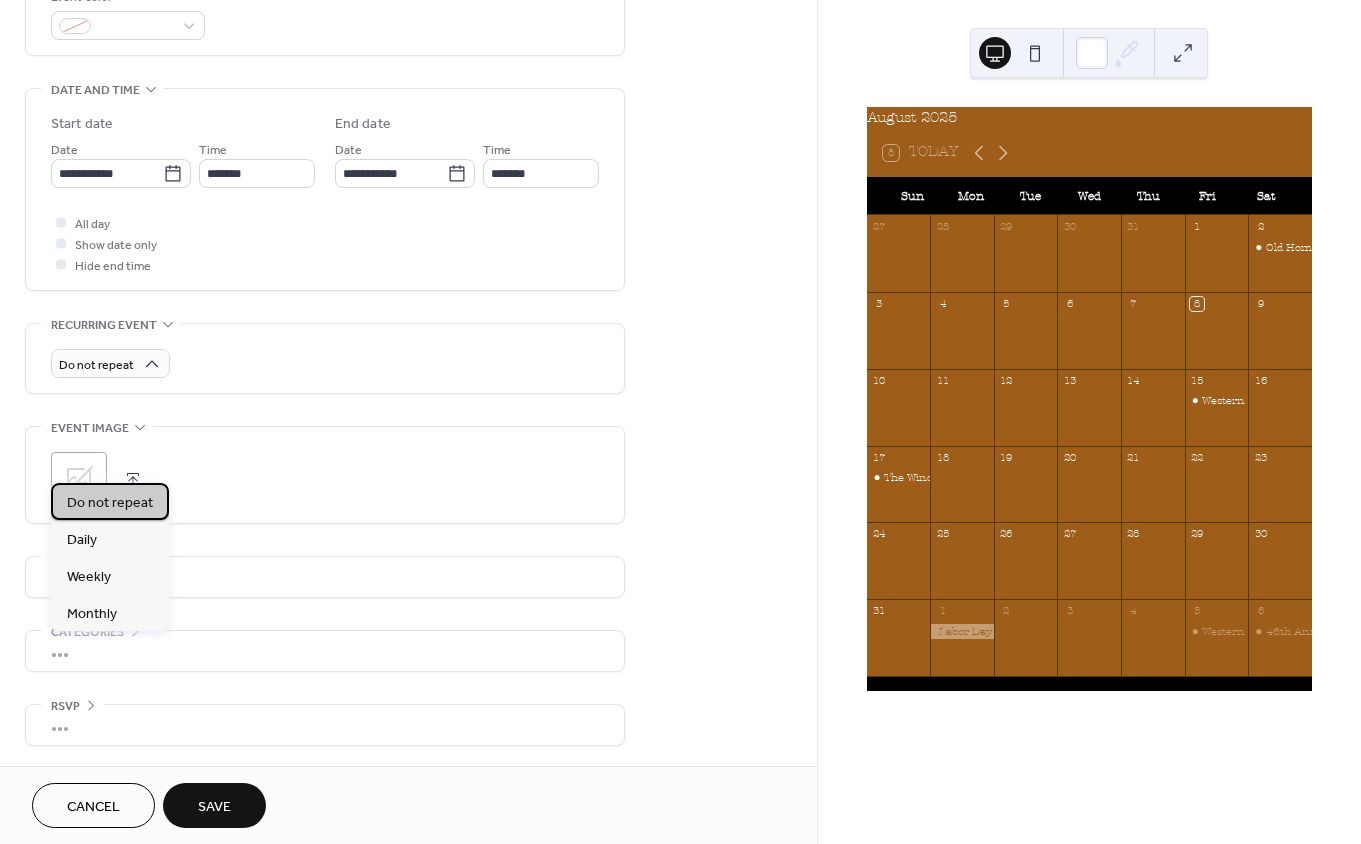 click on "Do not repeat" at bounding box center [110, 502] 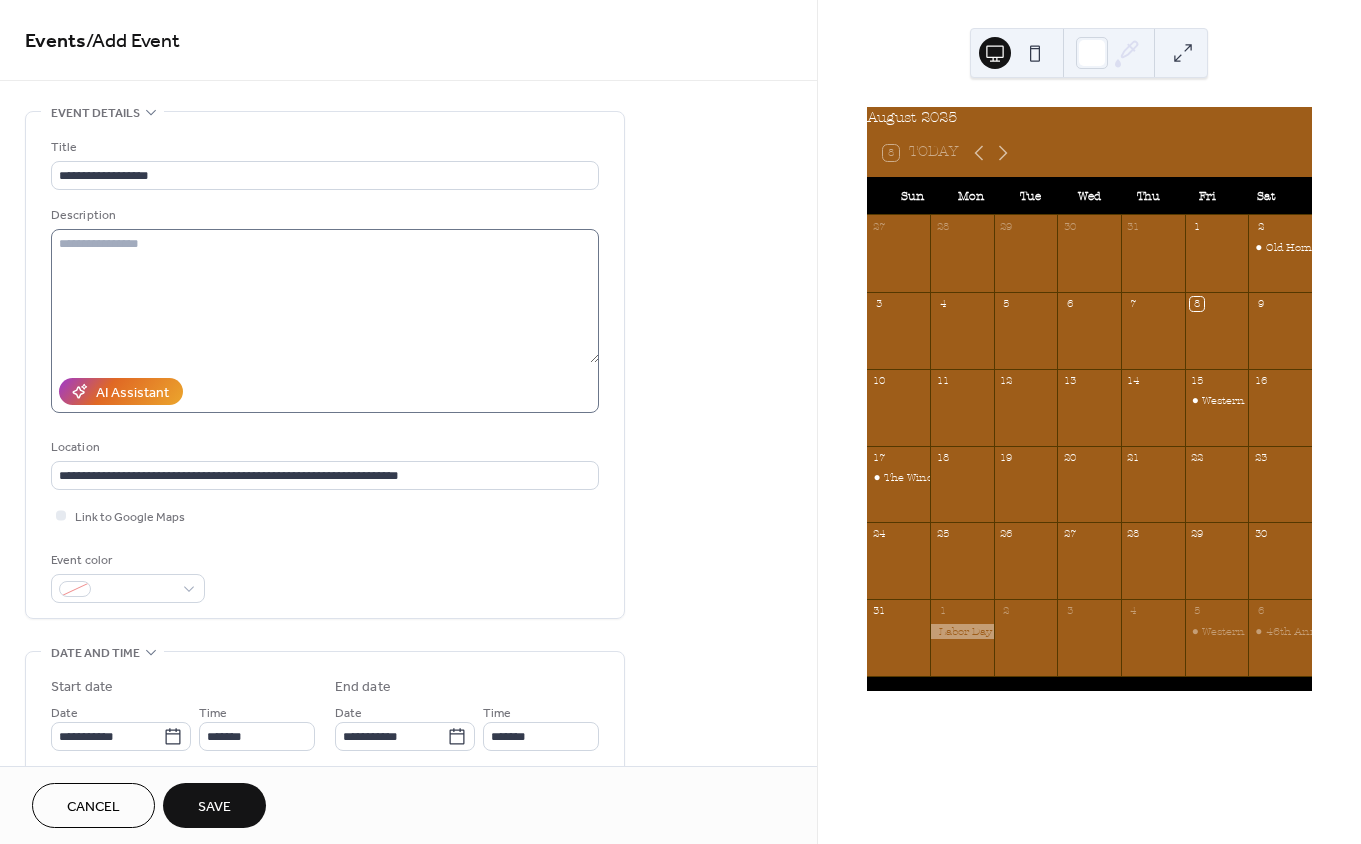 scroll, scrollTop: 0, scrollLeft: 0, axis: both 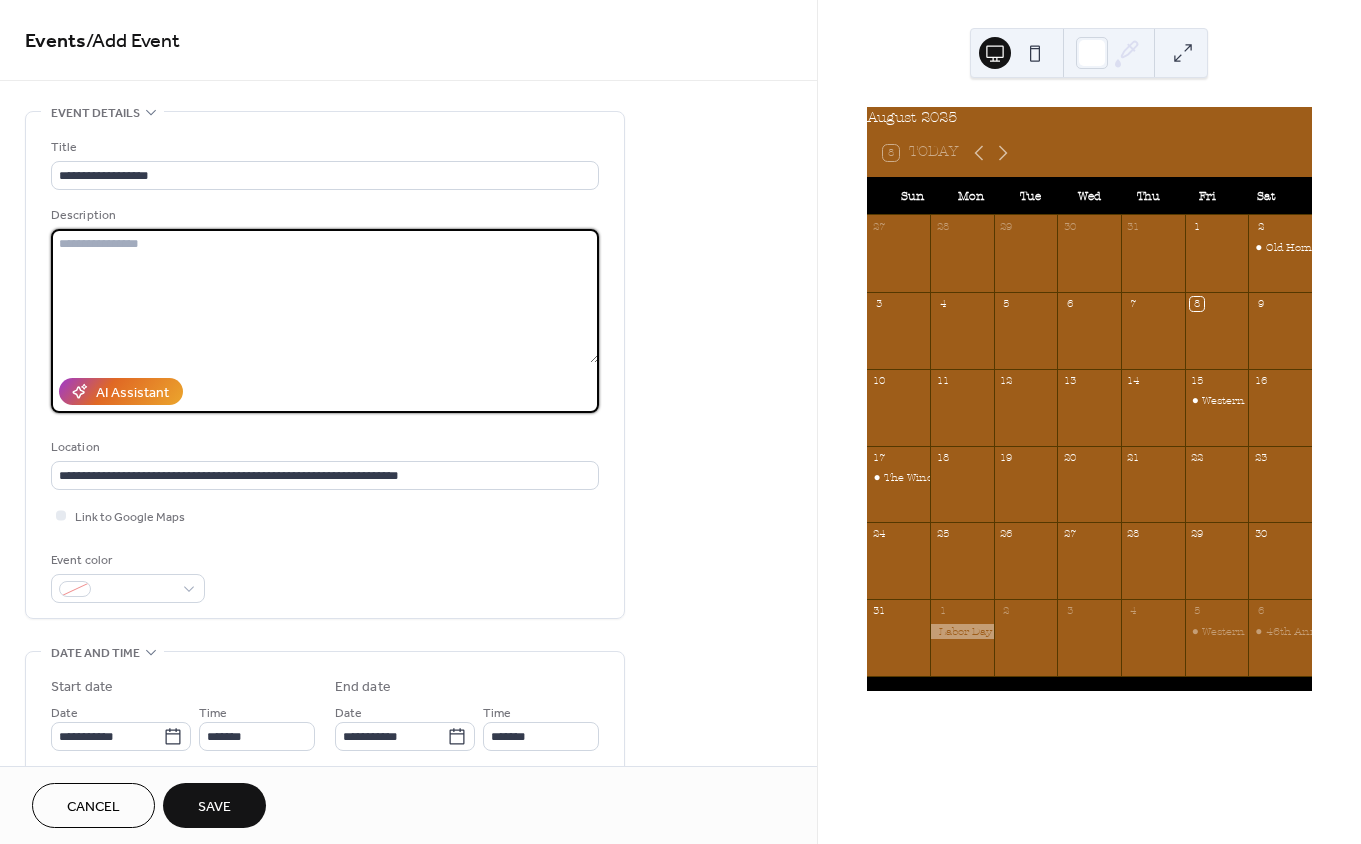 click at bounding box center (325, 296) 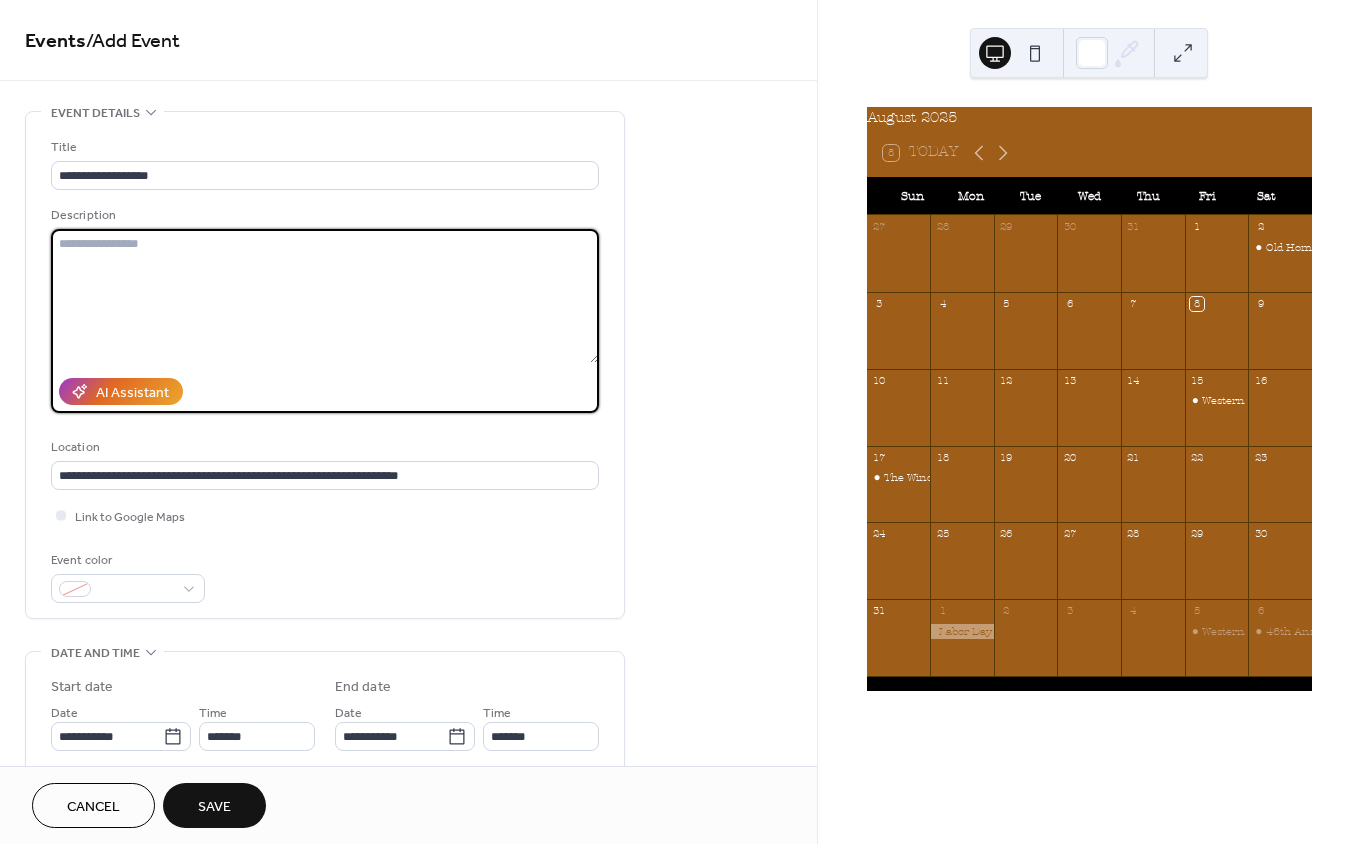 paste on "**********" 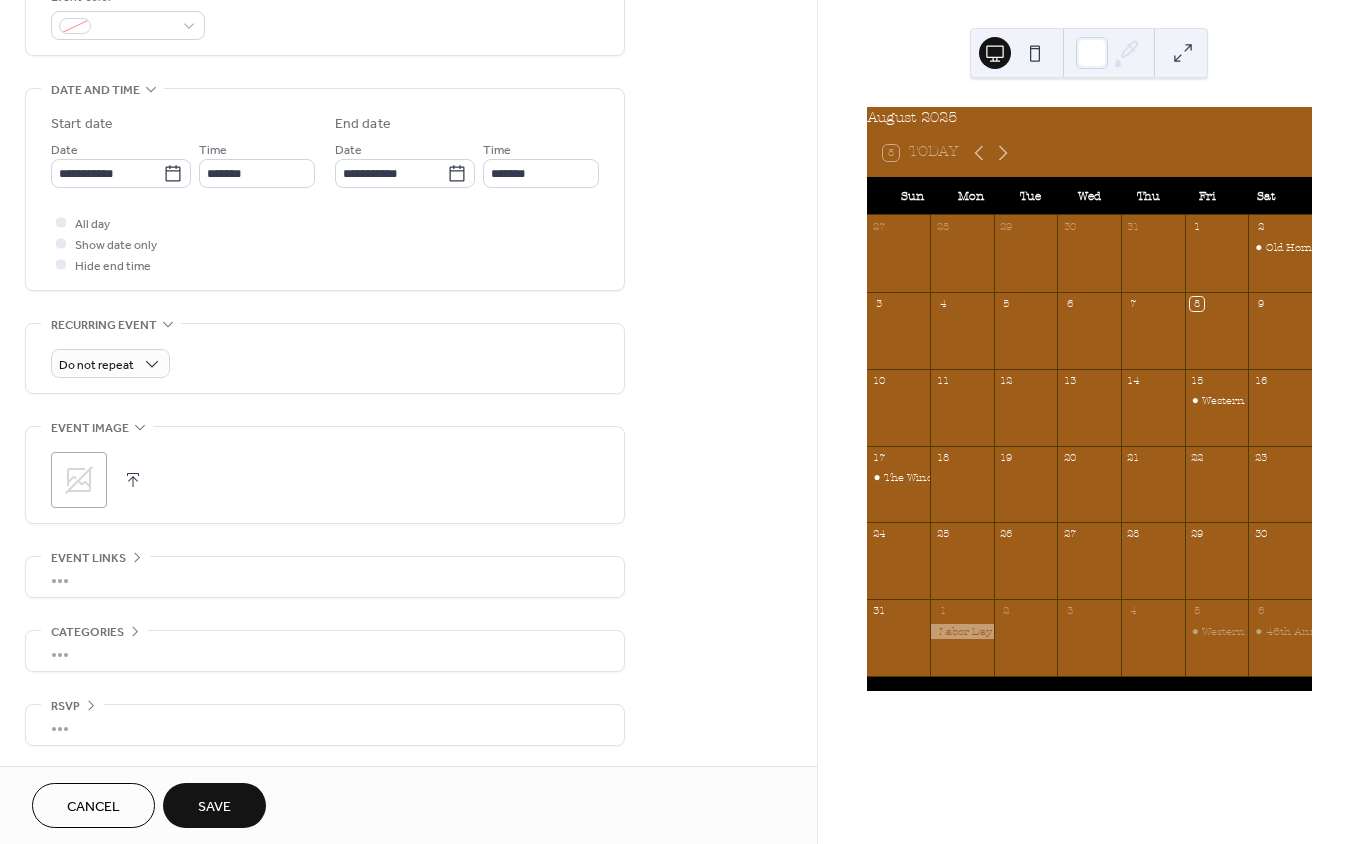 scroll, scrollTop: 943, scrollLeft: 0, axis: vertical 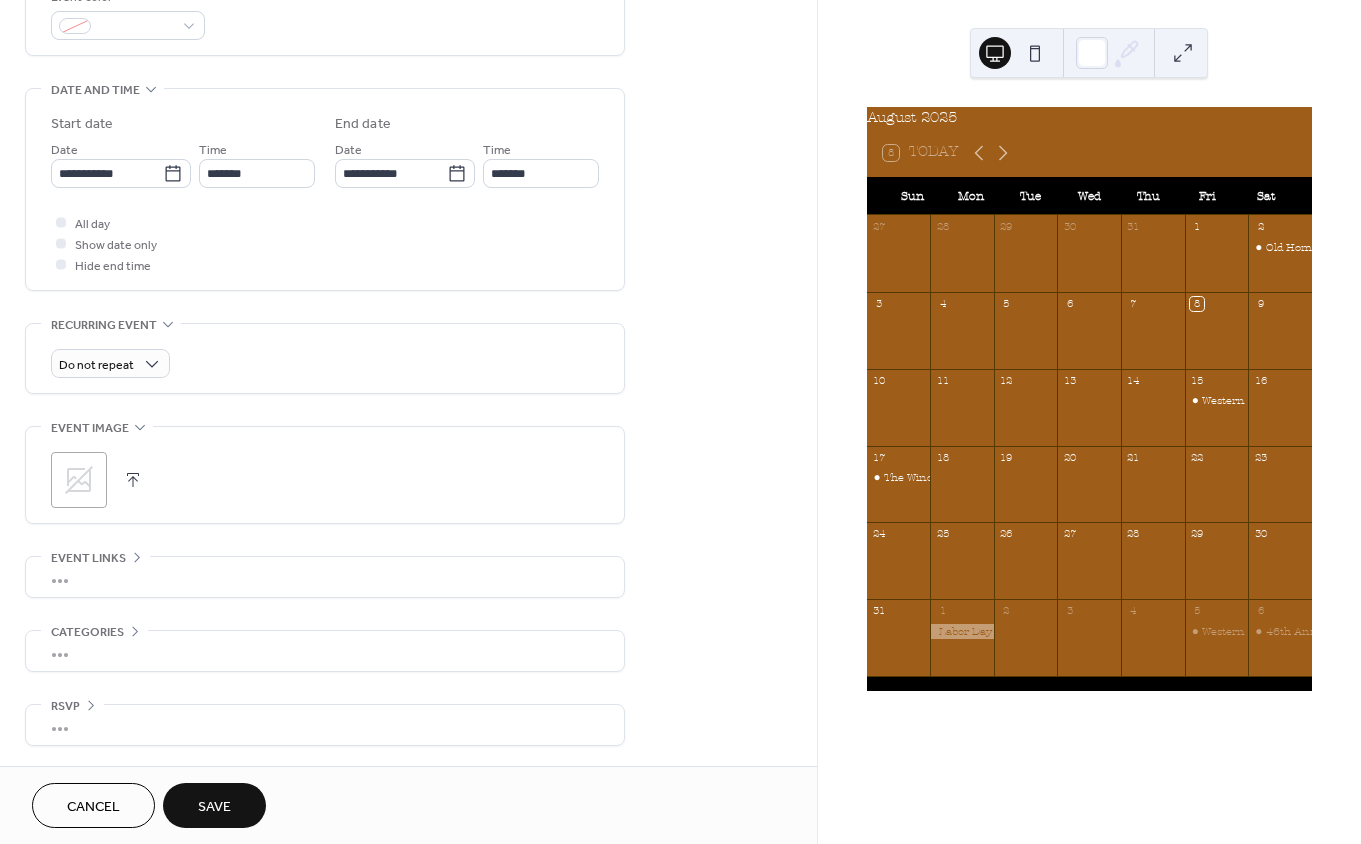 type on "**********" 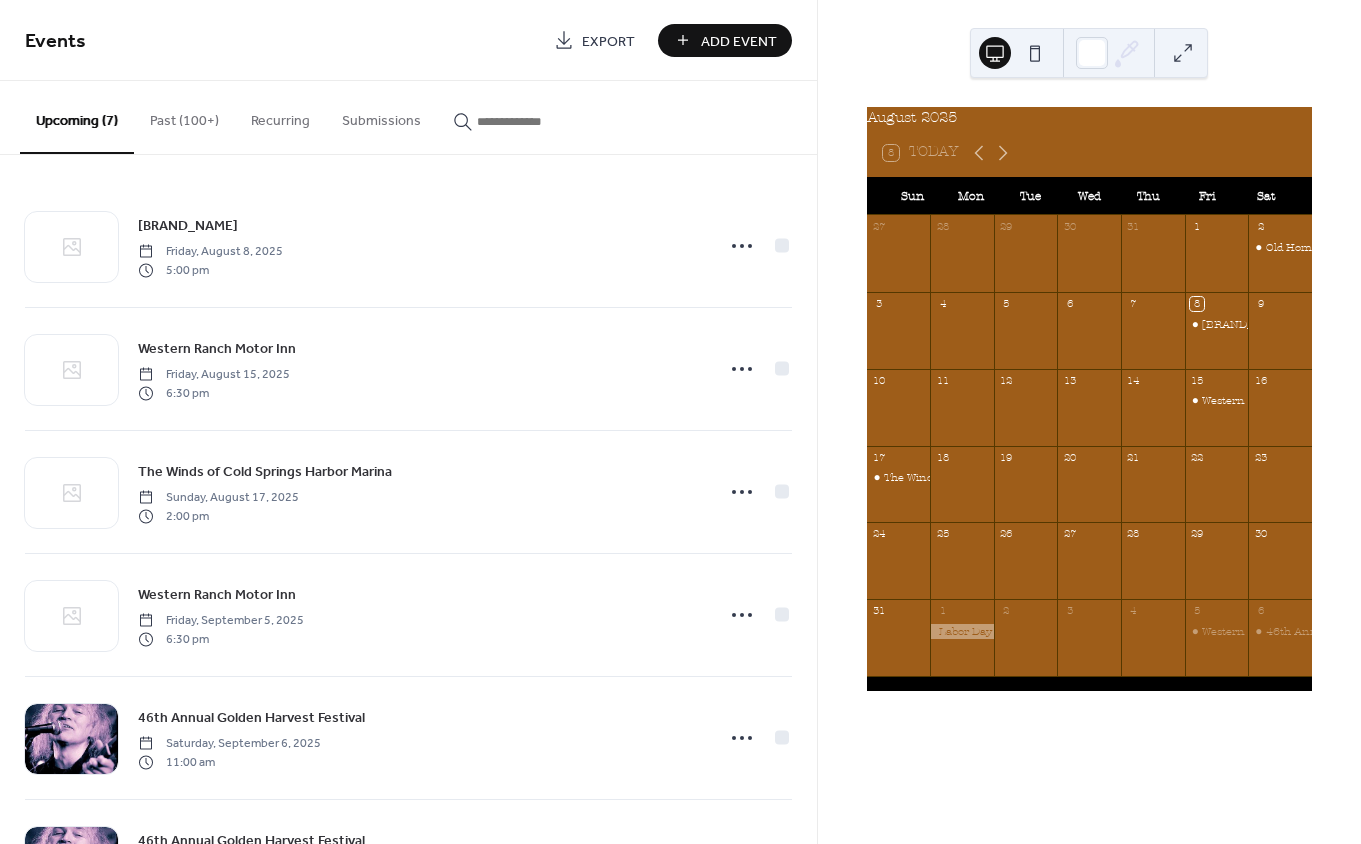 click on "[EVENT_NAME] [DAY_OF_WEEK], [MONTH] [DAY], [YEAR] [TIME]" at bounding box center [419, 738] 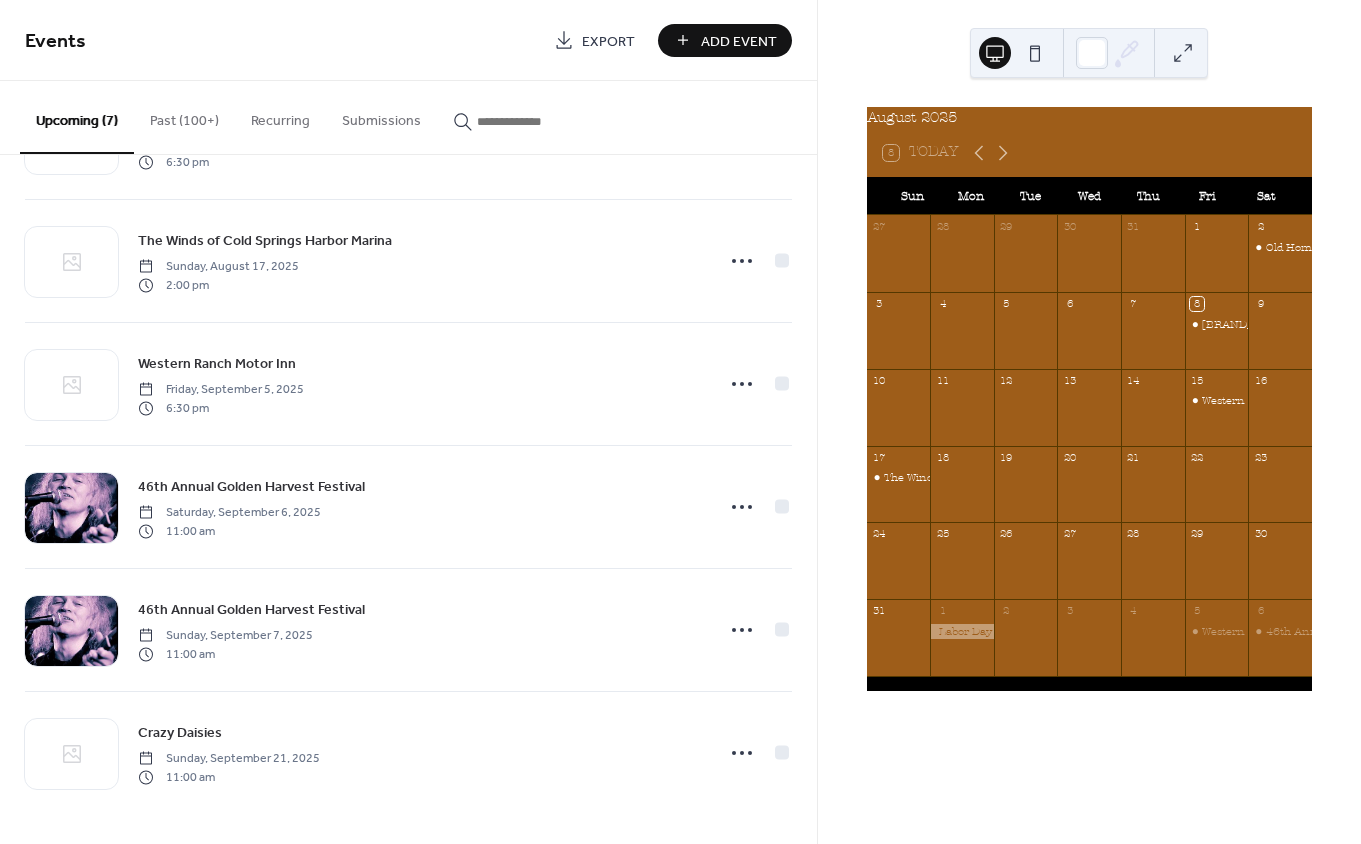 scroll, scrollTop: 318, scrollLeft: 0, axis: vertical 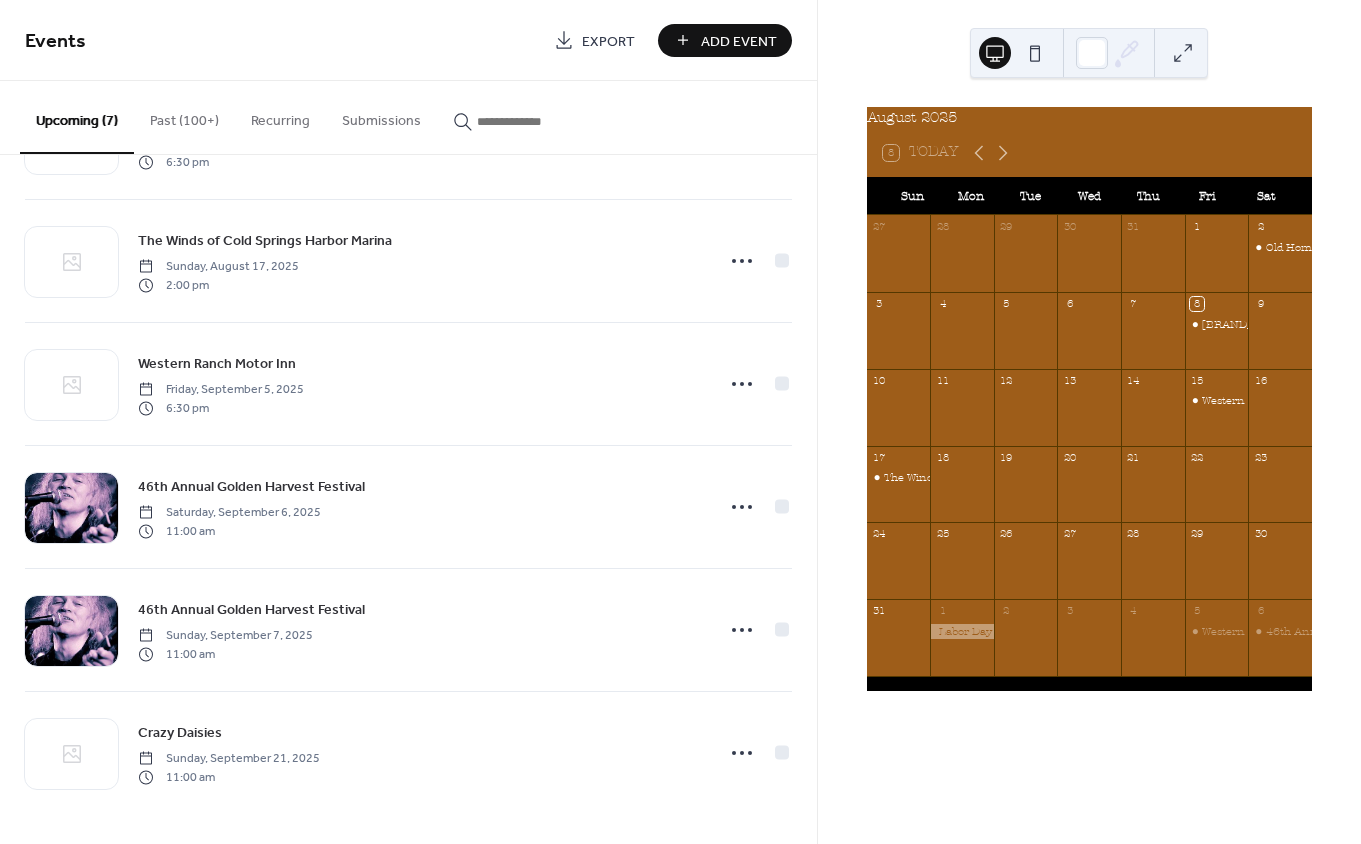 click at bounding box center (1217, 493) 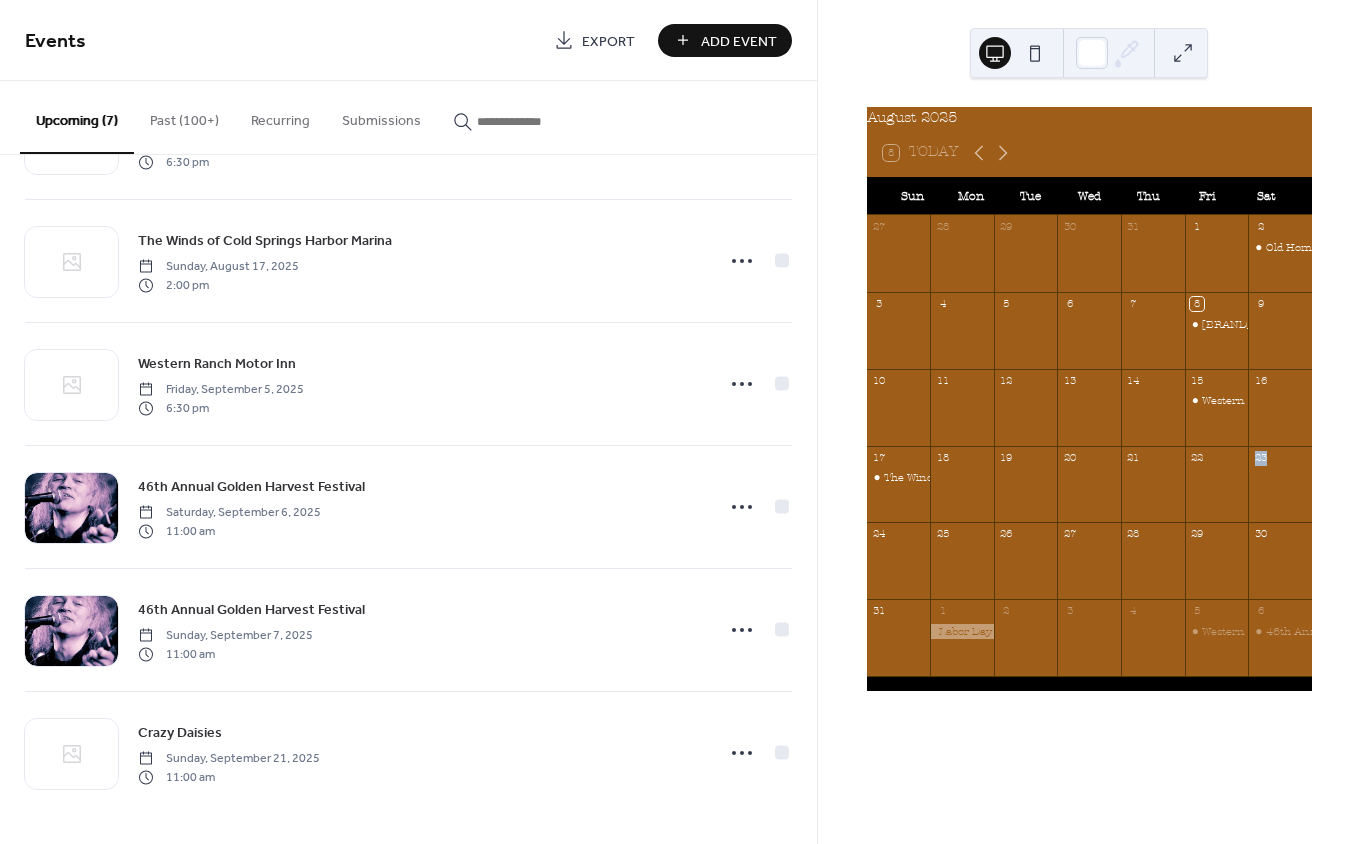 click on "22" at bounding box center [1197, 458] 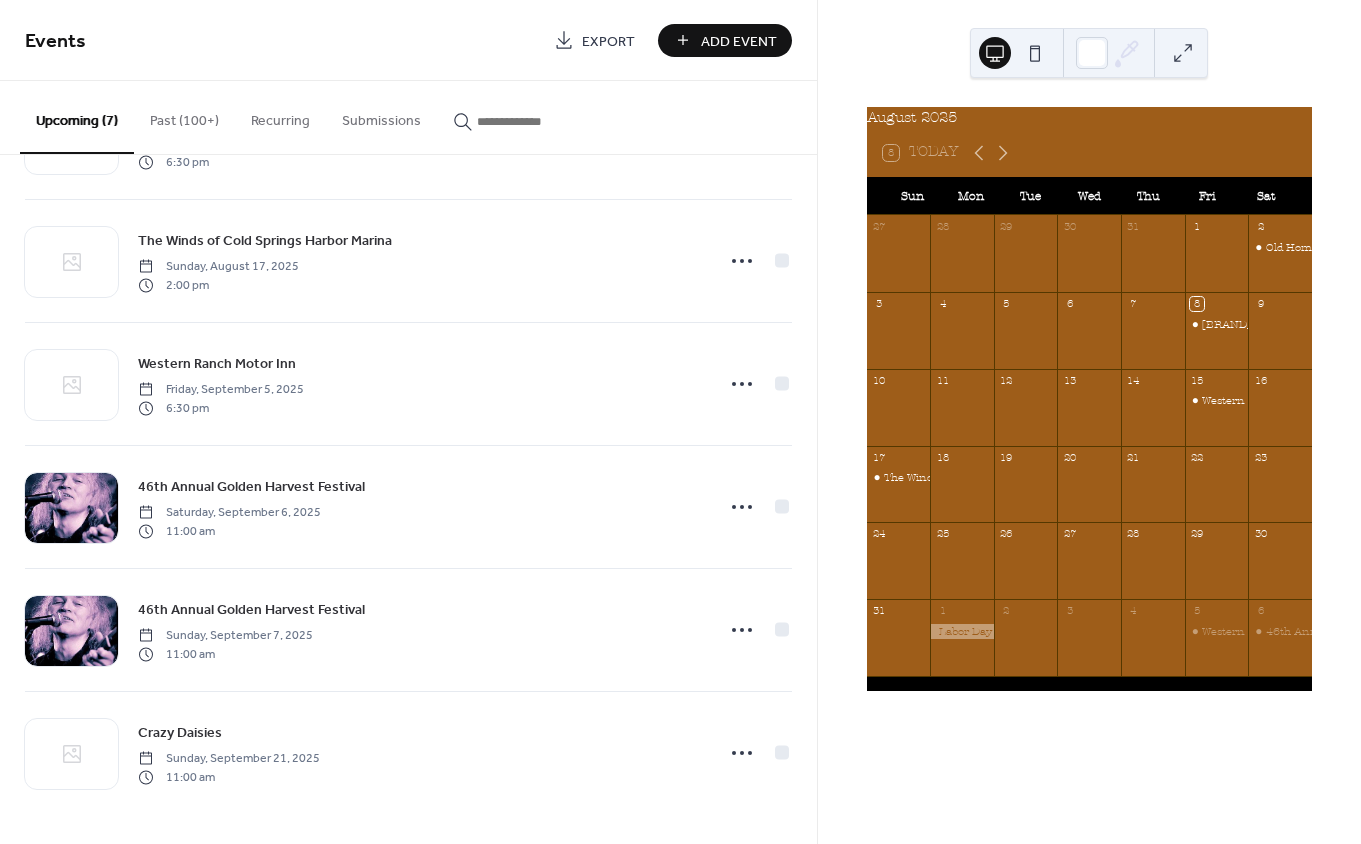click on "22" at bounding box center [1197, 458] 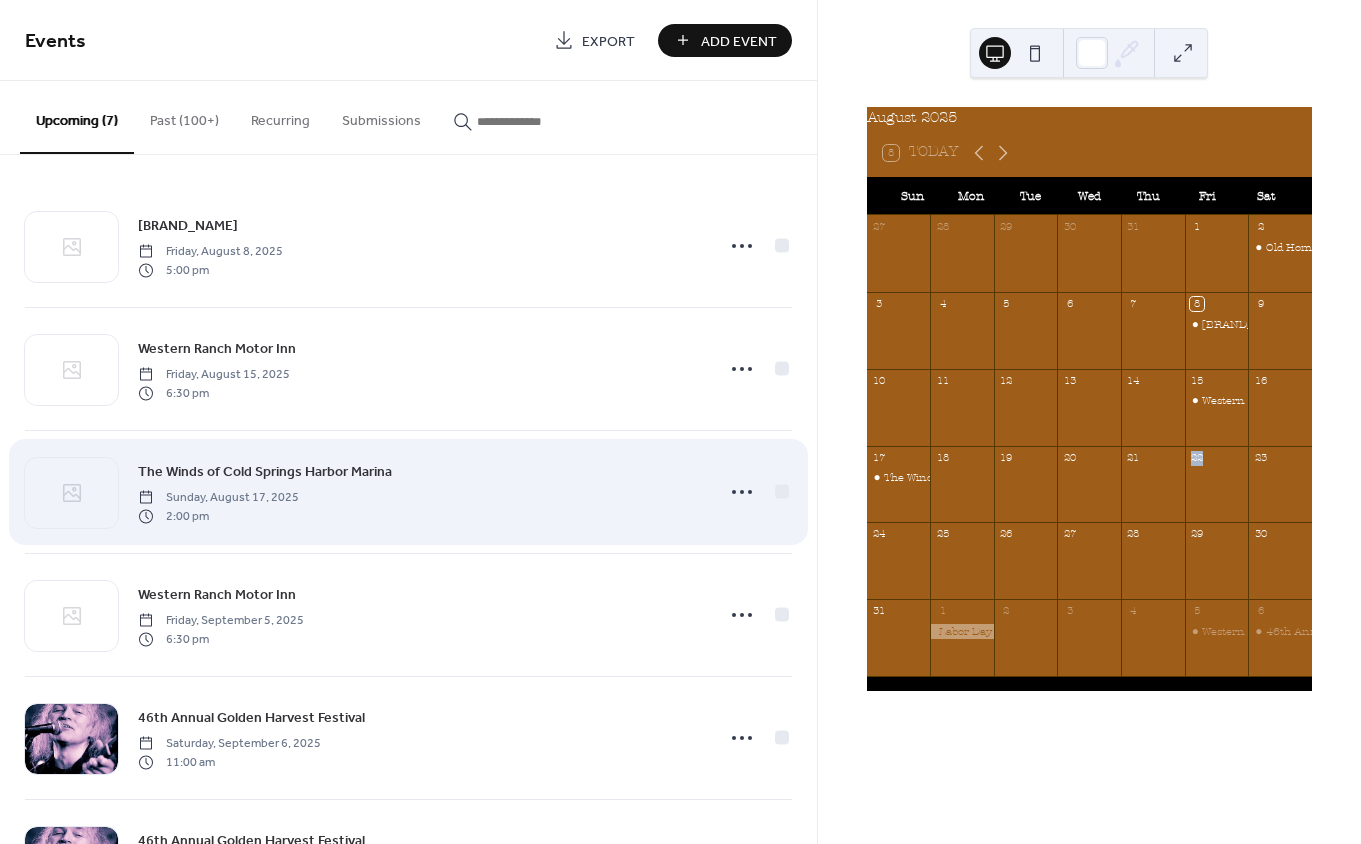 scroll, scrollTop: 0, scrollLeft: 0, axis: both 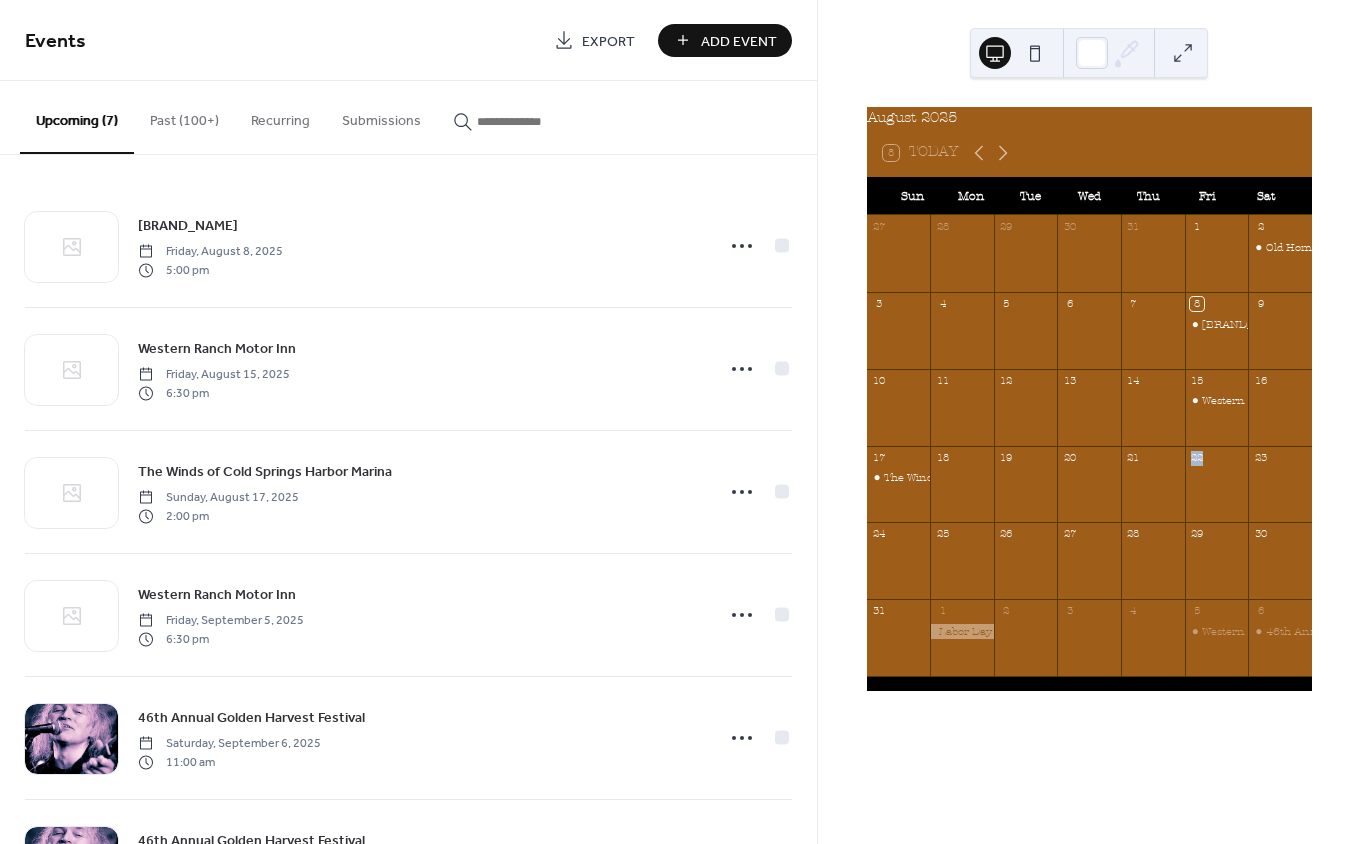click on "Add Event" at bounding box center [739, 41] 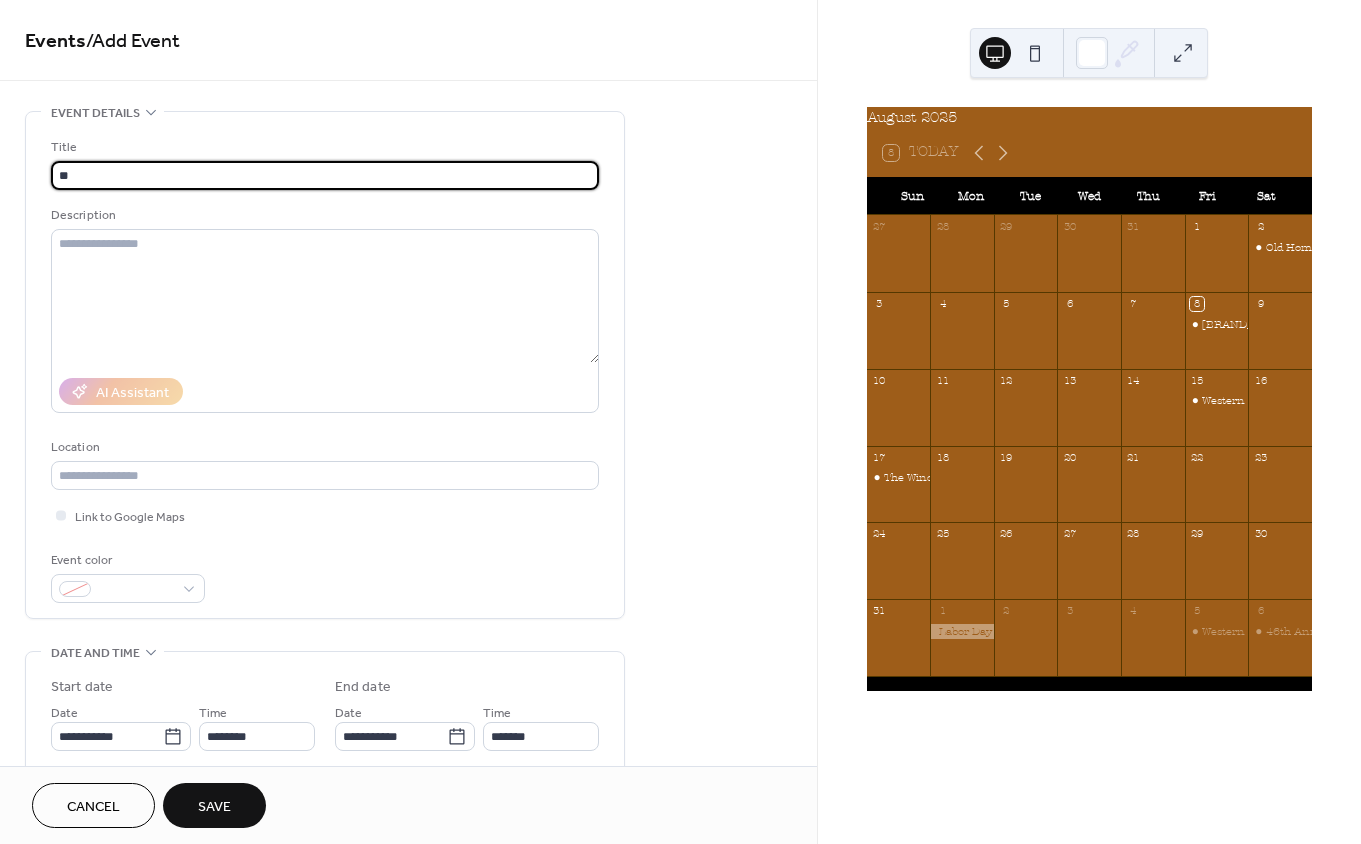 click on "**" at bounding box center [325, 175] 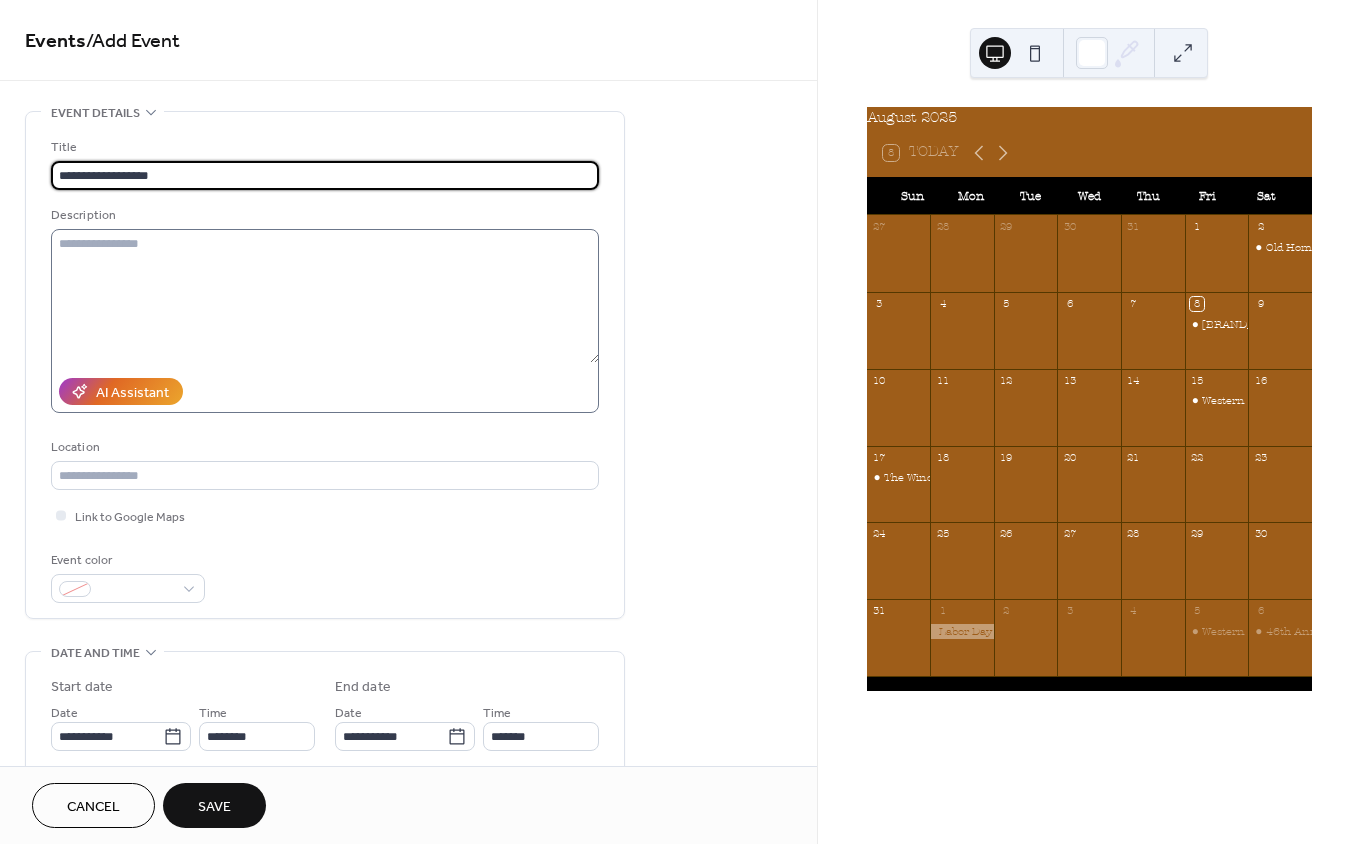 type on "**********" 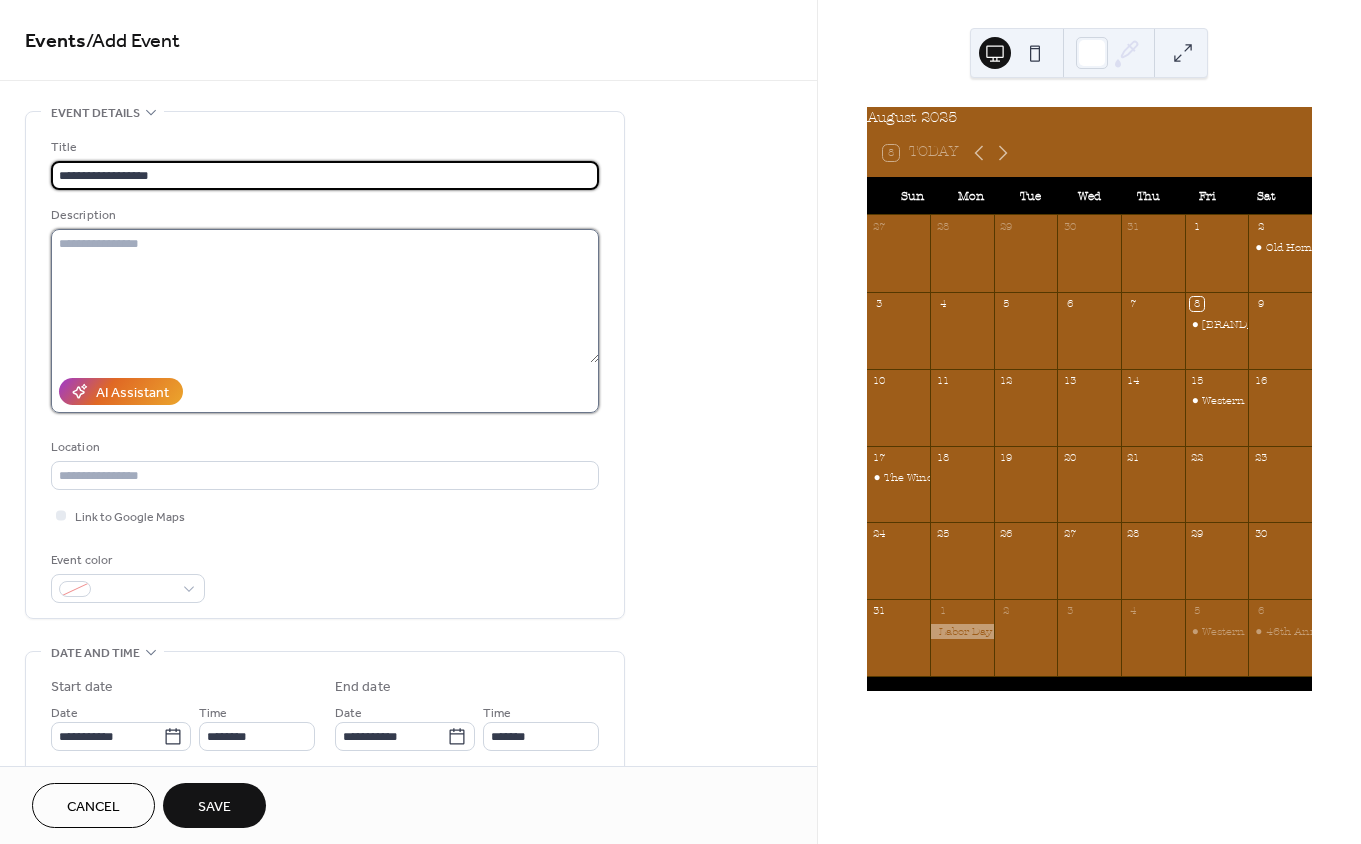 click at bounding box center [325, 296] 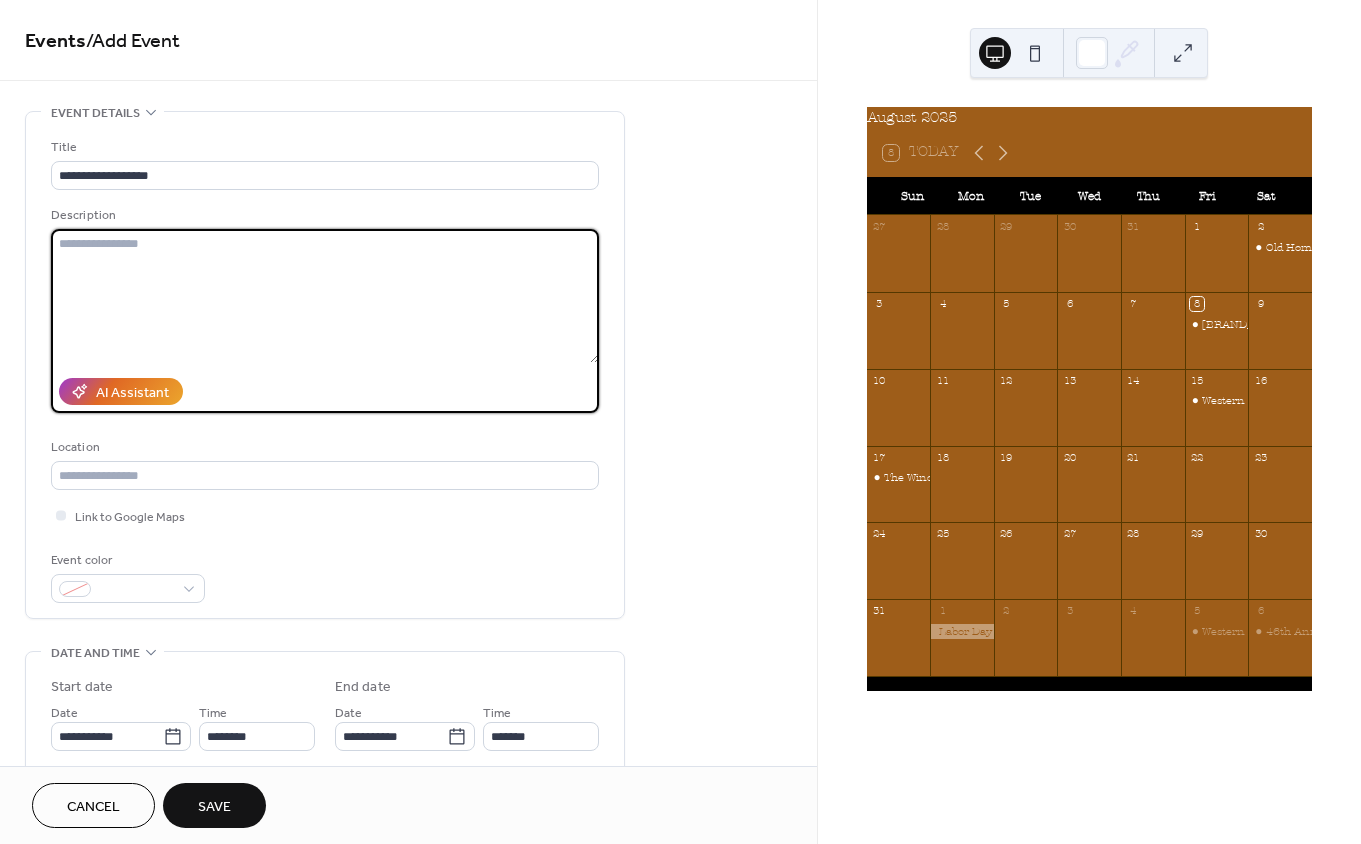 paste on "**********" 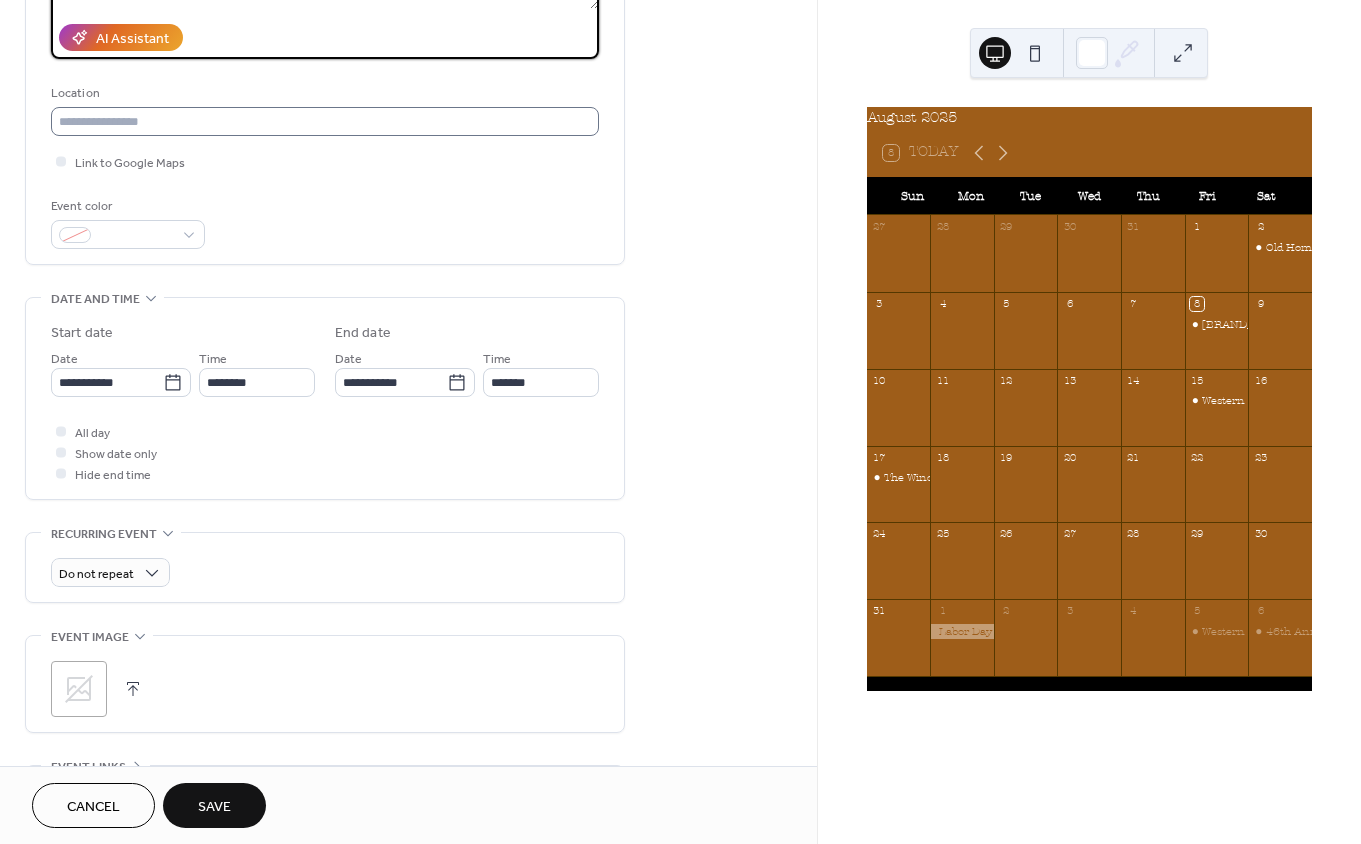 scroll, scrollTop: 456, scrollLeft: 0, axis: vertical 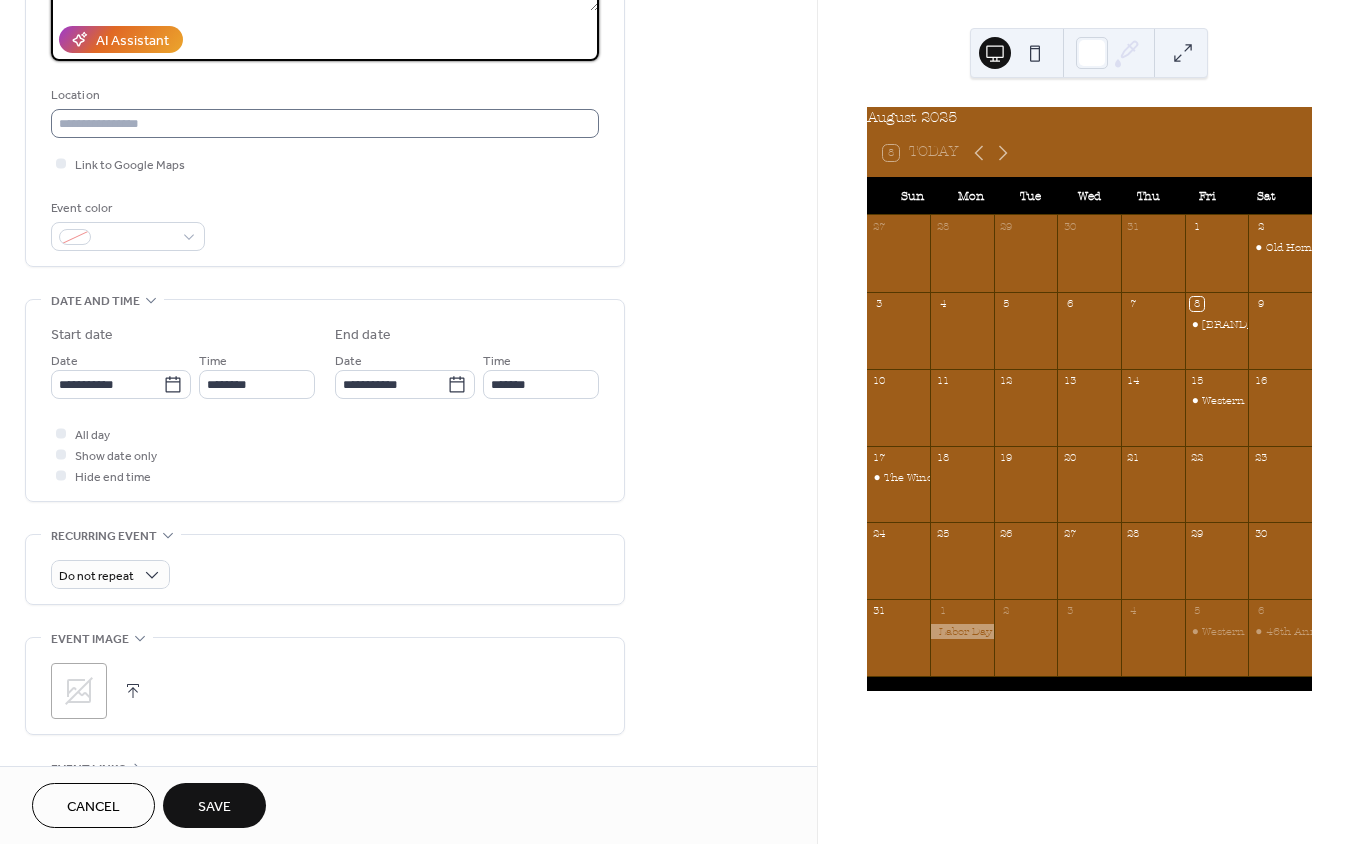 type on "**********" 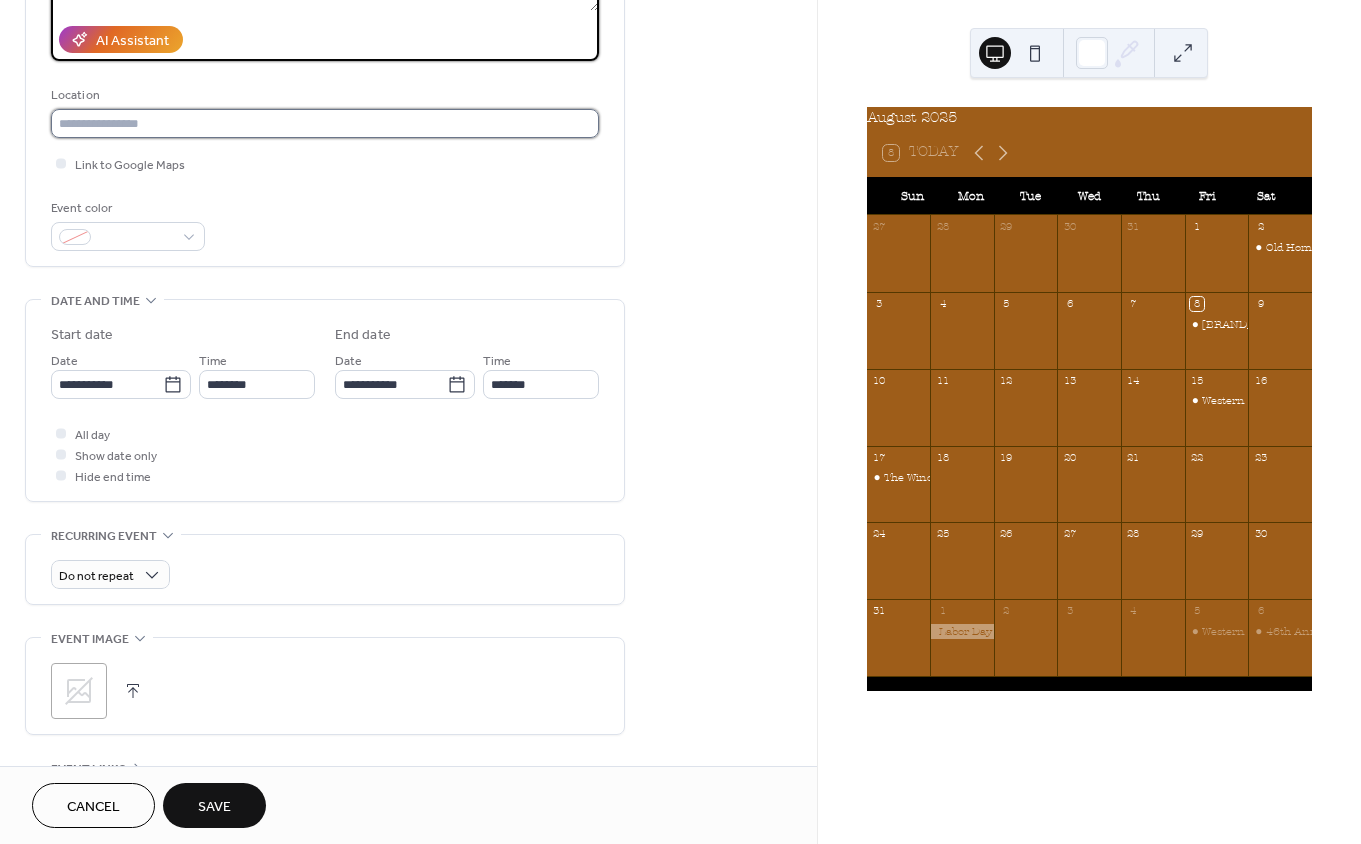 click at bounding box center [325, 123] 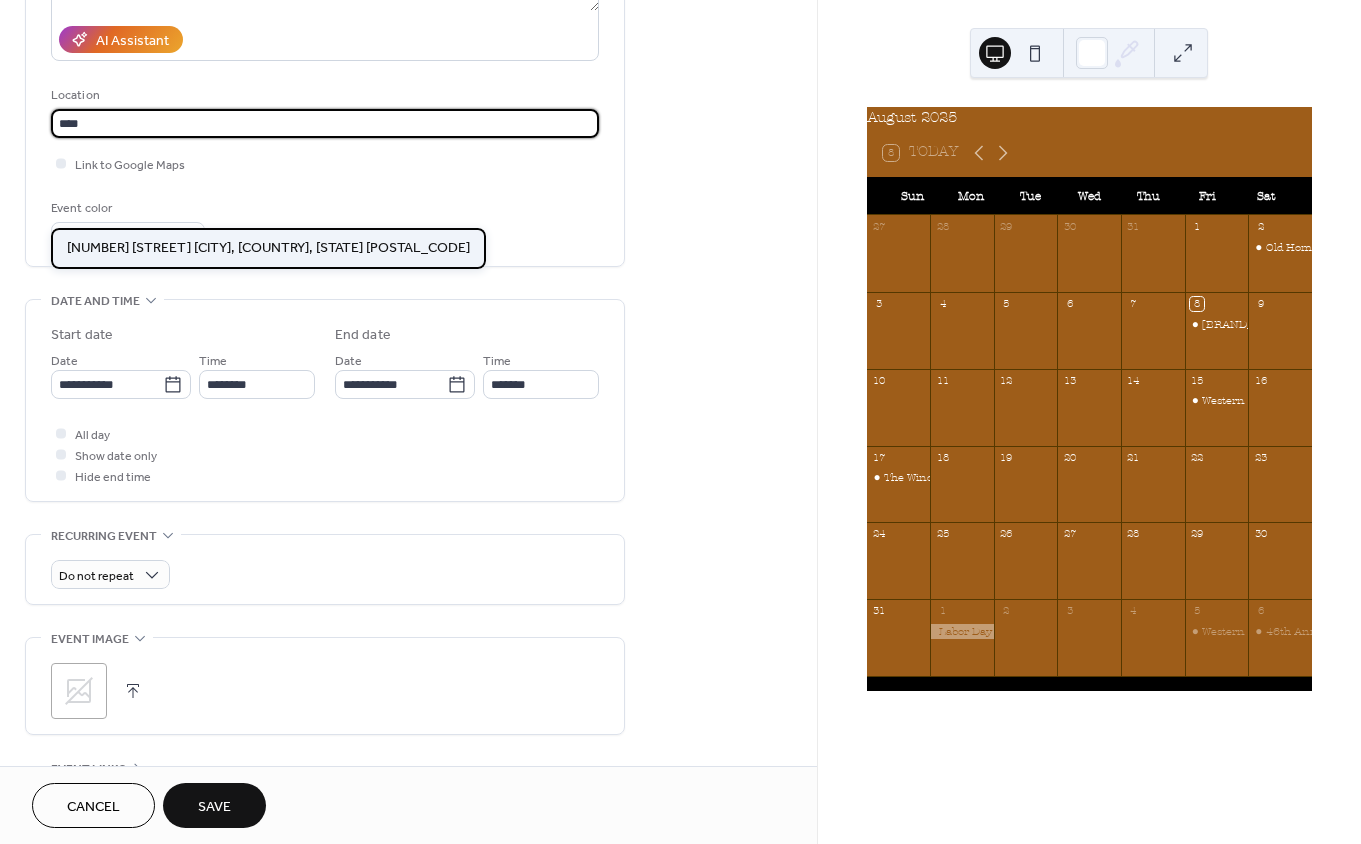click on "[NUMBER] [STREET] [CITY], [COUNTRY], [STATE] [POSTAL_CODE]" at bounding box center (268, 248) 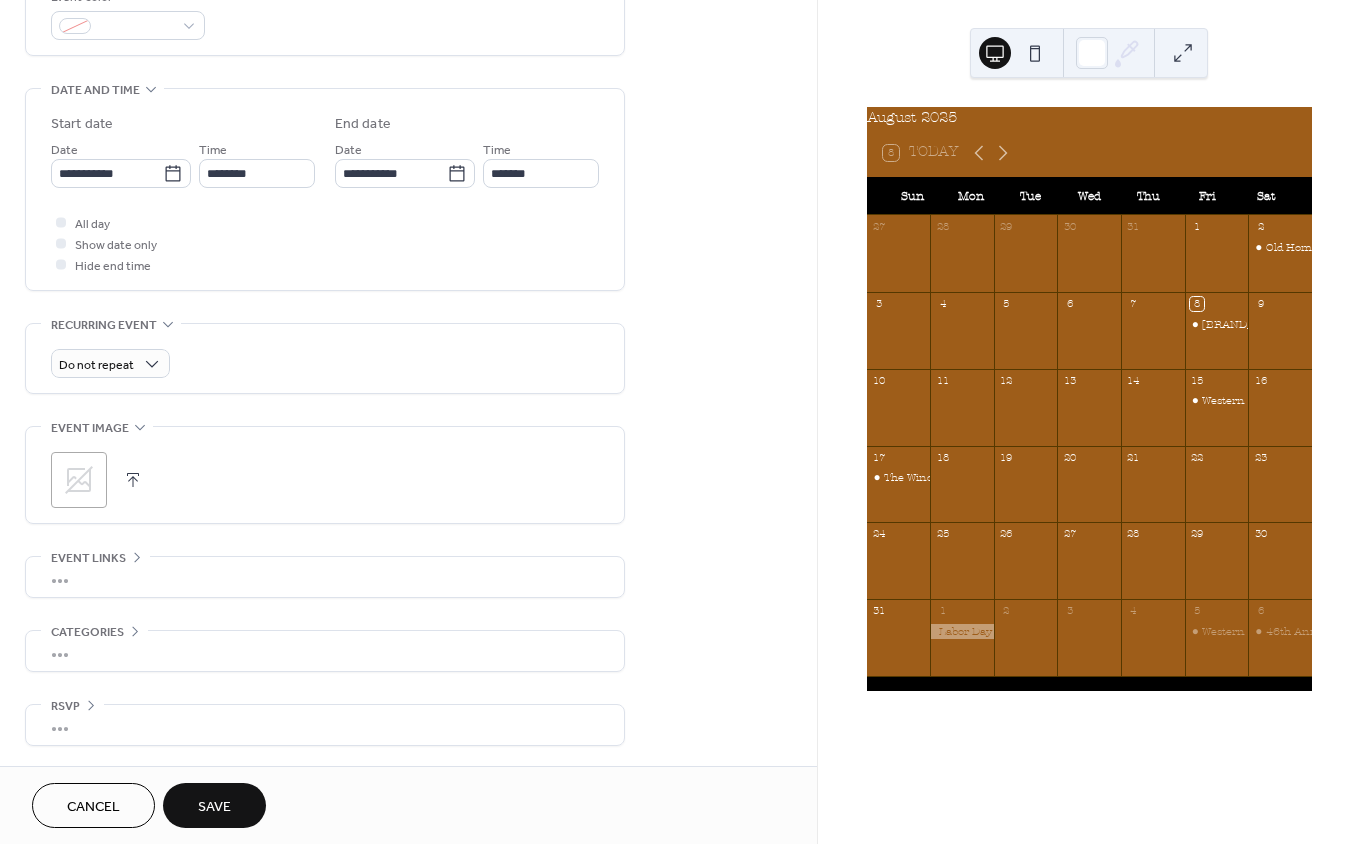 scroll, scrollTop: 910, scrollLeft: 0, axis: vertical 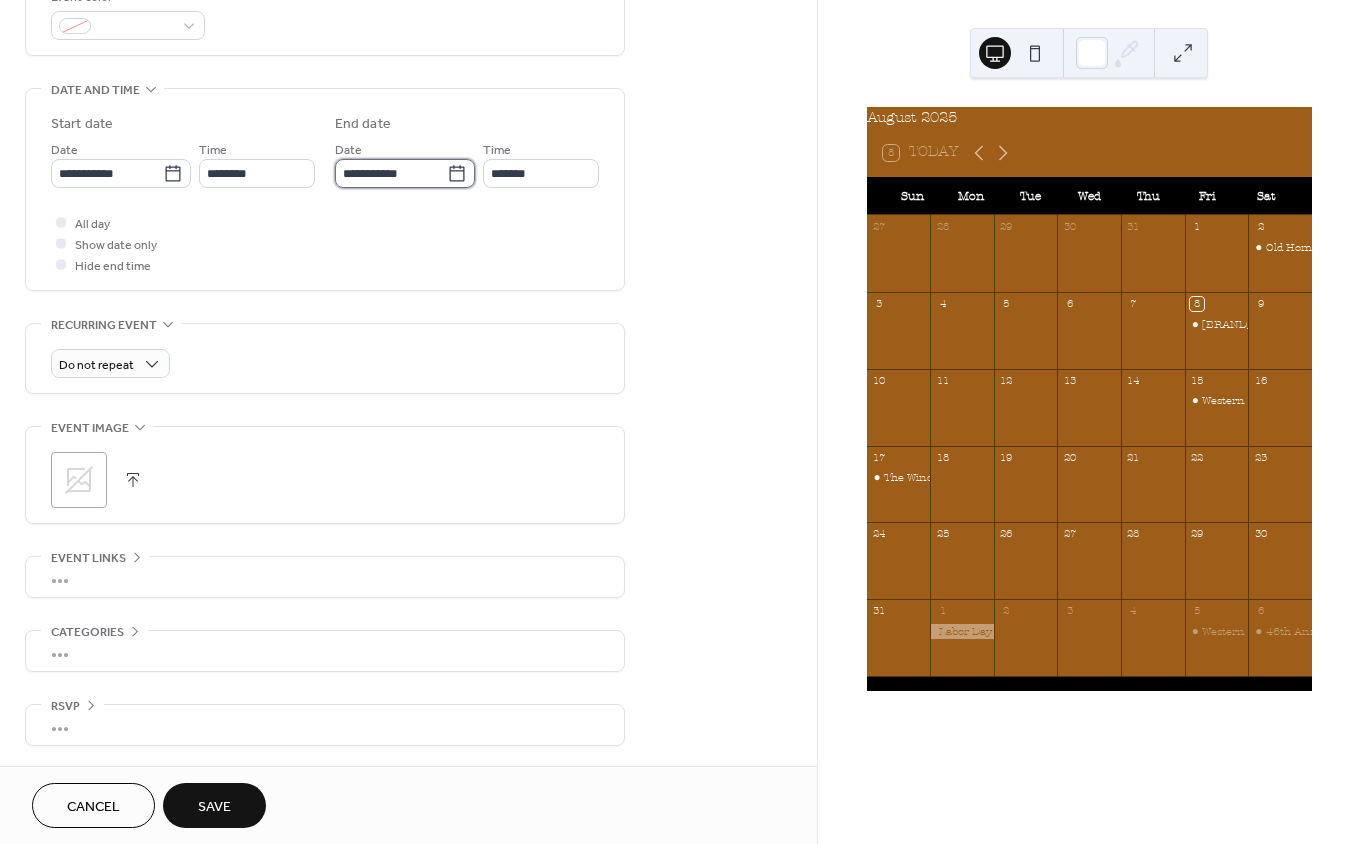 click on "**********" at bounding box center (391, 173) 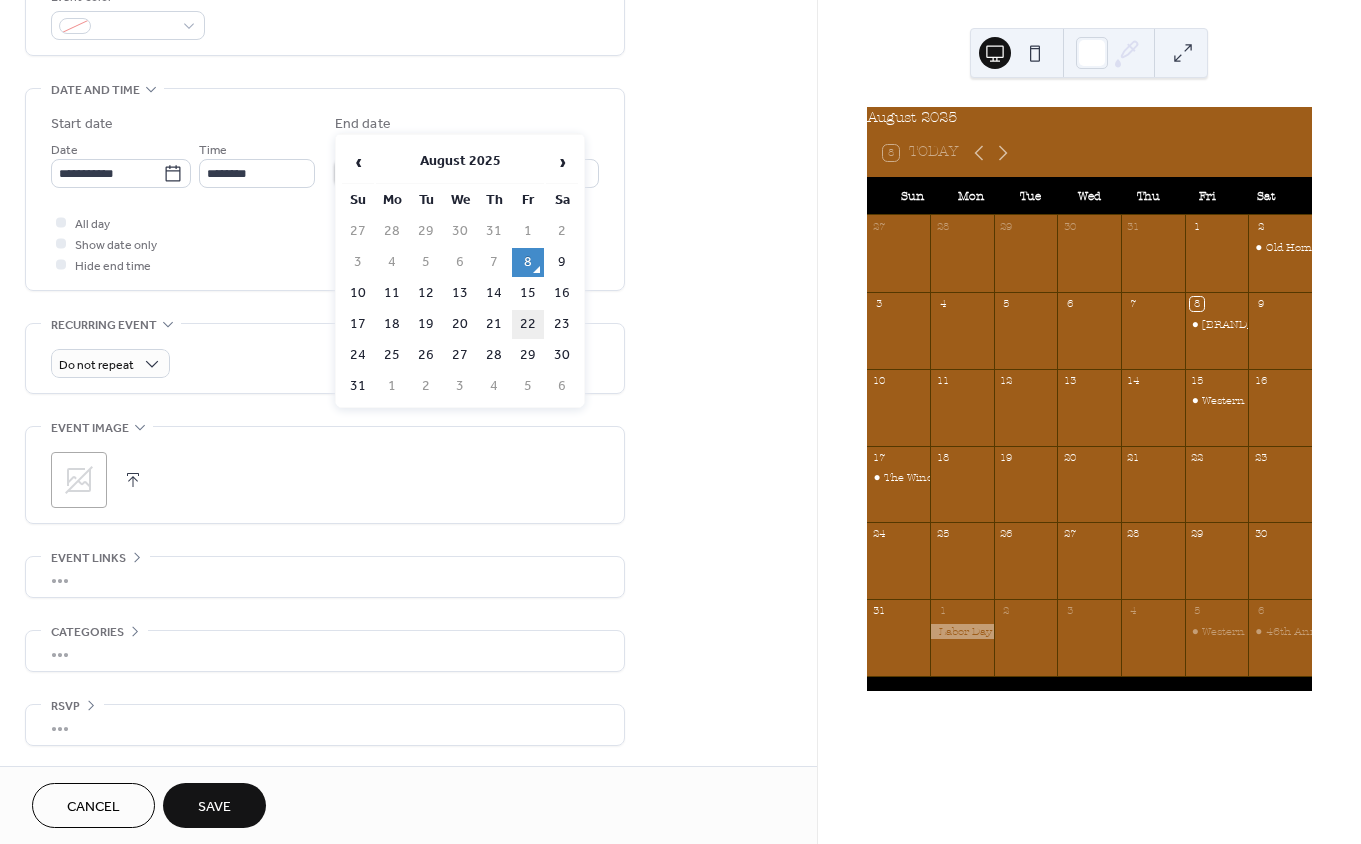 click on "22" at bounding box center [528, 324] 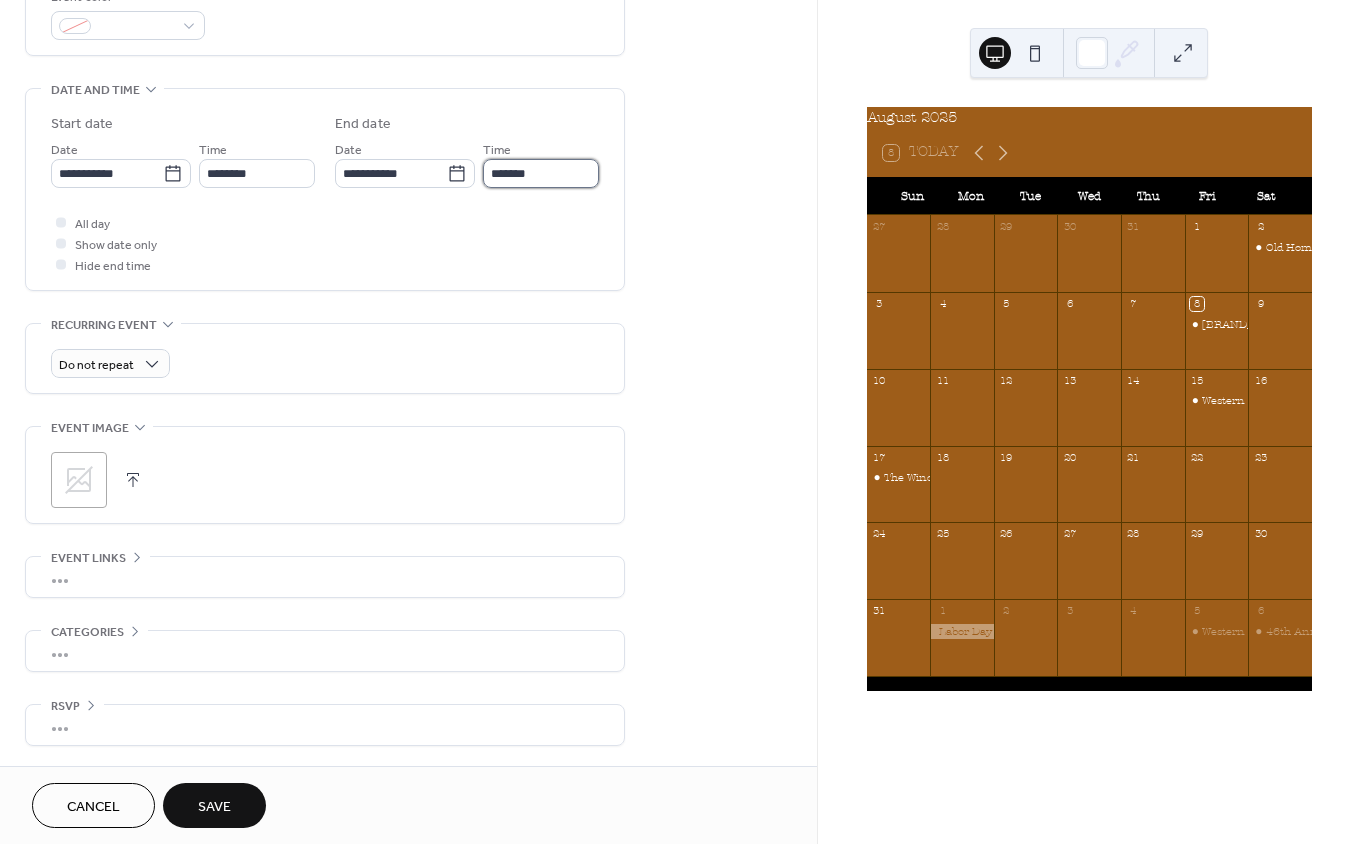 click on "*******" at bounding box center (541, 173) 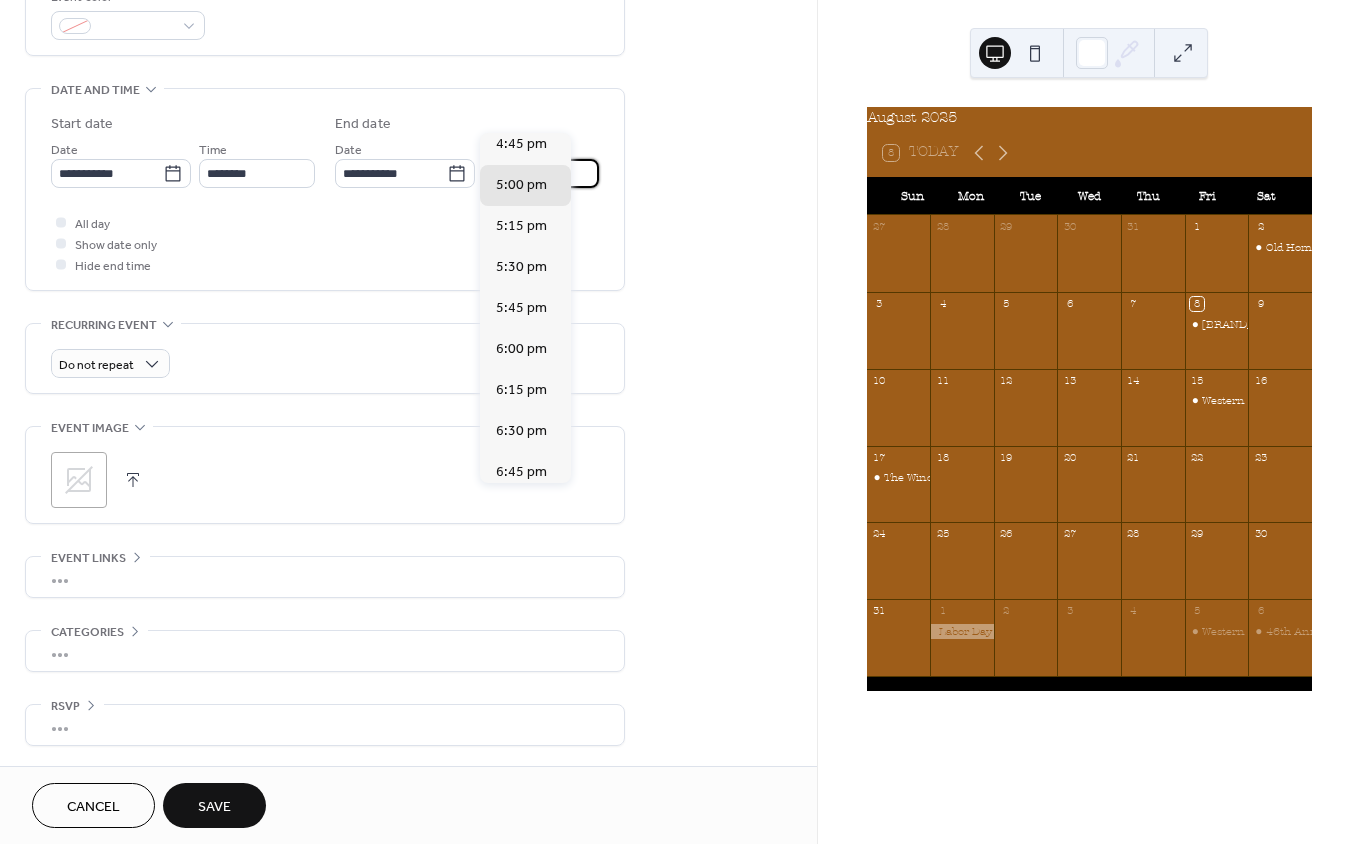 scroll, scrollTop: 3604, scrollLeft: 0, axis: vertical 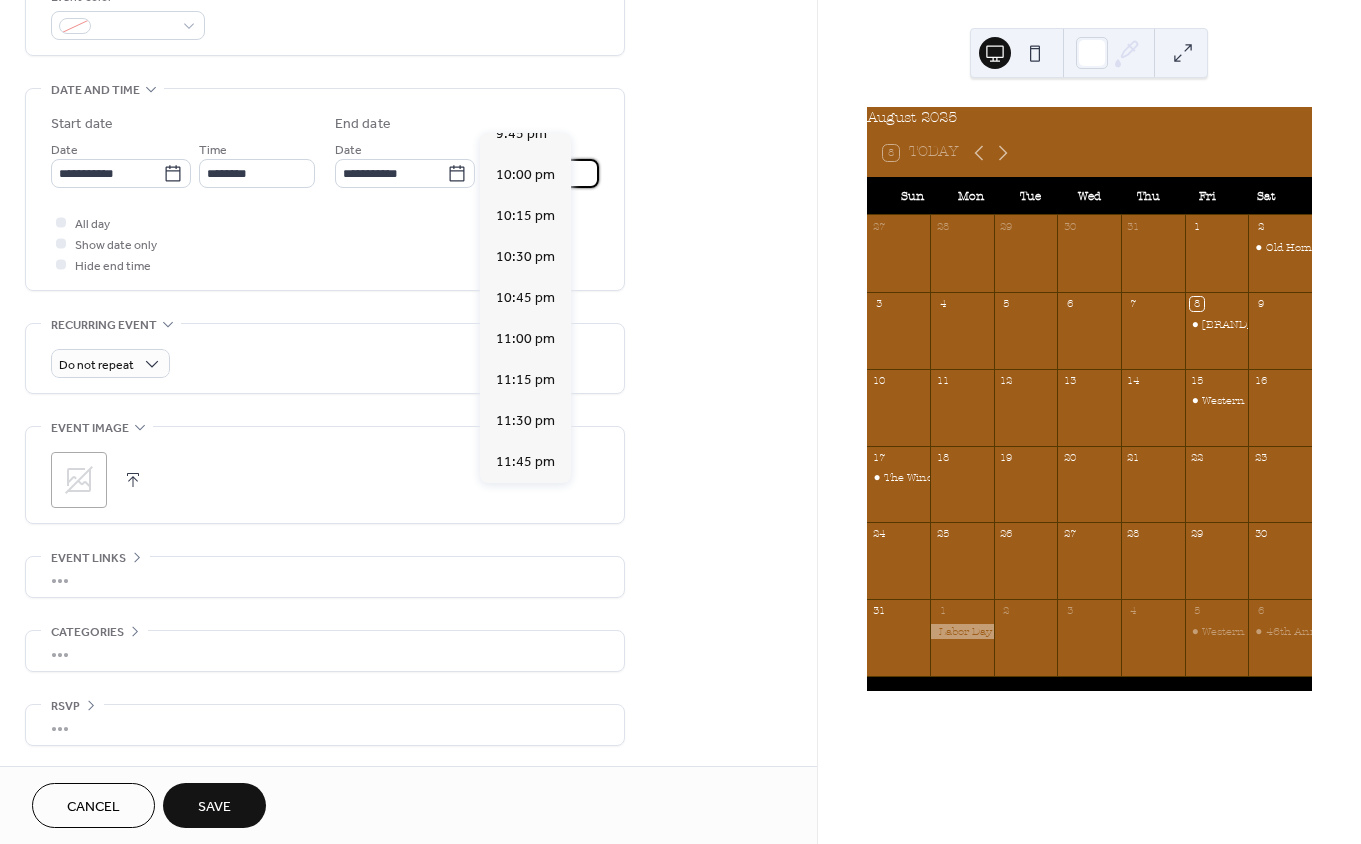 click on "5:00 pm" at bounding box center [525, -645] 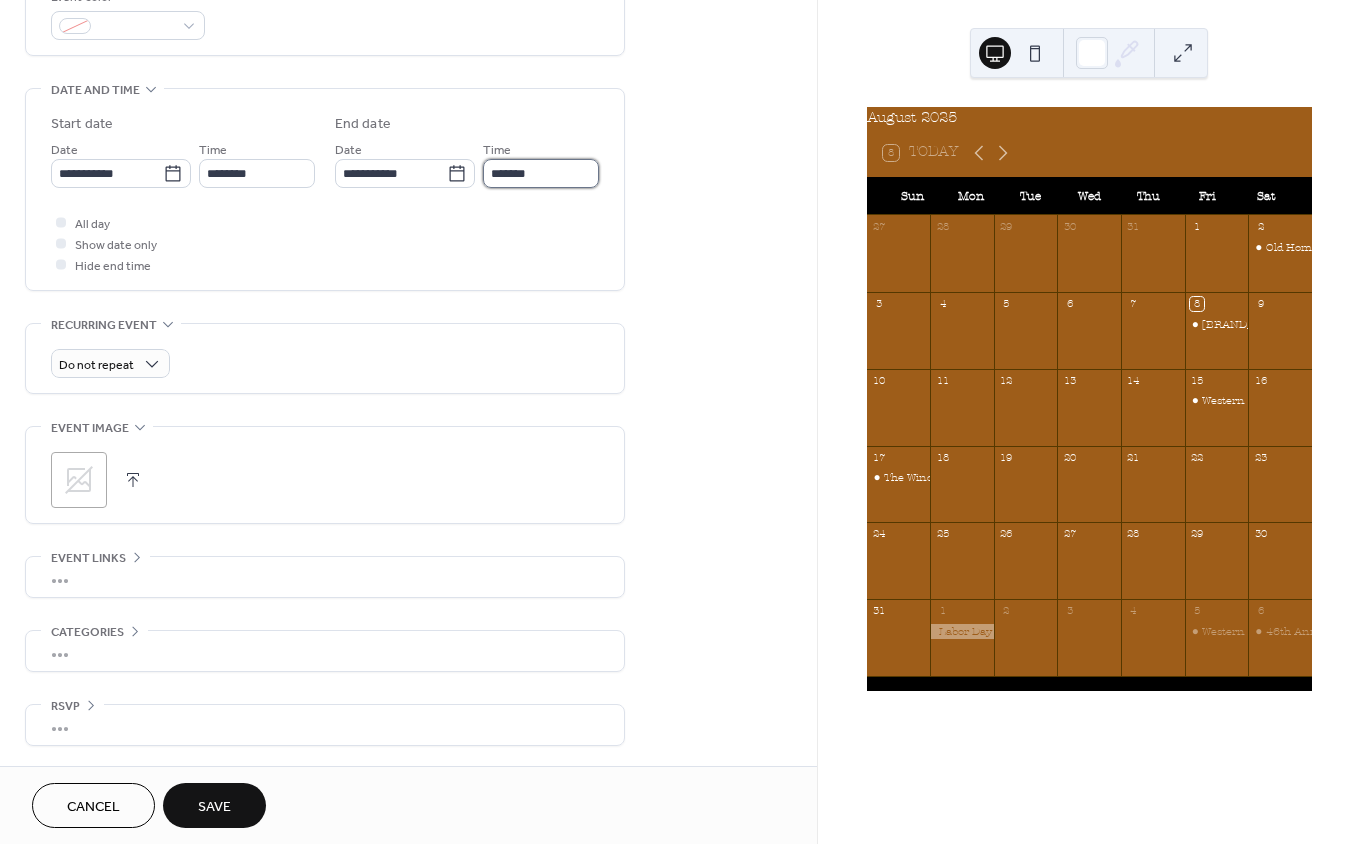 click on "*******" at bounding box center [541, 173] 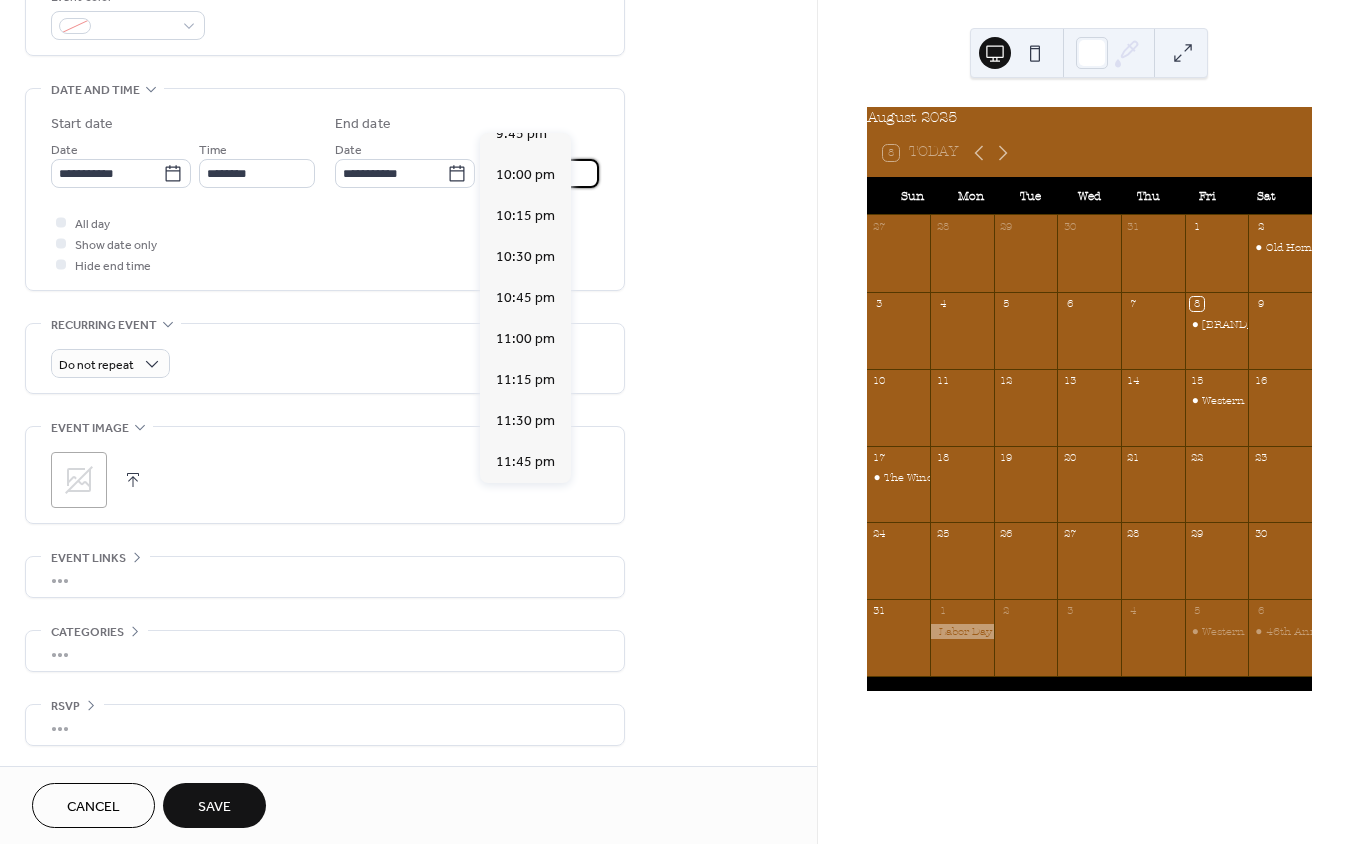 scroll, scrollTop: 4240, scrollLeft: 0, axis: vertical 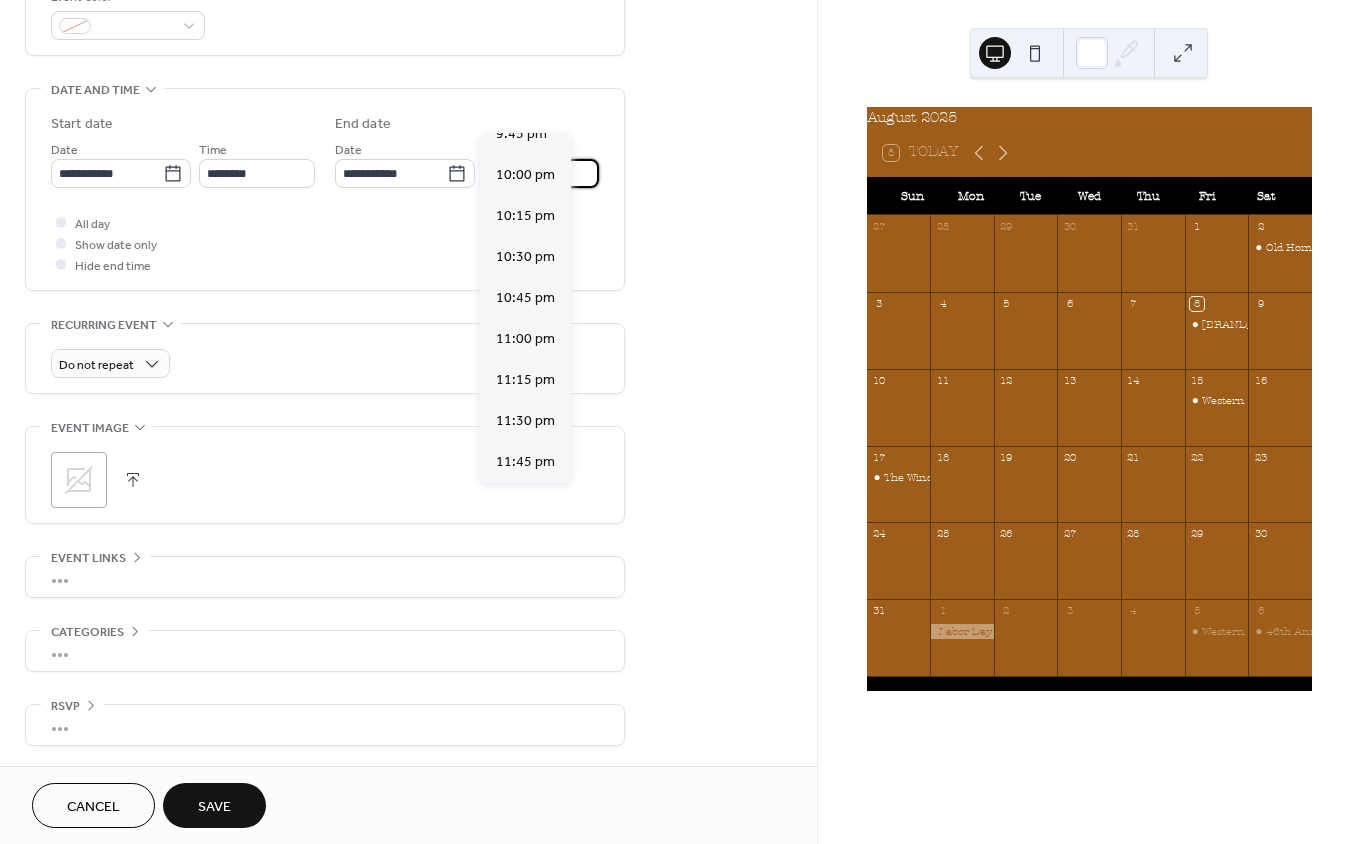 type on "*******" 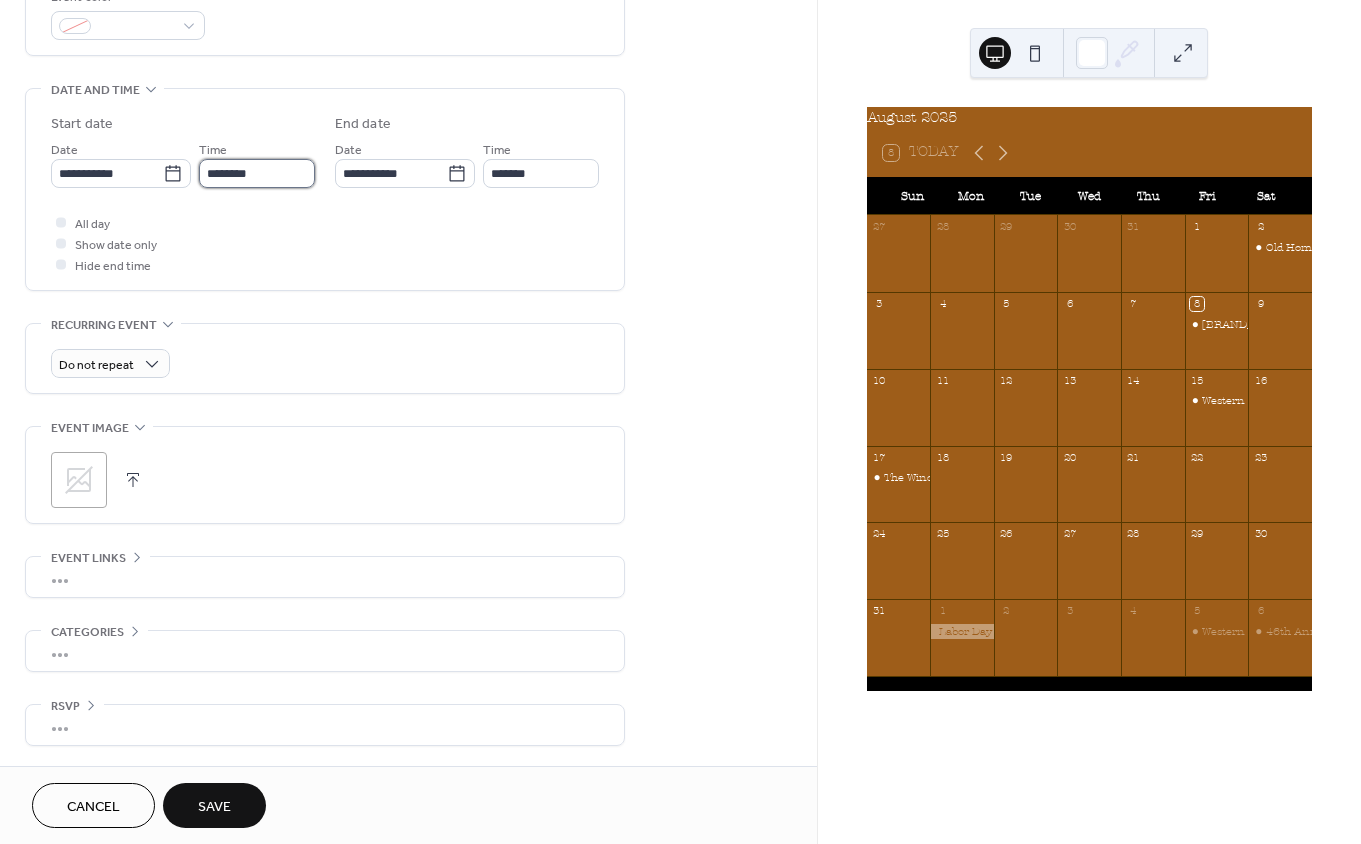 click on "********" at bounding box center (257, 173) 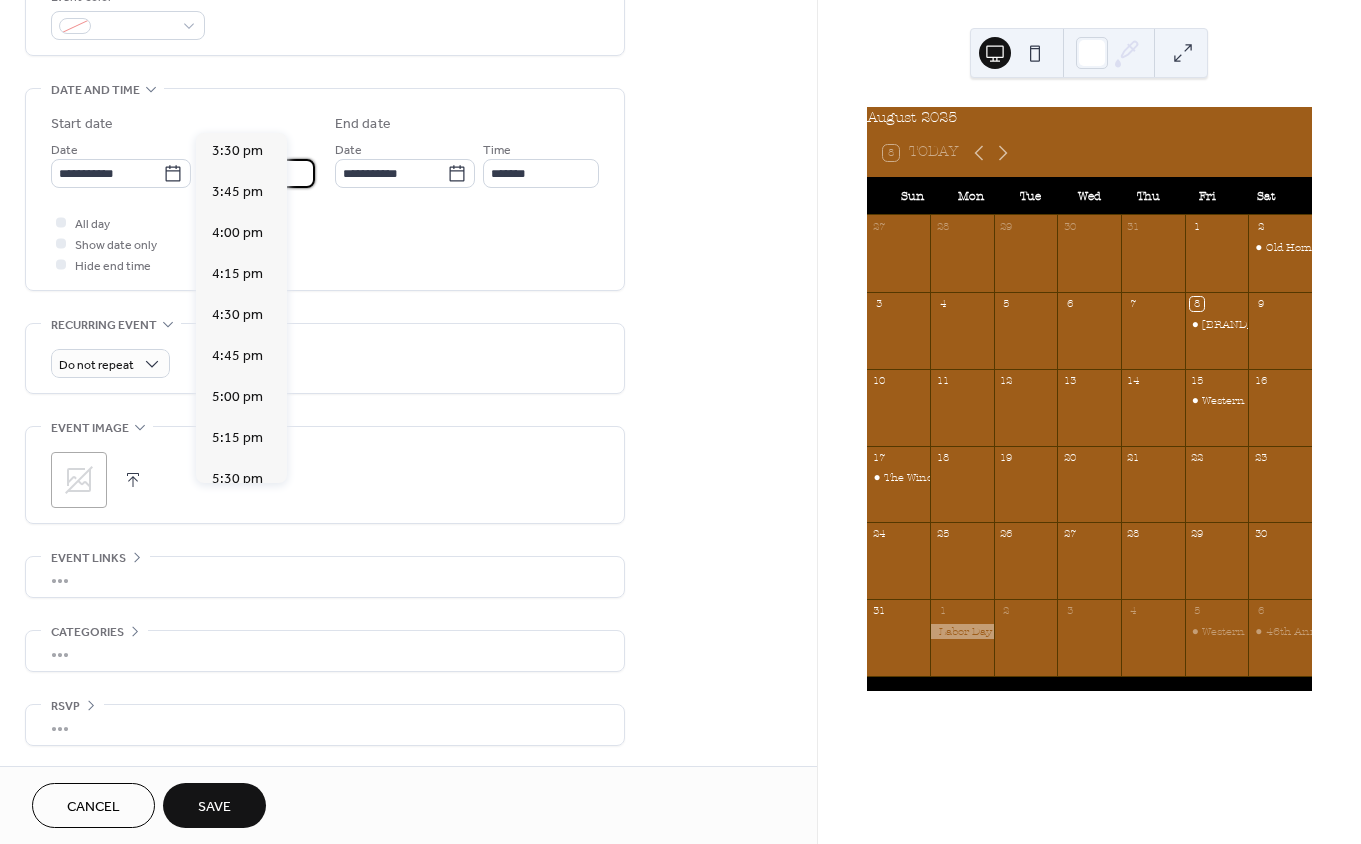 scroll, scrollTop: 3604, scrollLeft: 0, axis: vertical 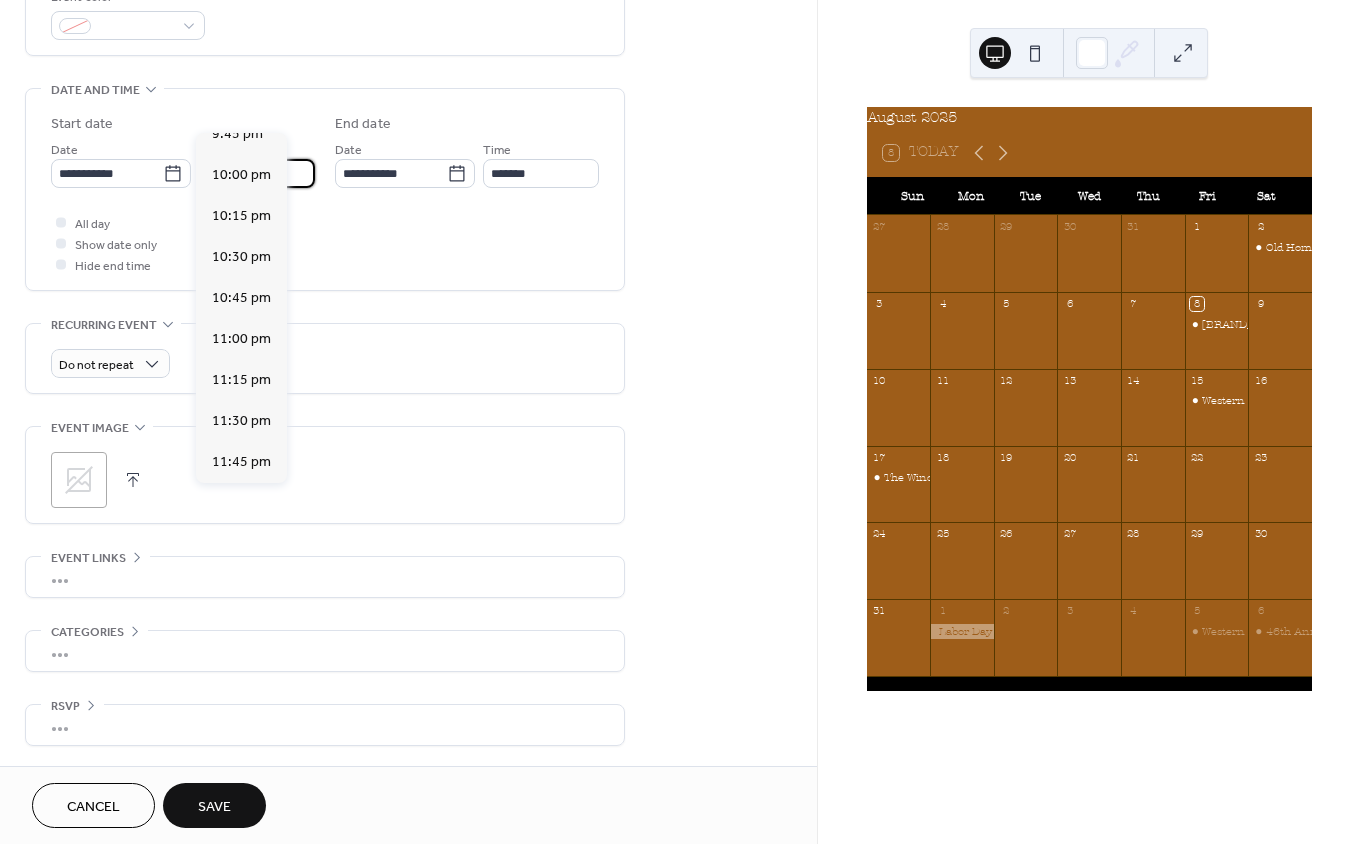 type on "*******" 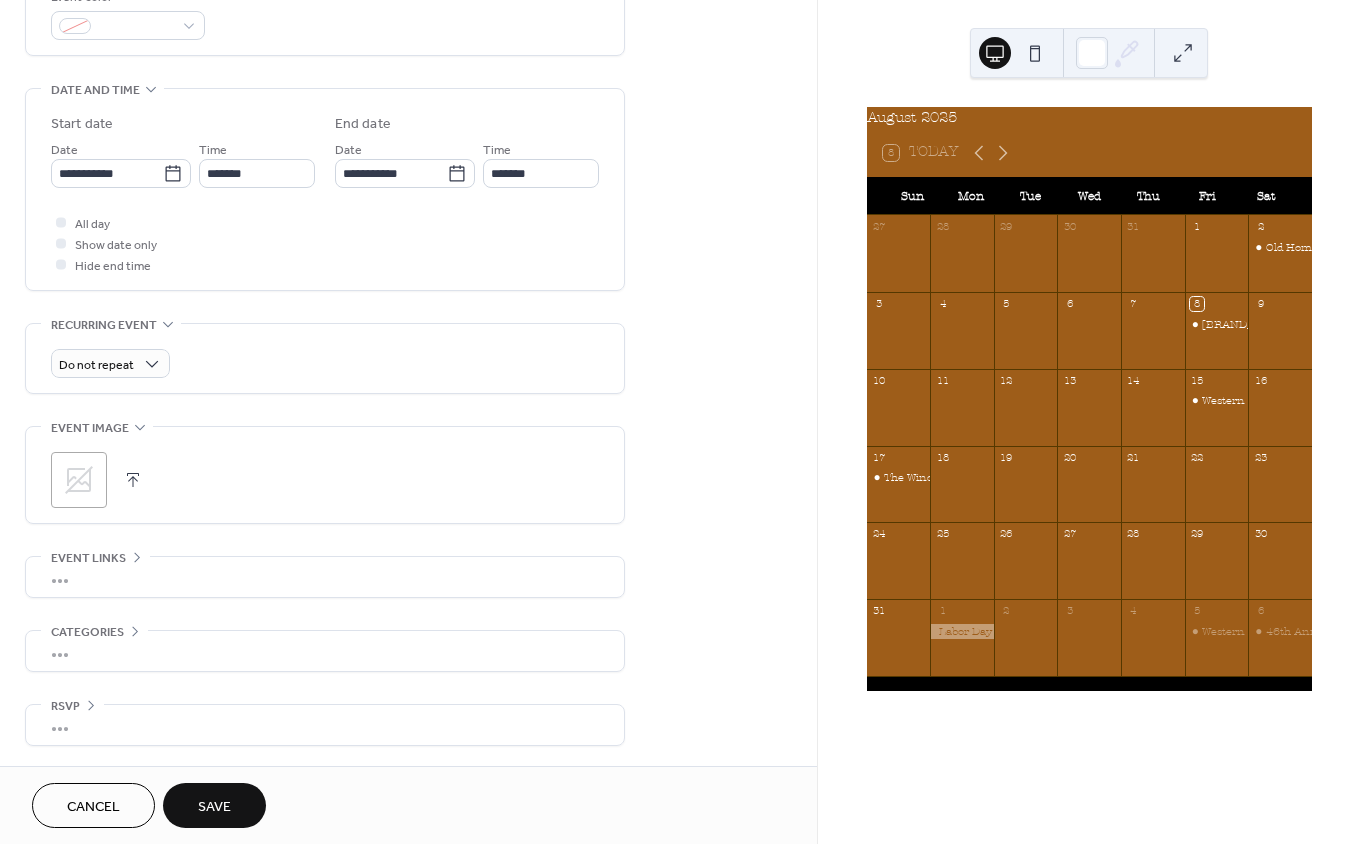 scroll, scrollTop: 943, scrollLeft: 0, axis: vertical 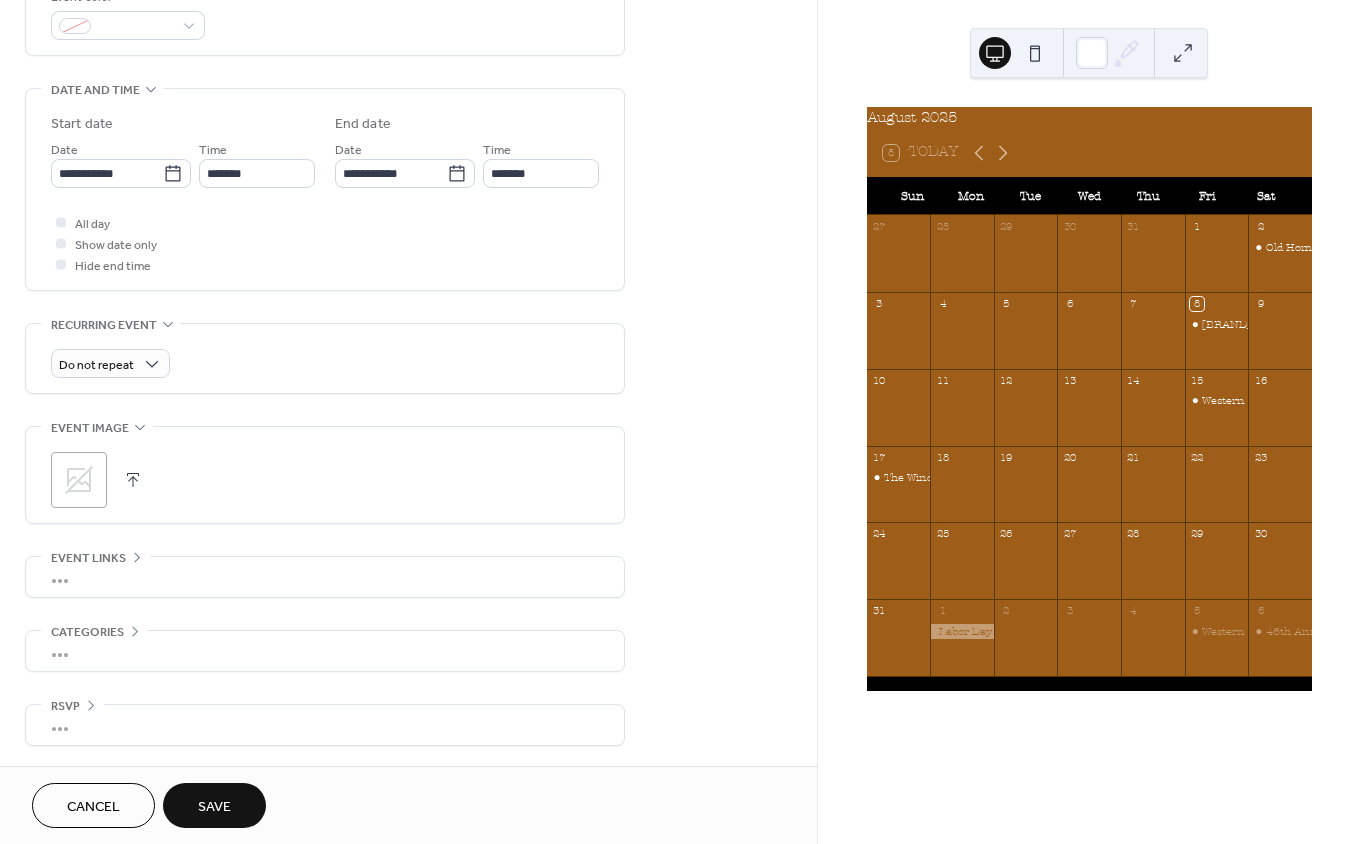 click on "Save" at bounding box center (214, 807) 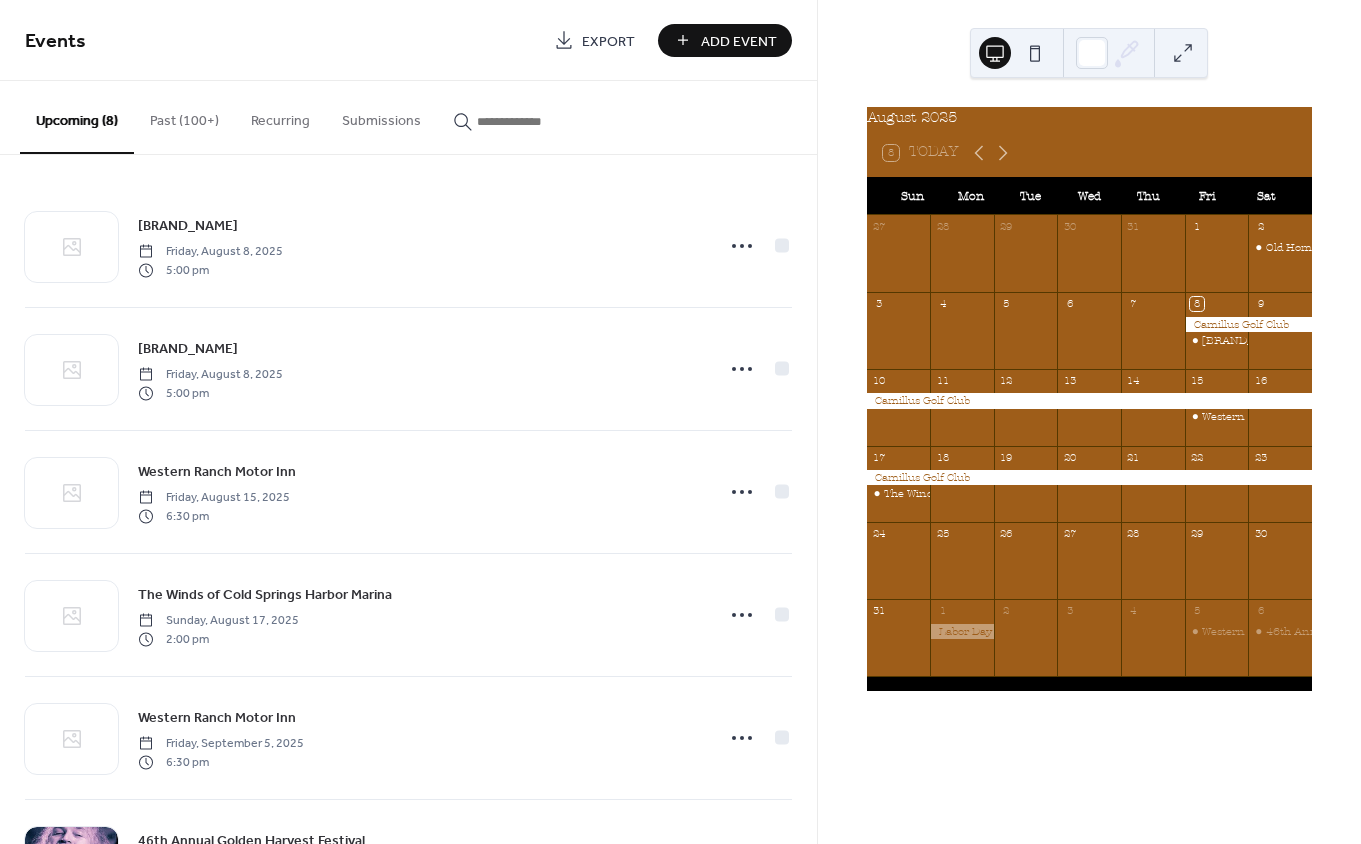 click on "9" at bounding box center (1261, 304) 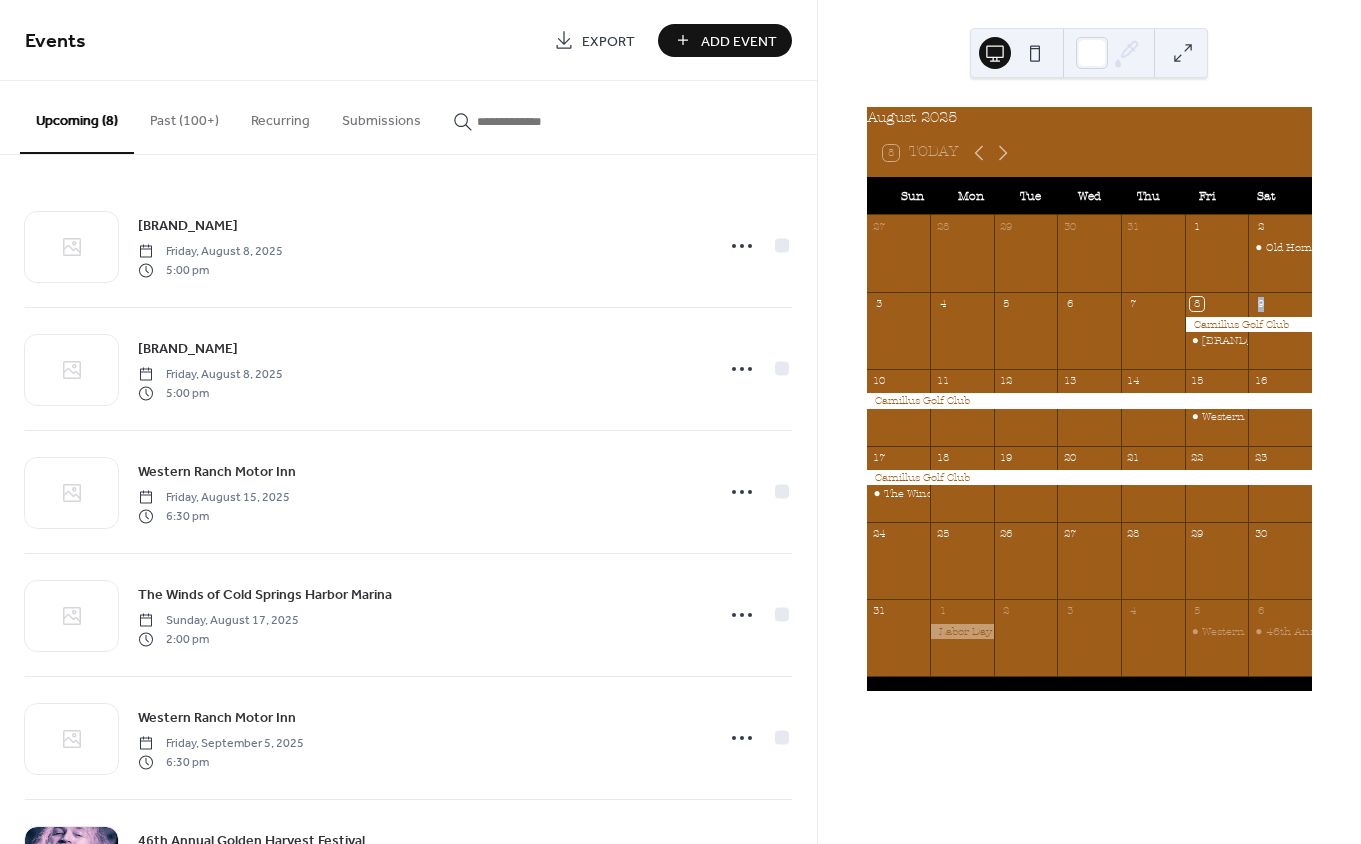 click on "Add Event" at bounding box center [739, 41] 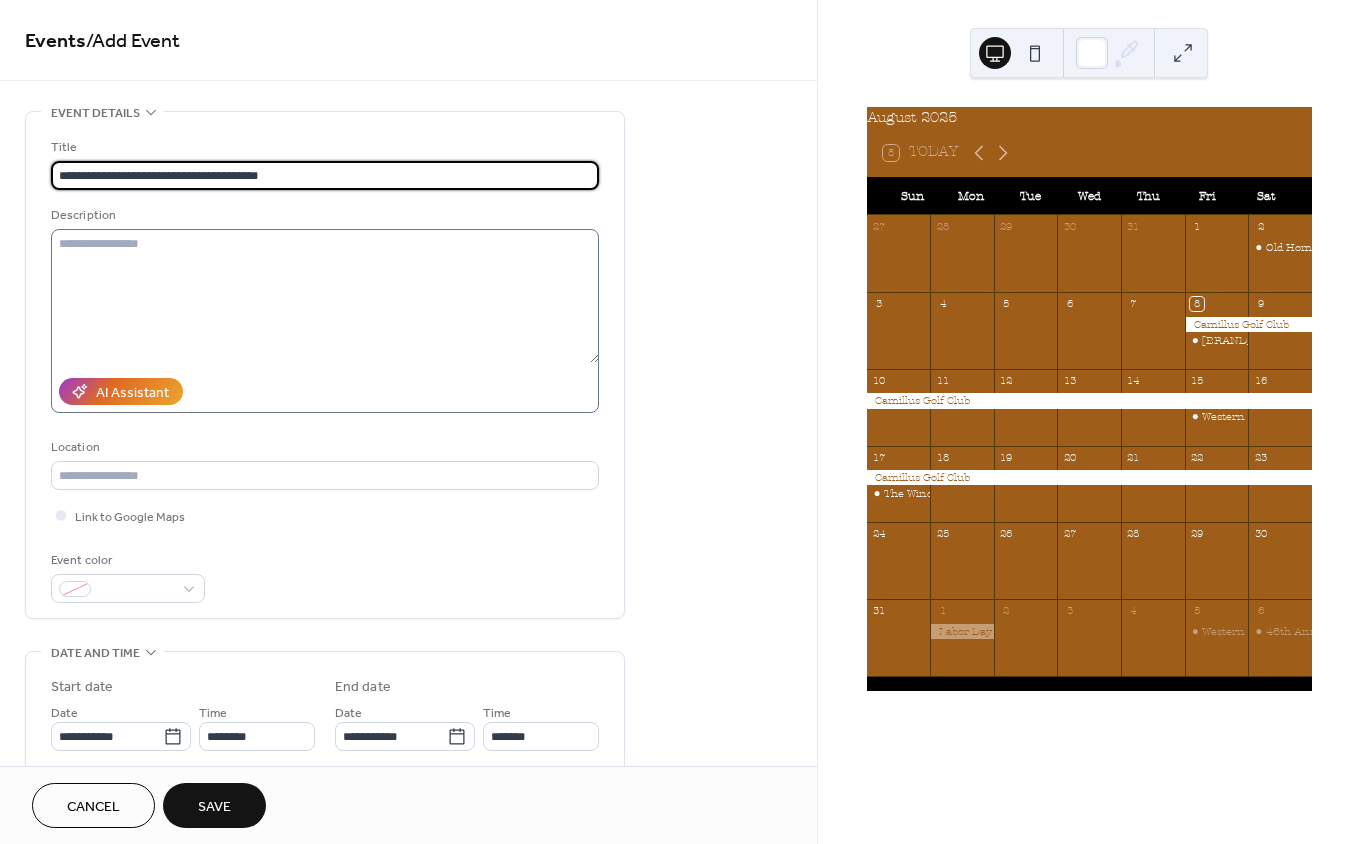 type on "**********" 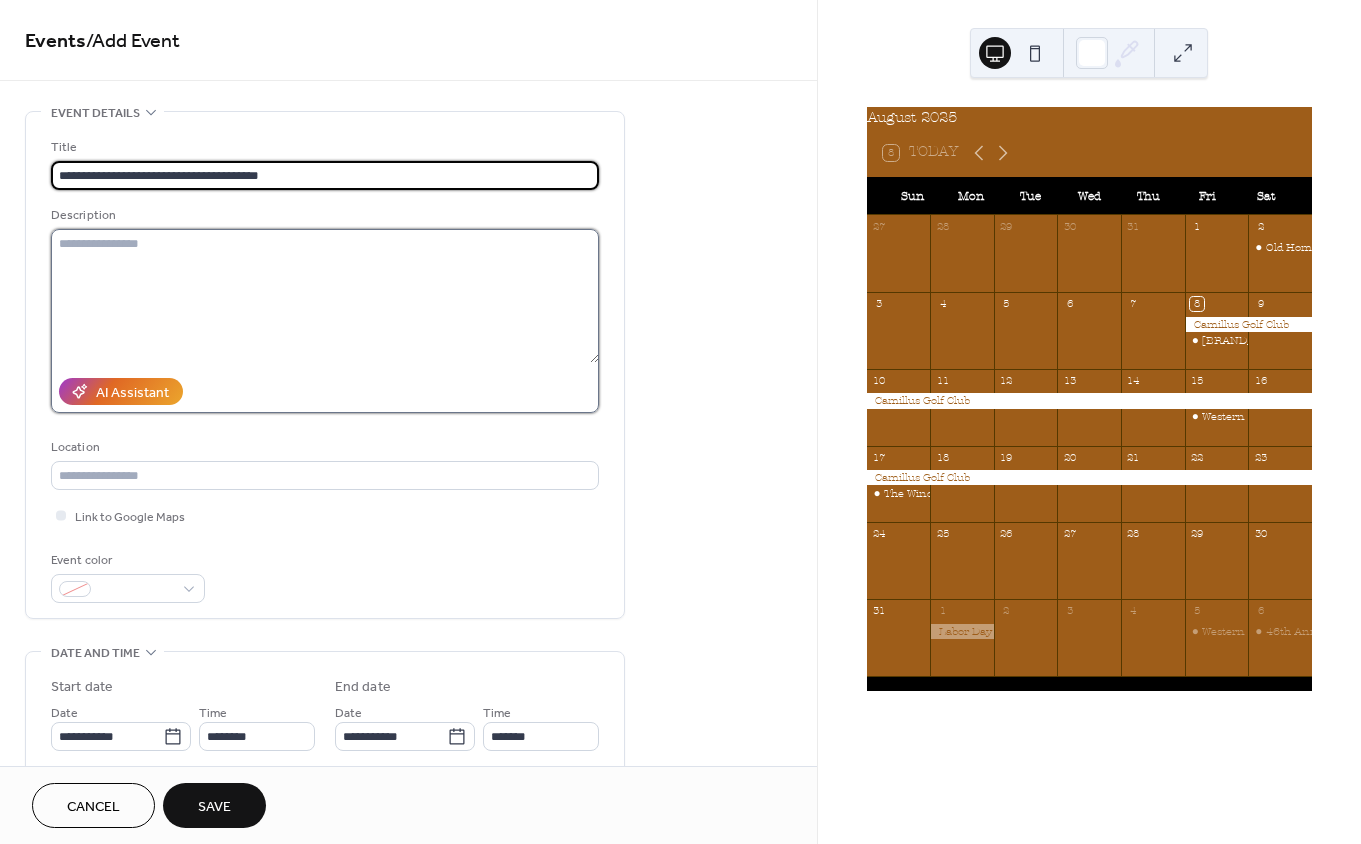 click at bounding box center [325, 296] 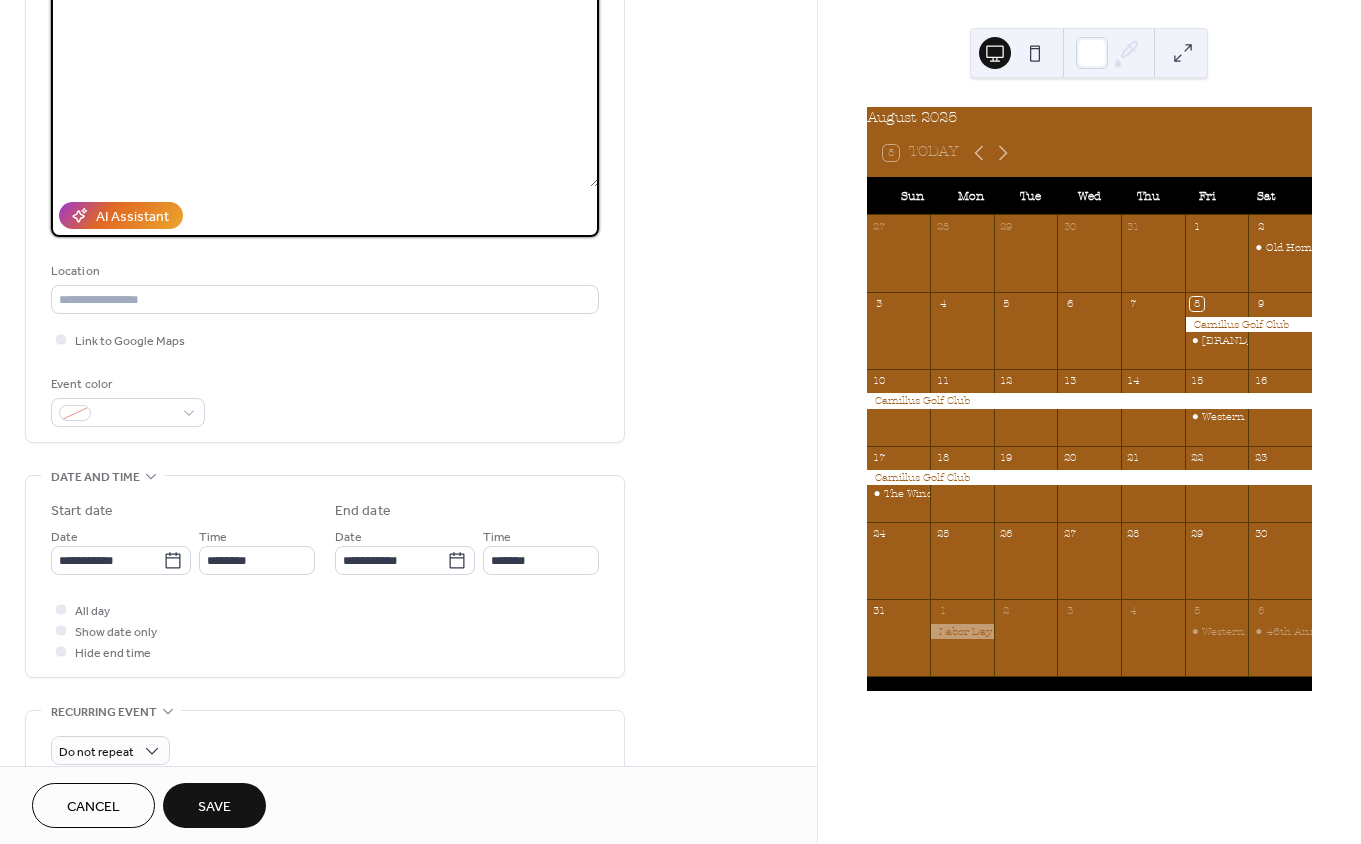 scroll, scrollTop: 286, scrollLeft: 0, axis: vertical 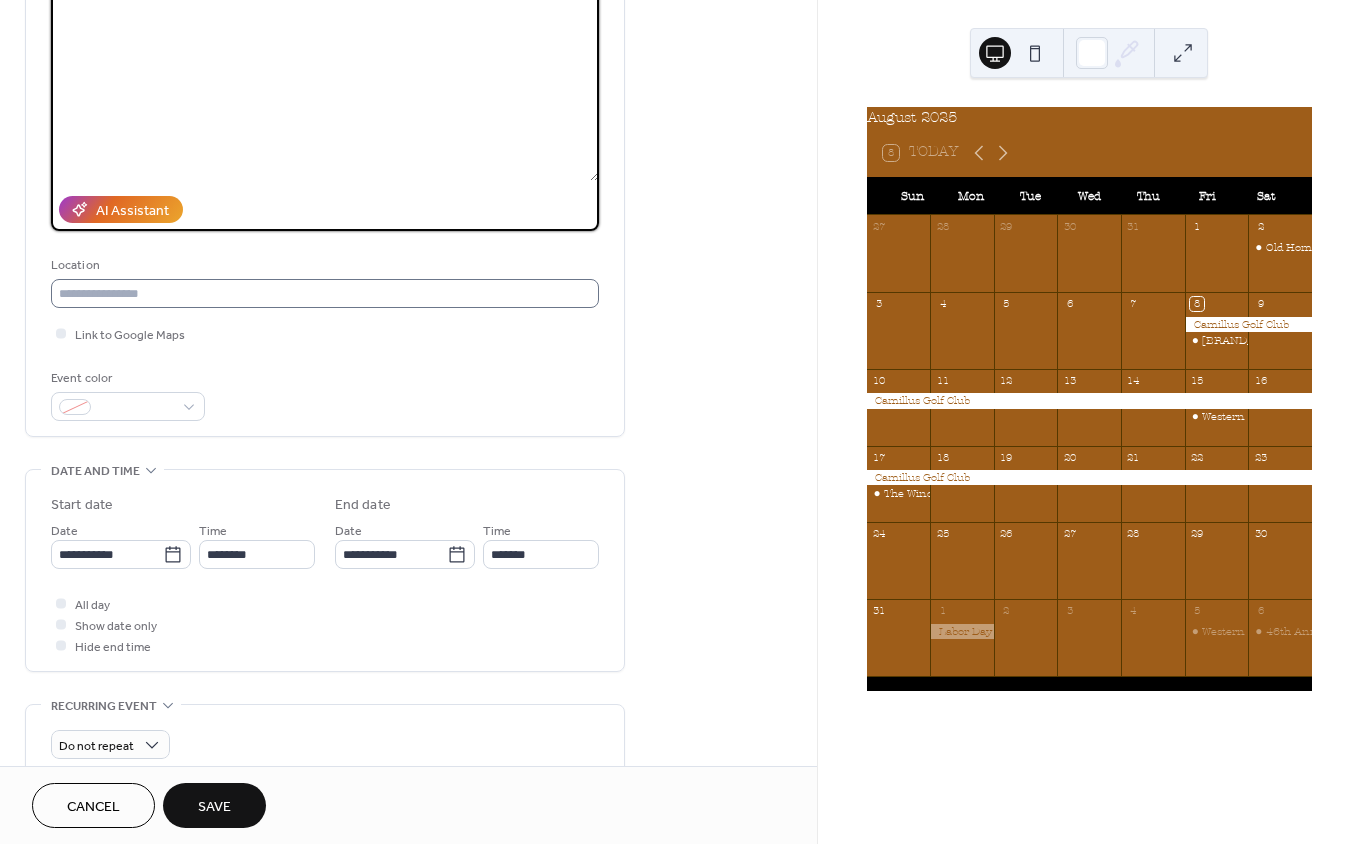 type on "**********" 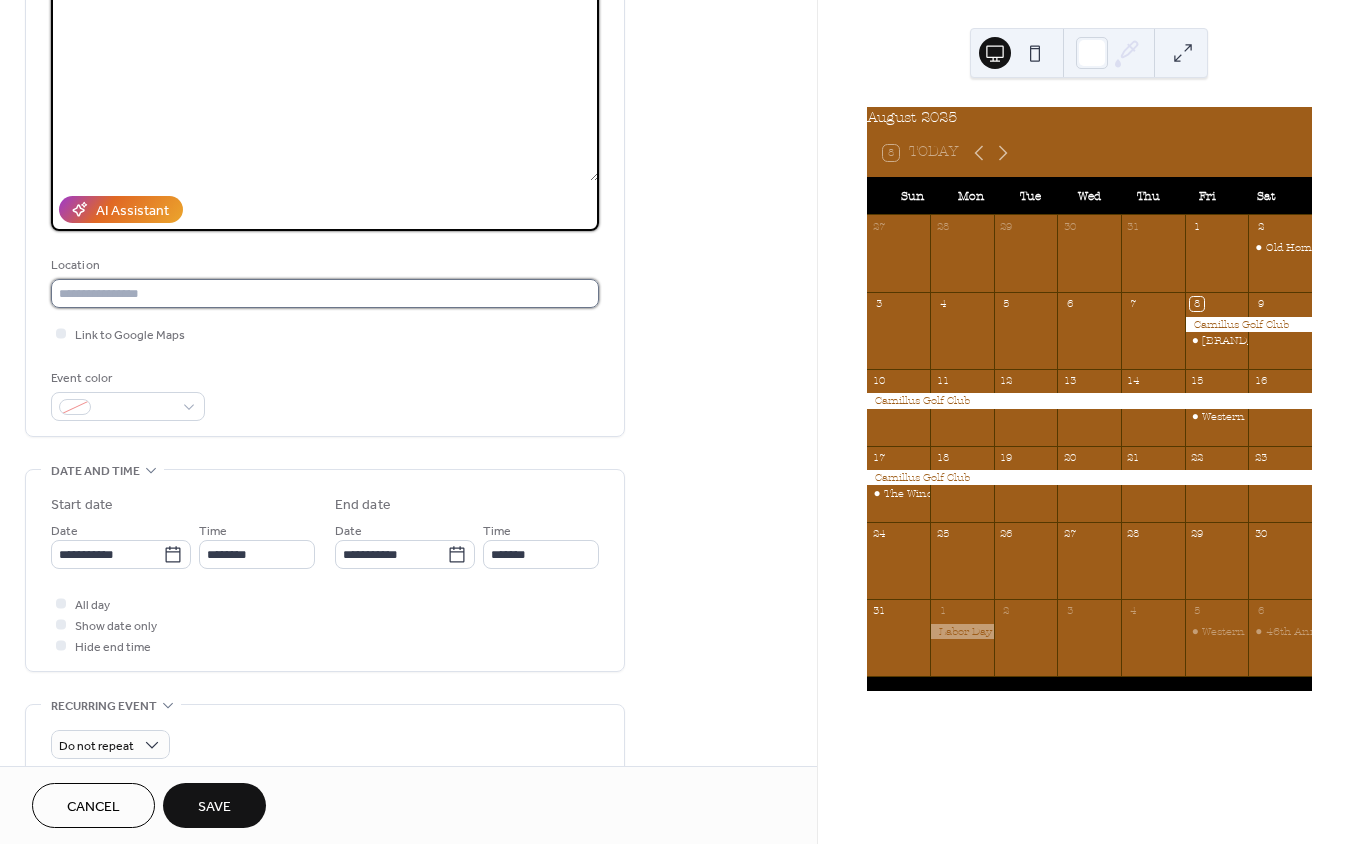 click at bounding box center (325, 293) 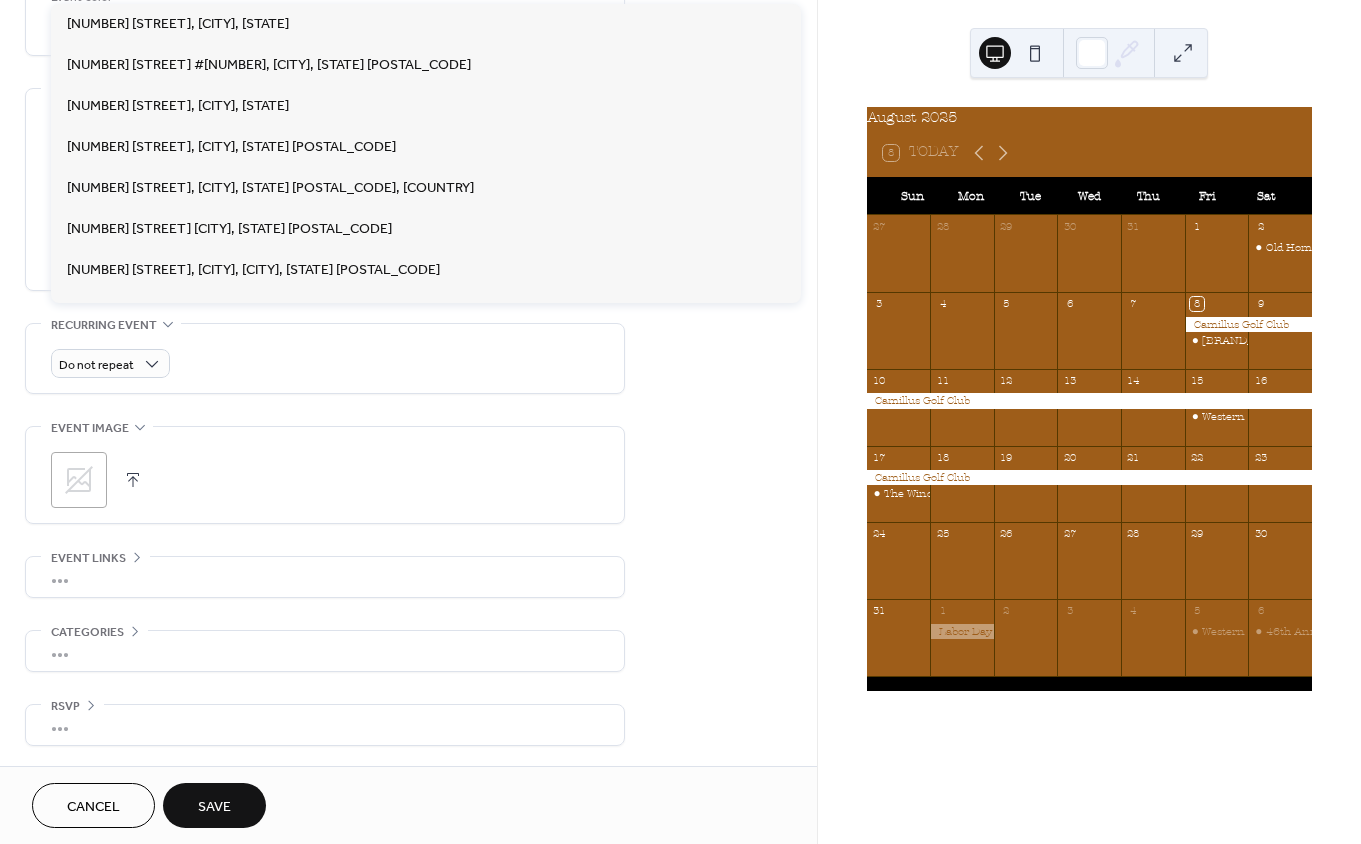 scroll, scrollTop: 707, scrollLeft: 0, axis: vertical 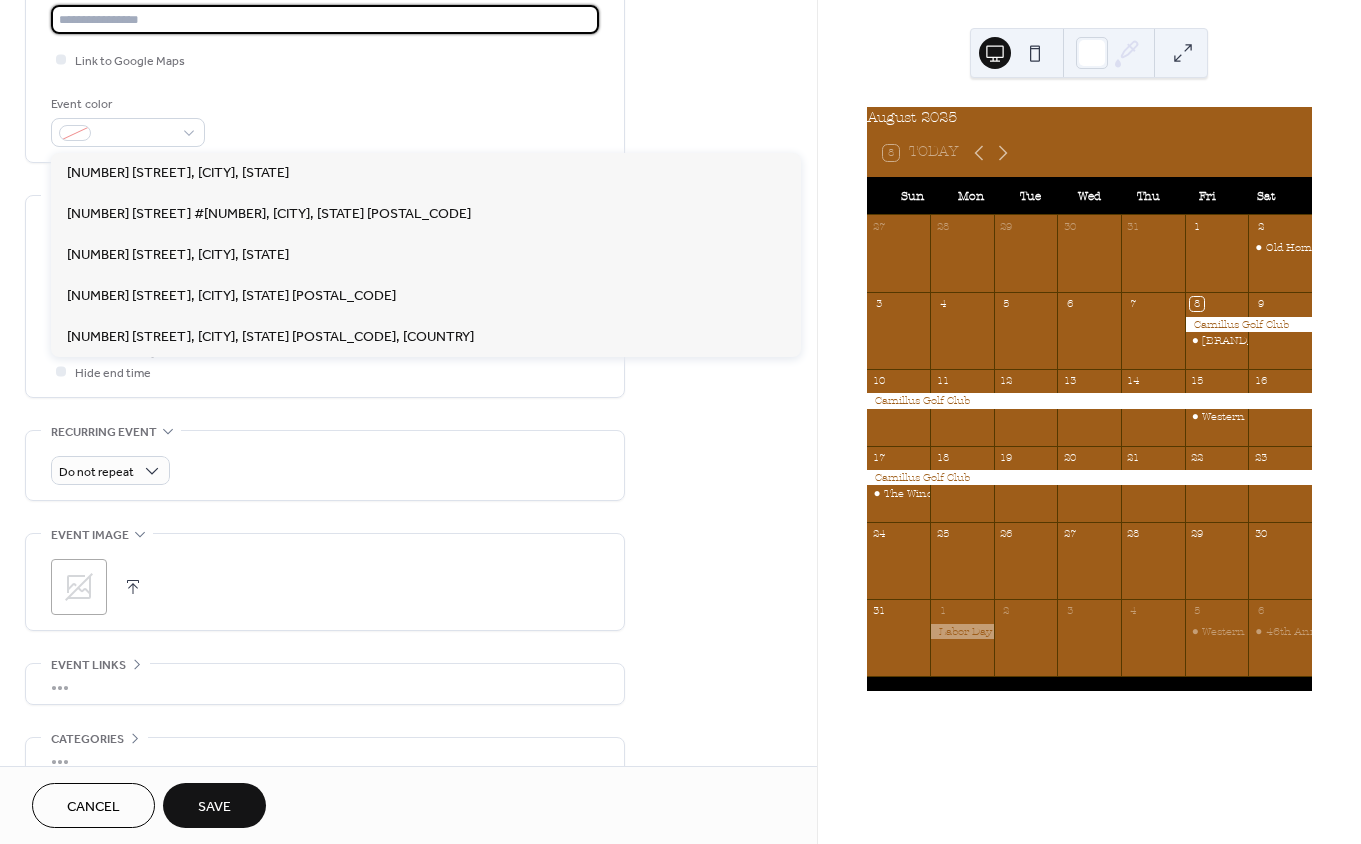 paste on "**********" 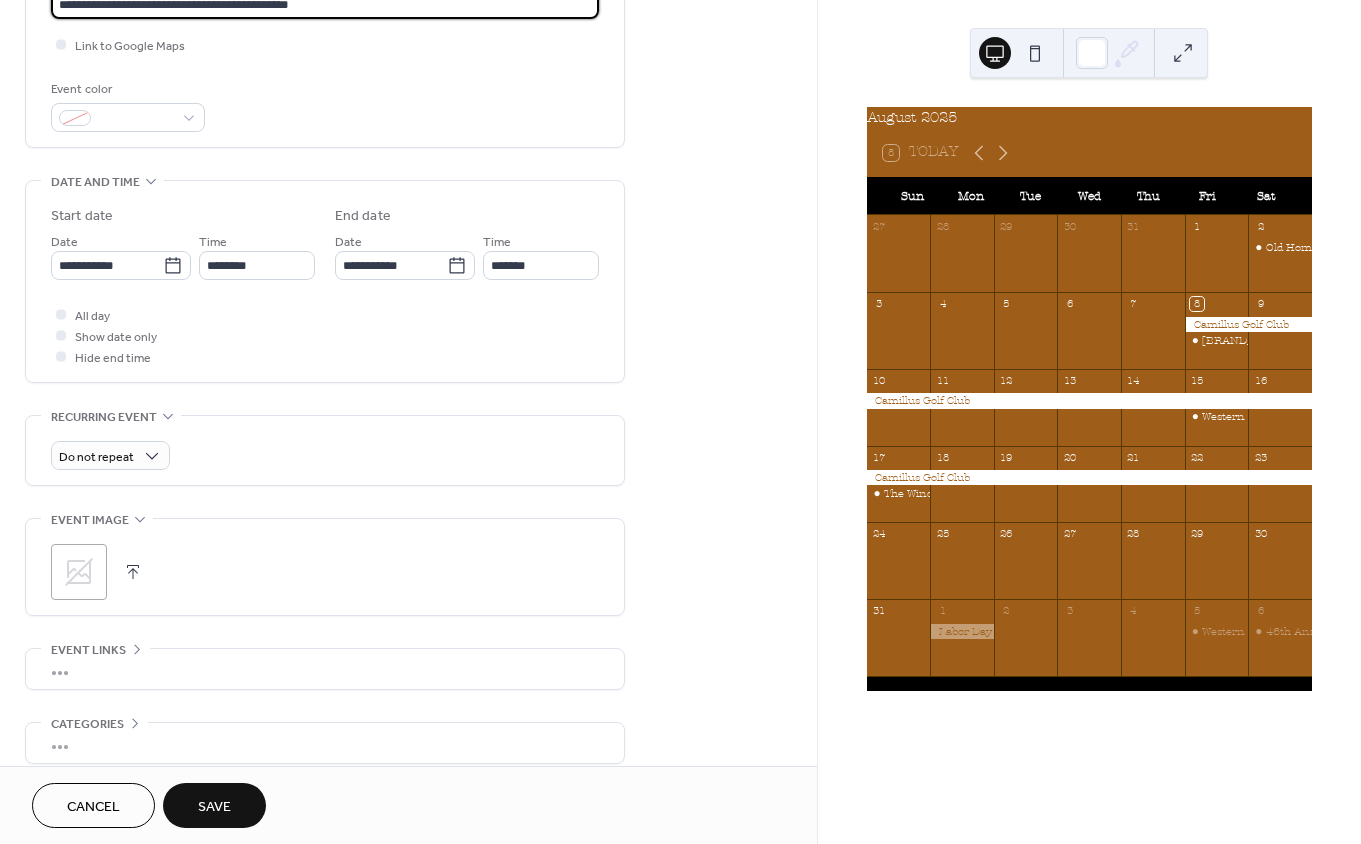 scroll, scrollTop: 588, scrollLeft: 0, axis: vertical 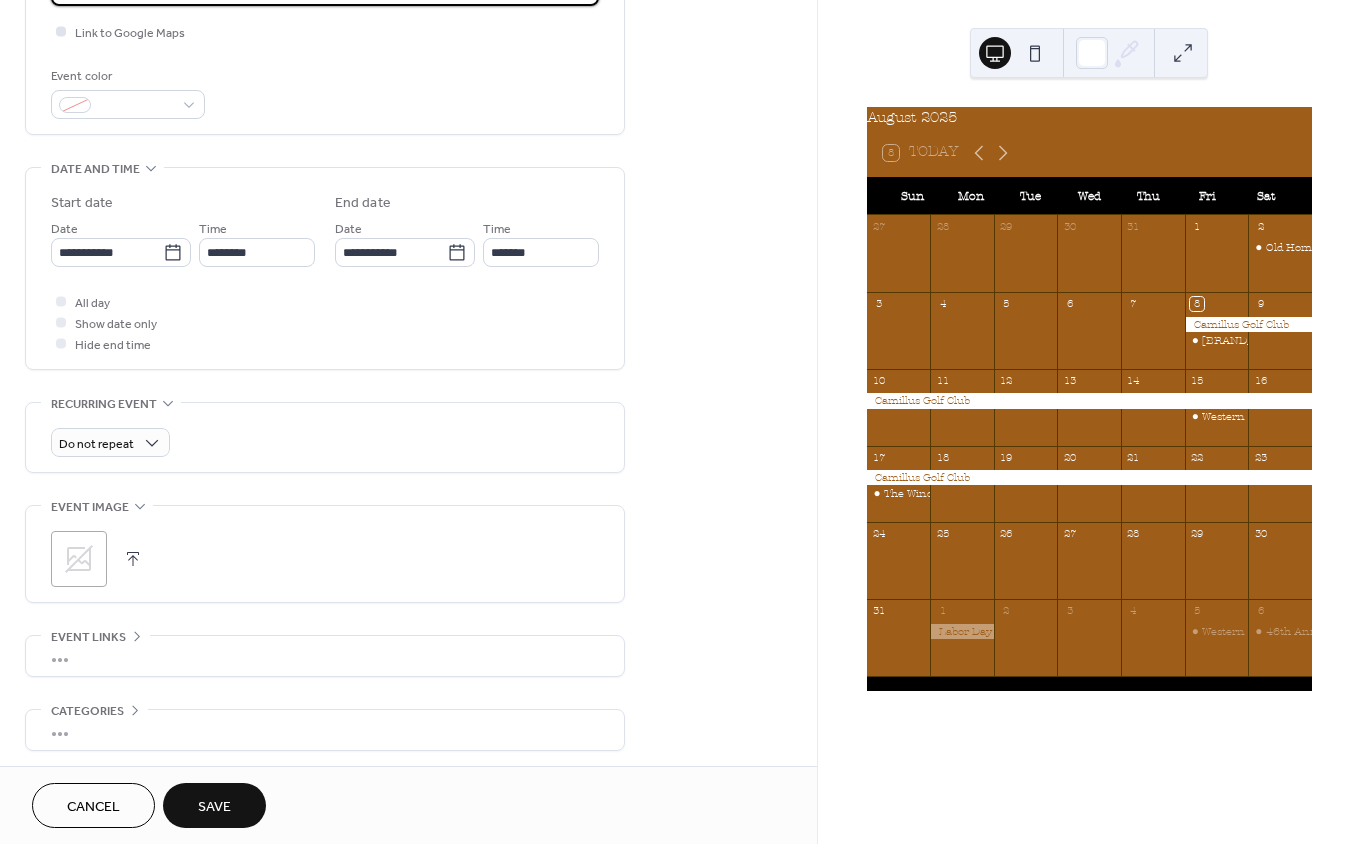 type on "**********" 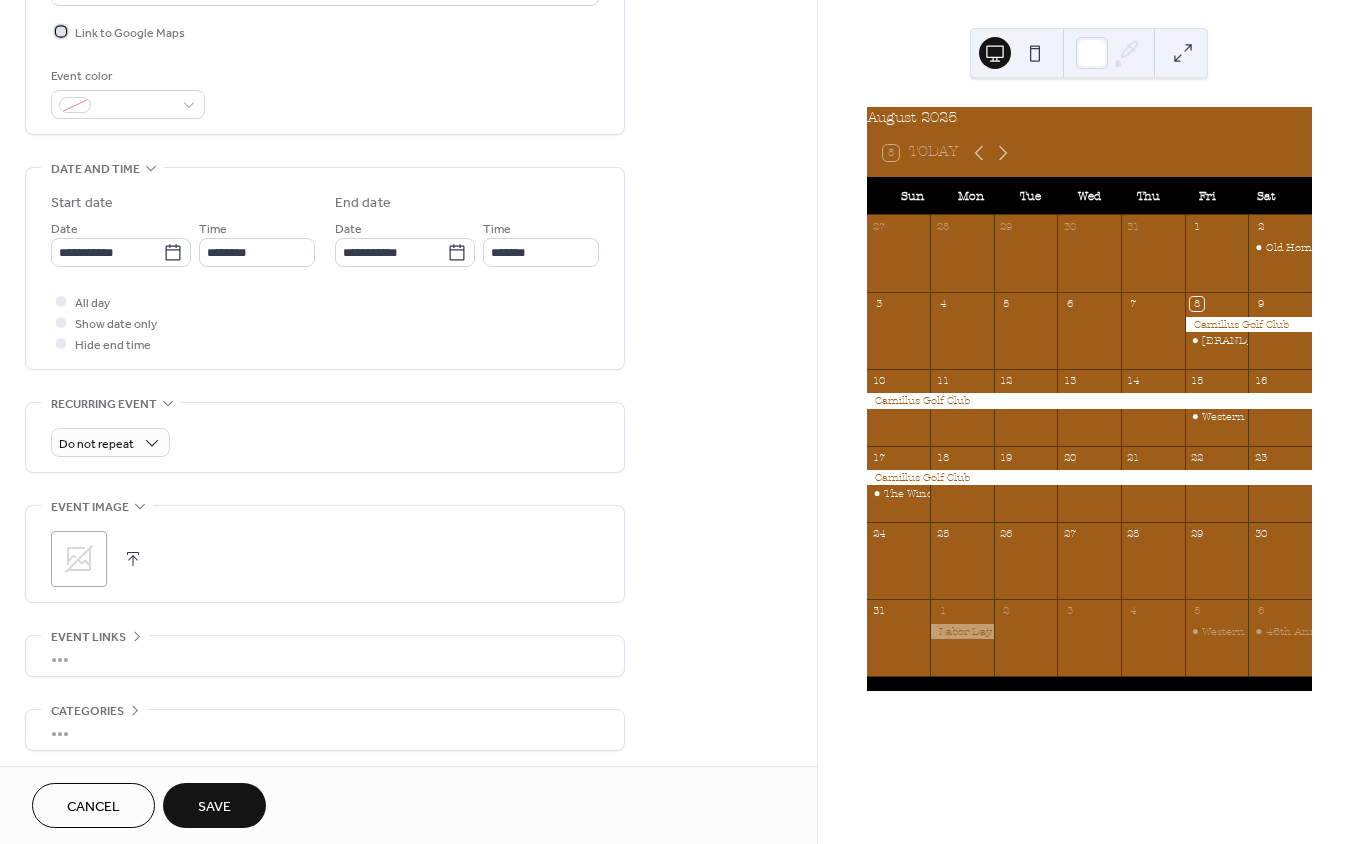 click at bounding box center [61, 31] 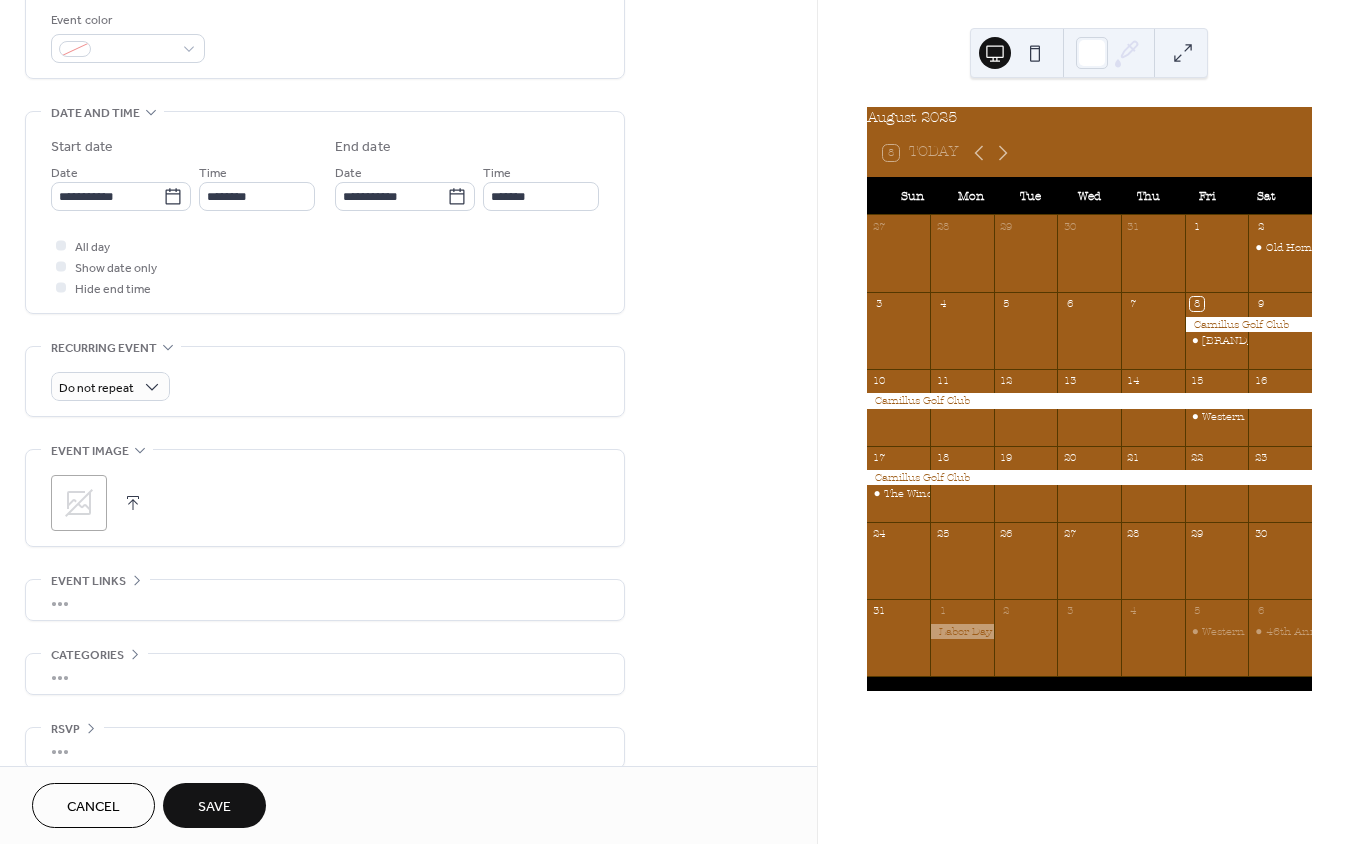 scroll, scrollTop: 655, scrollLeft: 0, axis: vertical 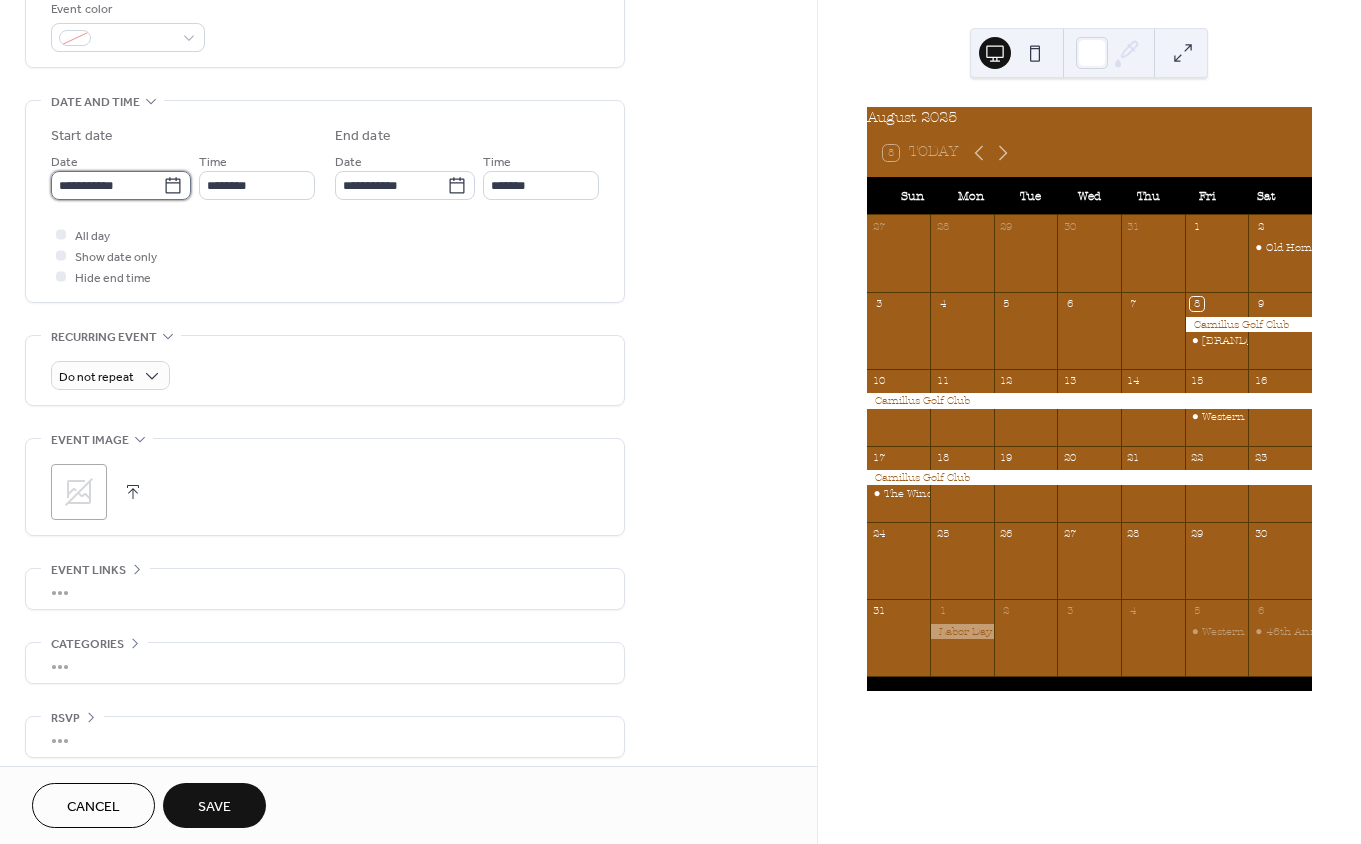 click on "**********" at bounding box center [107, 185] 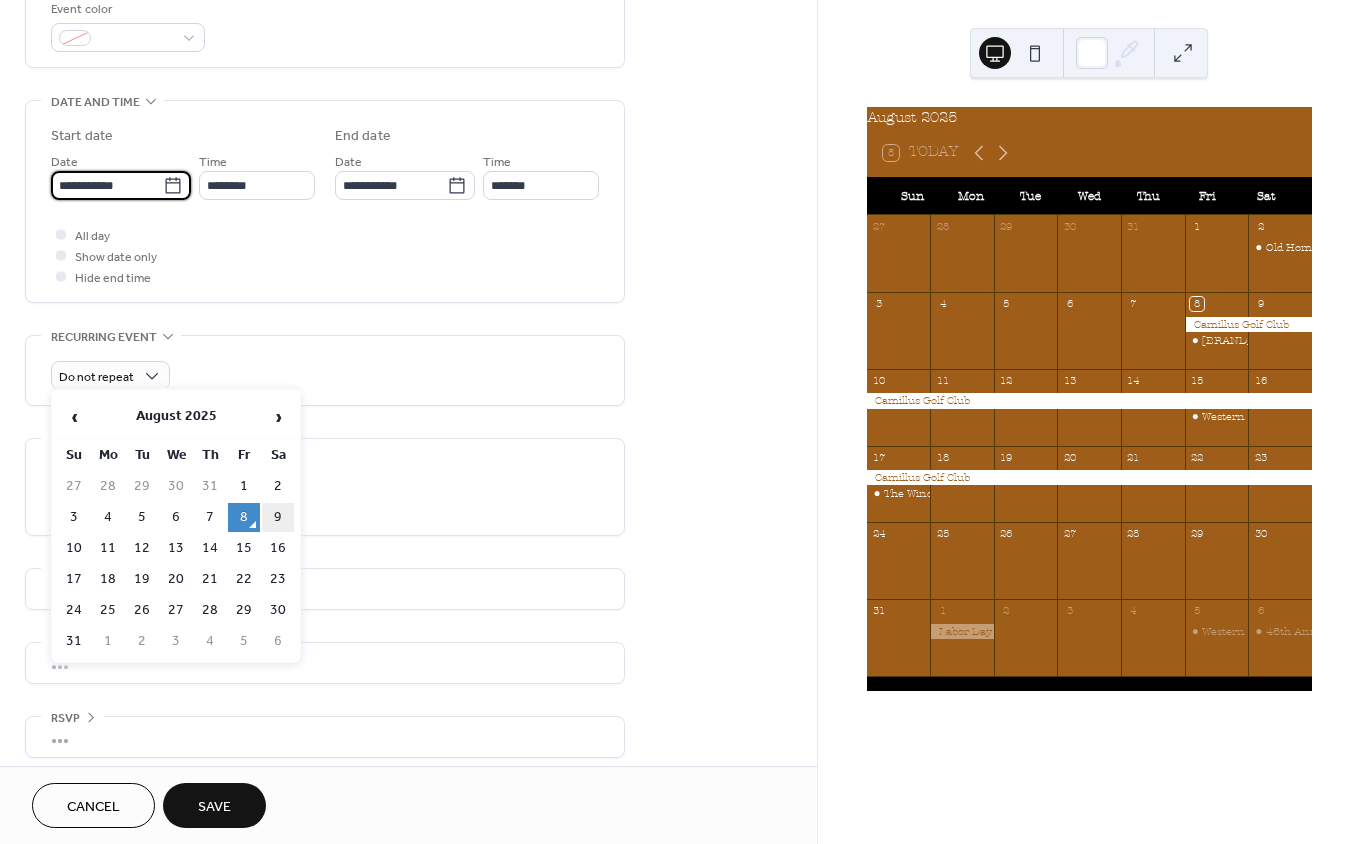 click on "9" at bounding box center [278, 517] 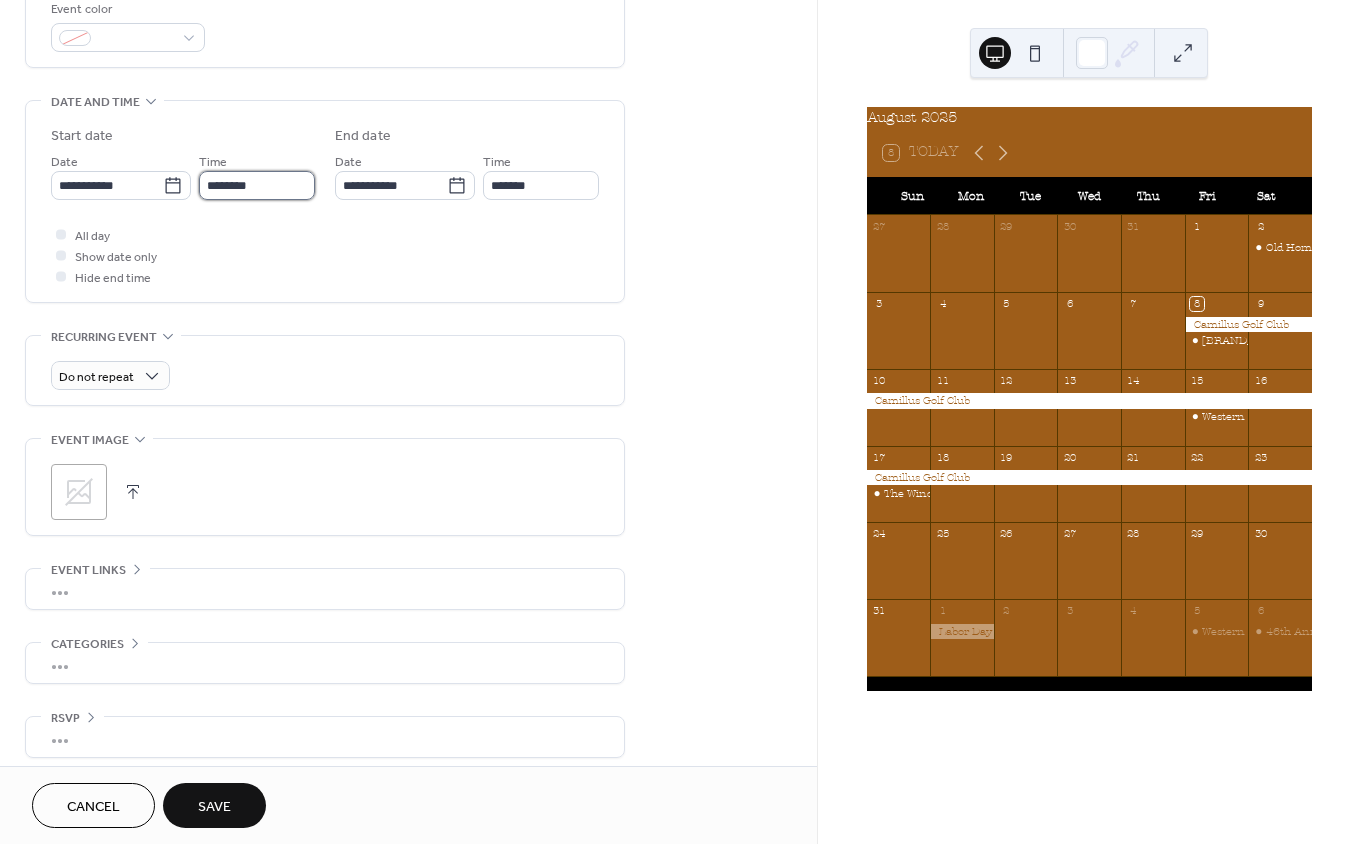 click on "********" at bounding box center [257, 185] 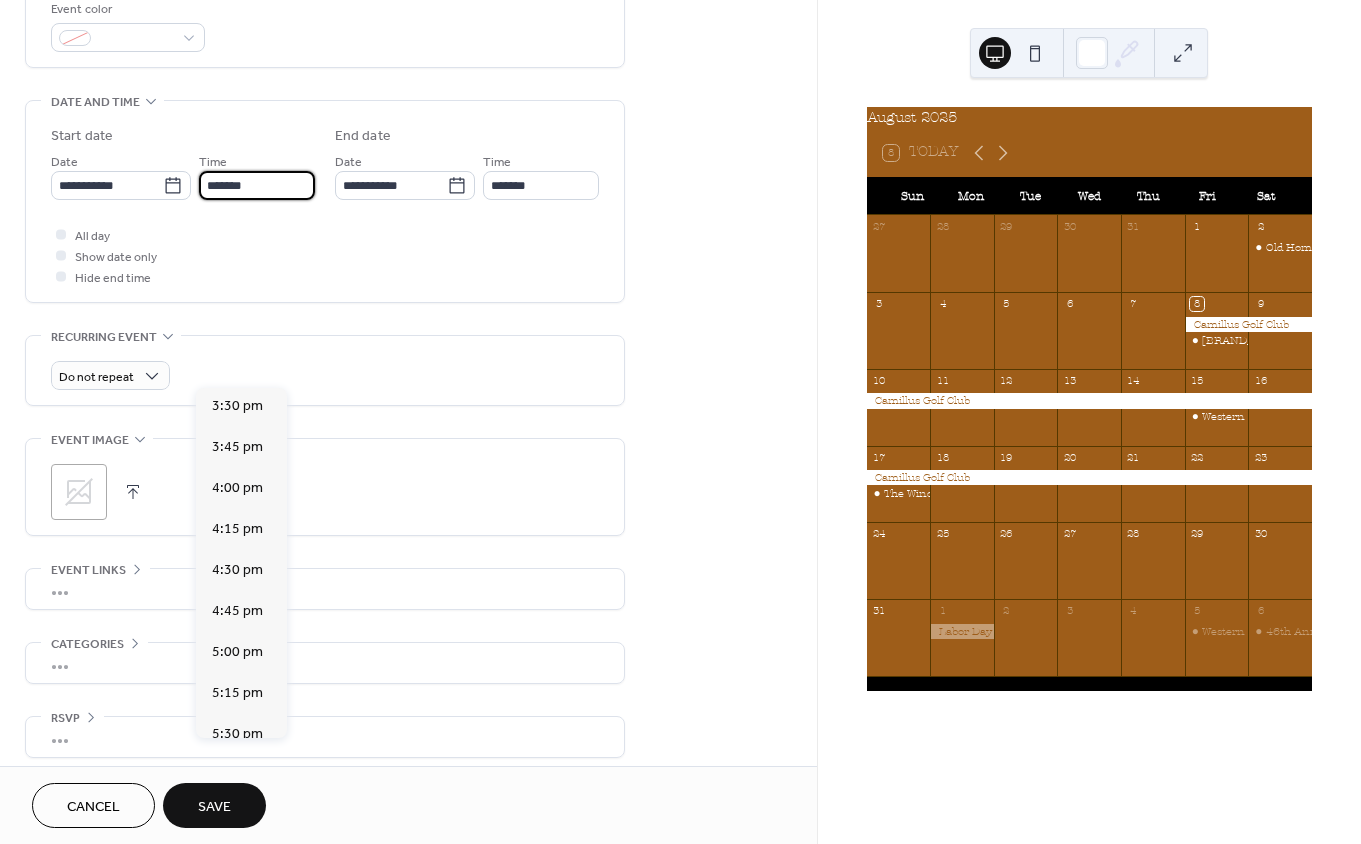 scroll, scrollTop: 3392, scrollLeft: 0, axis: vertical 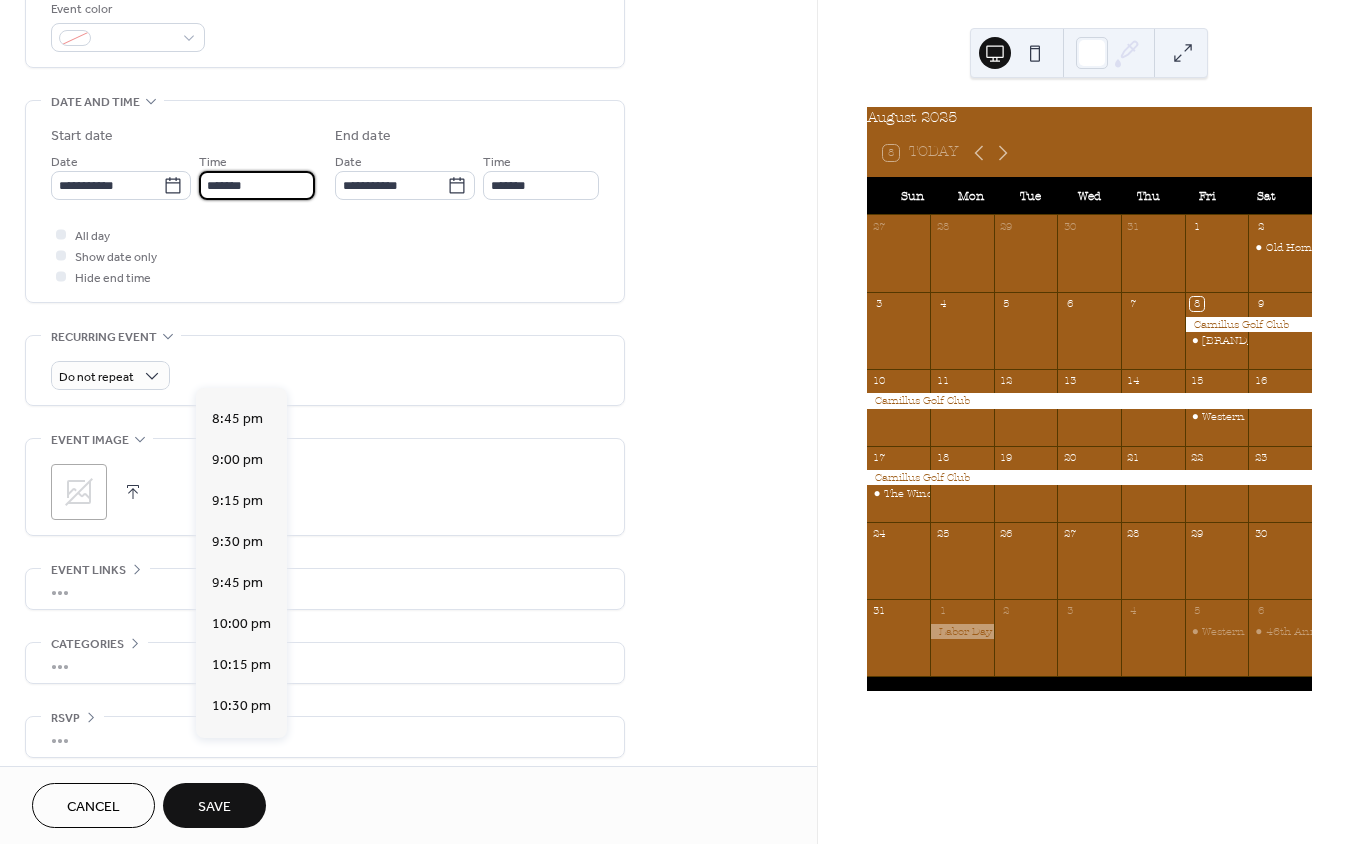type on "*******" 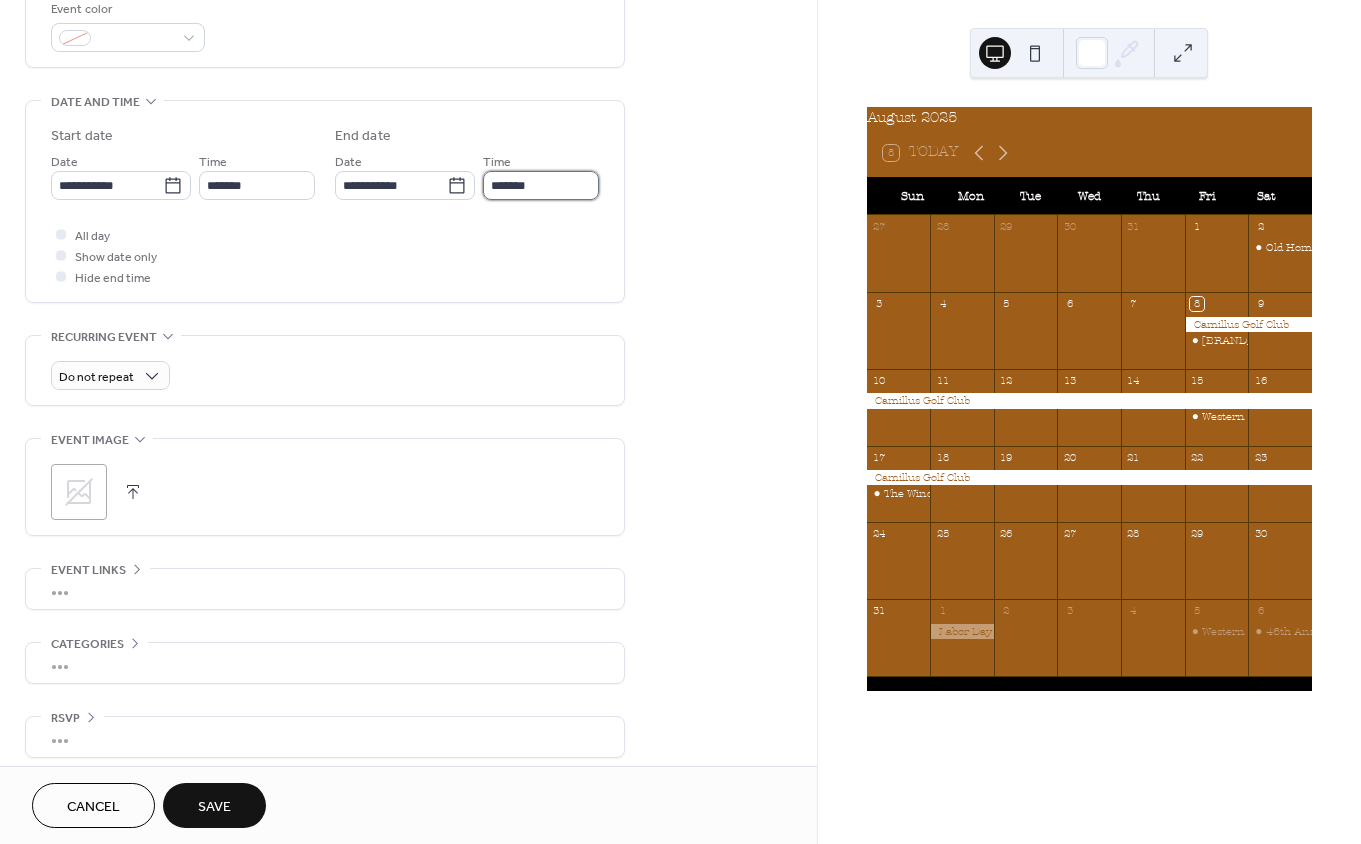 click on "*******" at bounding box center [541, 185] 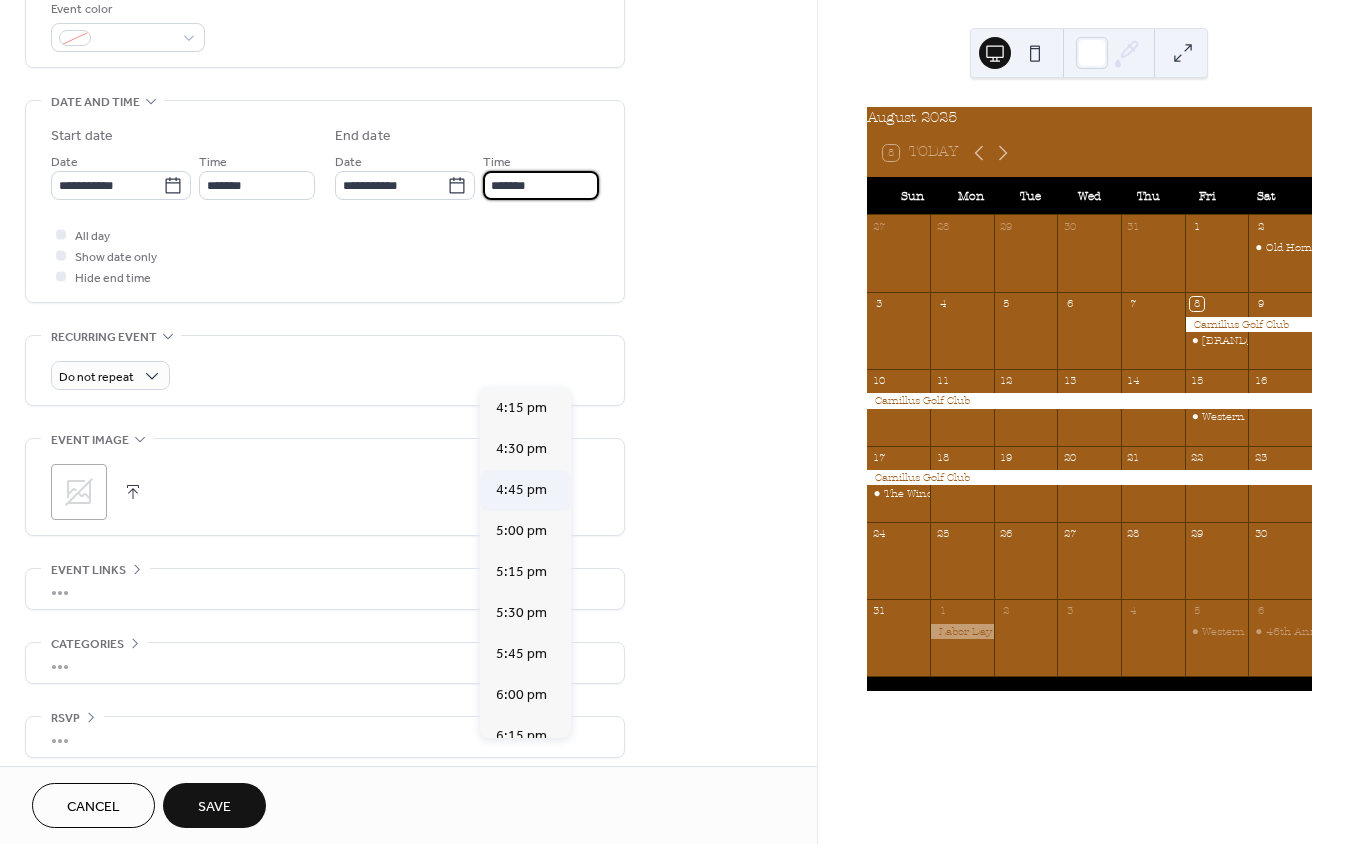 scroll, scrollTop: 583, scrollLeft: 0, axis: vertical 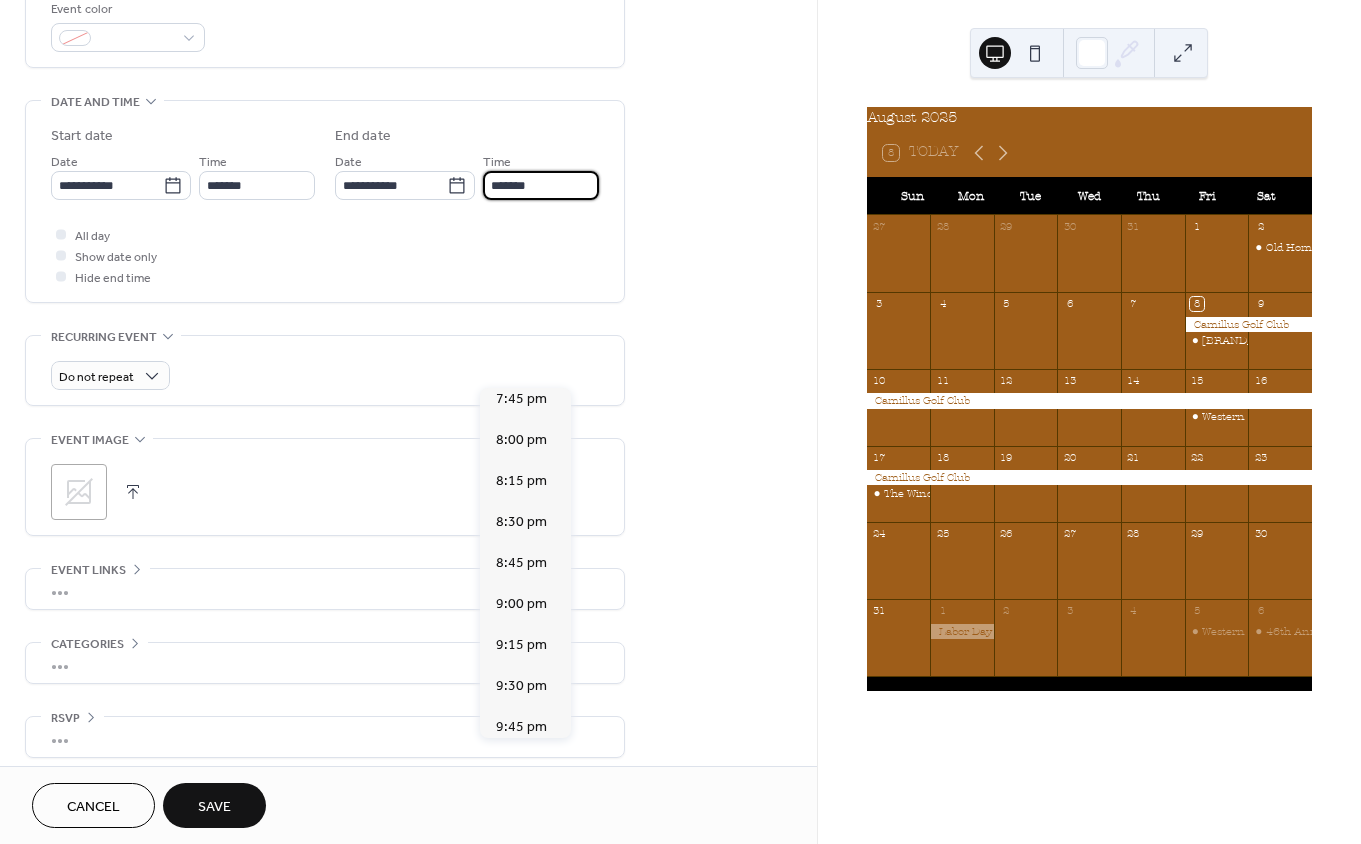 type on "*******" 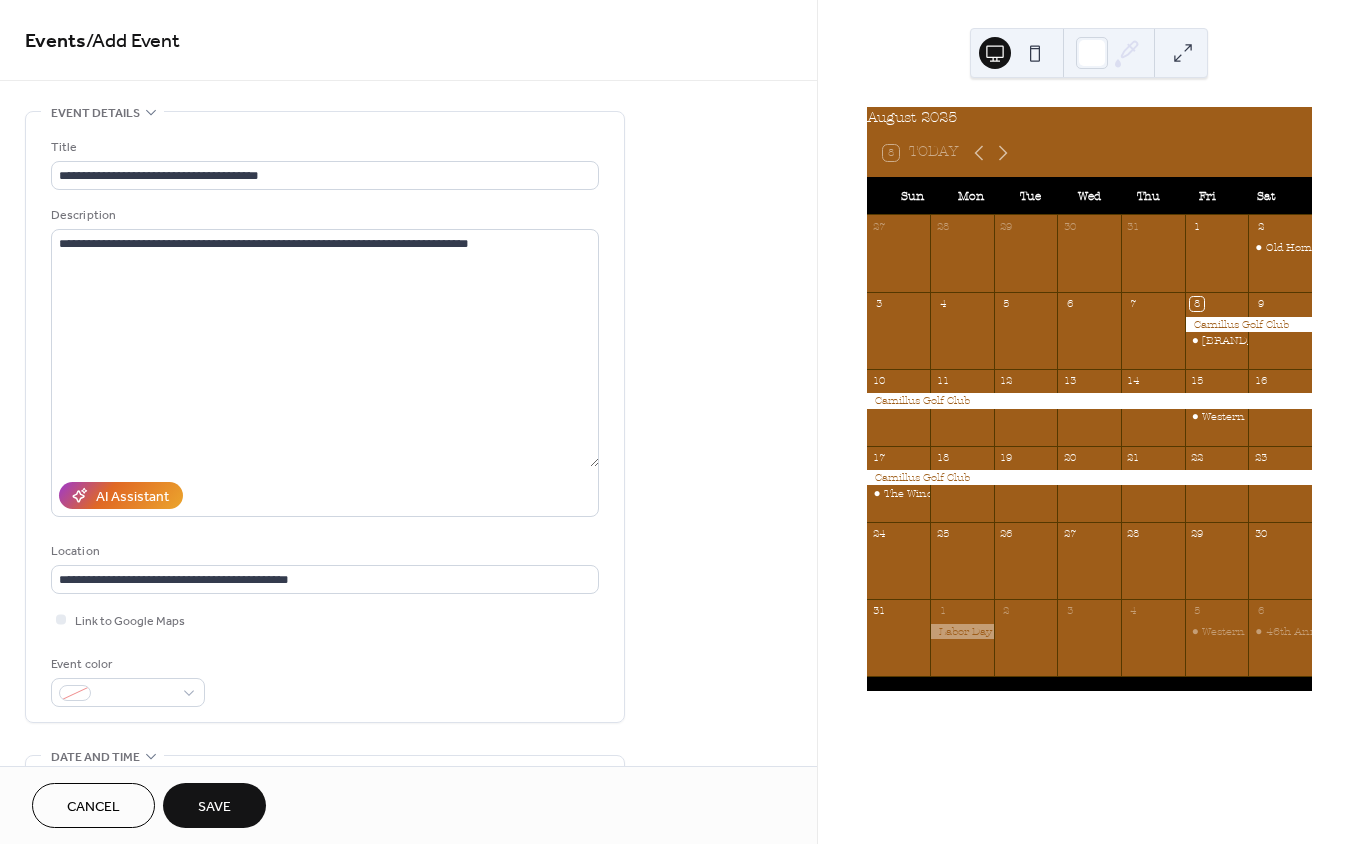 scroll, scrollTop: 0, scrollLeft: 0, axis: both 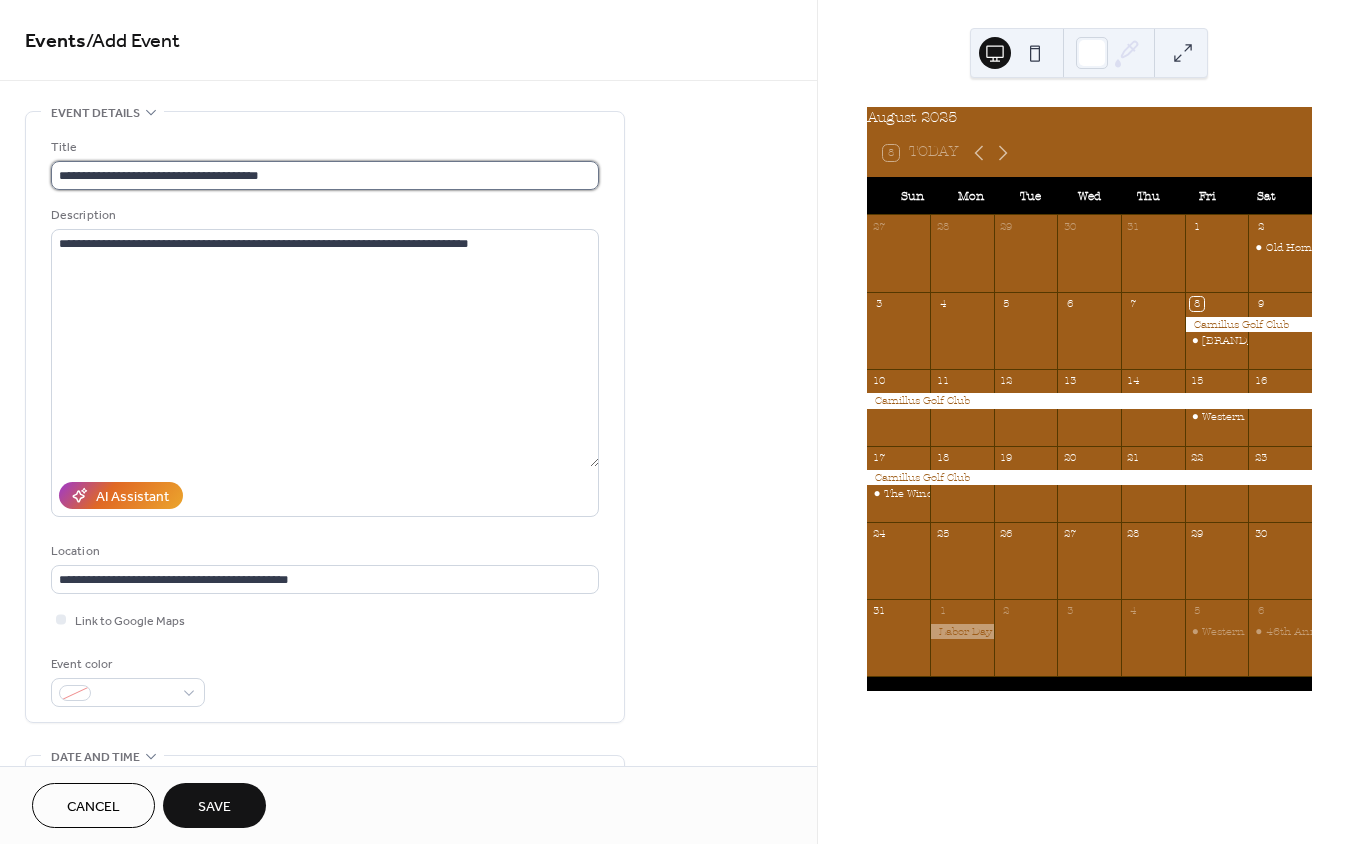 click on "**********" at bounding box center (325, 175) 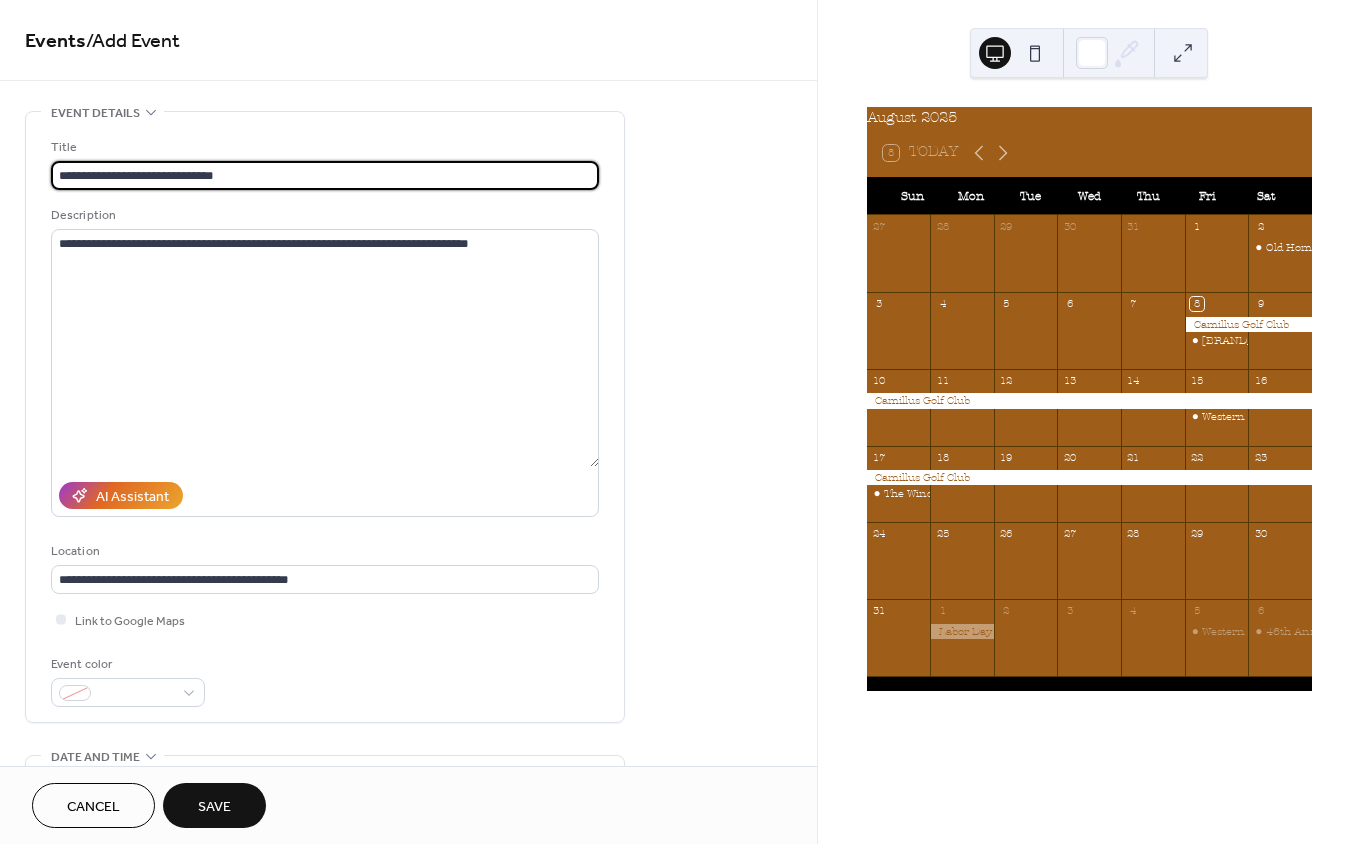 type on "**********" 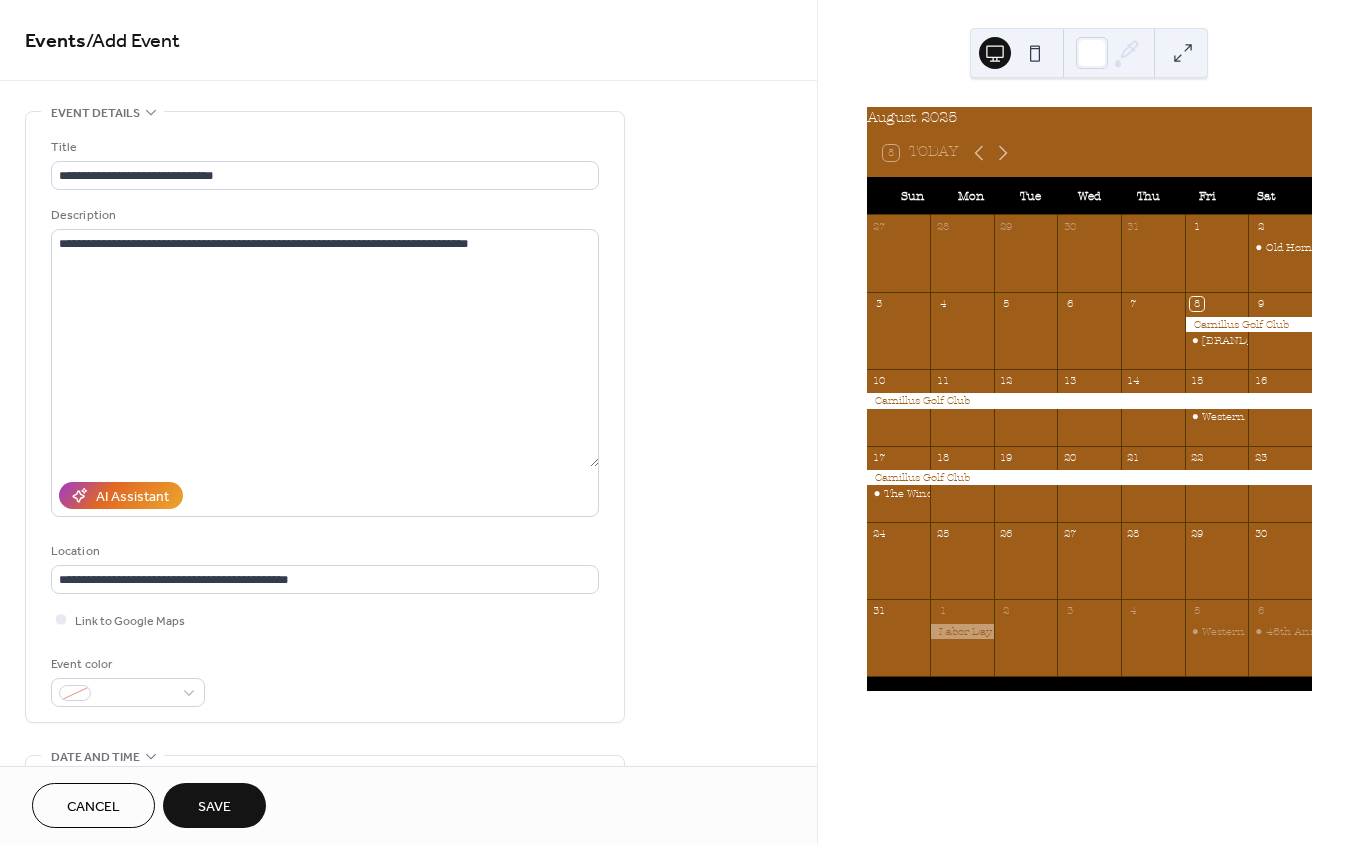 click on "Save" at bounding box center (214, 807) 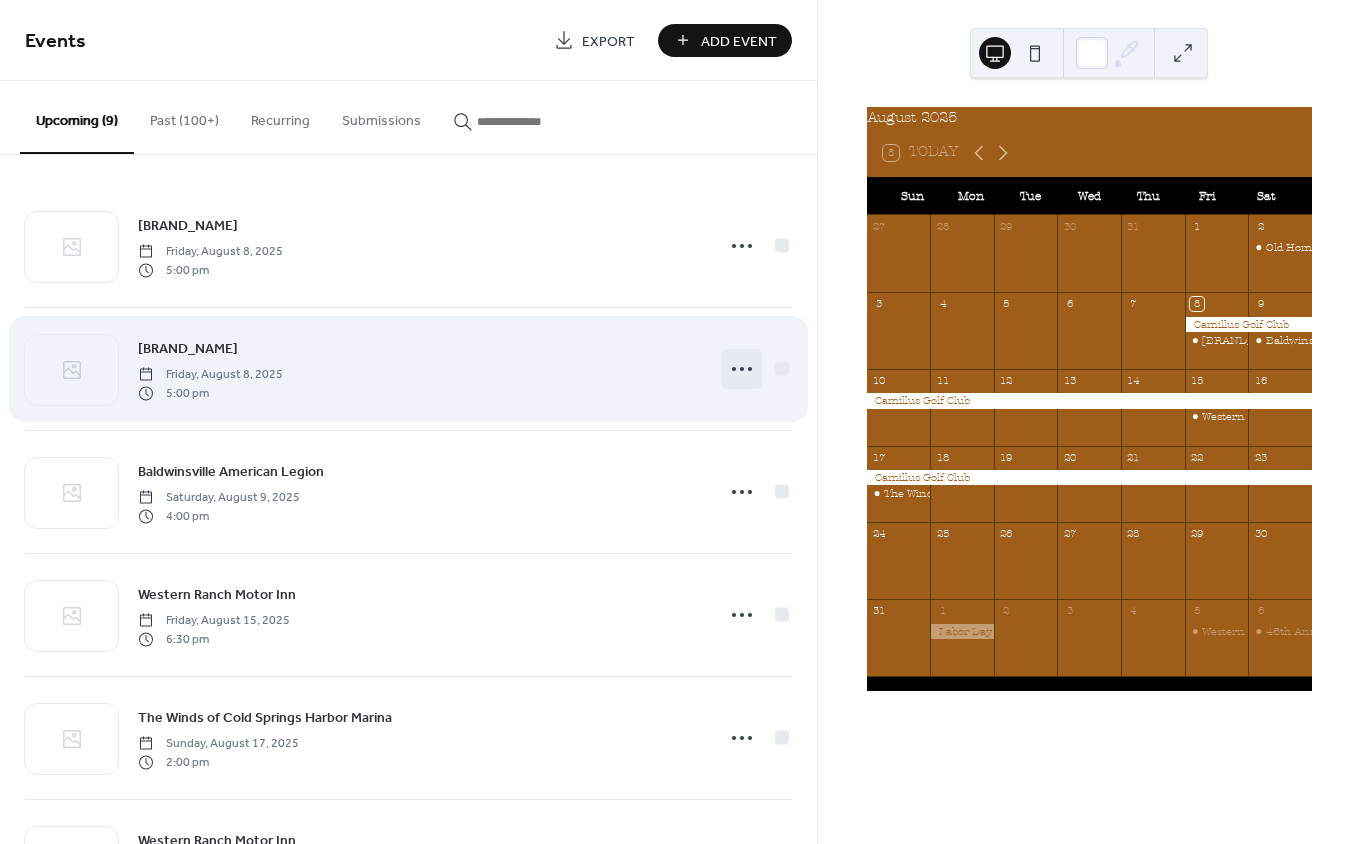 click 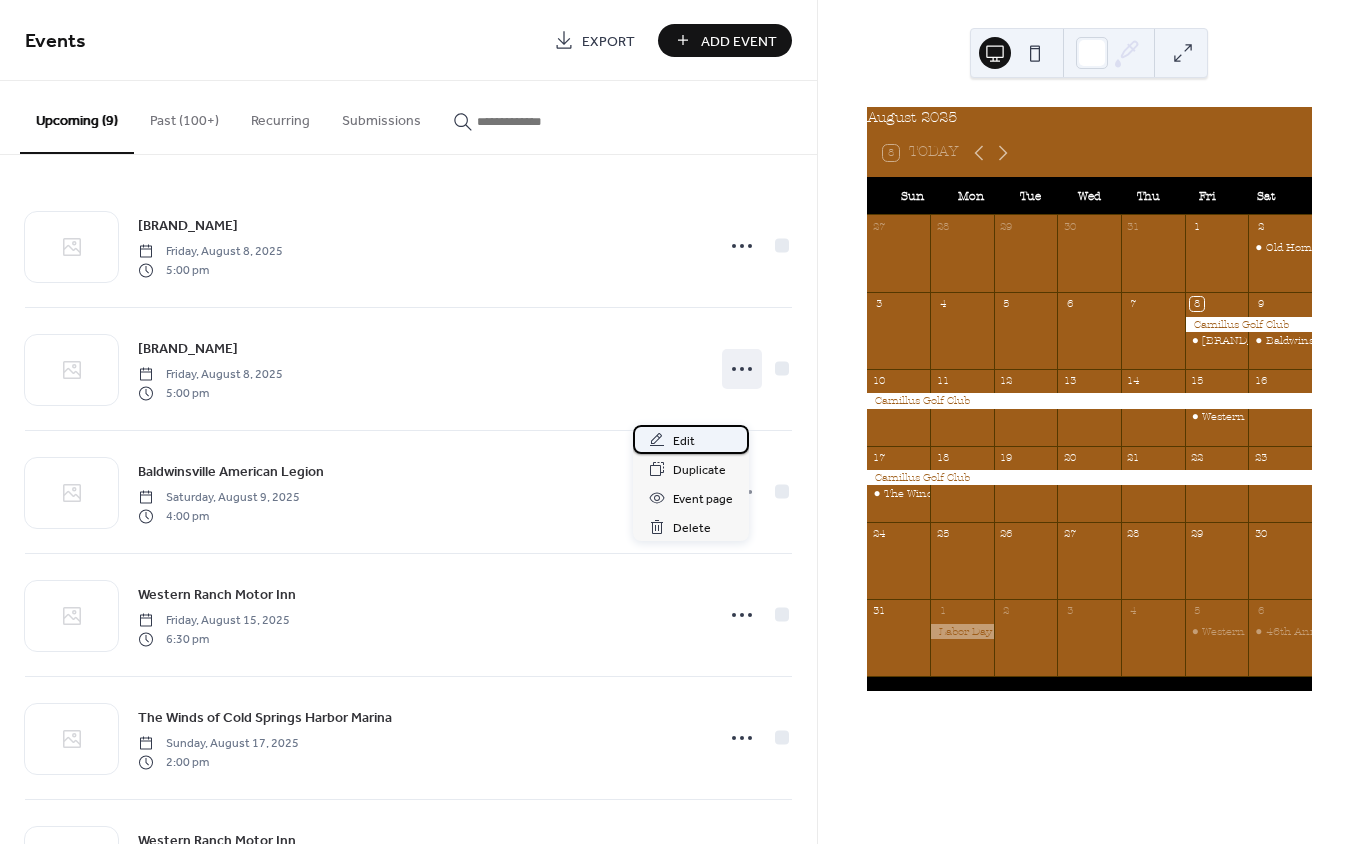 click on "Edit" at bounding box center (684, 441) 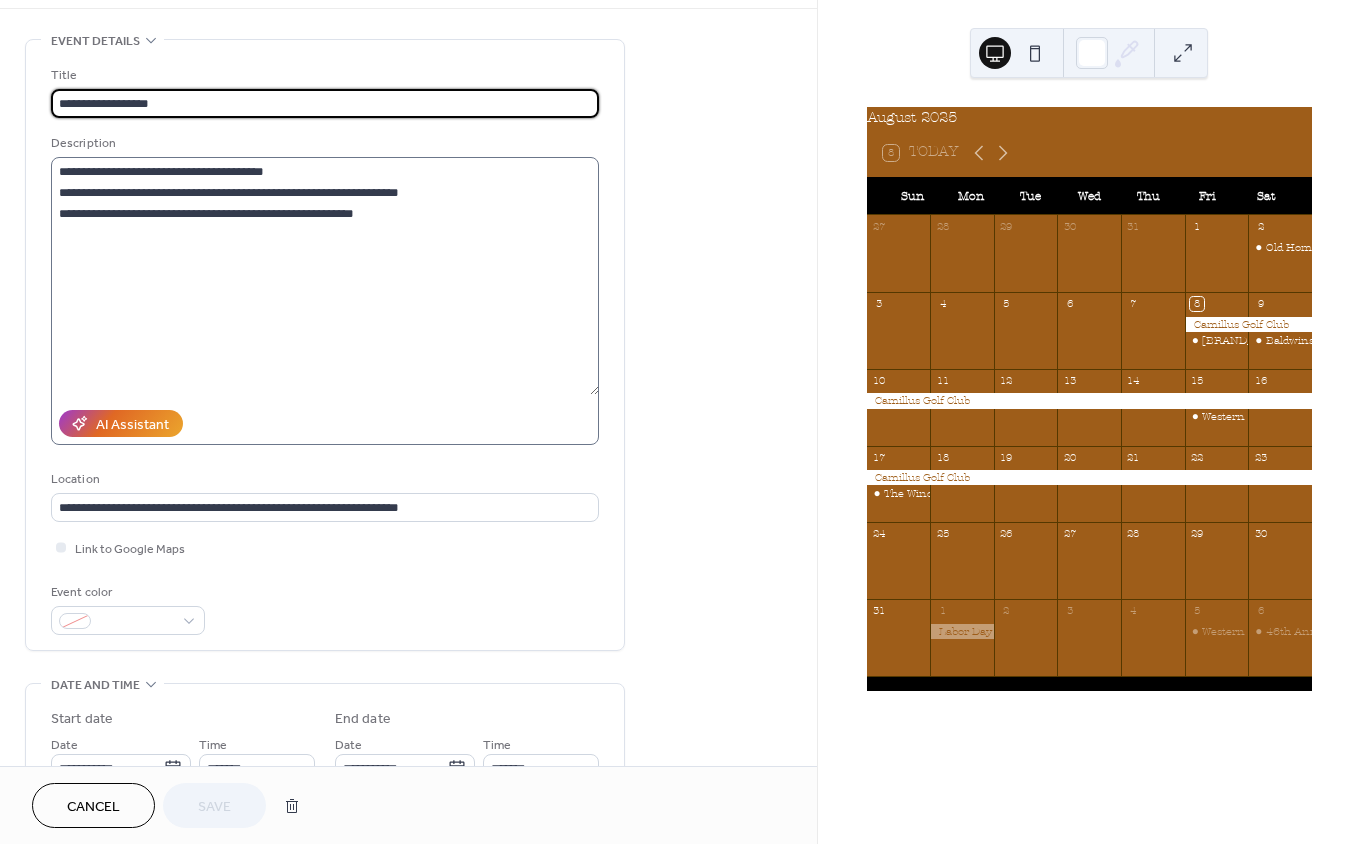 scroll, scrollTop: 120, scrollLeft: 0, axis: vertical 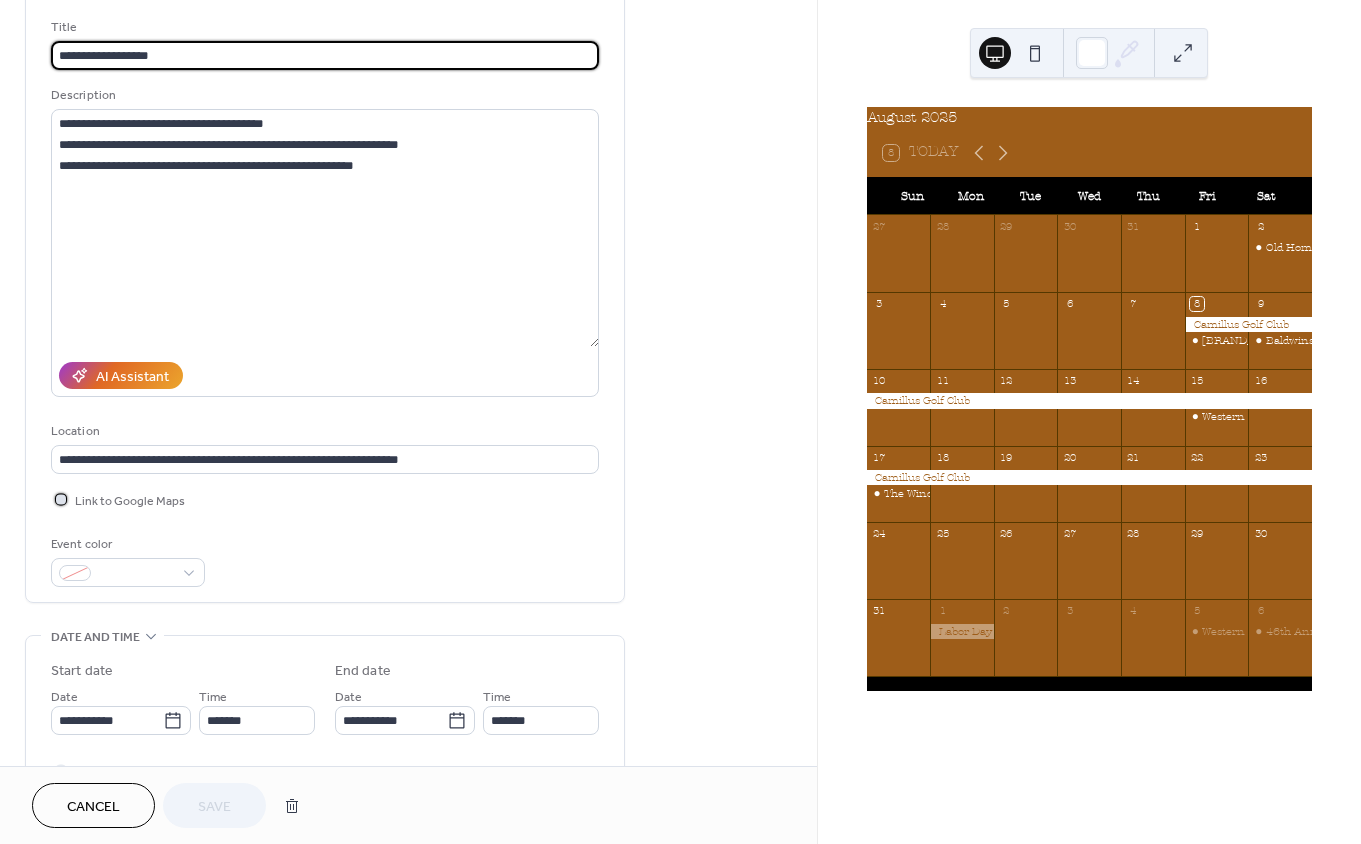 click at bounding box center (61, 499) 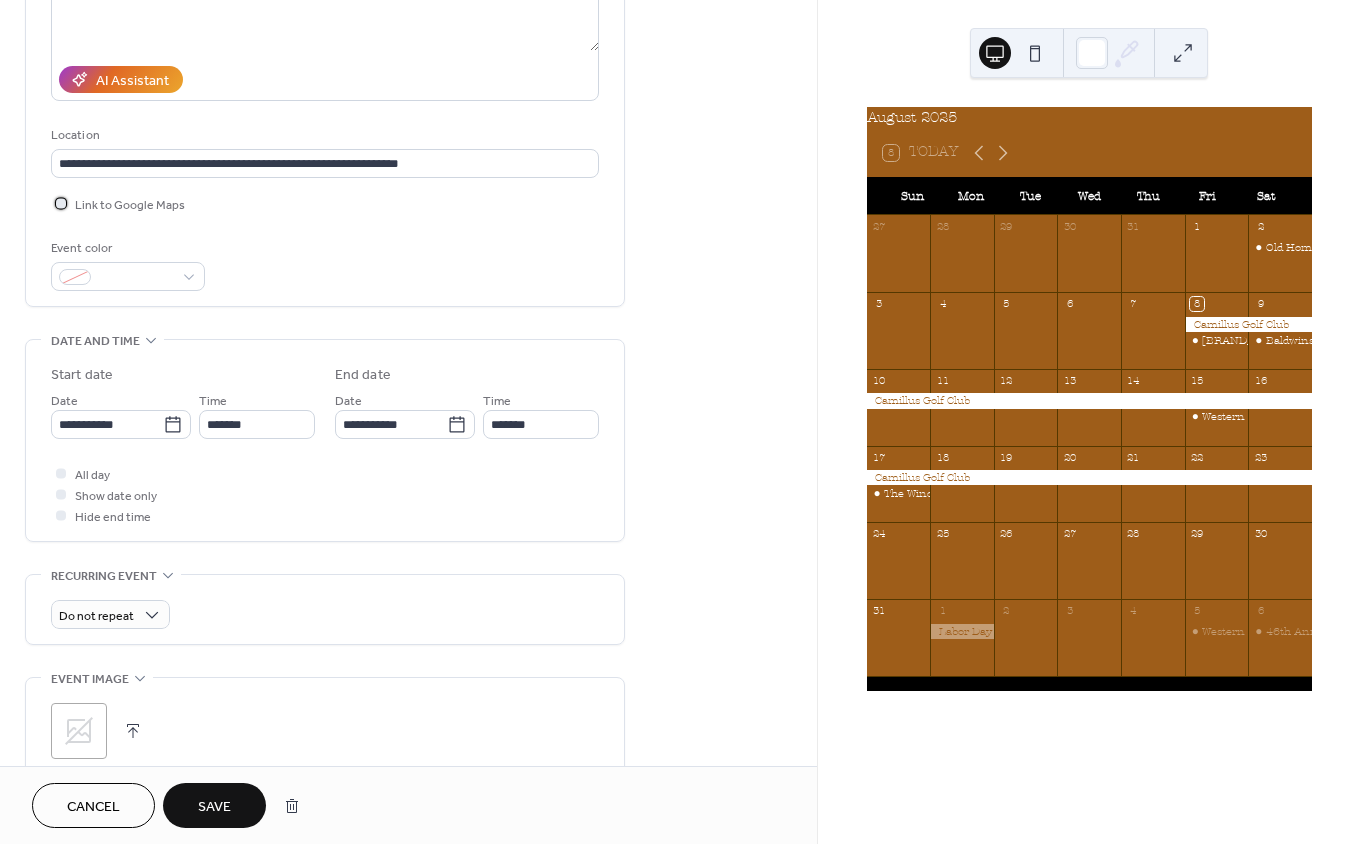 scroll, scrollTop: 421, scrollLeft: 0, axis: vertical 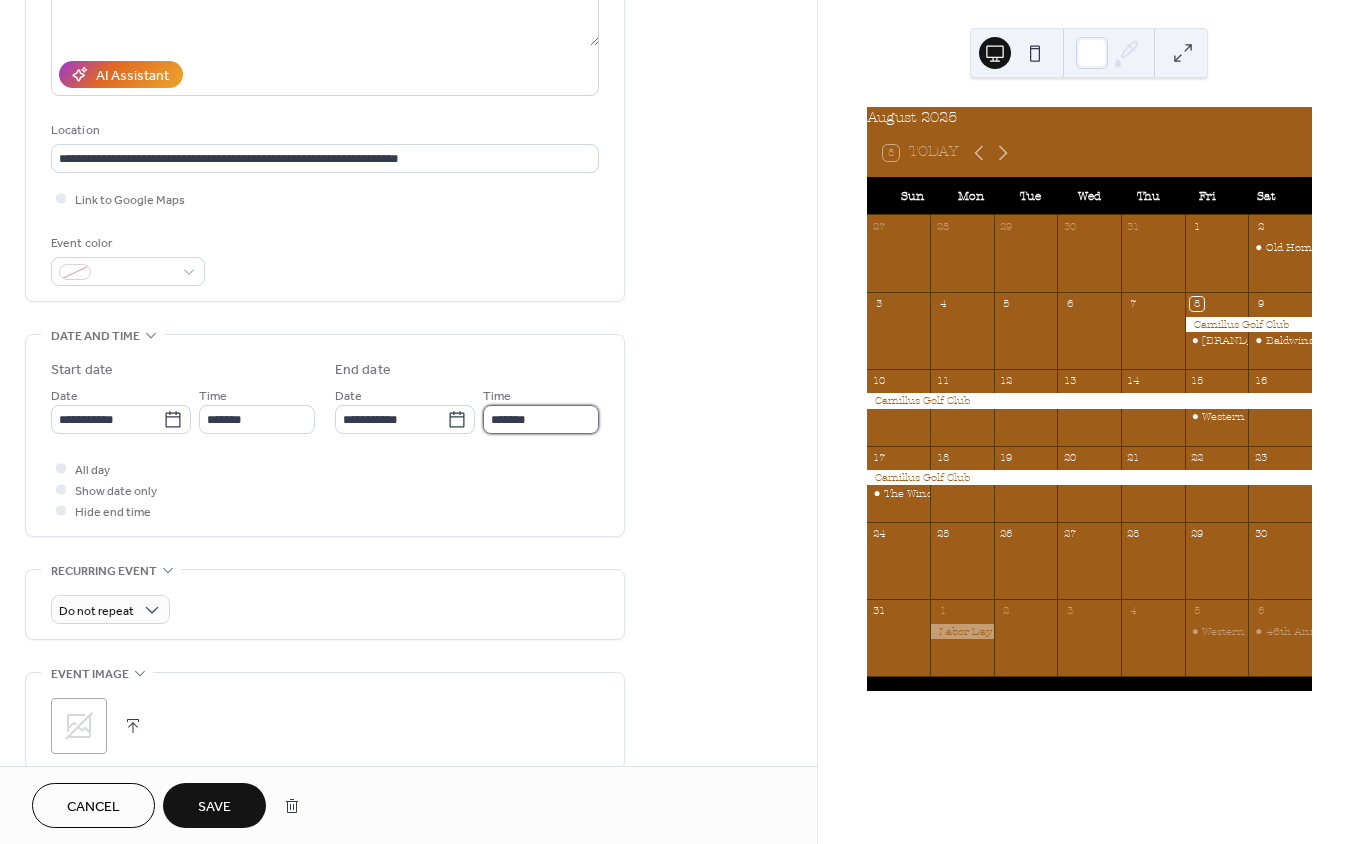 click on "*******" at bounding box center [541, 419] 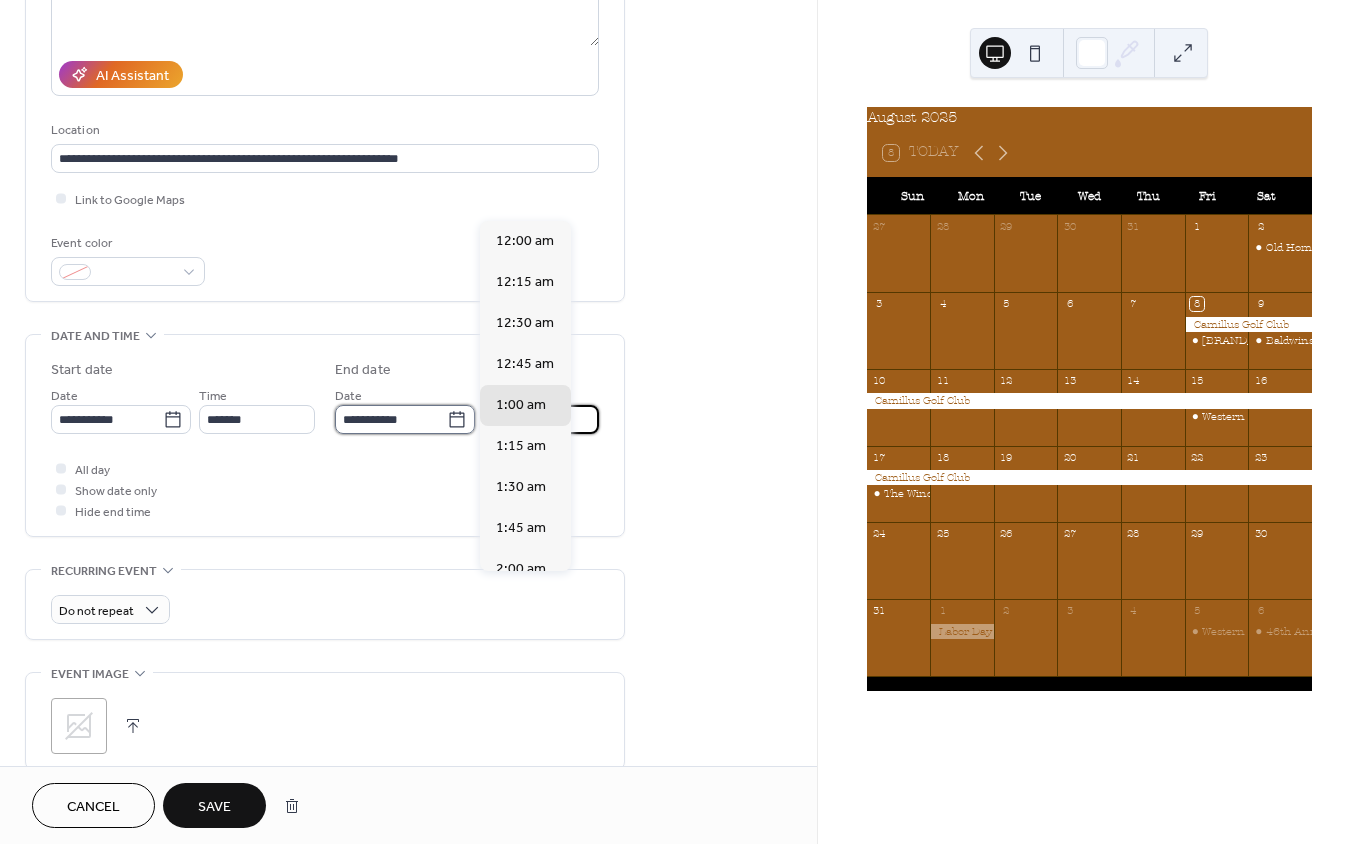 click on "**********" at bounding box center (391, 419) 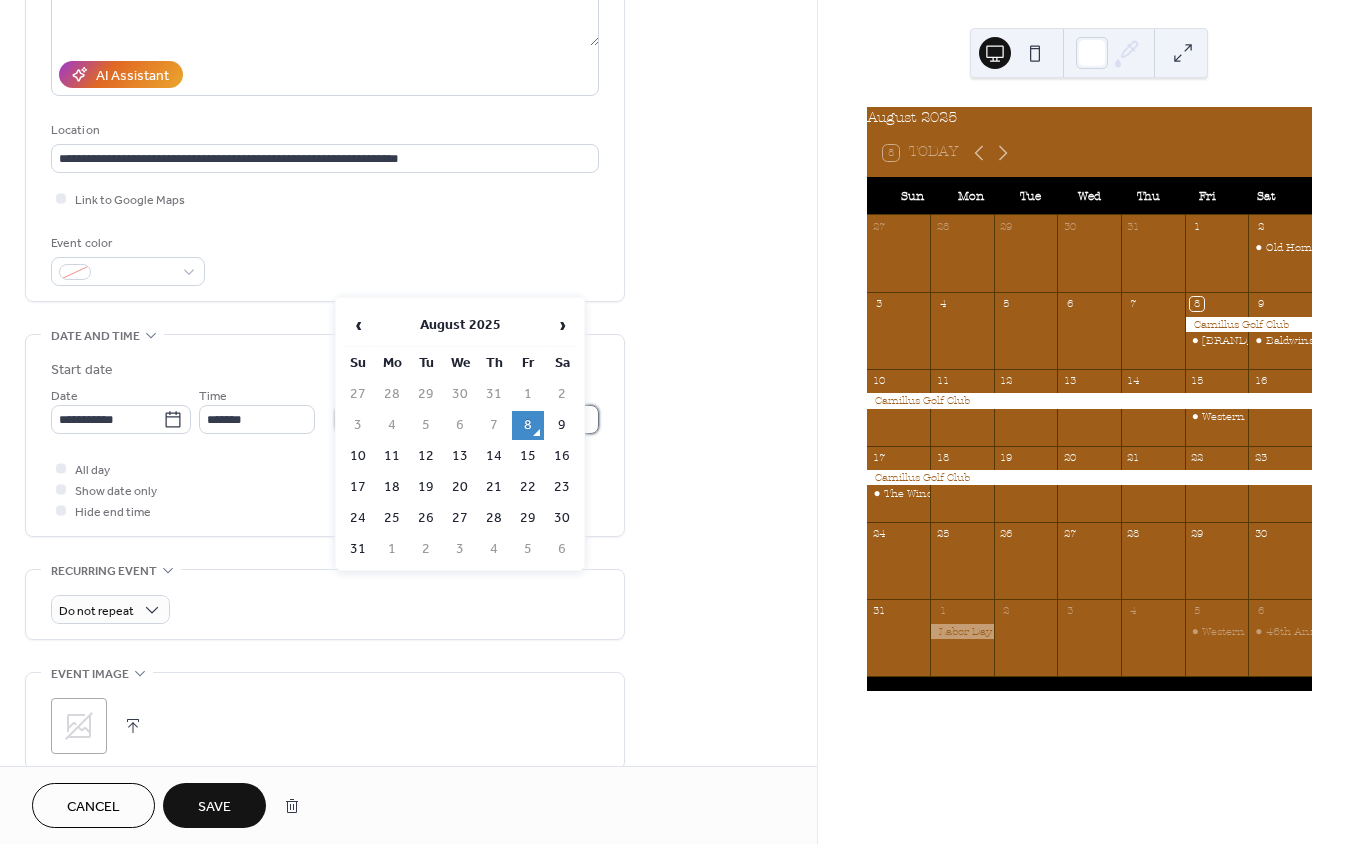 type on "**********" 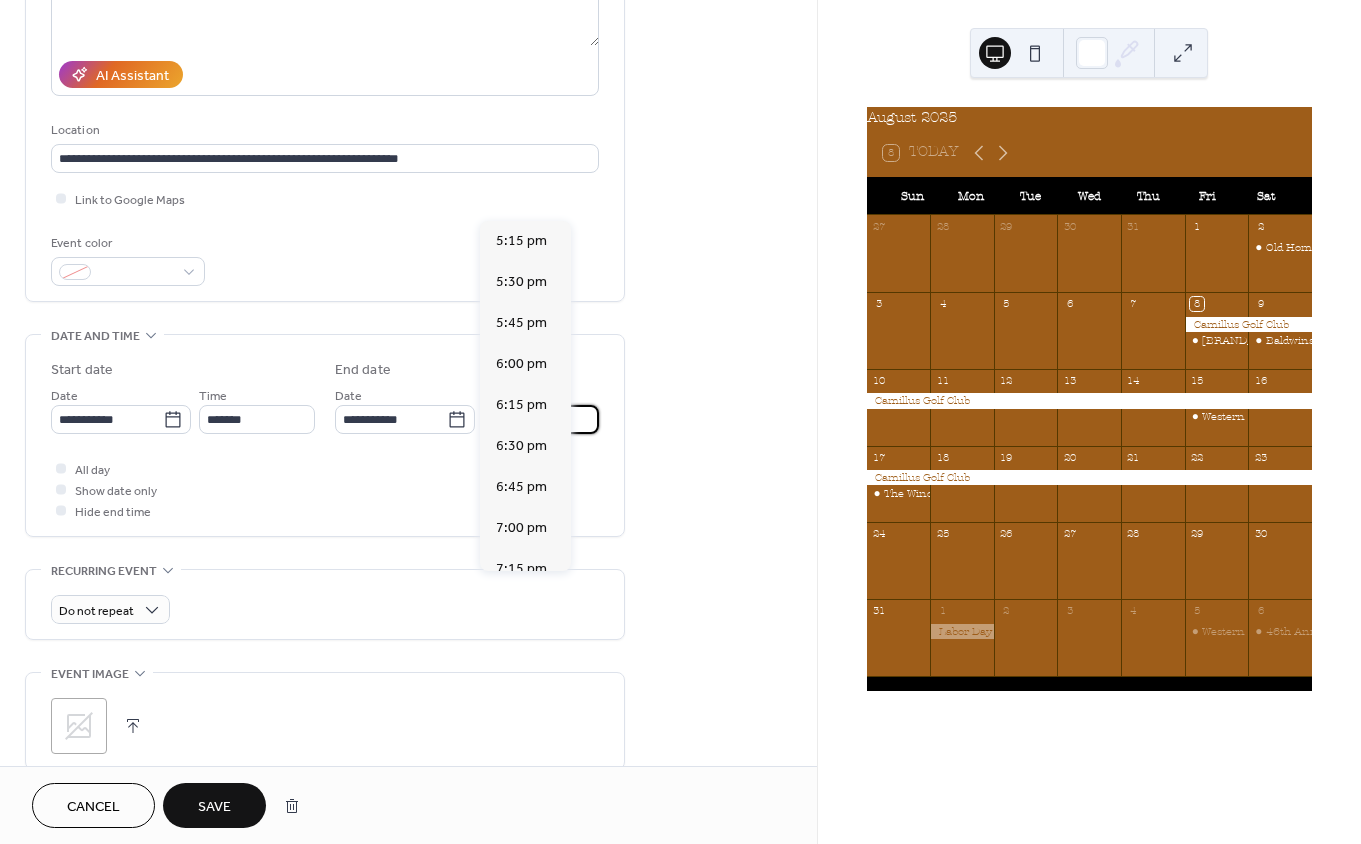scroll, scrollTop: 583, scrollLeft: 0, axis: vertical 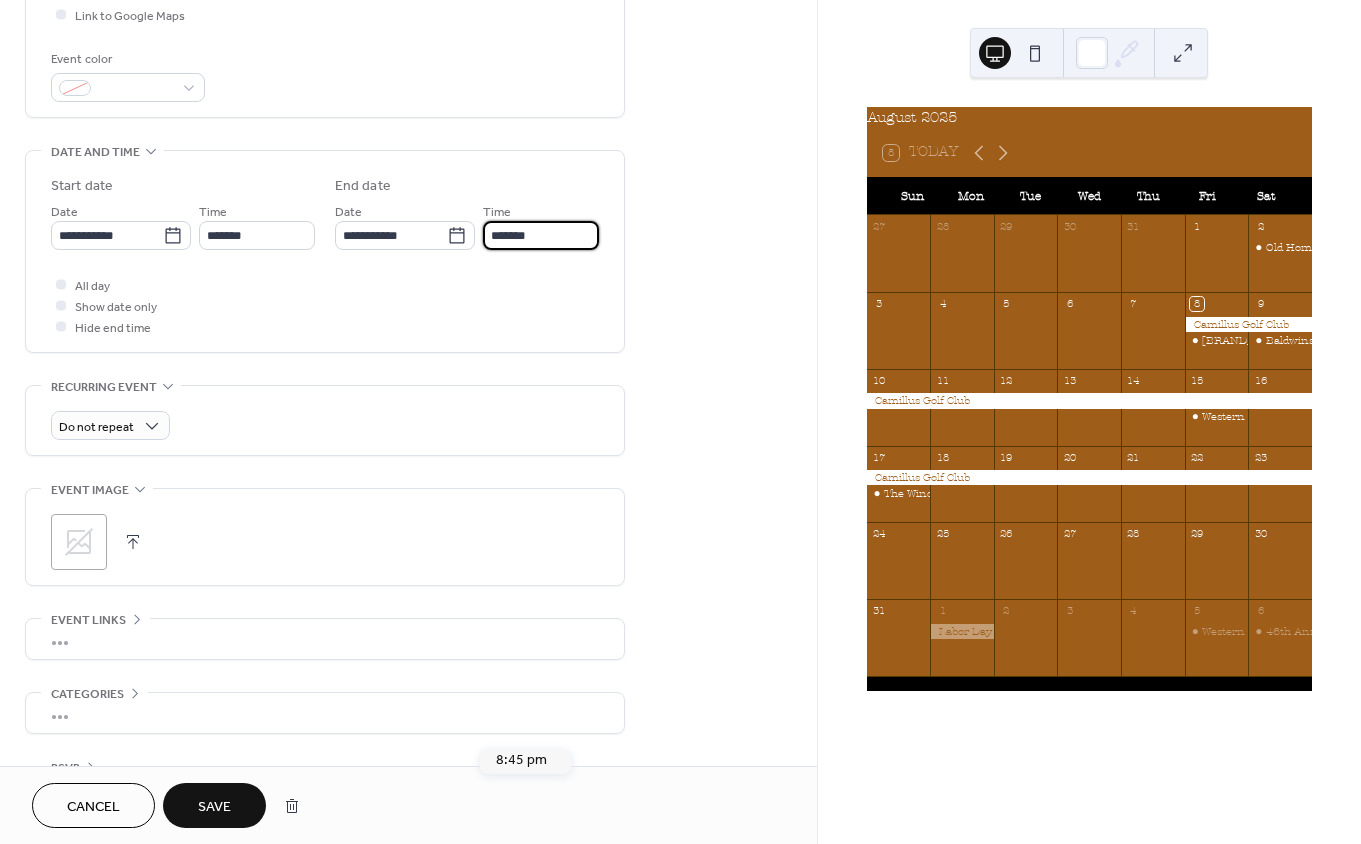 type on "*******" 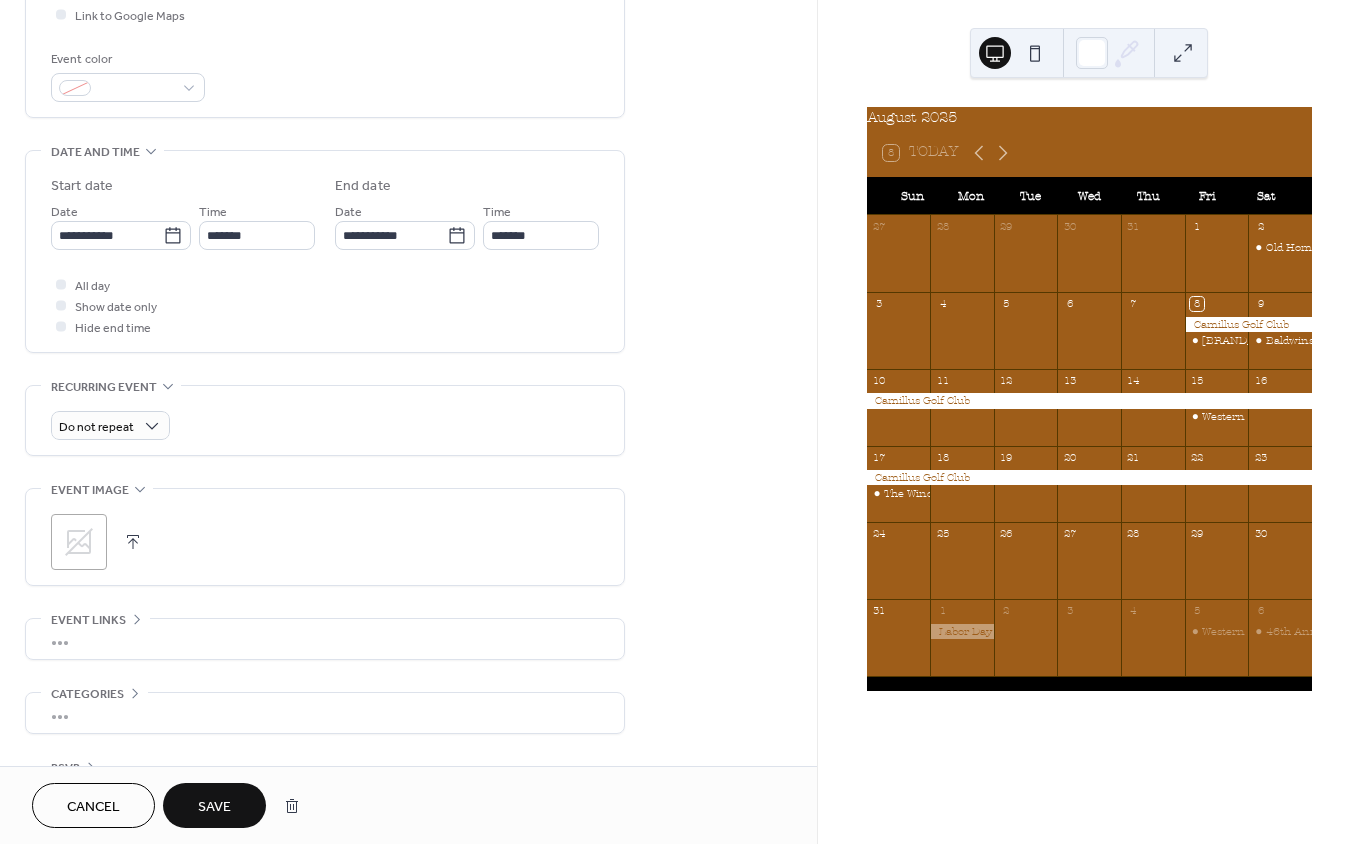 click on "Save" at bounding box center [214, 807] 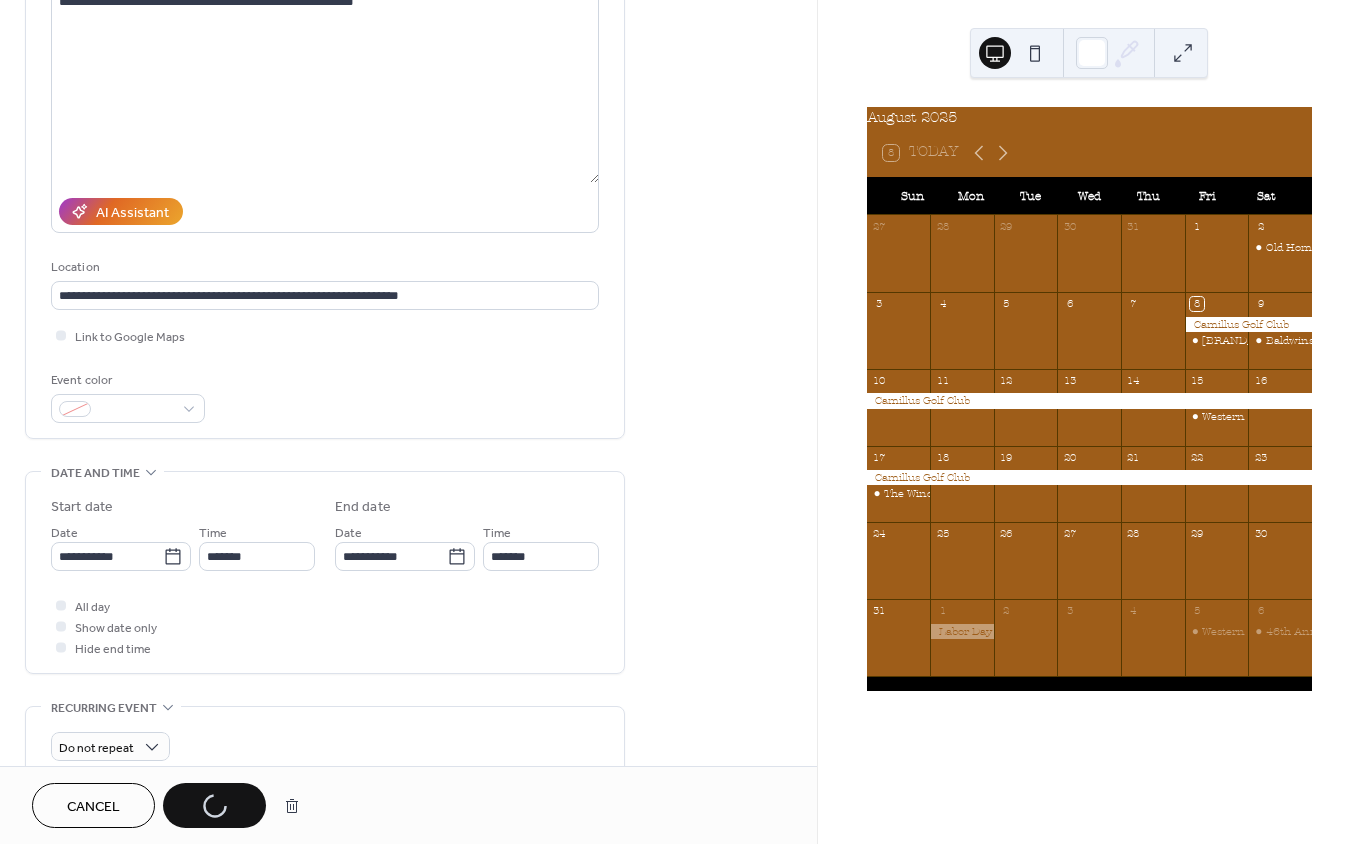 scroll, scrollTop: 266, scrollLeft: 0, axis: vertical 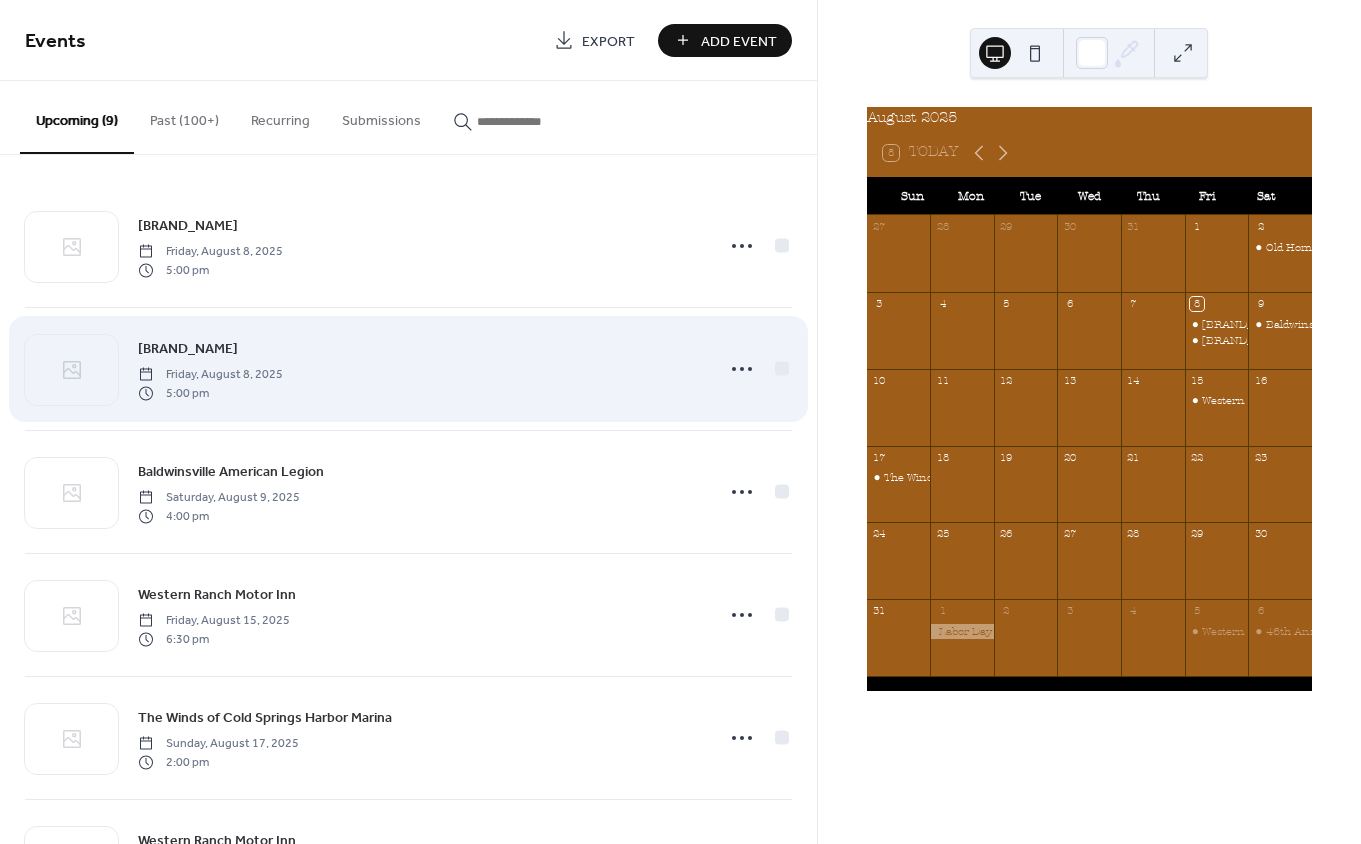click on "[BRAND_NAME] [DAY_OF_WEEK], [MONTH] [DAY], [YEAR] [TIME]" at bounding box center [408, 369] 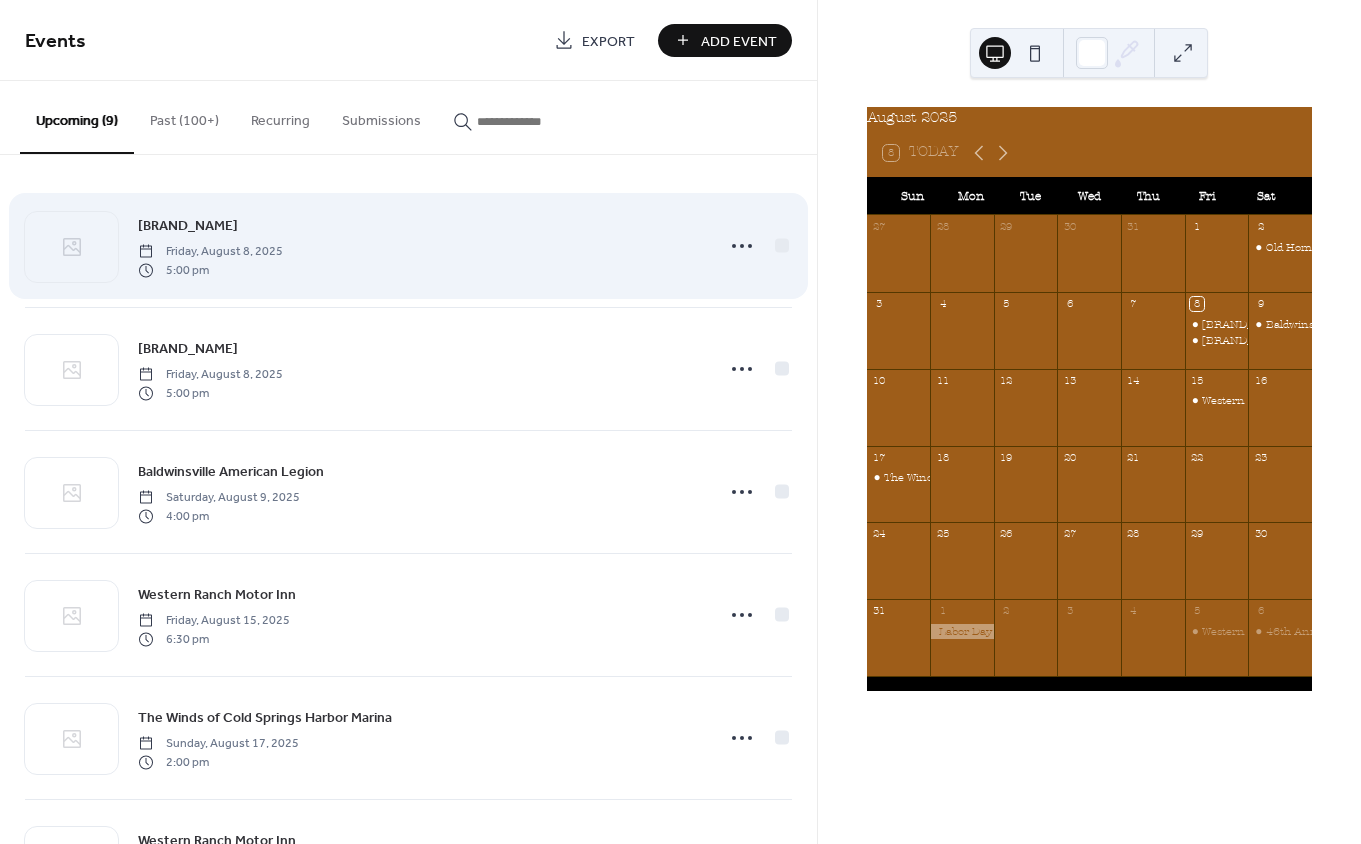 click on "[BRAND_NAME] [DAY_OF_WEEK], [MONTH] [DAY], [YEAR] [TIME]" at bounding box center (419, 246) 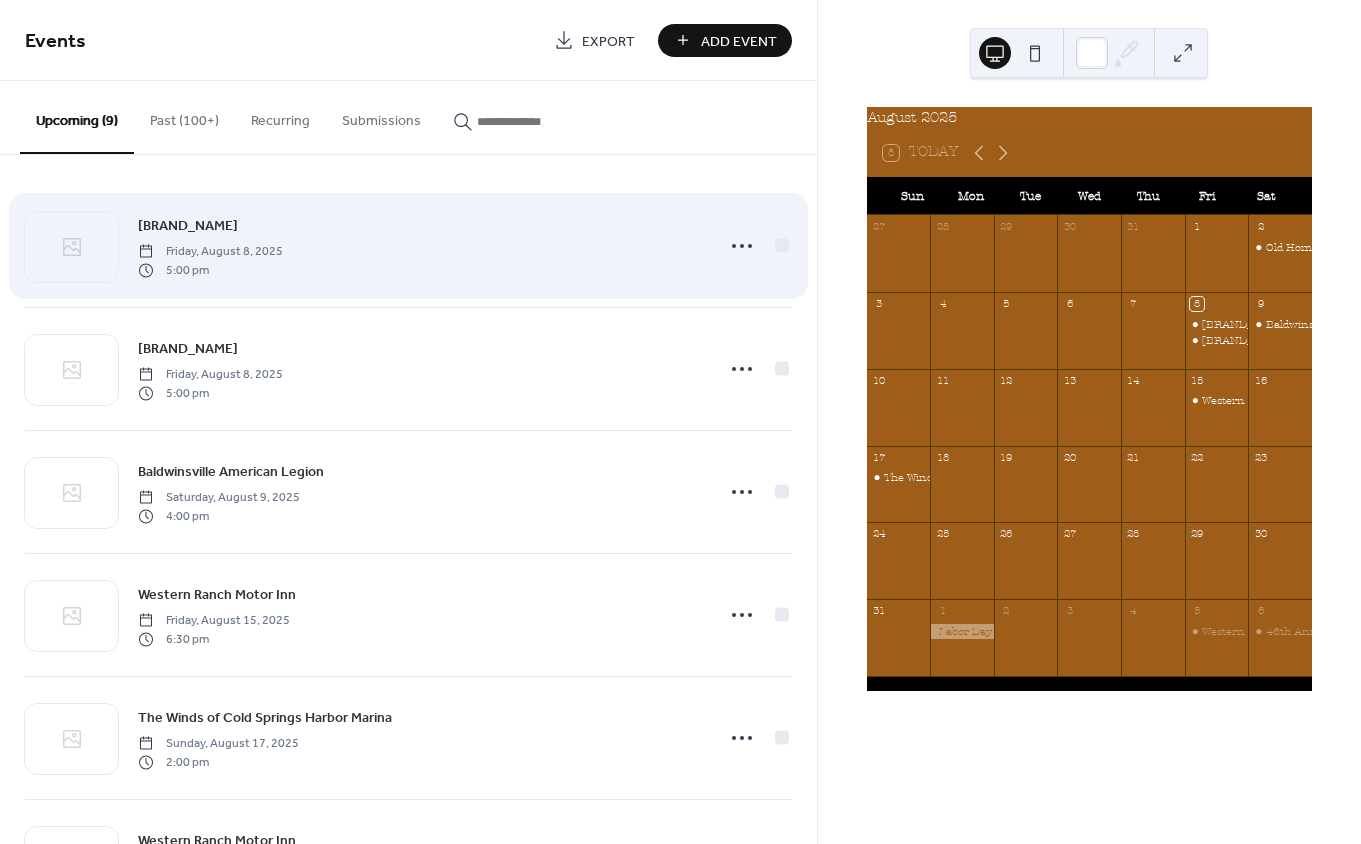 click on "Friday, August 8, 2025" at bounding box center [210, 252] 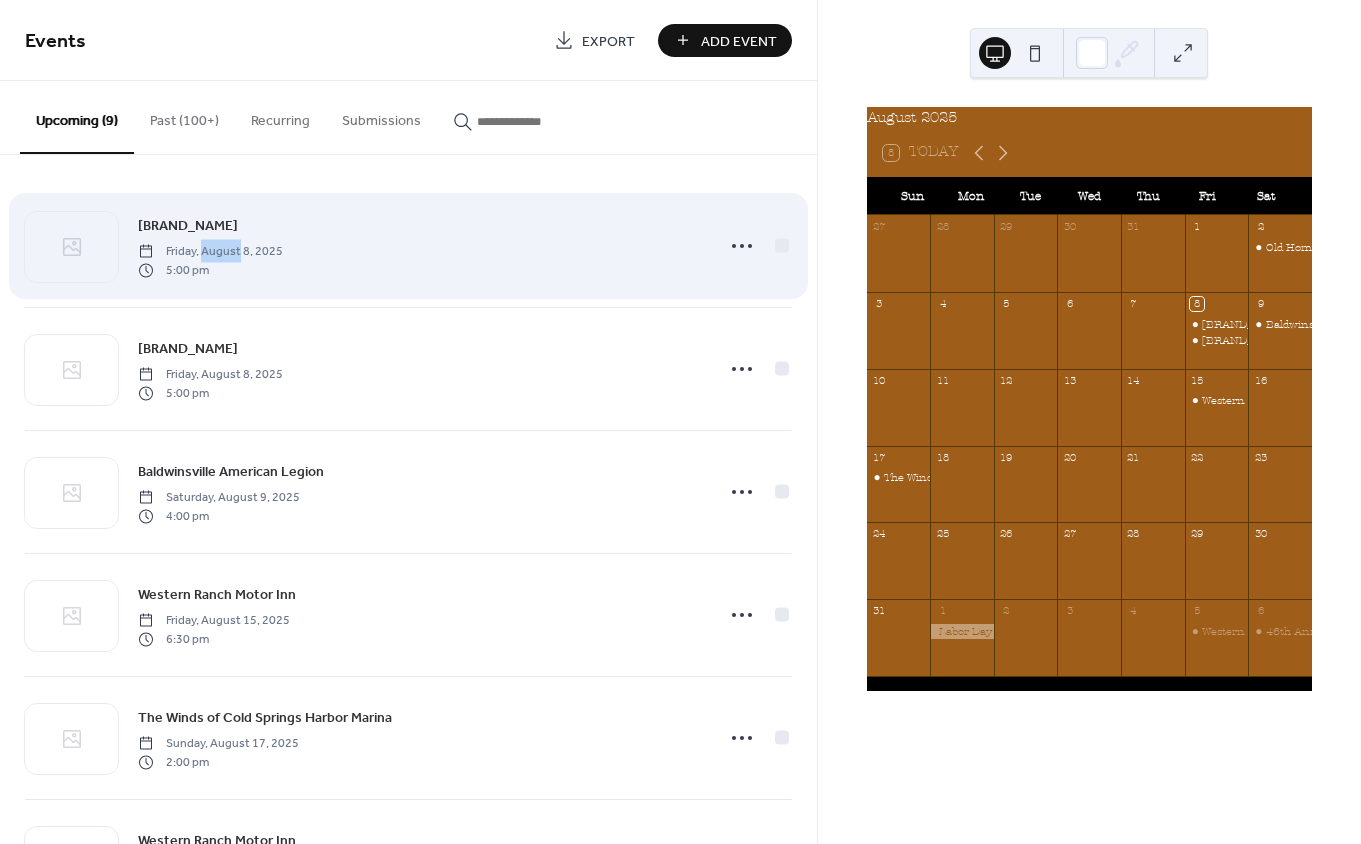 click on "[BRAND_NAME] [DAY_OF_WEEK], [MONTH] [DAY], [YEAR] [TIME]" at bounding box center (419, 246) 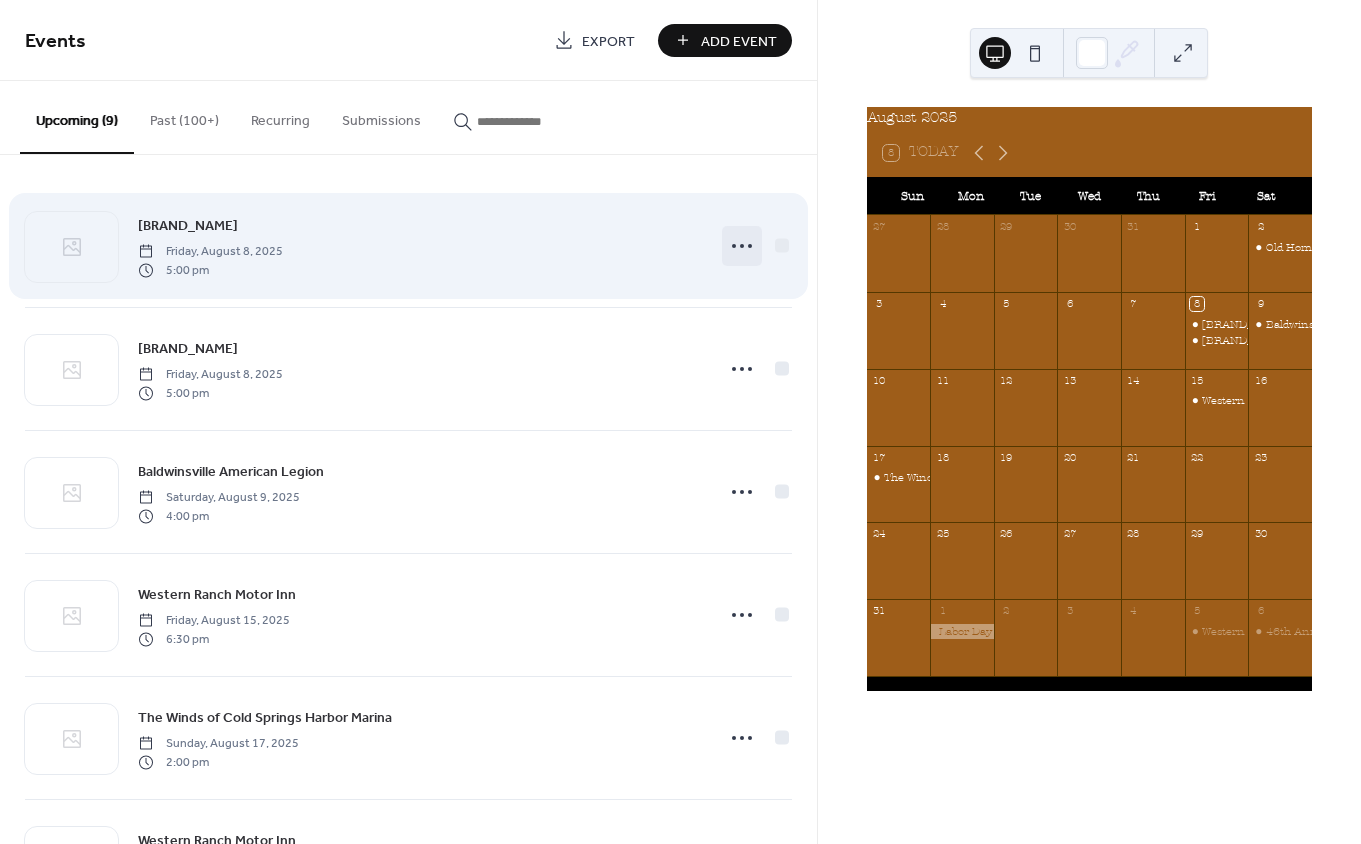 click 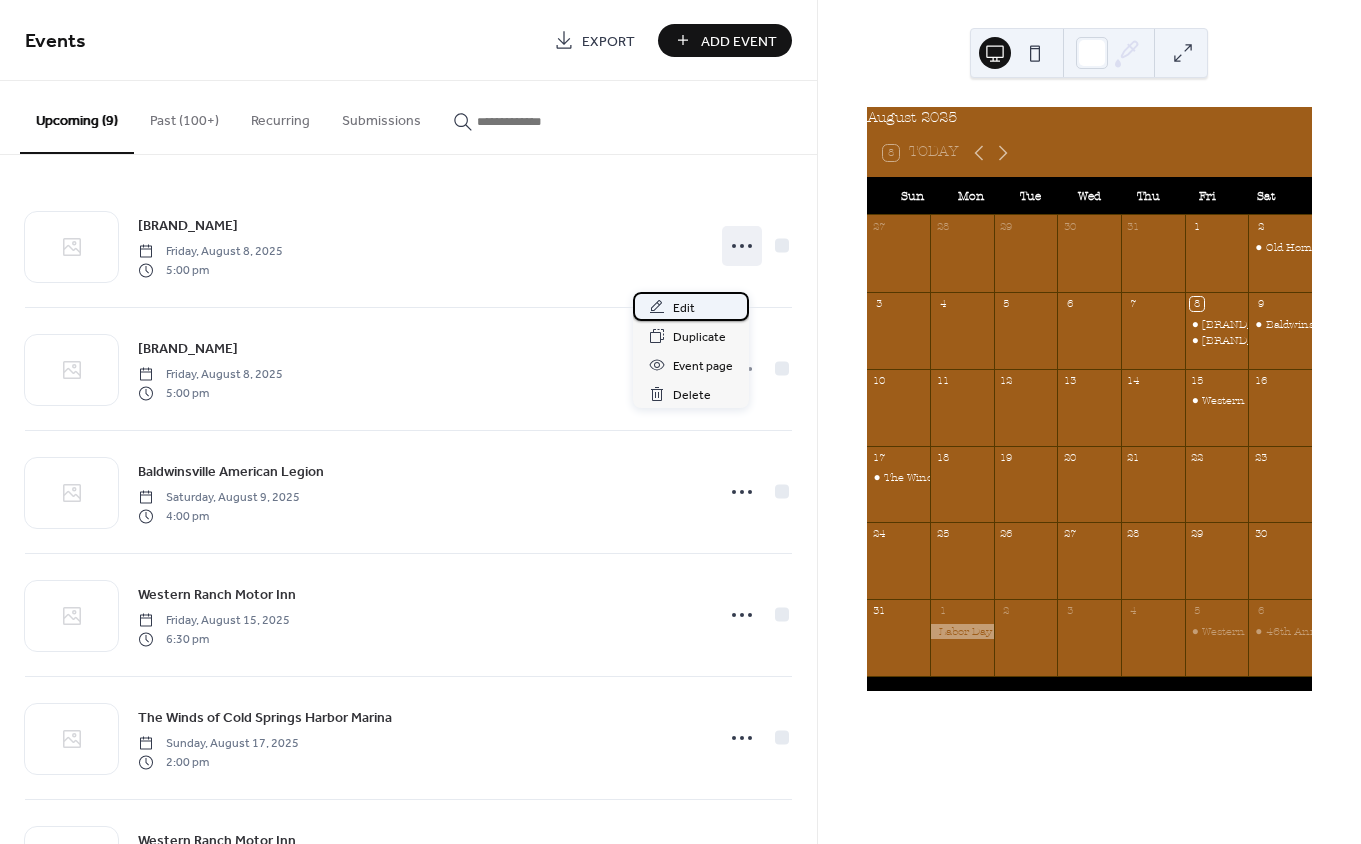 click on "Edit" at bounding box center (684, 308) 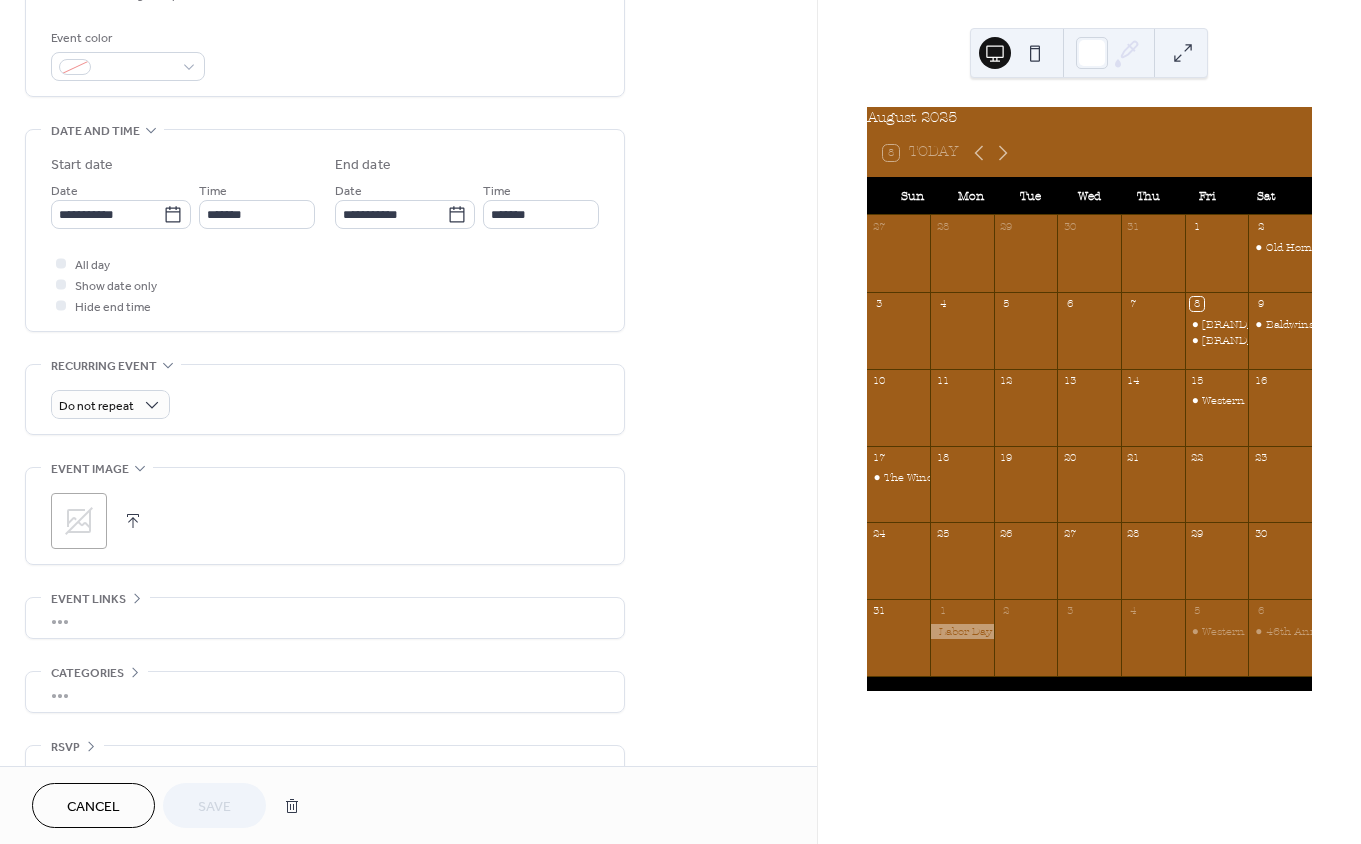 scroll, scrollTop: 627, scrollLeft: 0, axis: vertical 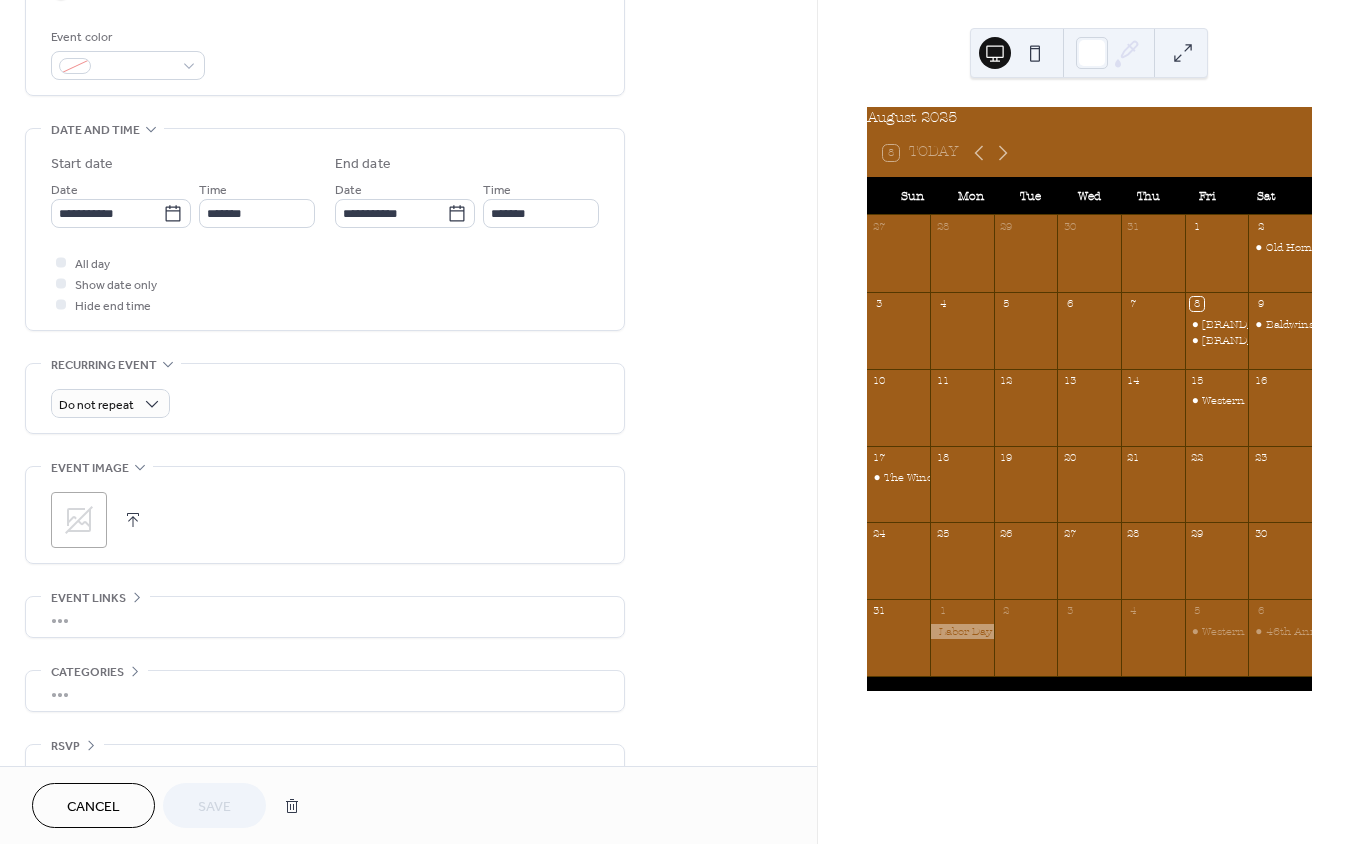 click at bounding box center (61, -8) 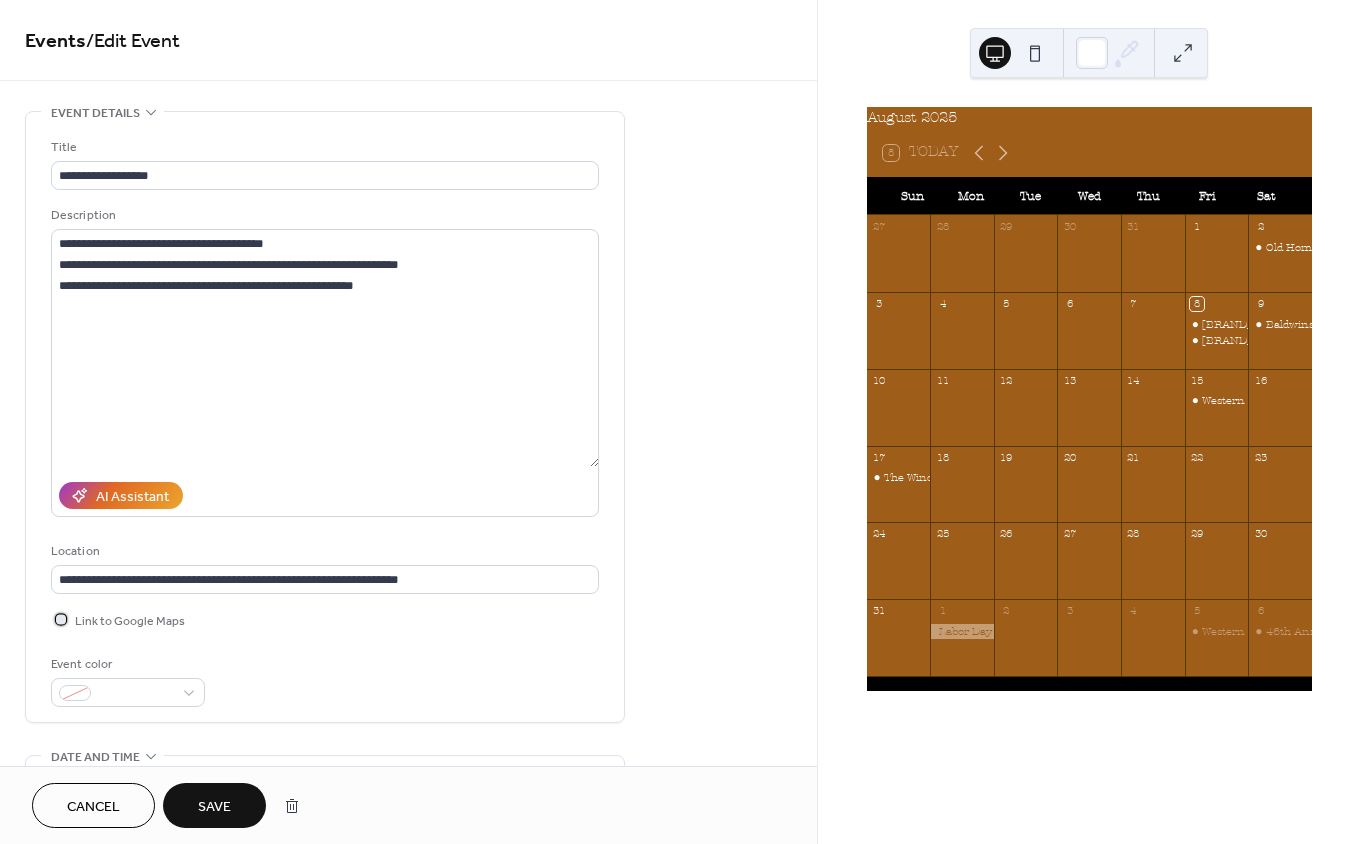 scroll, scrollTop: 0, scrollLeft: 0, axis: both 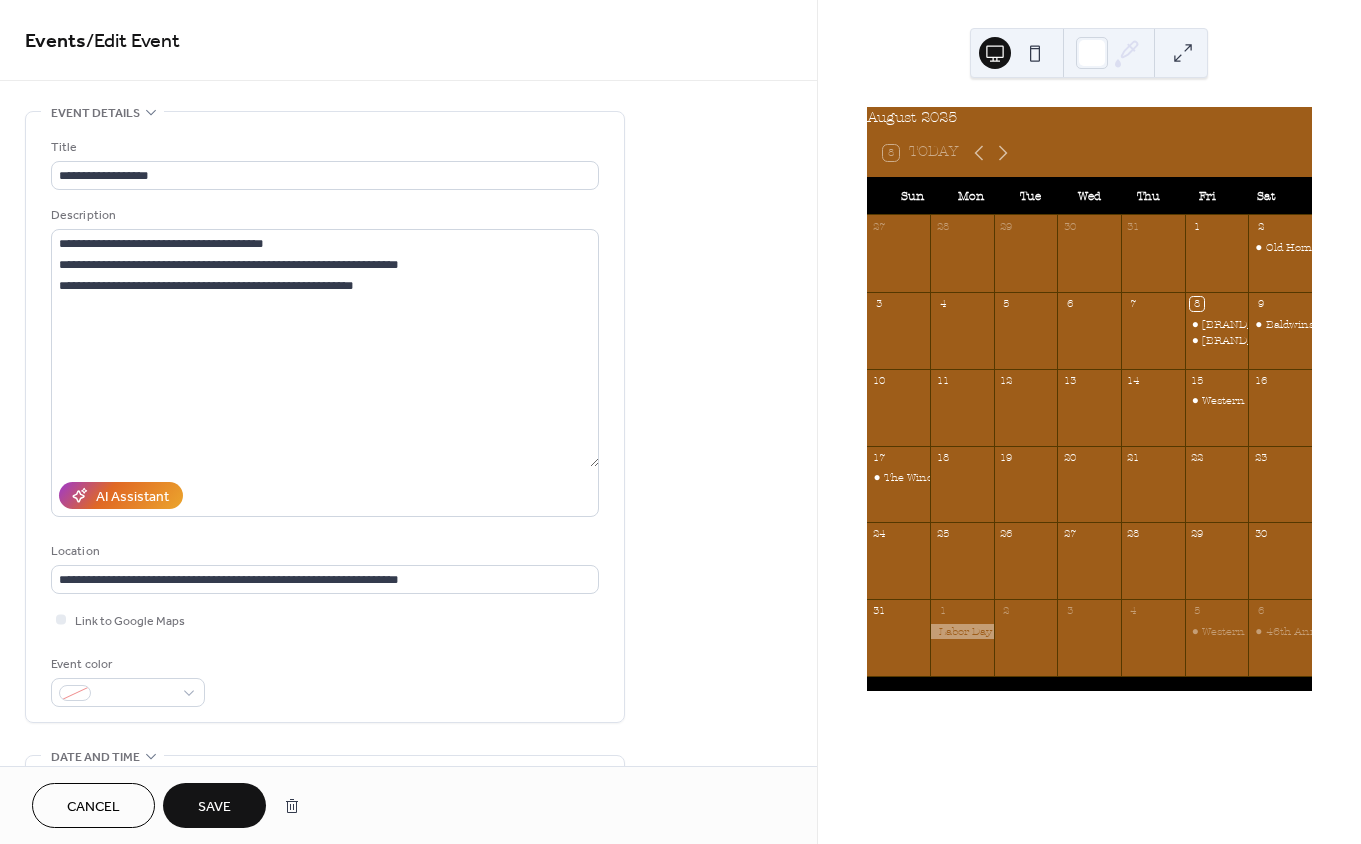 click on "Save" at bounding box center [214, 807] 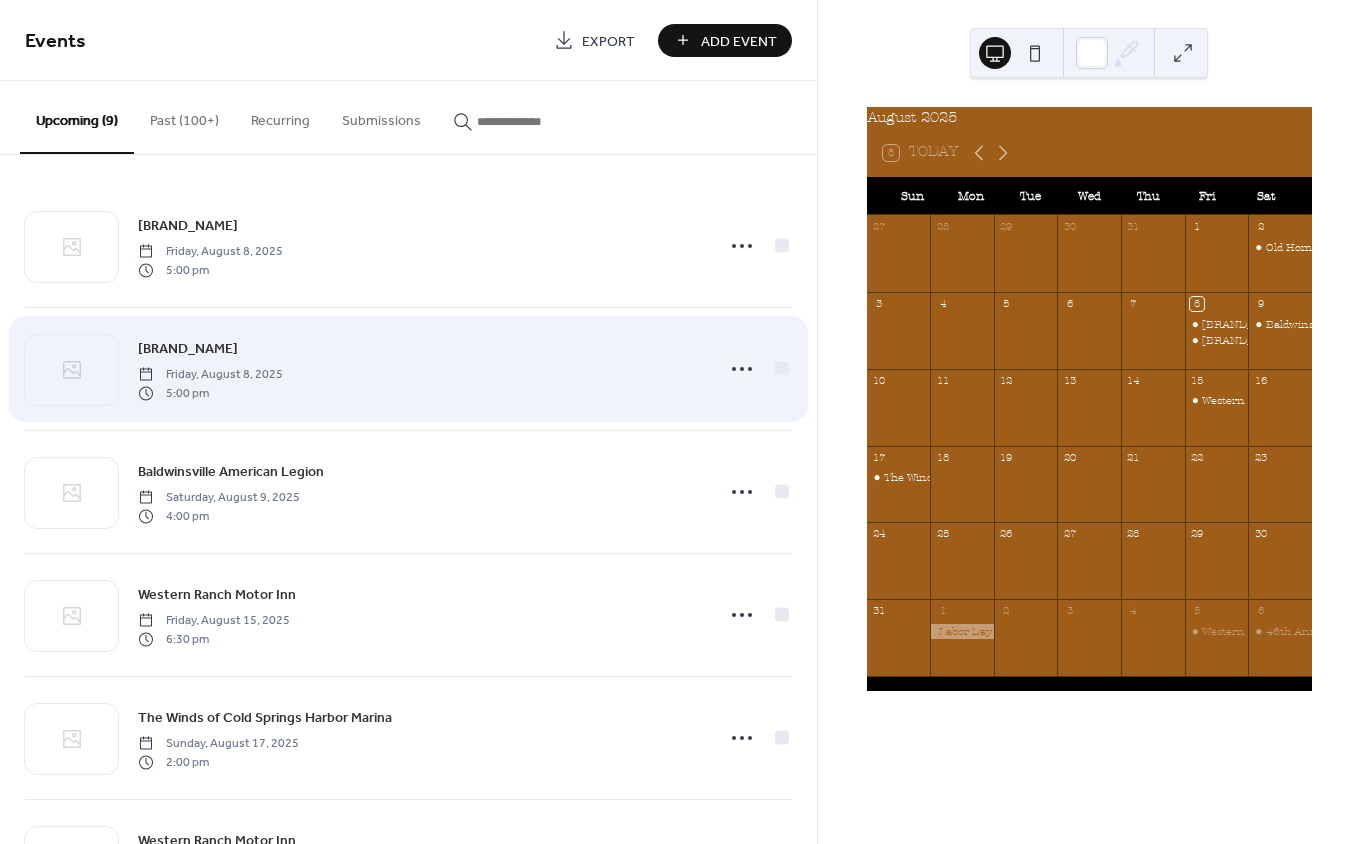 click on "[BRAND_NAME] [DAY_OF_WEEK], [MONTH] [DAY], [YEAR] [TIME]" at bounding box center (419, 369) 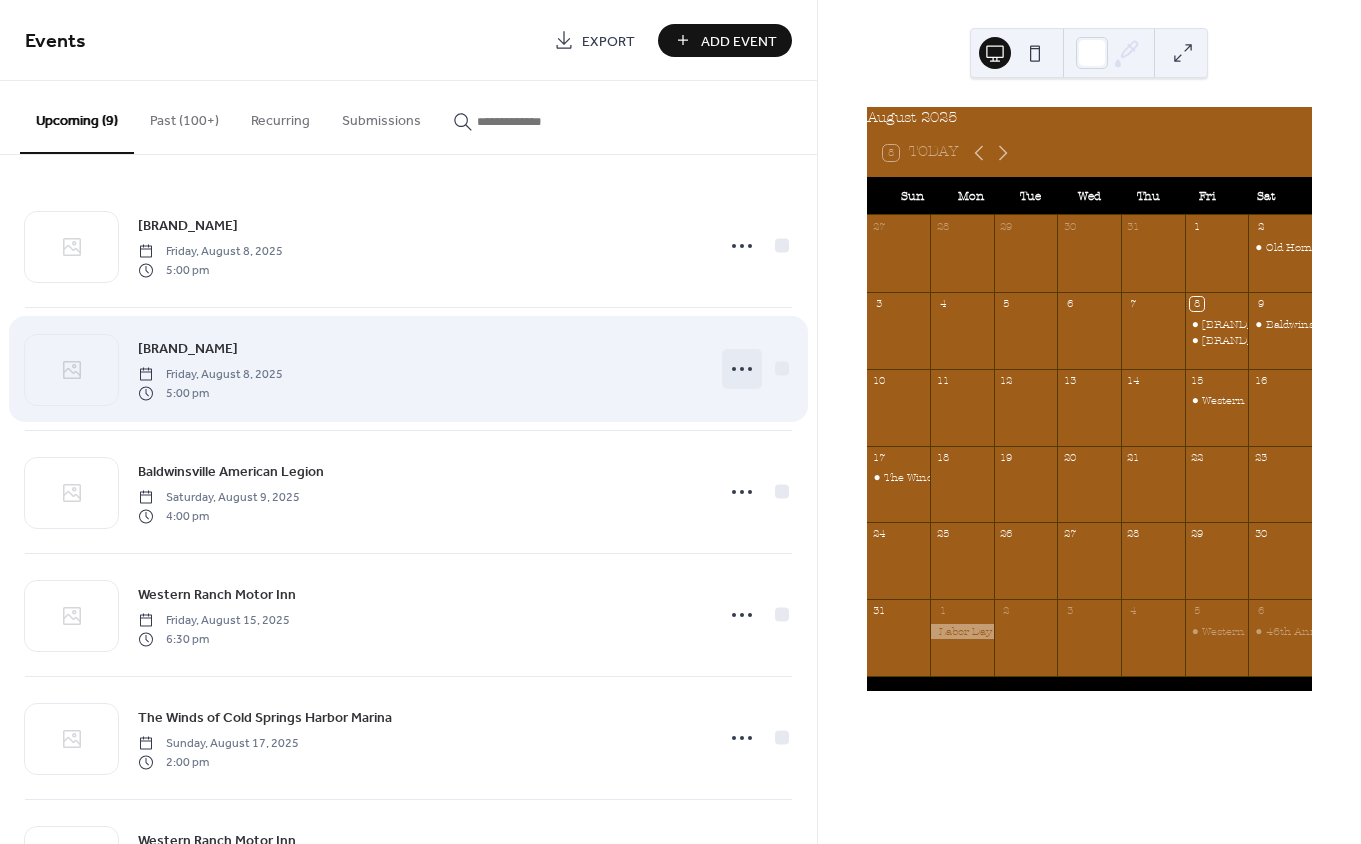 click 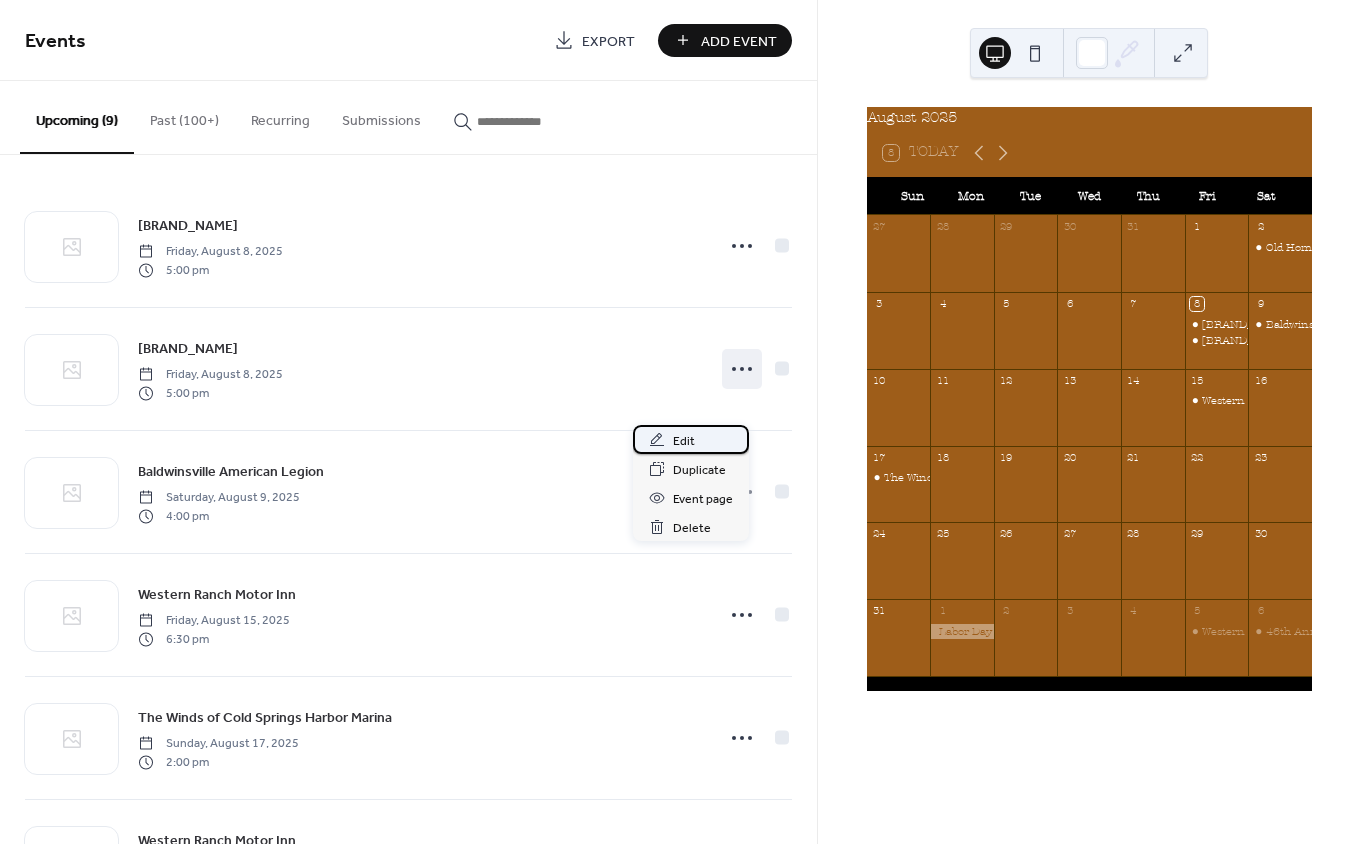 click on "Edit" at bounding box center (684, 441) 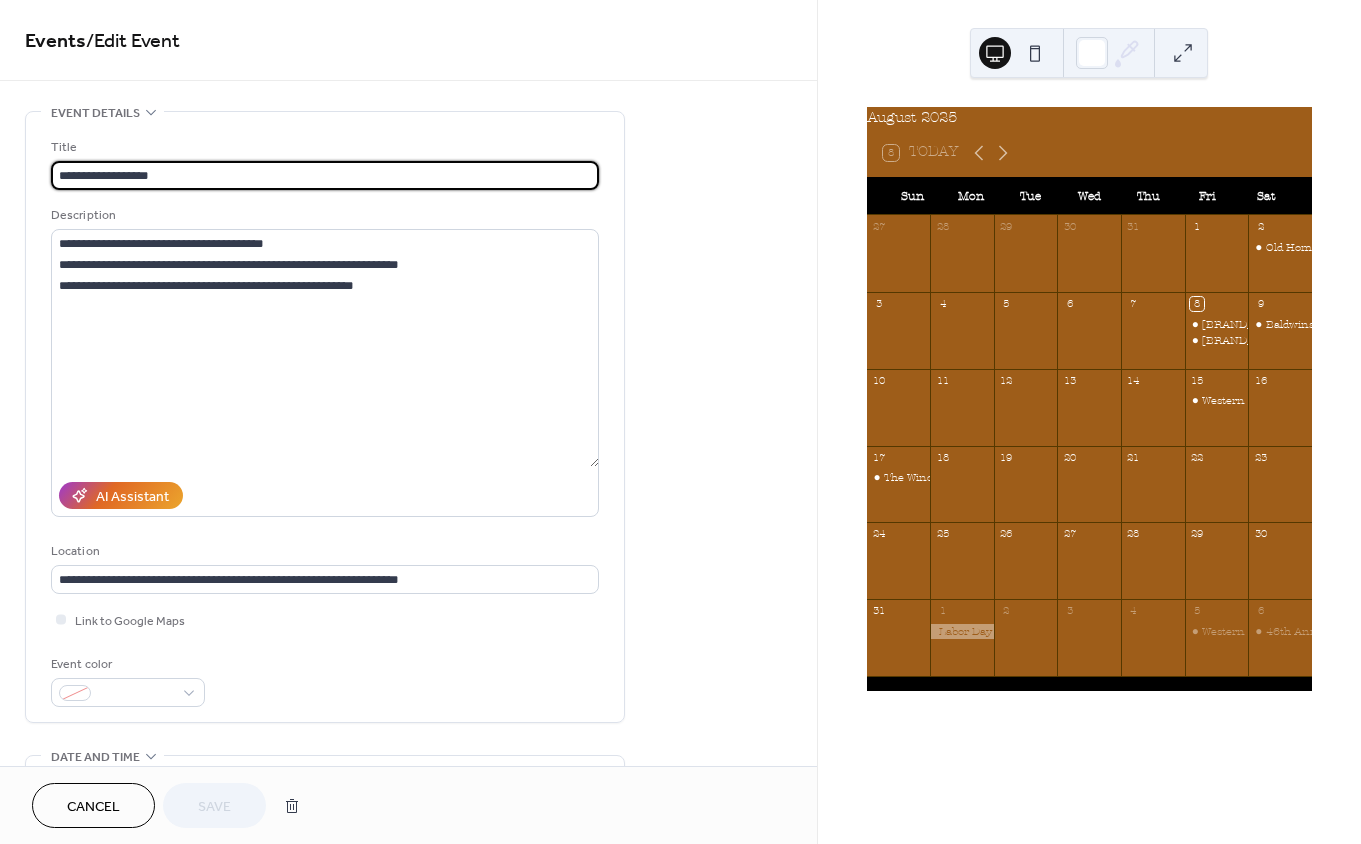 scroll, scrollTop: 0, scrollLeft: 0, axis: both 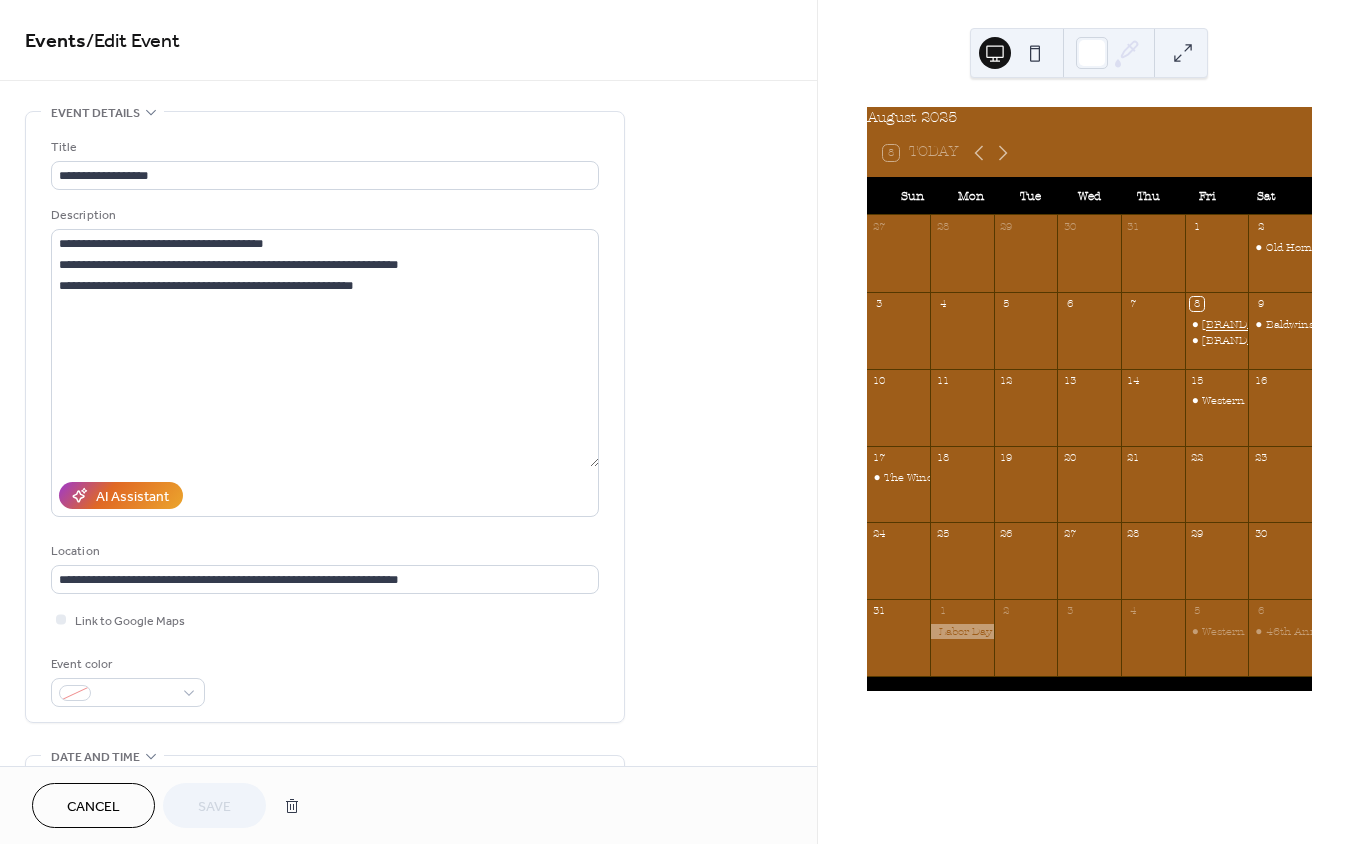 click on "[BRAND_NAME]" at bounding box center [1246, 324] 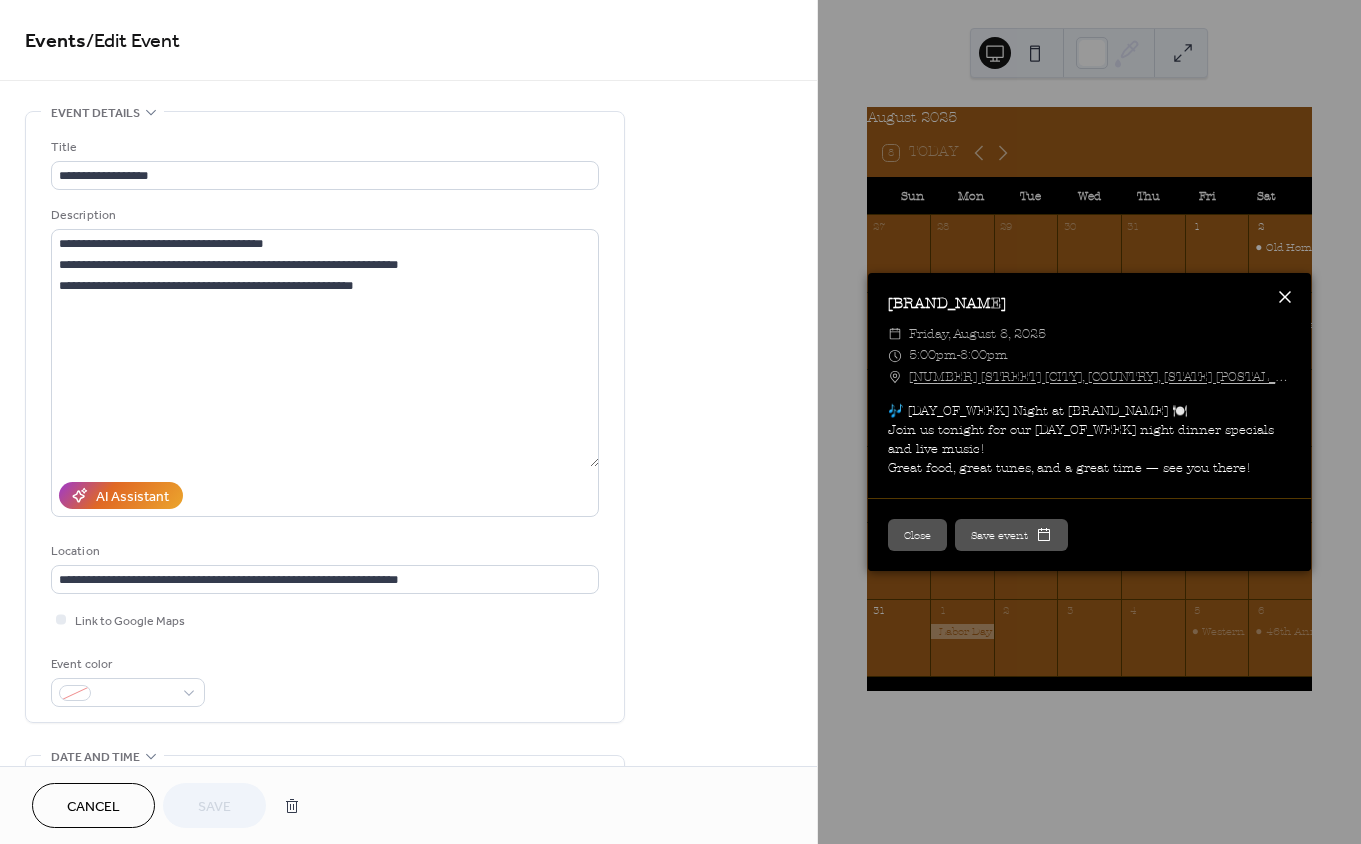 click 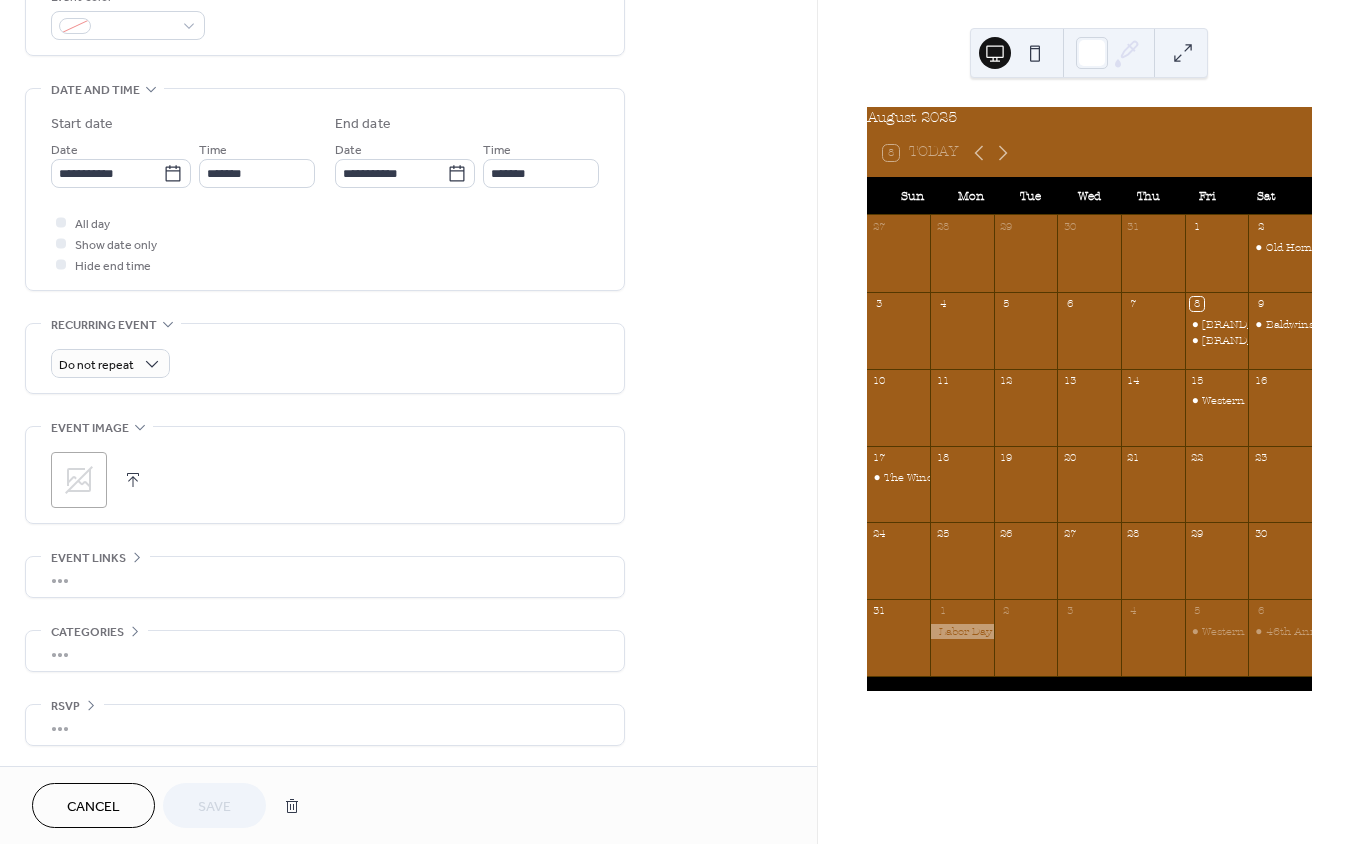 scroll, scrollTop: 833, scrollLeft: 0, axis: vertical 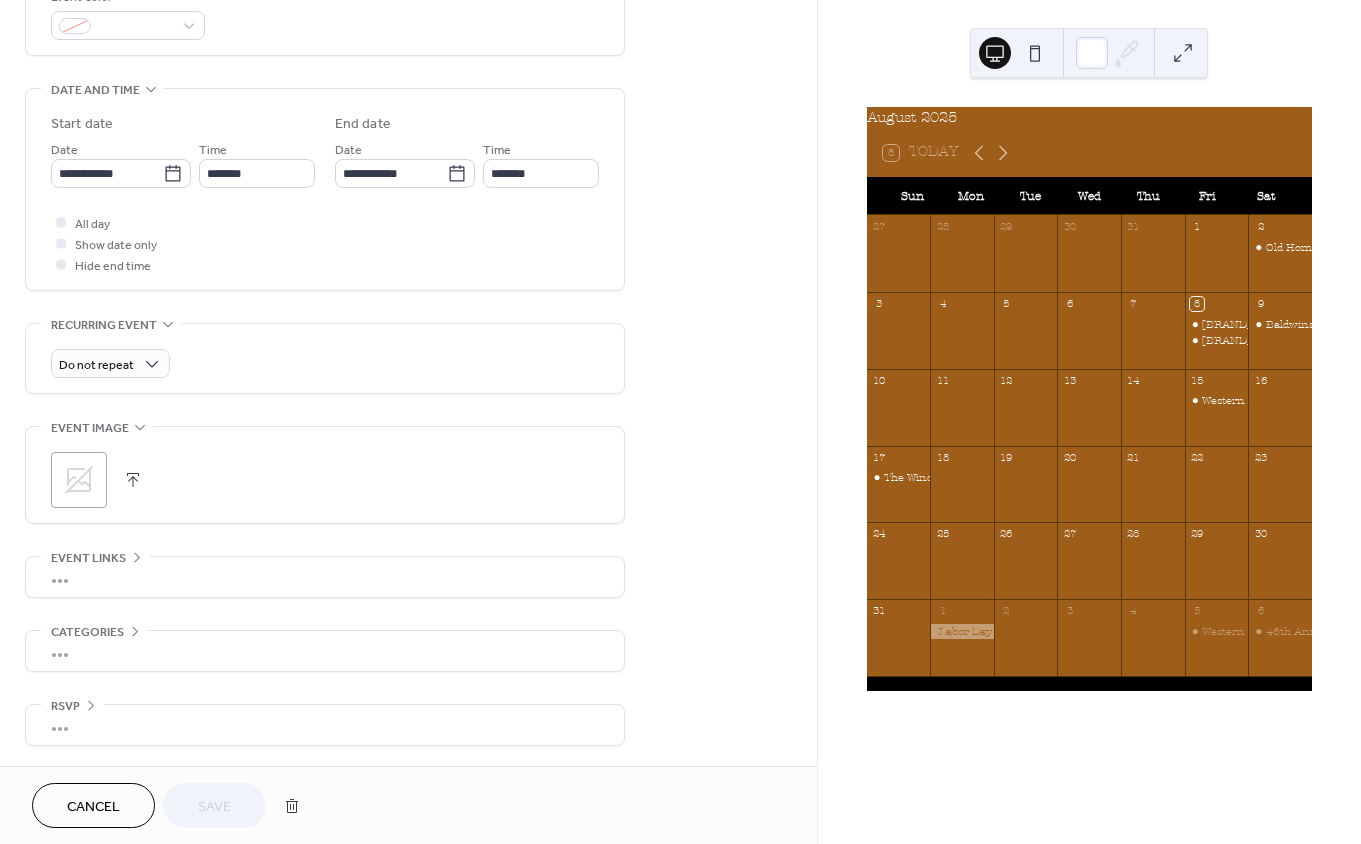 click on "Cancel" at bounding box center [93, 807] 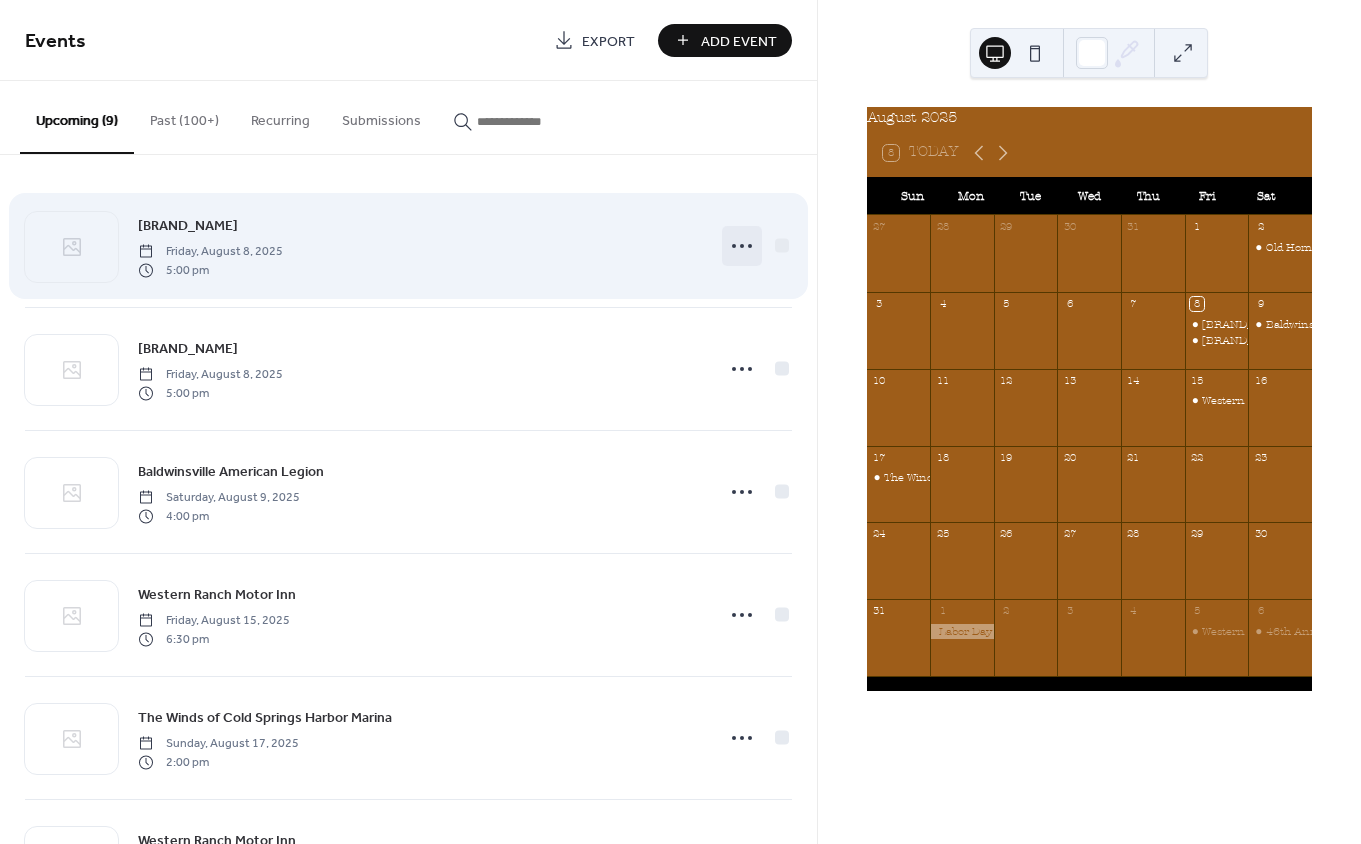 click 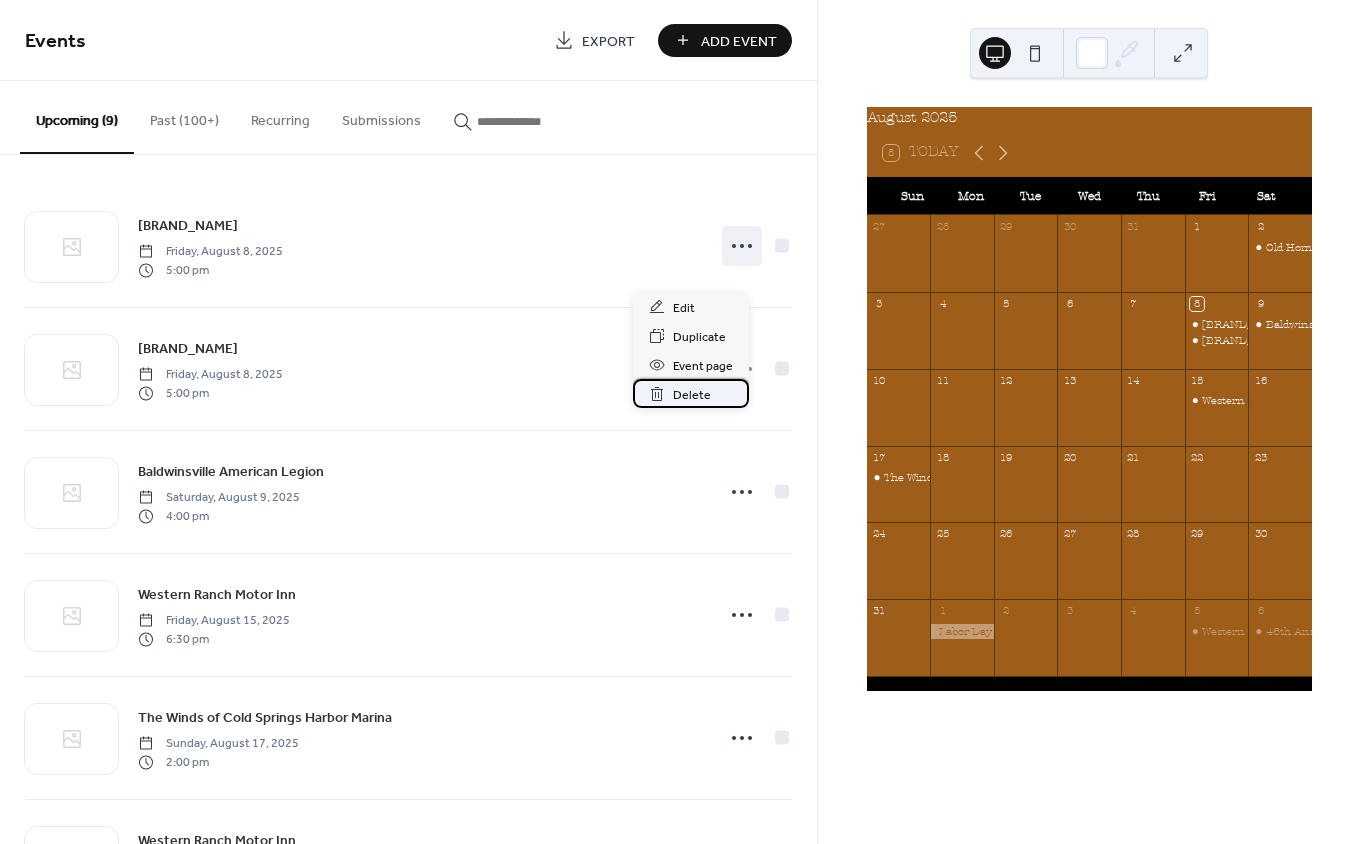 click on "Delete" at bounding box center (692, 395) 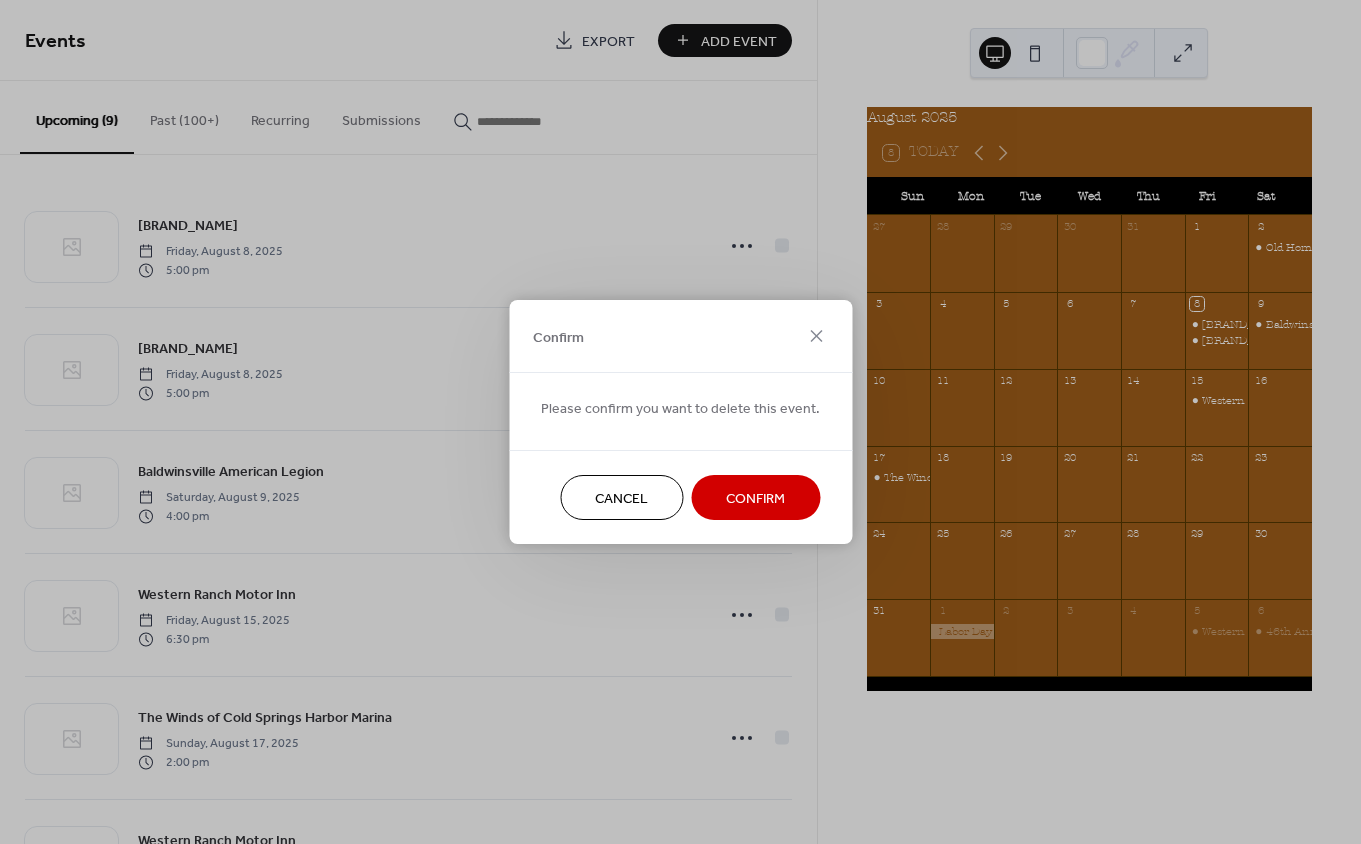 click on "Confirm" at bounding box center [755, 499] 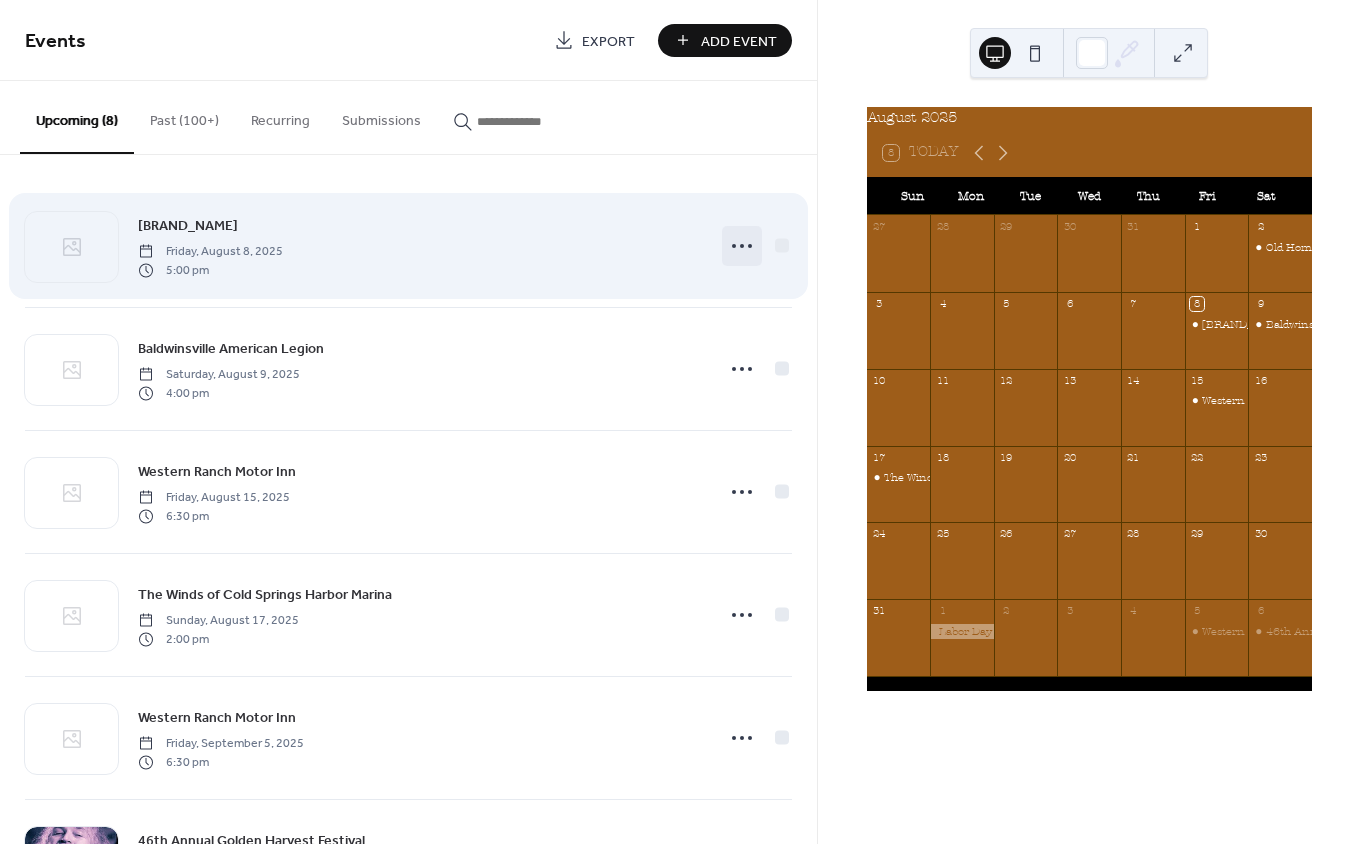 click 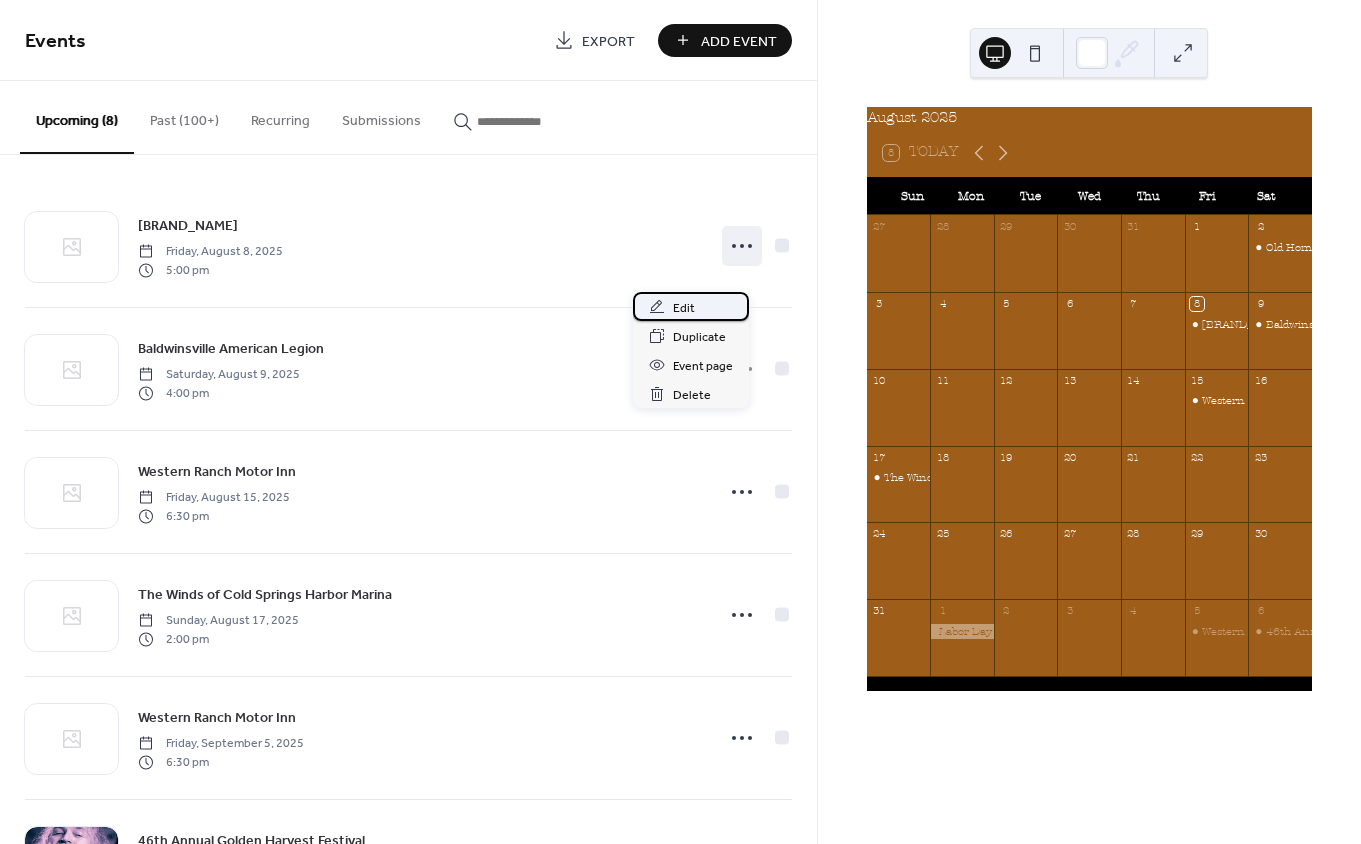 click on "Edit" at bounding box center [684, 308] 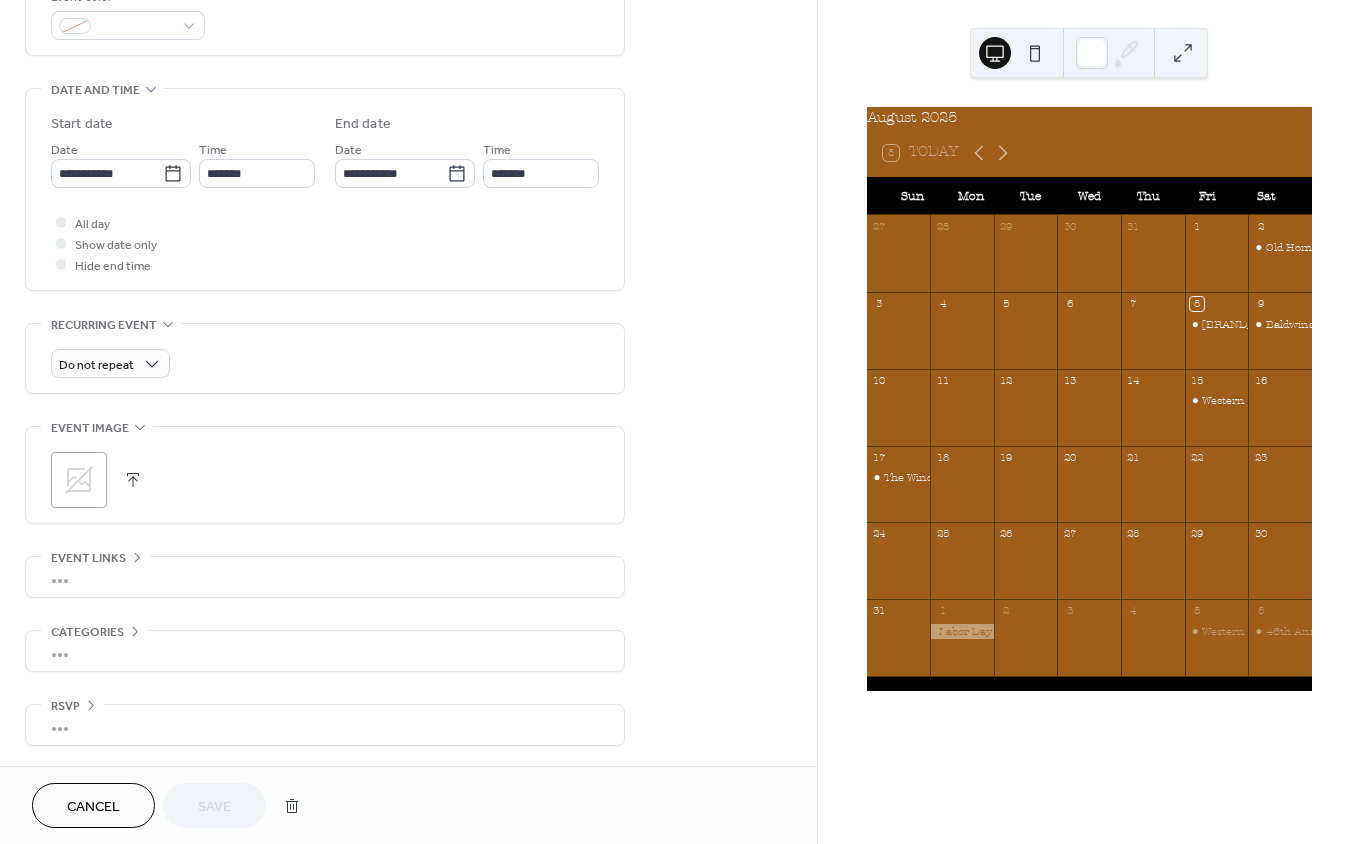 scroll, scrollTop: 943, scrollLeft: 0, axis: vertical 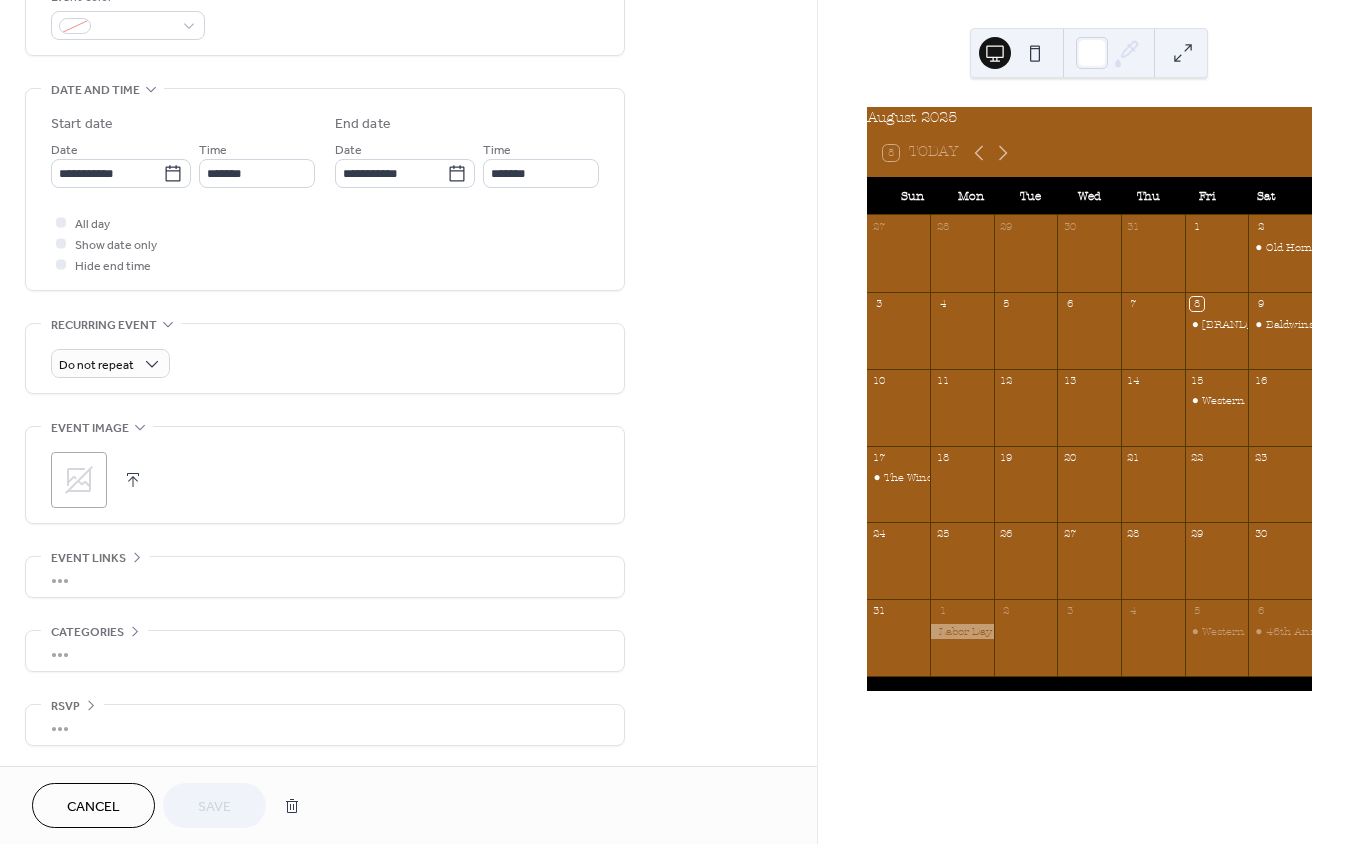 click on "Cancel" at bounding box center [93, 807] 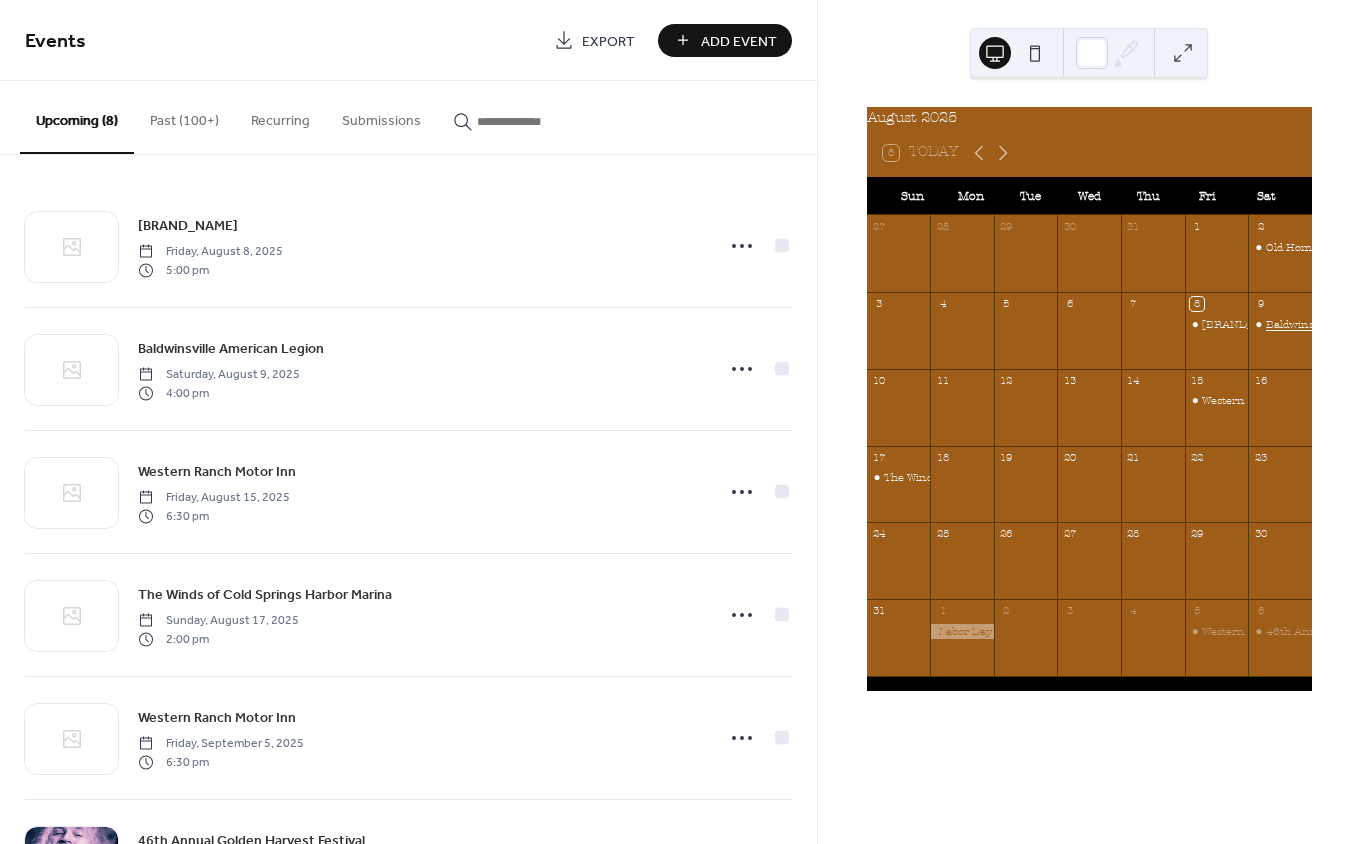 click on "Baldwinsville American Legion" at bounding box center [1348, 324] 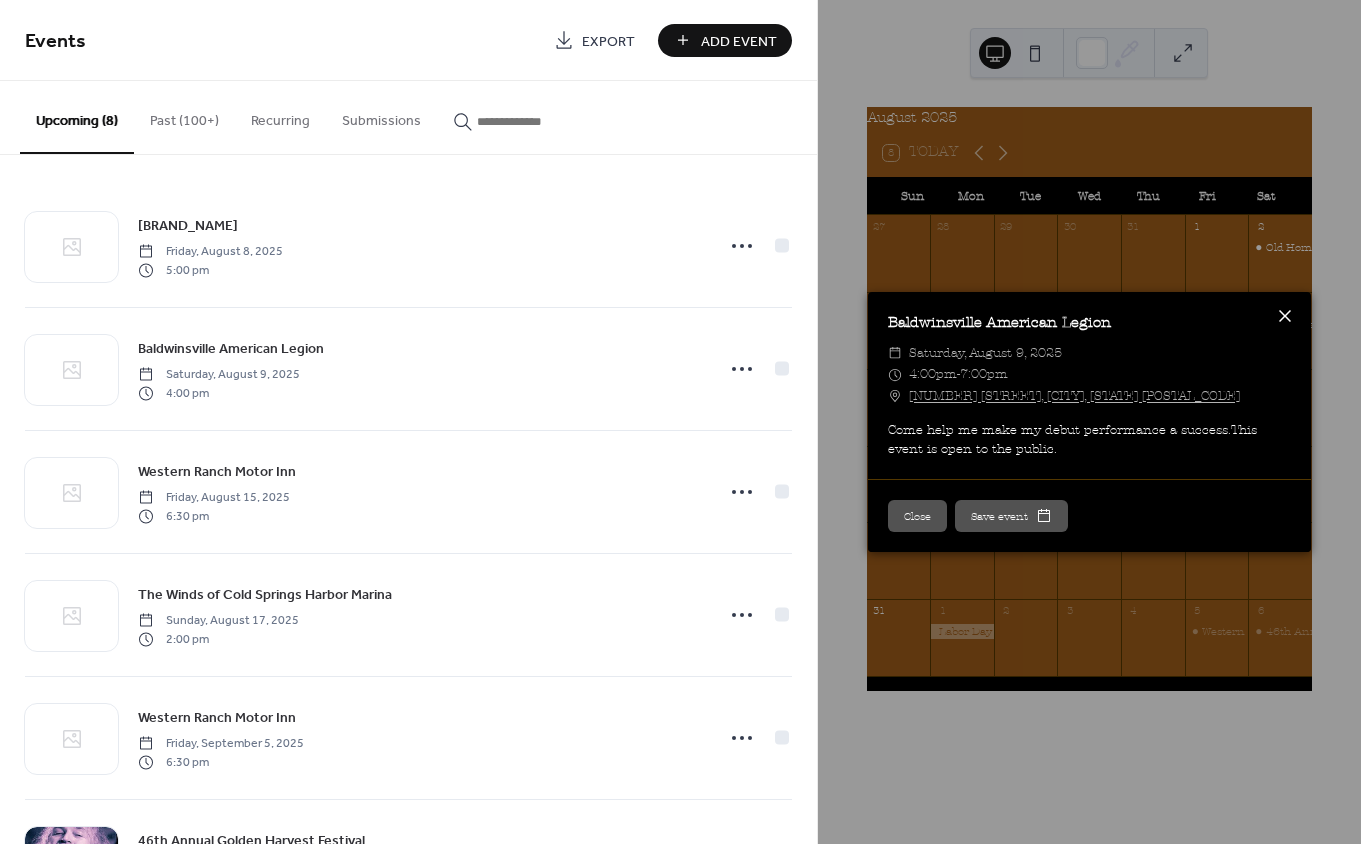 click 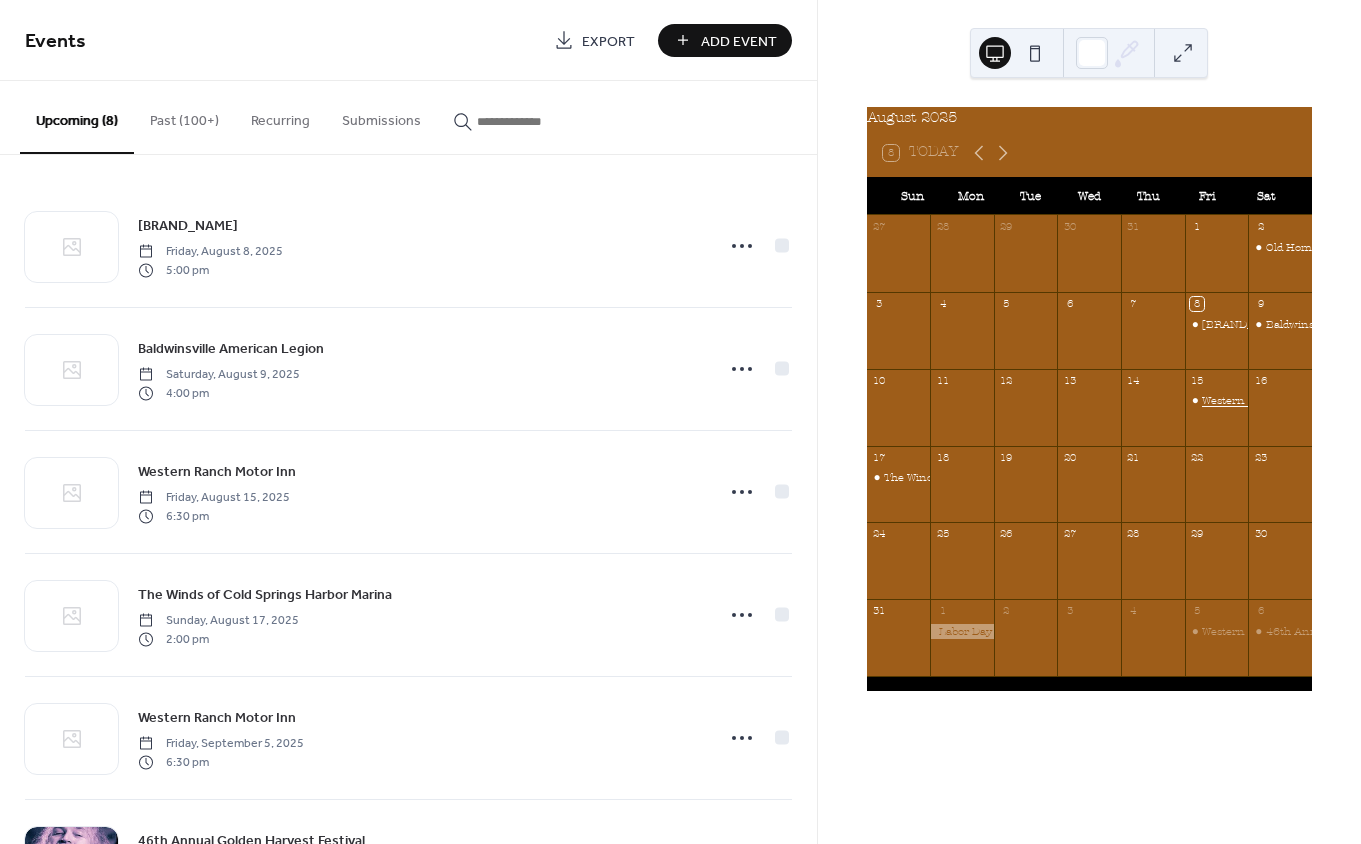 click on "Western Ranch Motor Inn" at bounding box center [1271, 400] 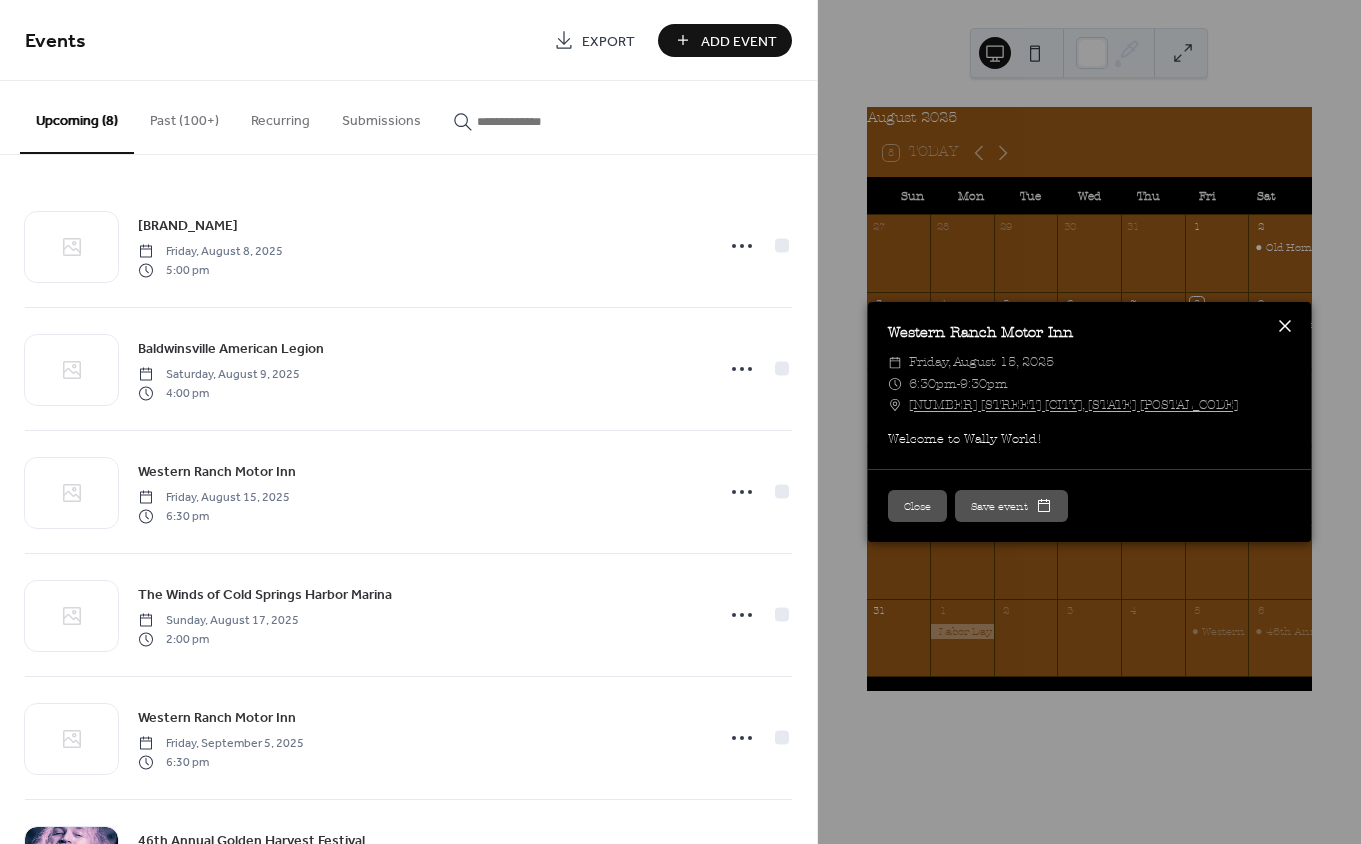 click 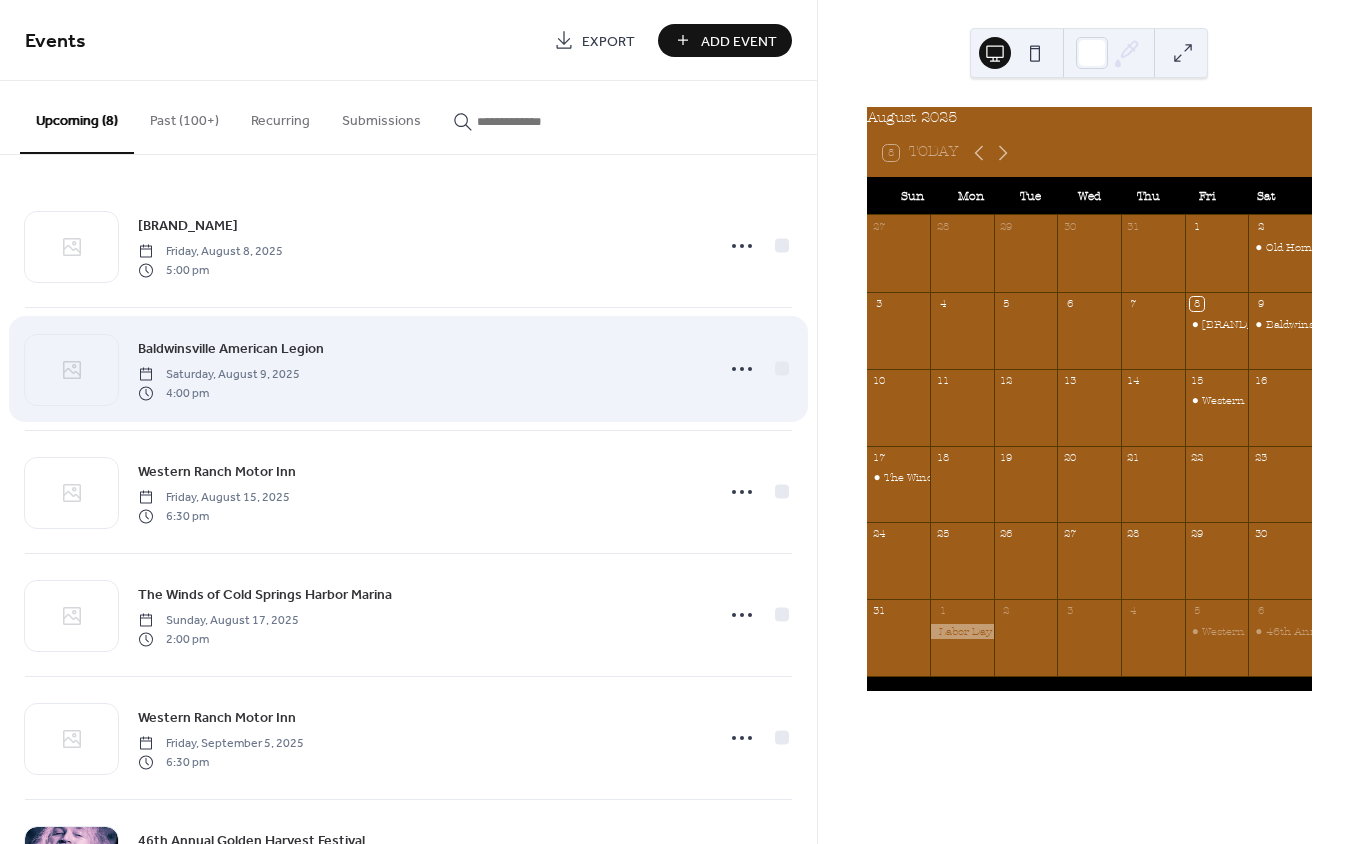 scroll, scrollTop: 0, scrollLeft: 0, axis: both 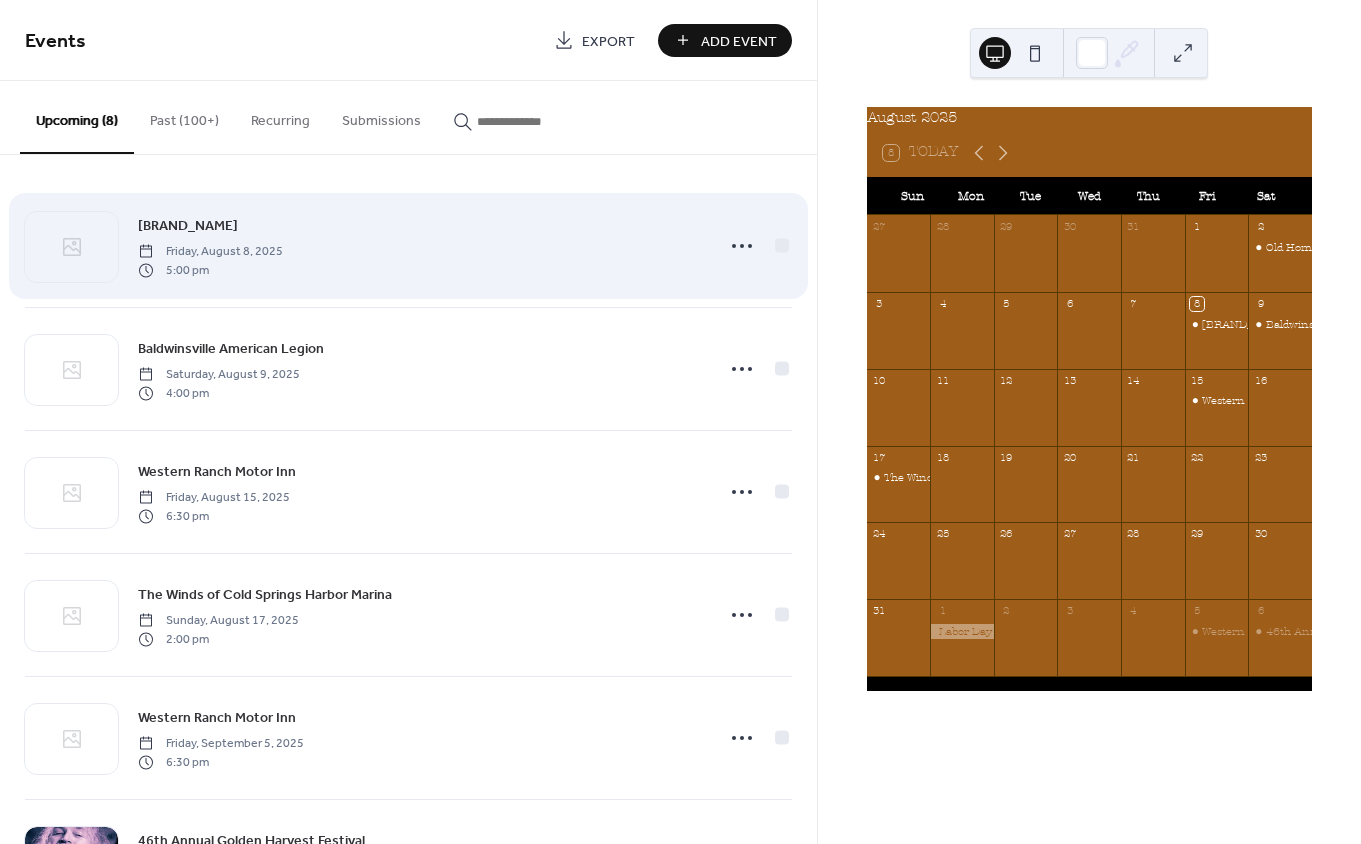 click on "[BRAND_NAME]" at bounding box center [188, 226] 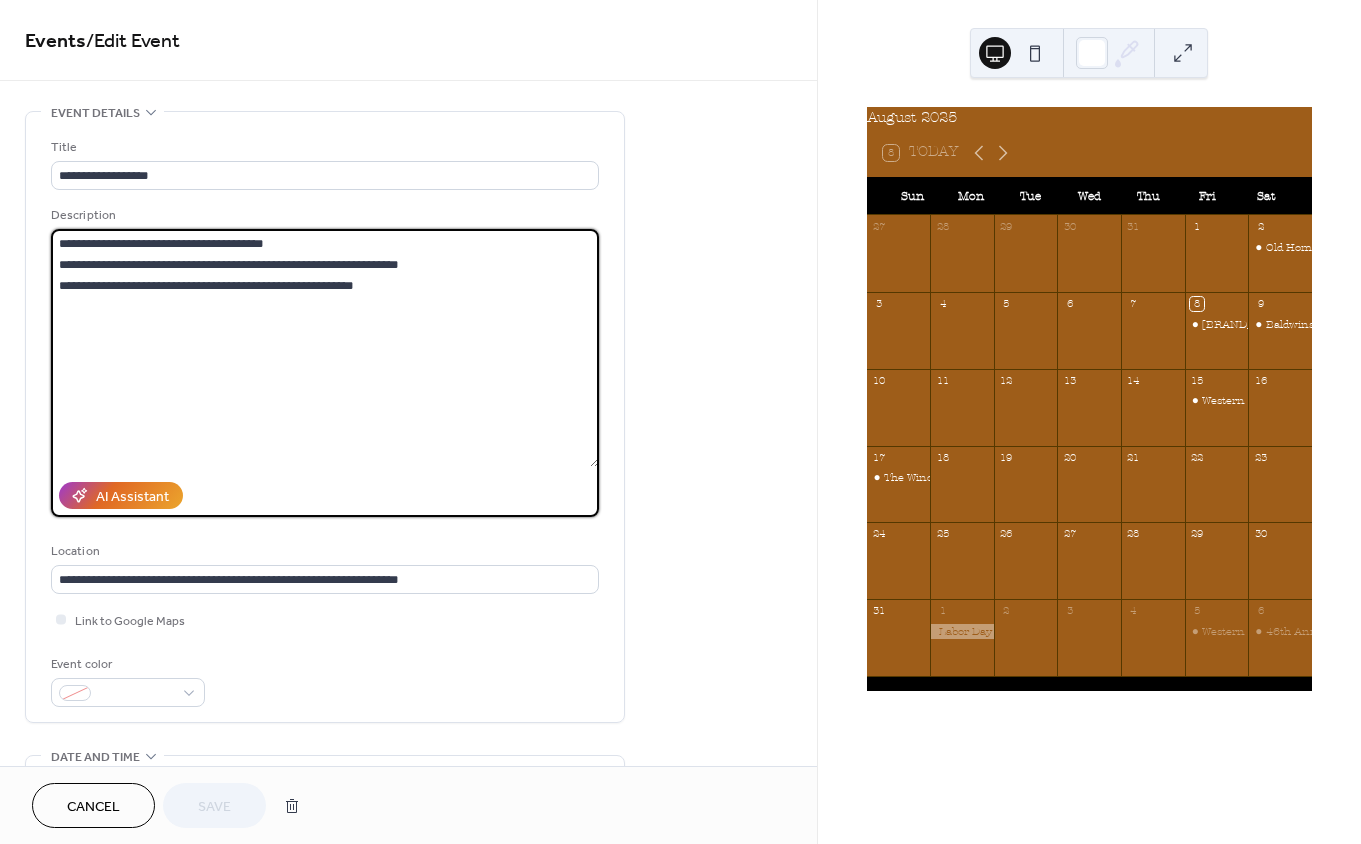 drag, startPoint x: 62, startPoint y: 301, endPoint x: 451, endPoint y: 395, distance: 400.1962 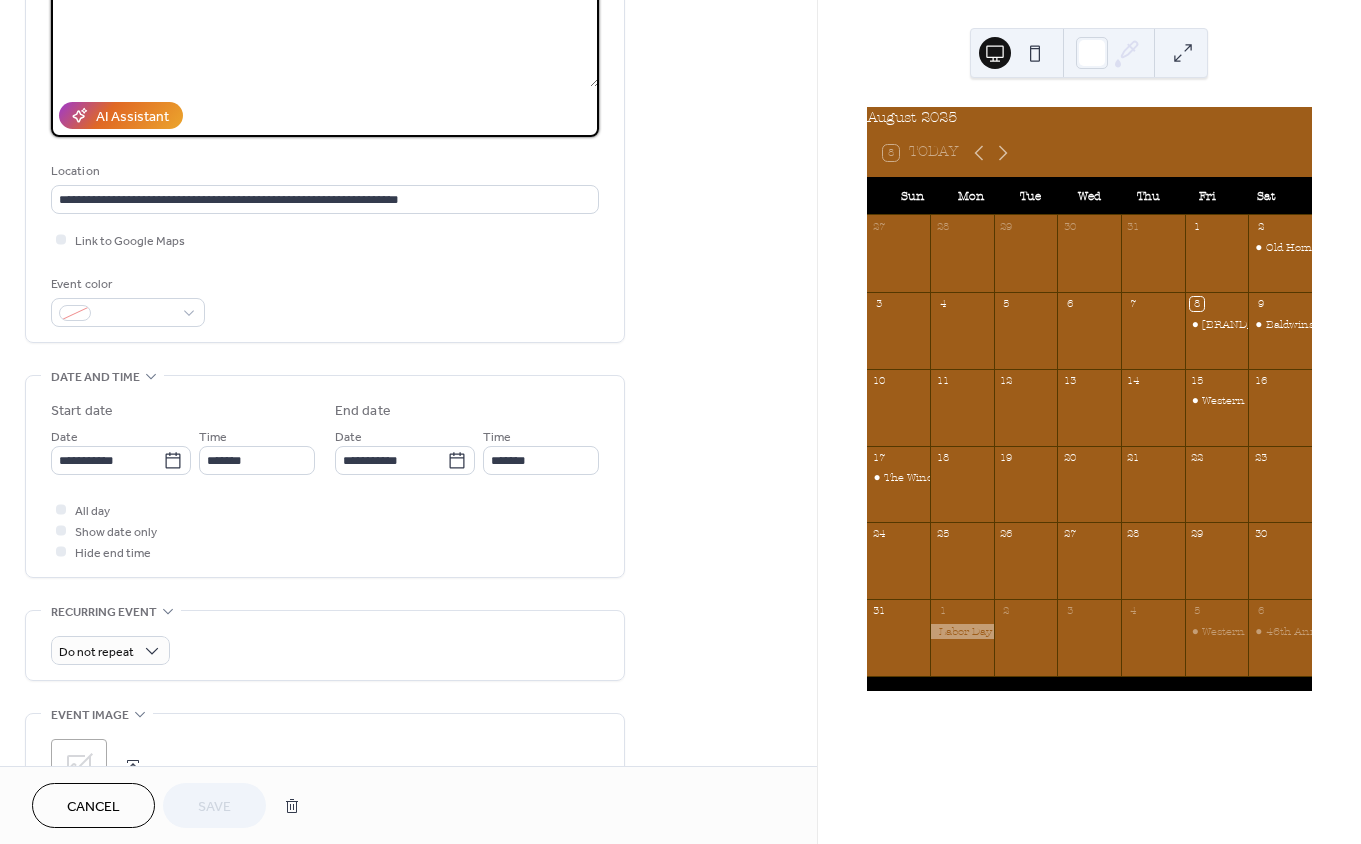scroll, scrollTop: 388, scrollLeft: 0, axis: vertical 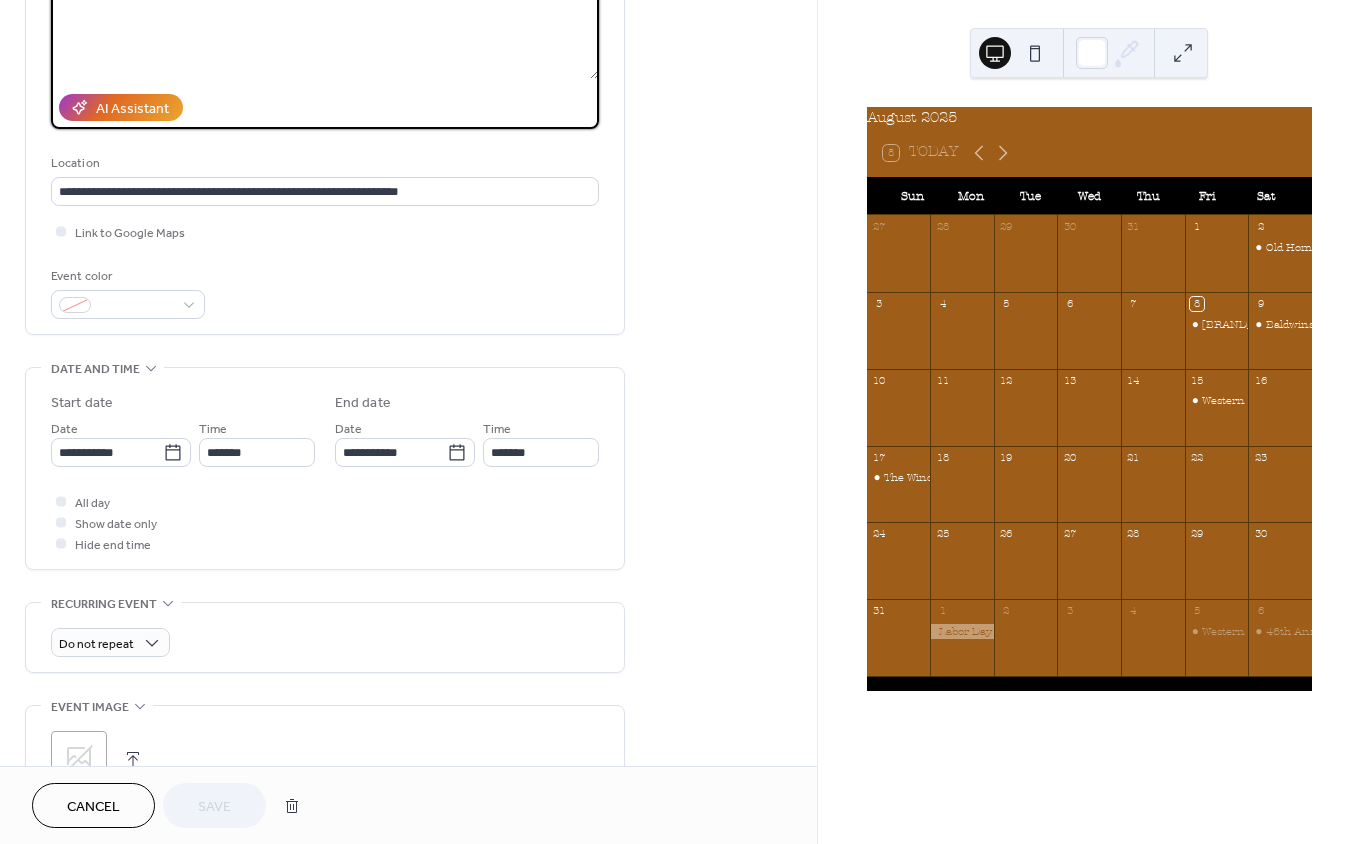 click on "Cancel" at bounding box center (93, 807) 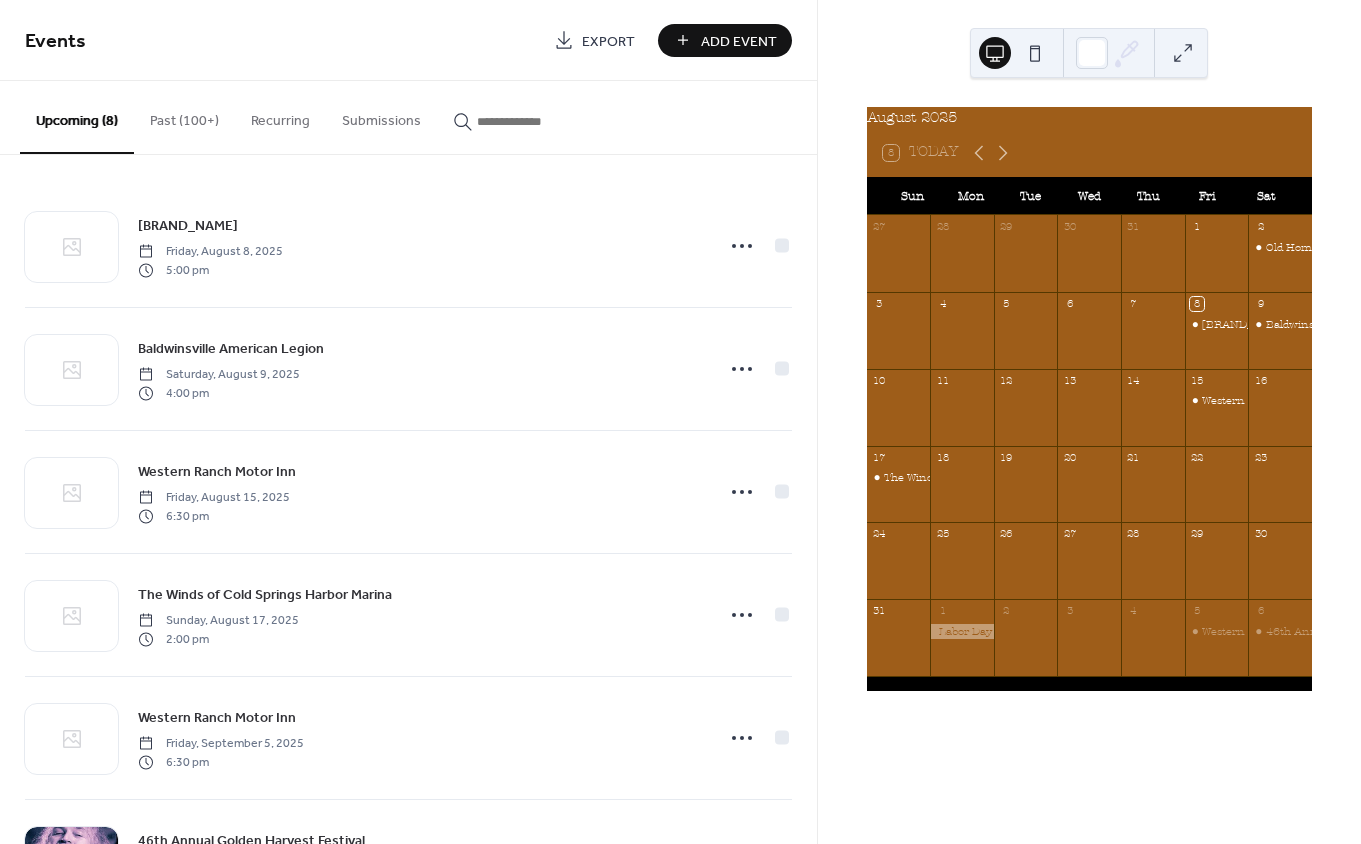 click on "Add Event" at bounding box center [739, 41] 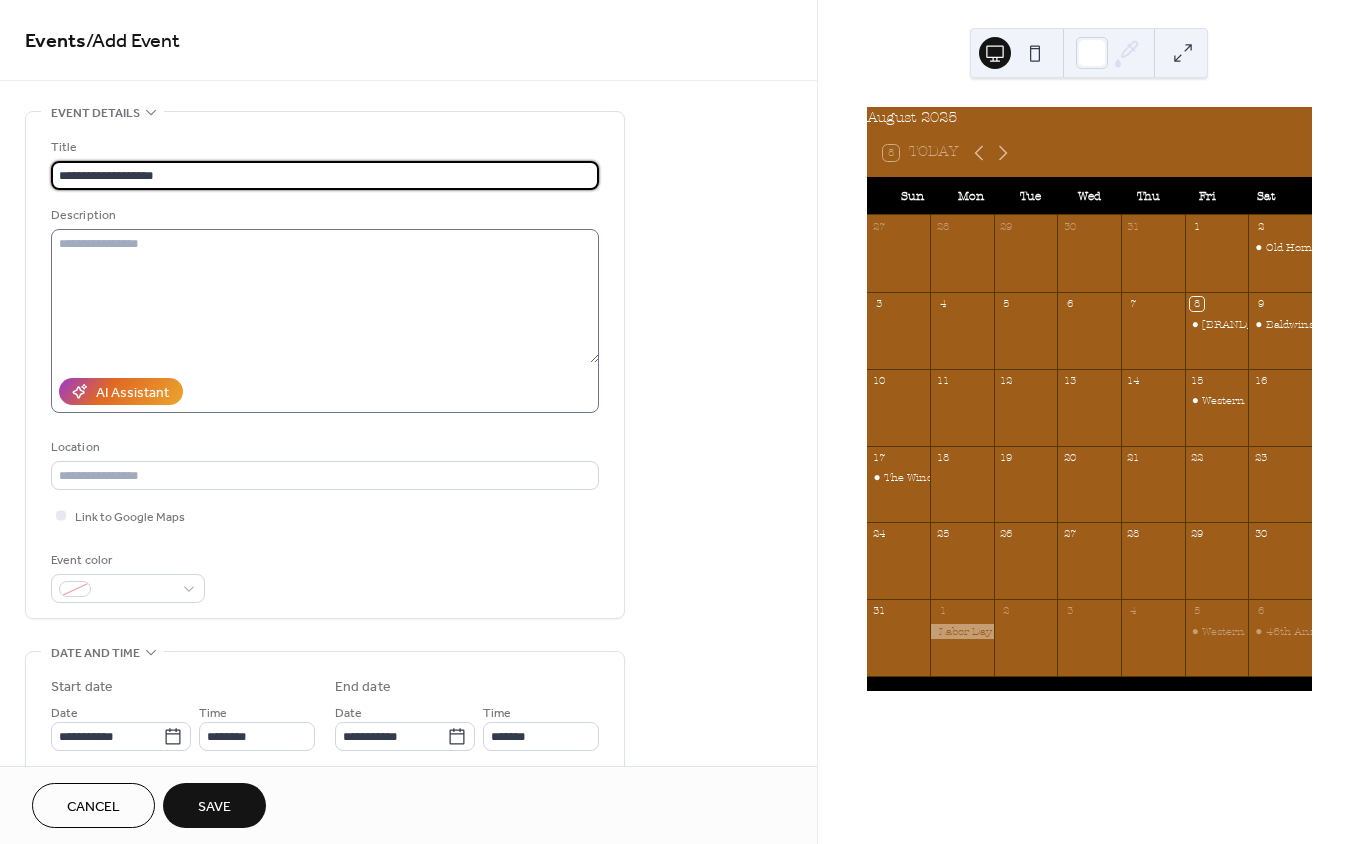 type on "**********" 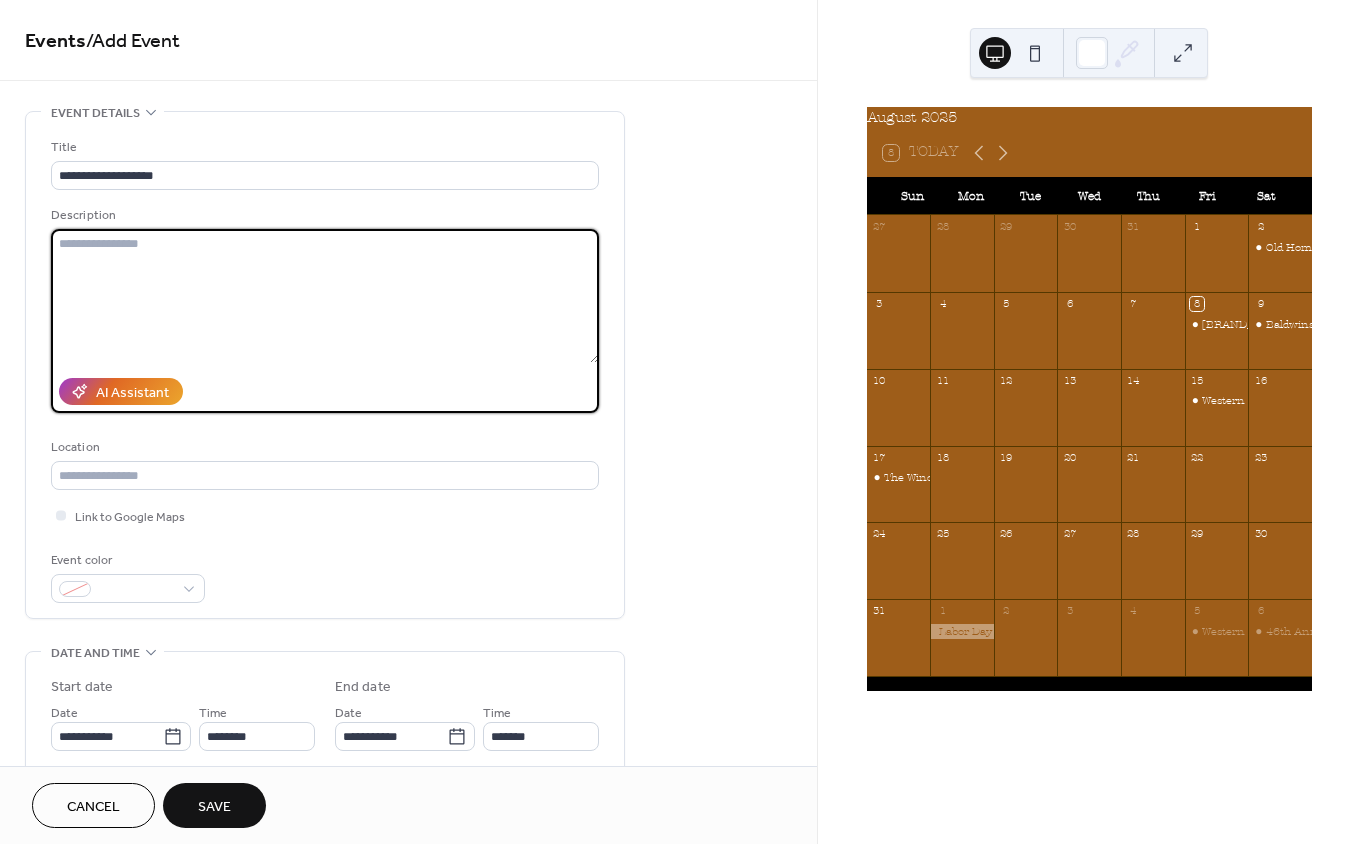 click at bounding box center (325, 296) 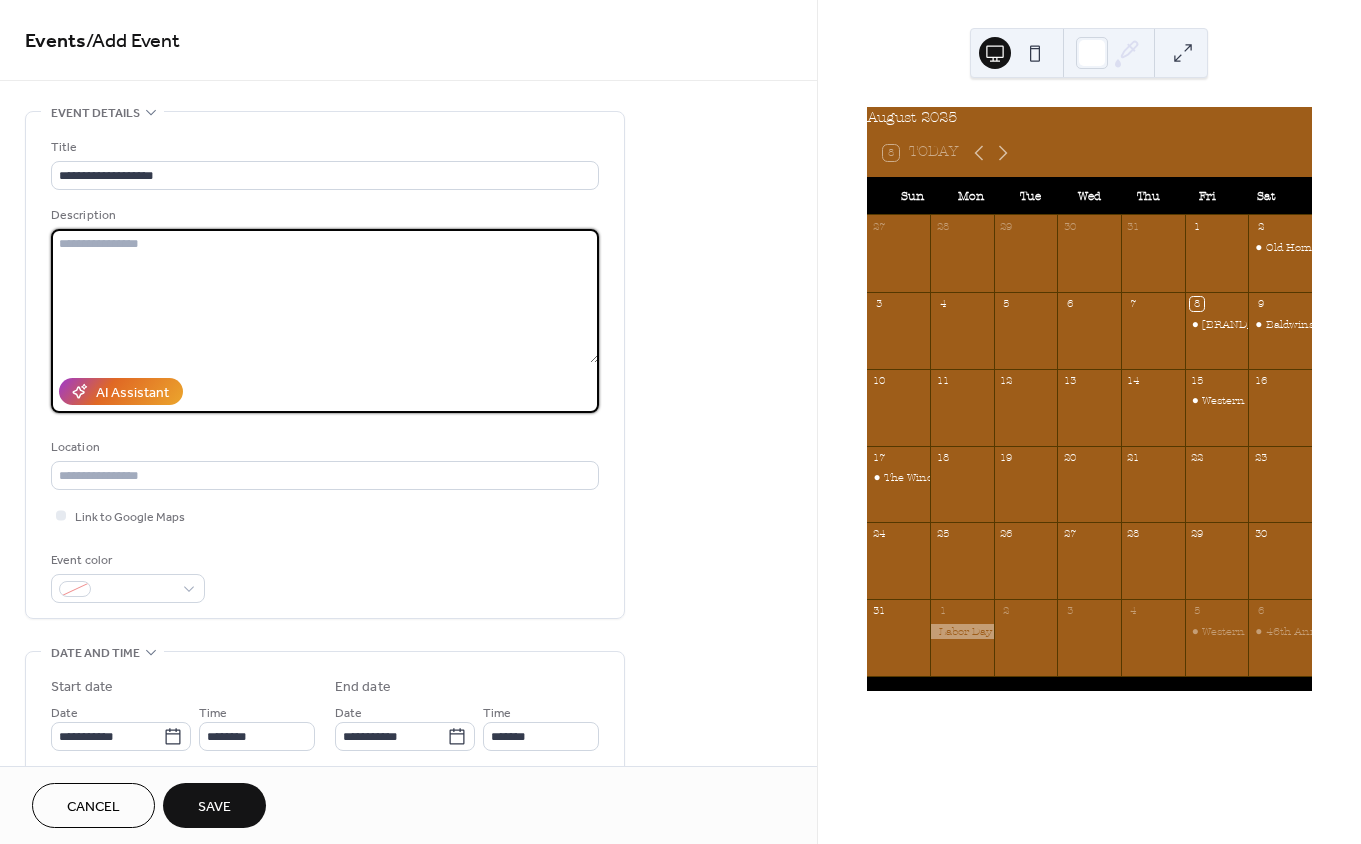 paste on "**********" 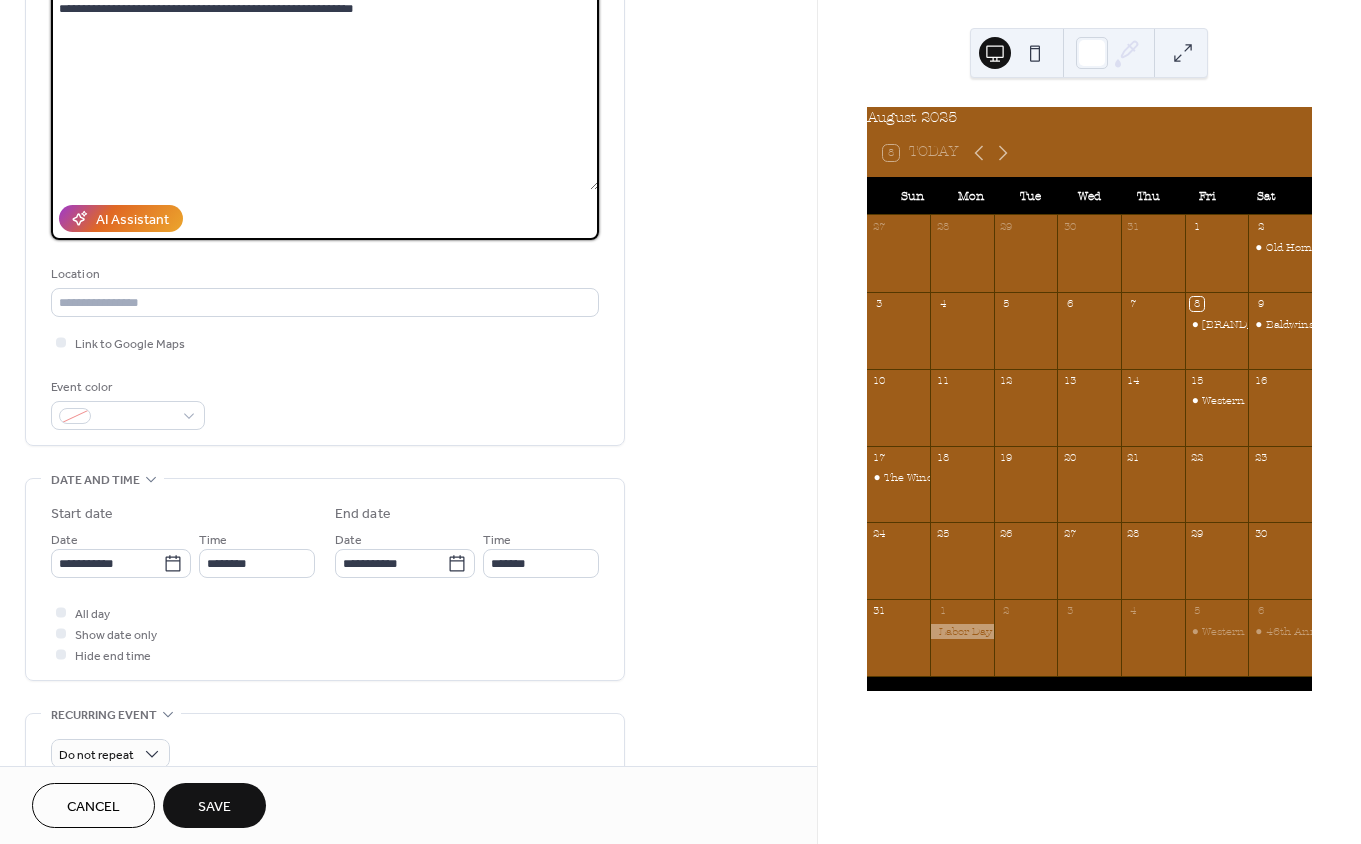 scroll, scrollTop: 279, scrollLeft: 0, axis: vertical 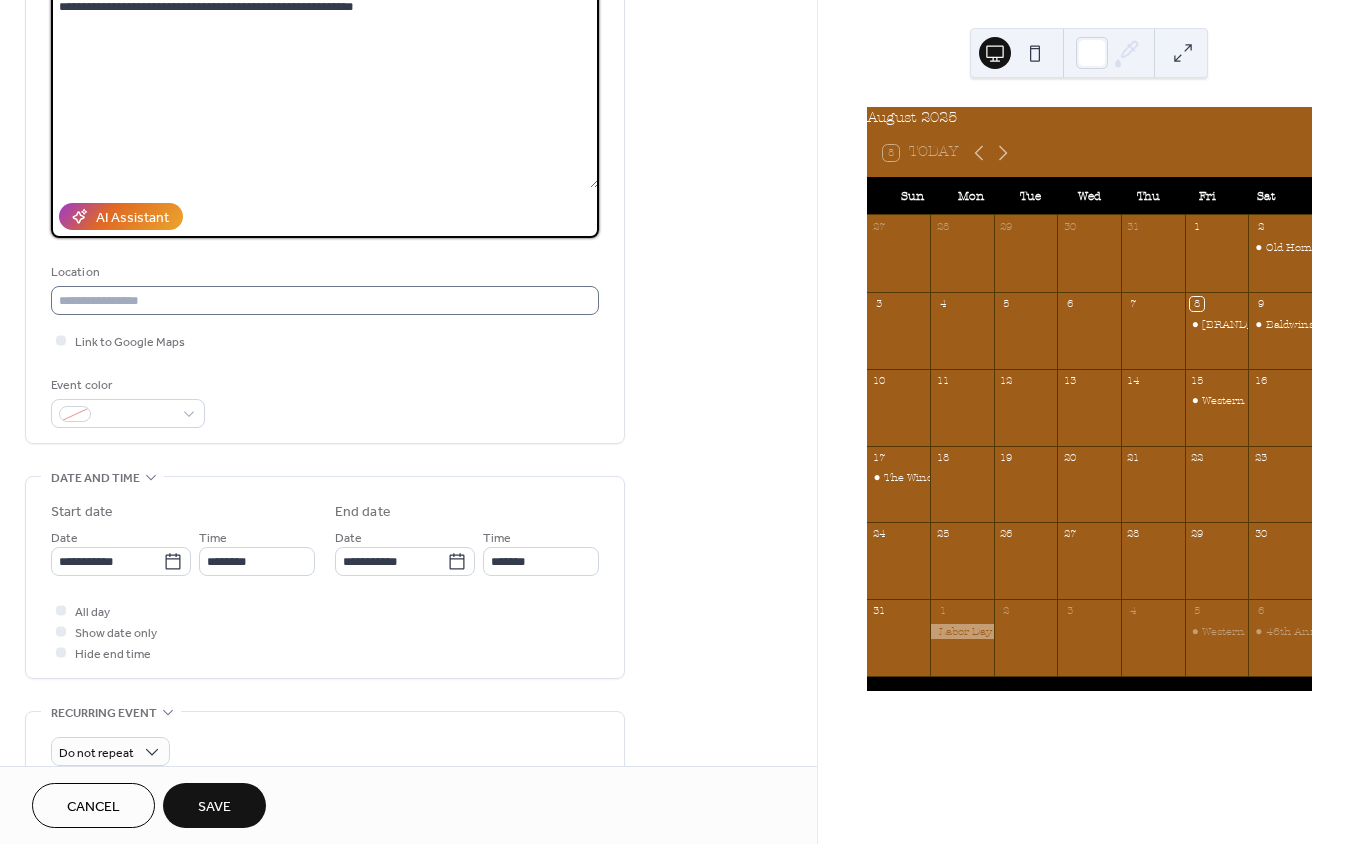 type on "**********" 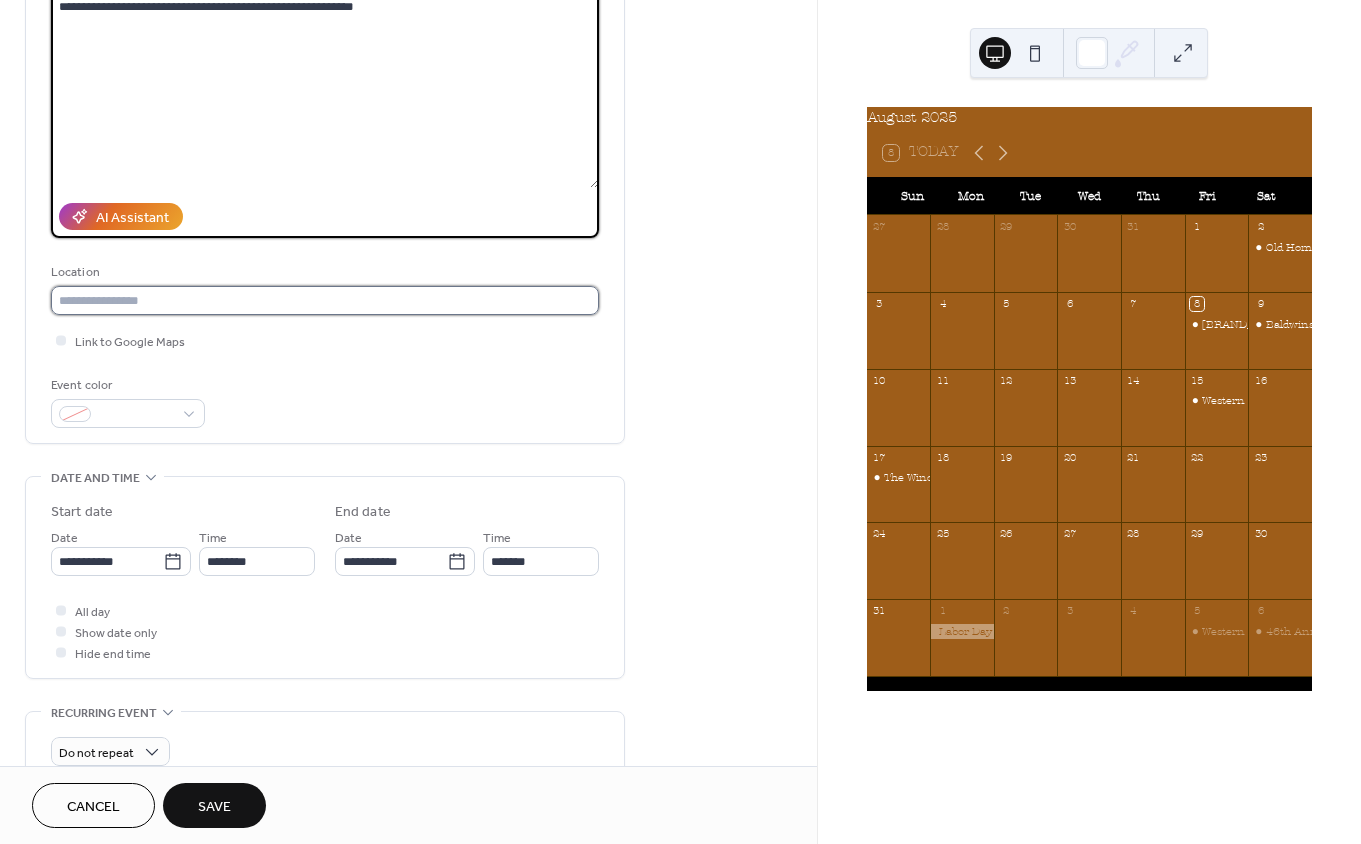 click at bounding box center (325, 300) 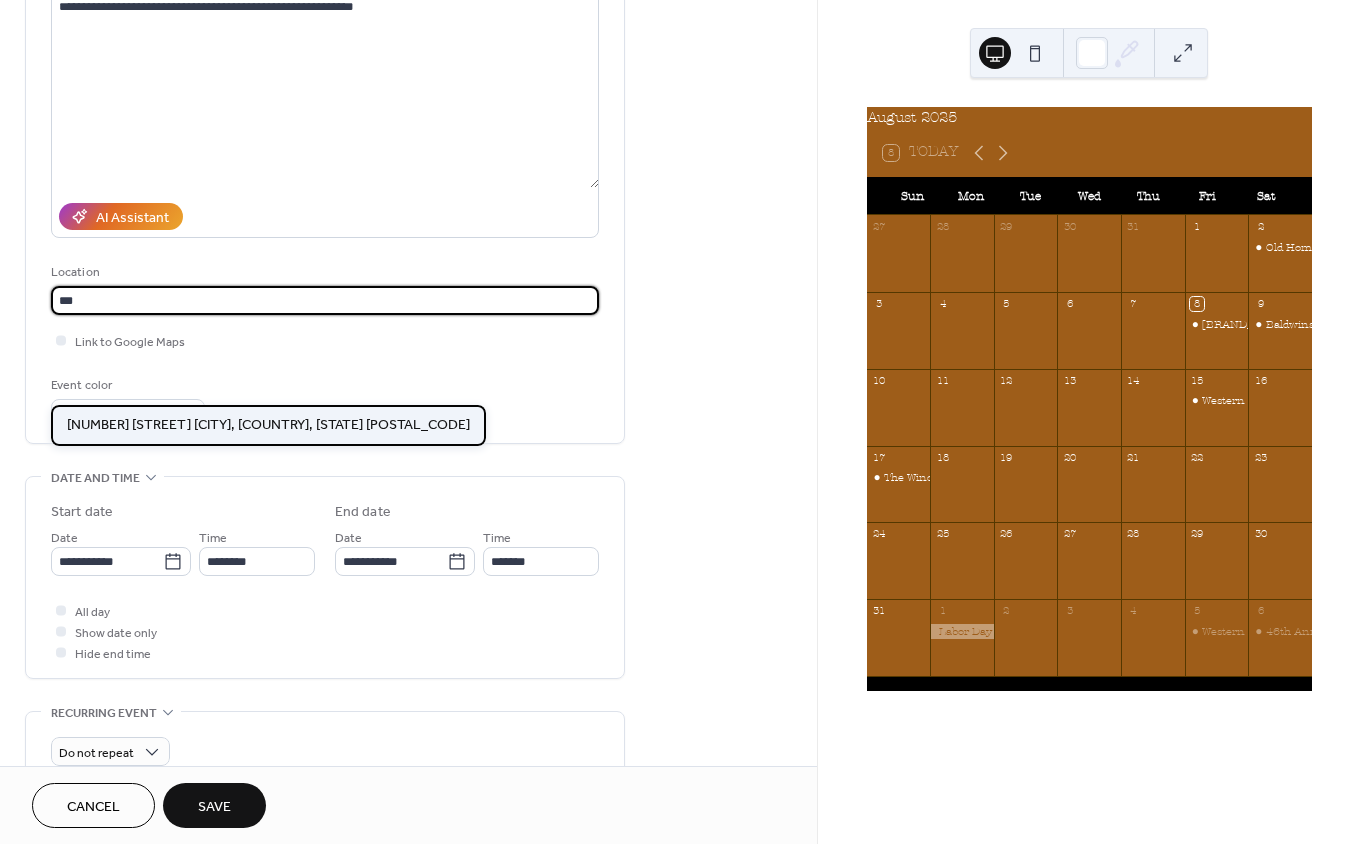 click on "[NUMBER] [STREET] [CITY], [COUNTRY], [STATE] [POSTAL_CODE]" at bounding box center (268, 425) 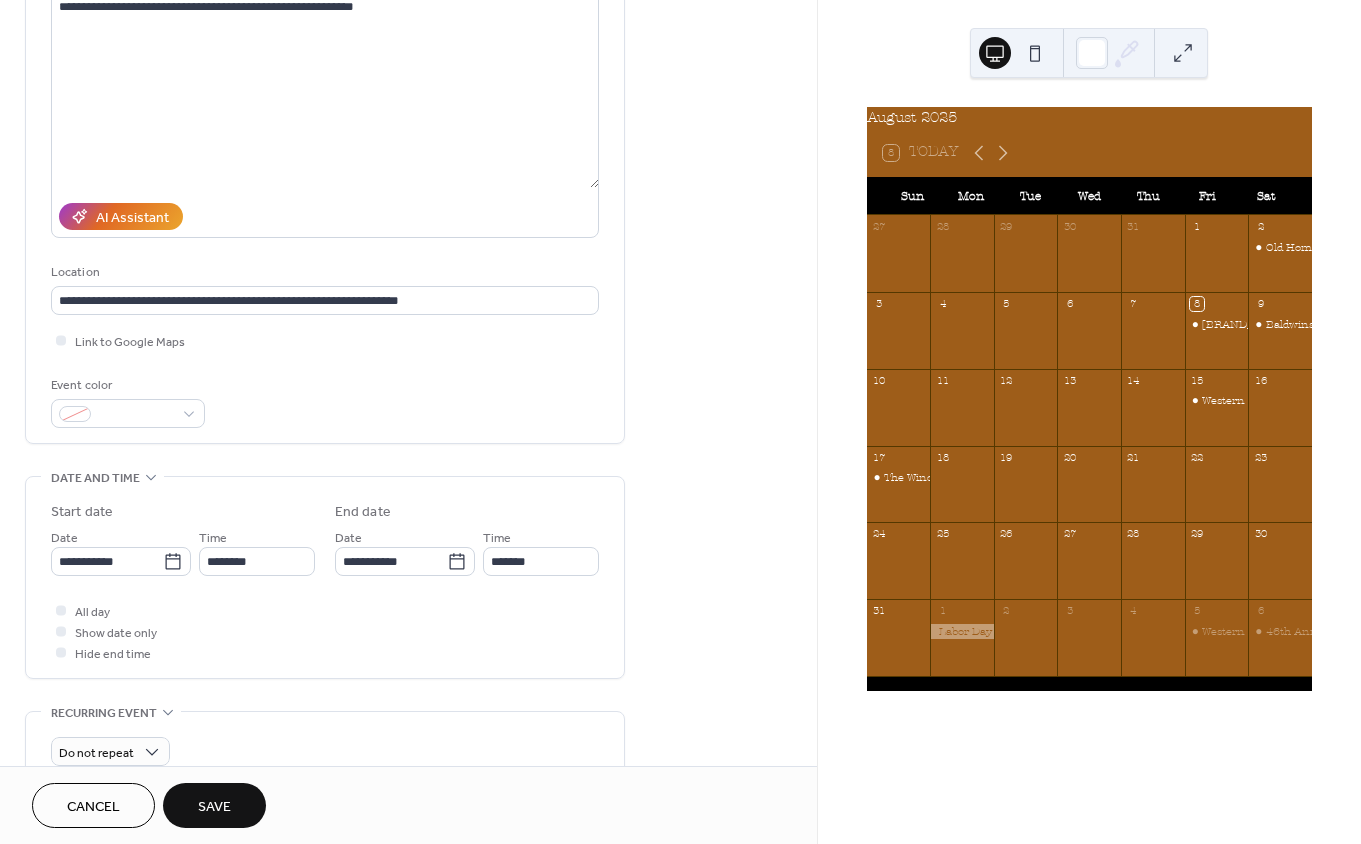 scroll, scrollTop: 333, scrollLeft: 0, axis: vertical 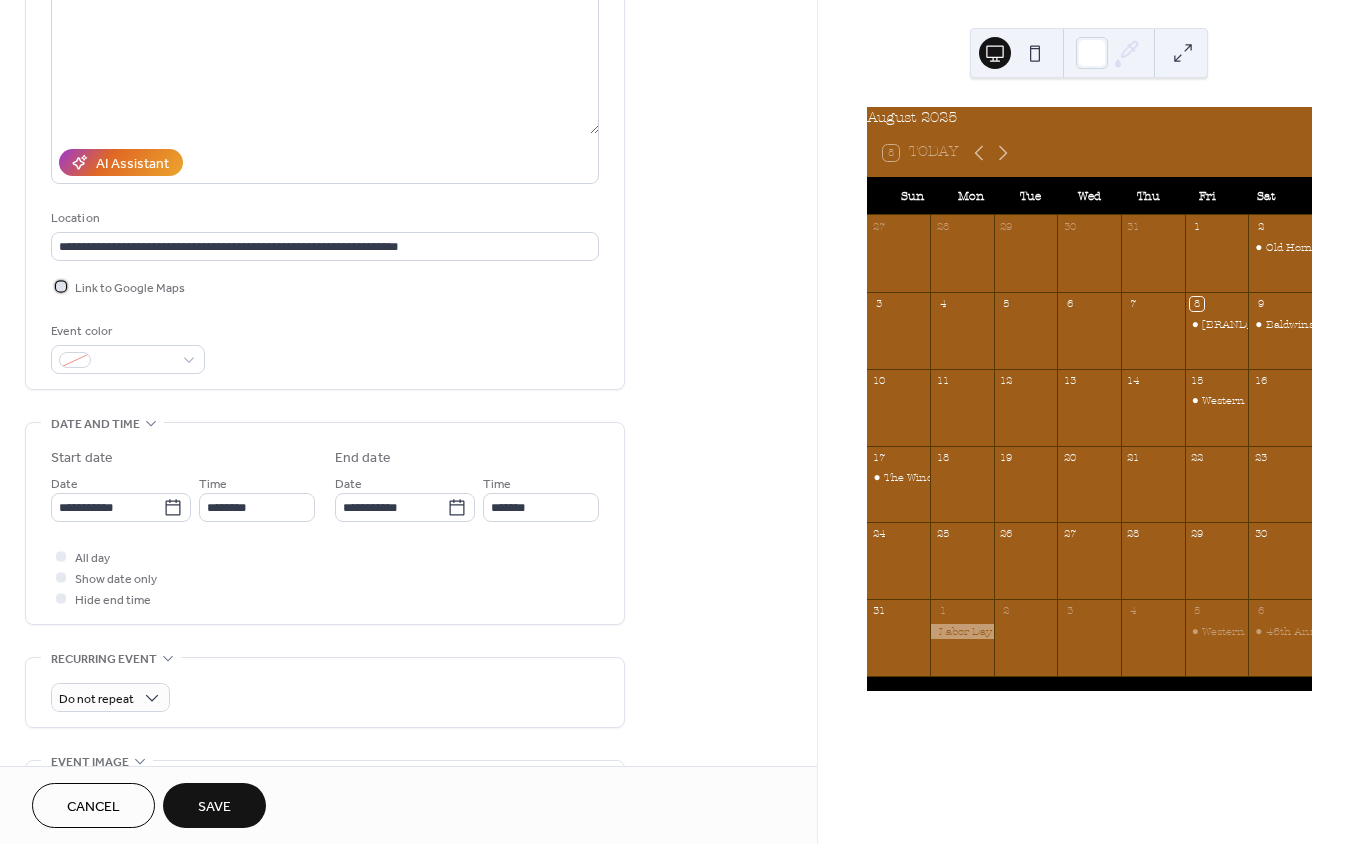 click at bounding box center (61, 286) 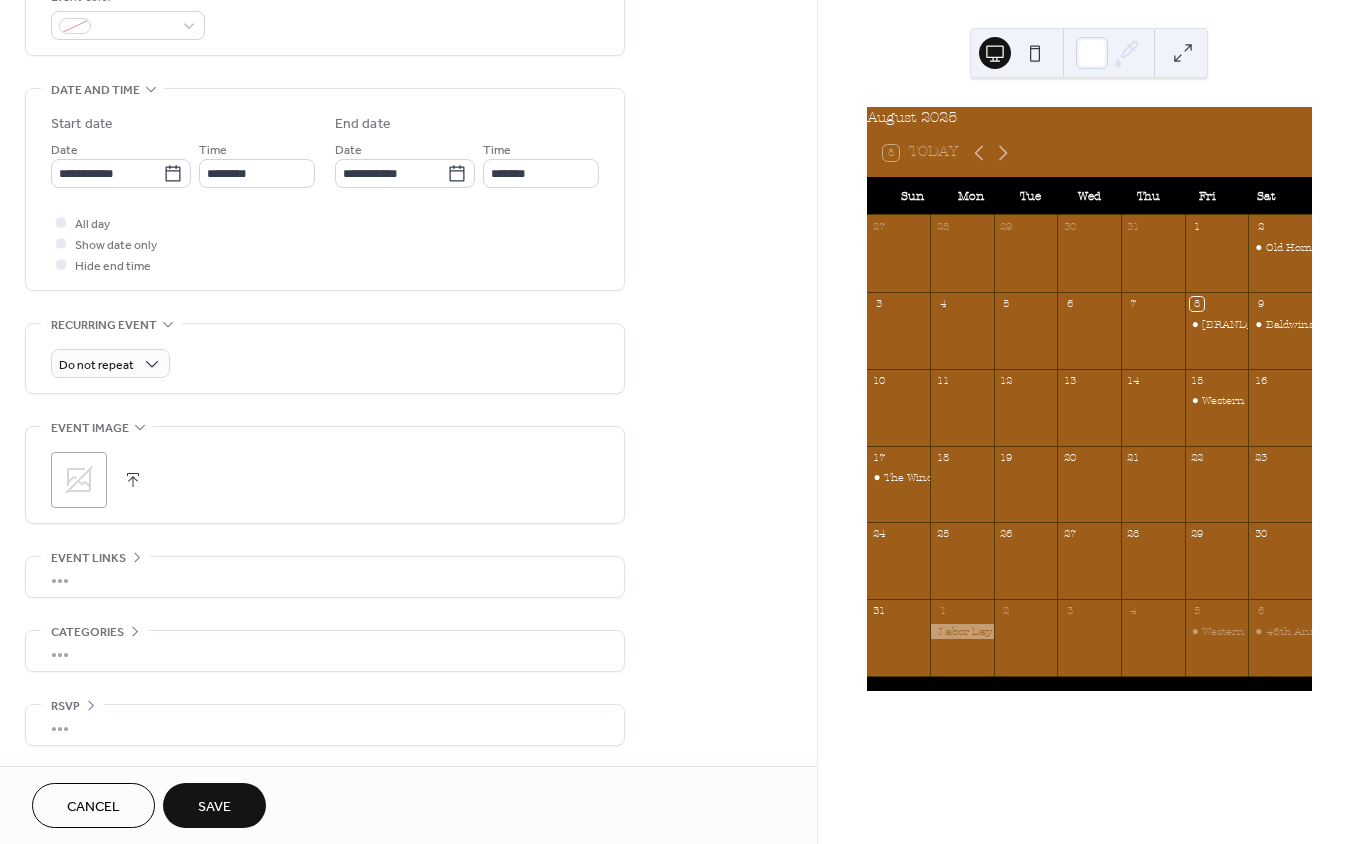 scroll, scrollTop: 824, scrollLeft: 0, axis: vertical 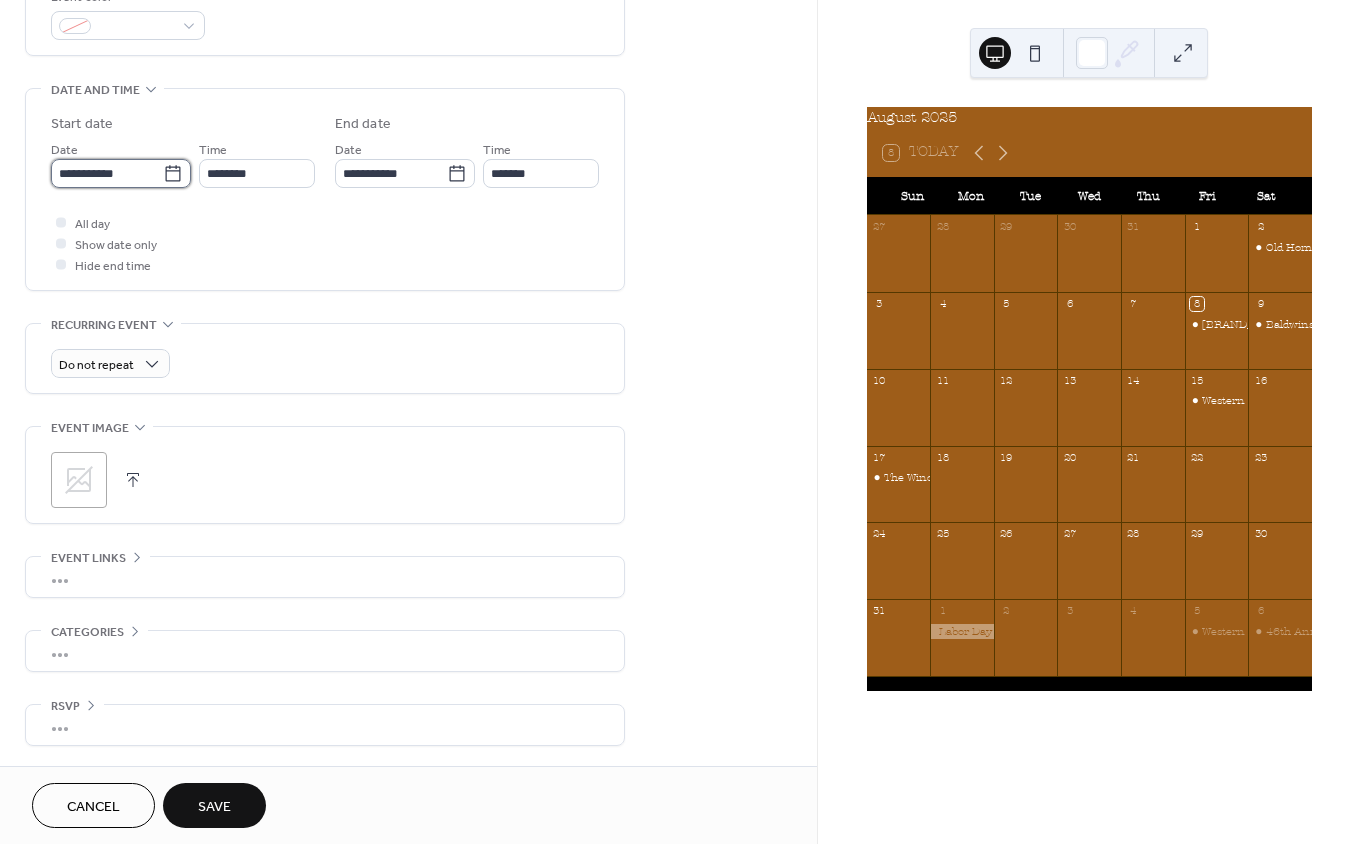click on "**********" at bounding box center (107, 173) 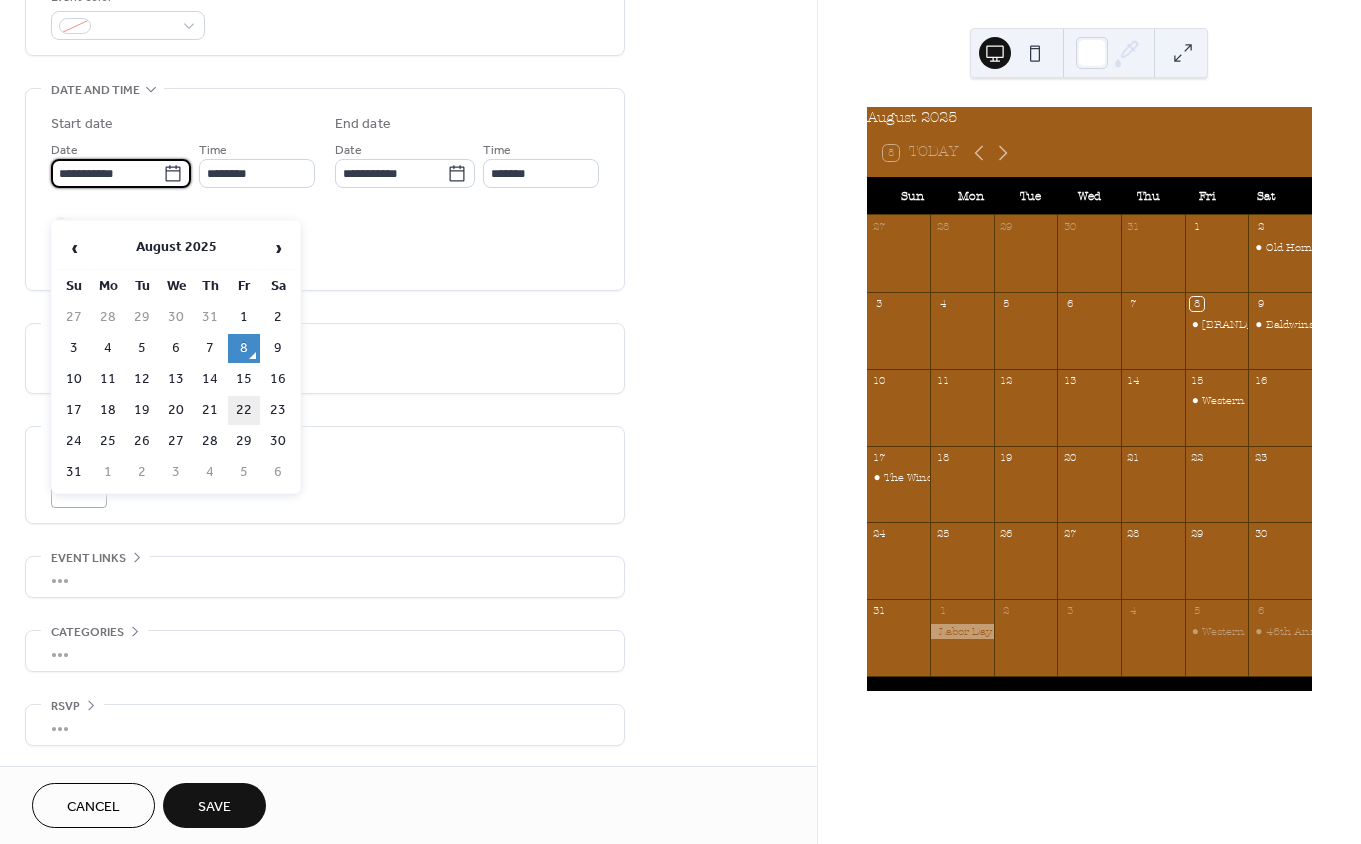 click on "22" at bounding box center [244, 410] 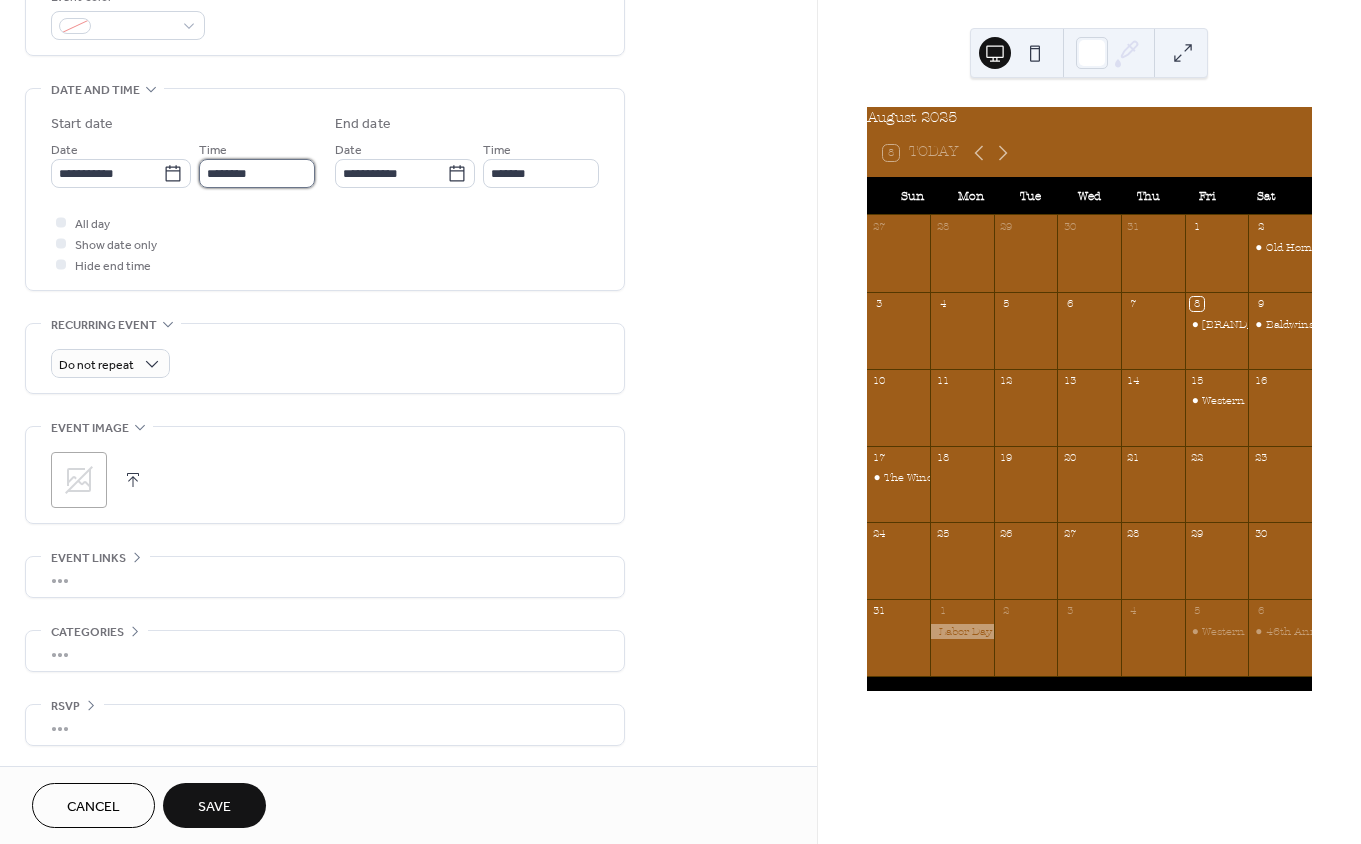 click on "********" at bounding box center (257, 173) 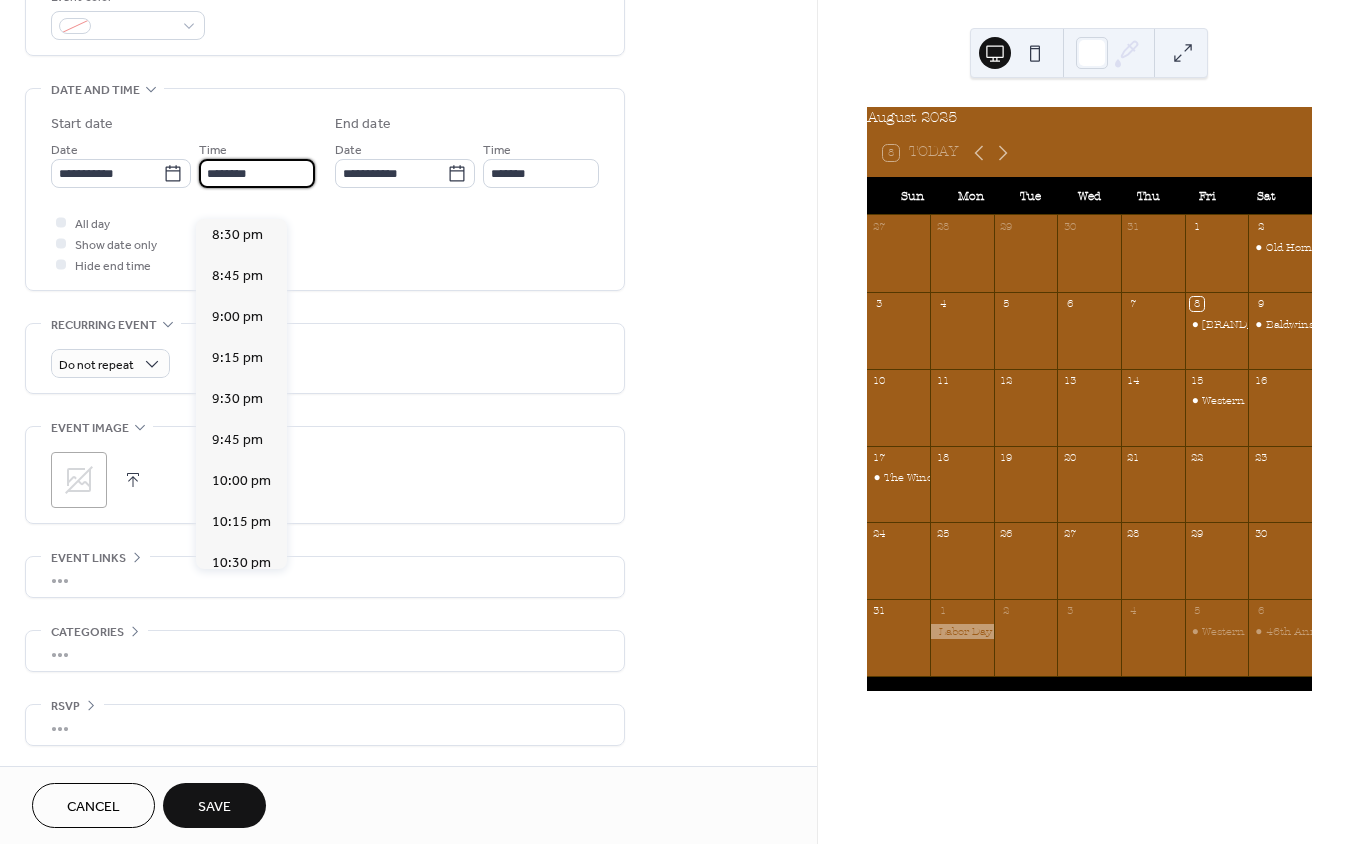 scroll, scrollTop: 3368, scrollLeft: 0, axis: vertical 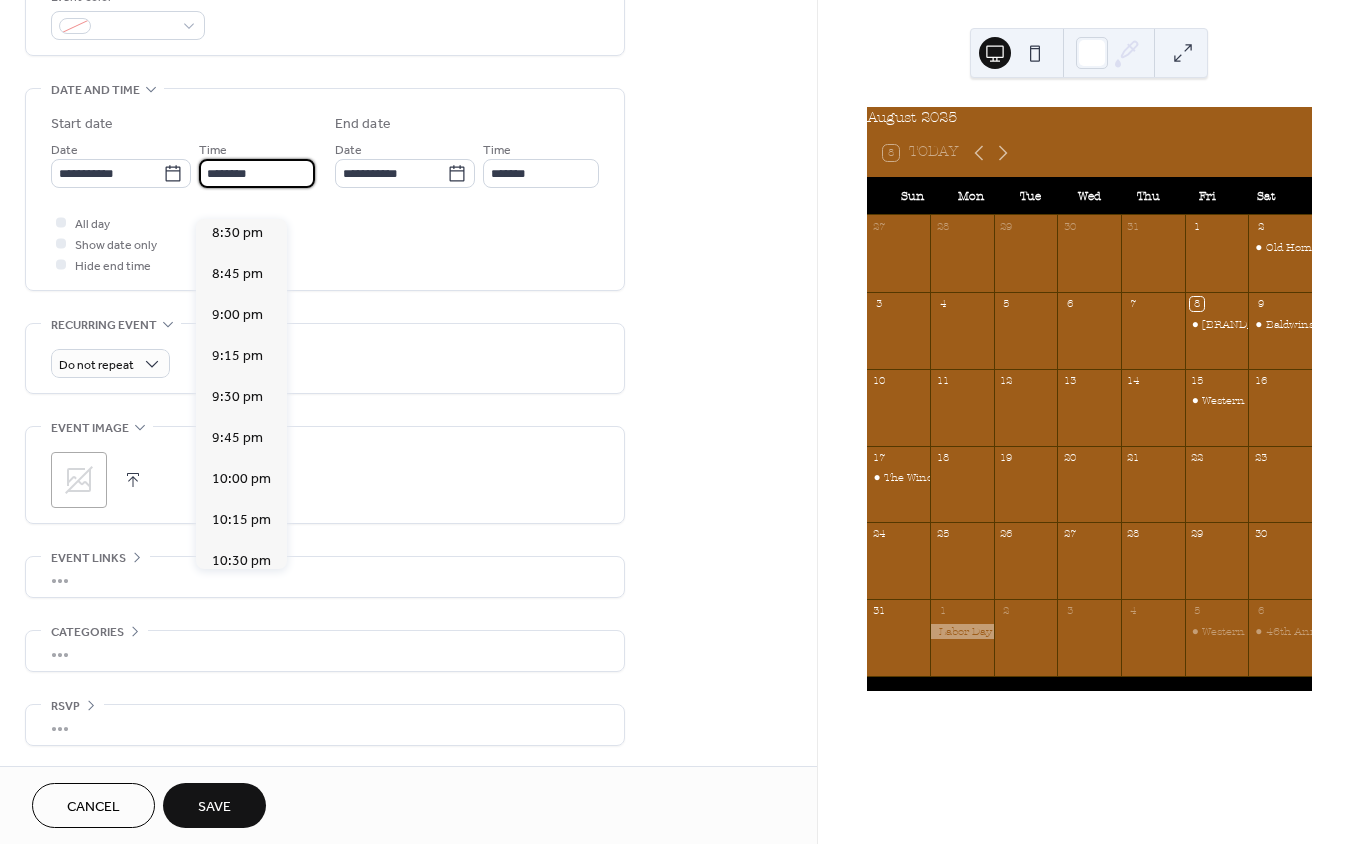 click on "5:00 pm" at bounding box center [237, -342] 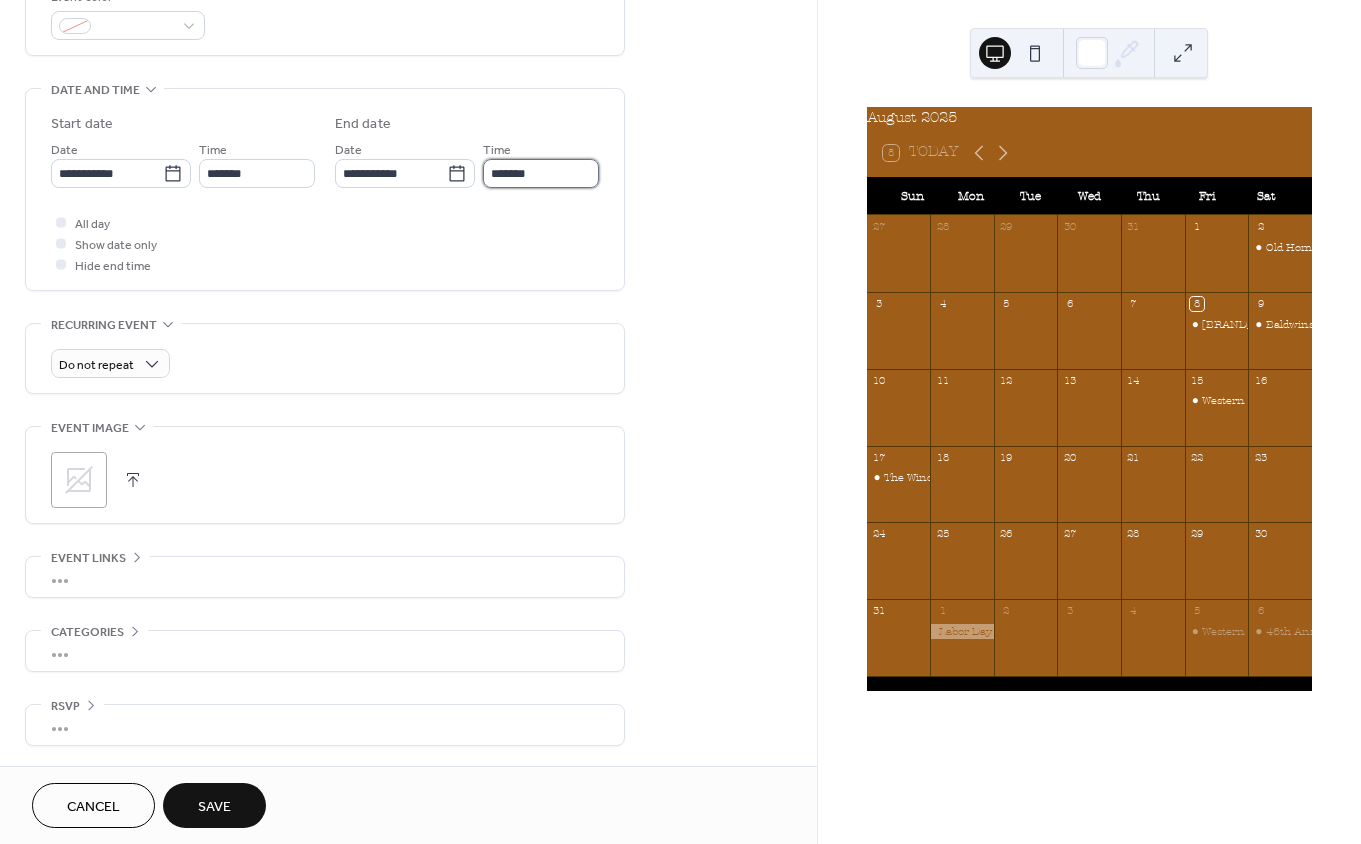 click on "*******" at bounding box center [541, 173] 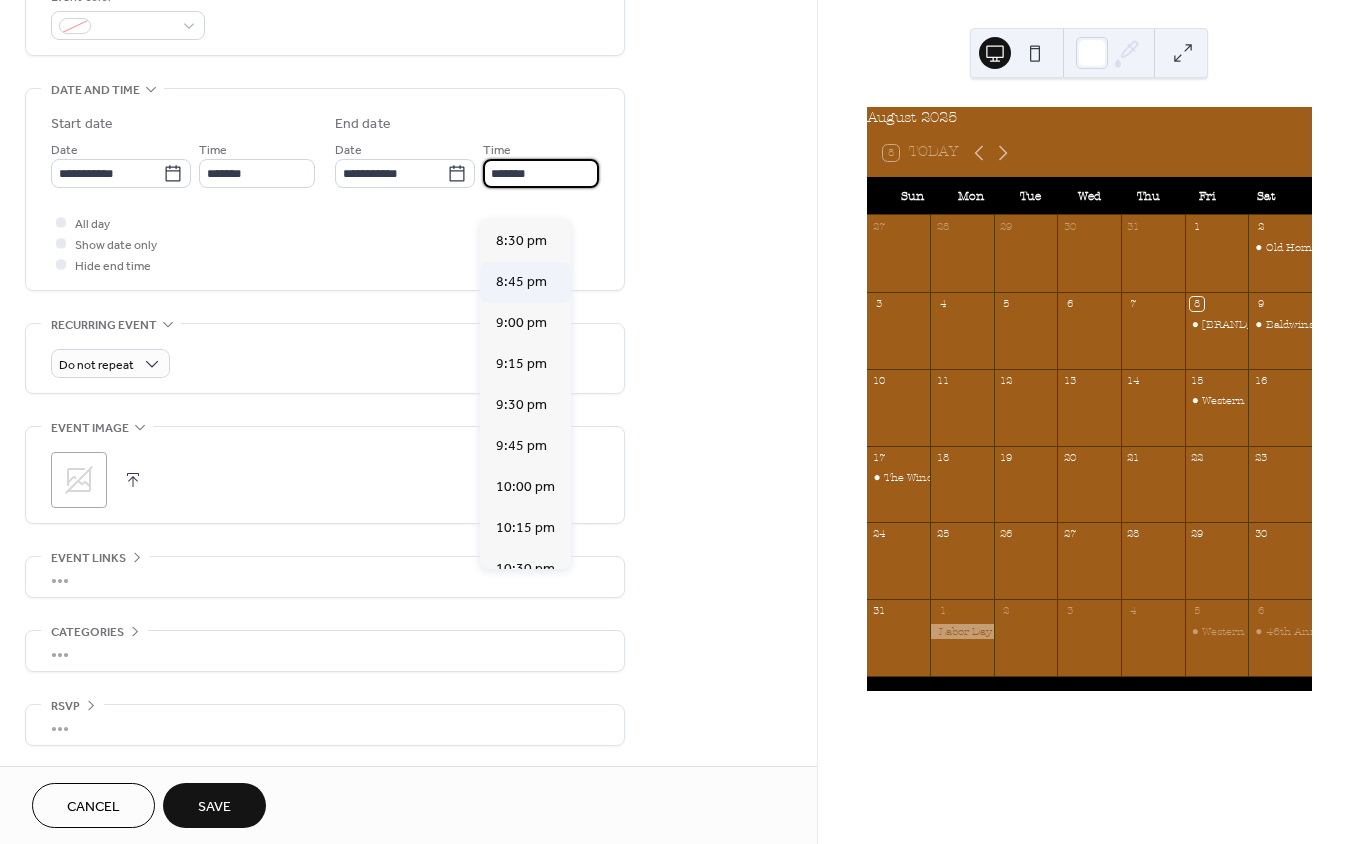 scroll, scrollTop: 525, scrollLeft: 0, axis: vertical 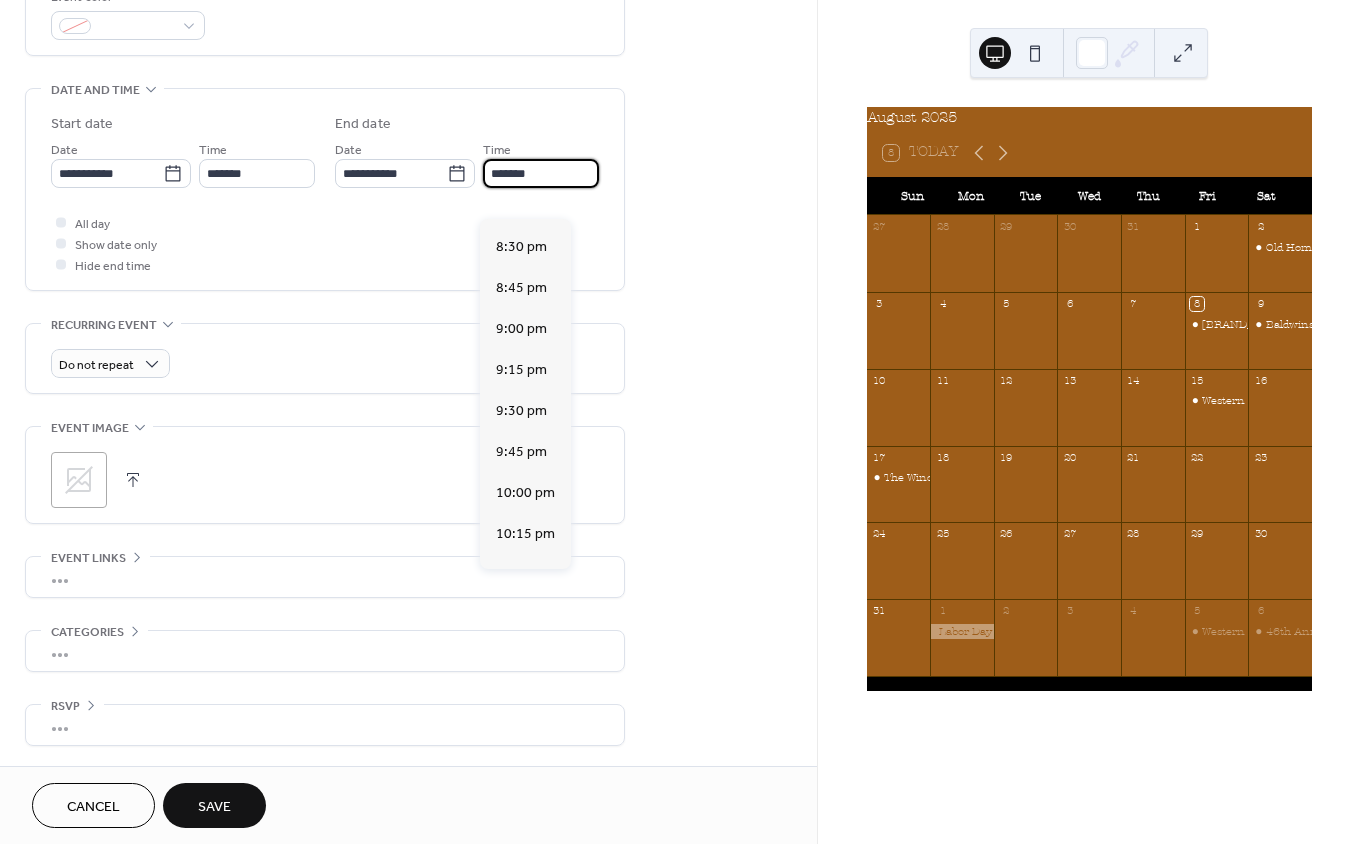 click on "8:00 pm" at bounding box center (521, 164) 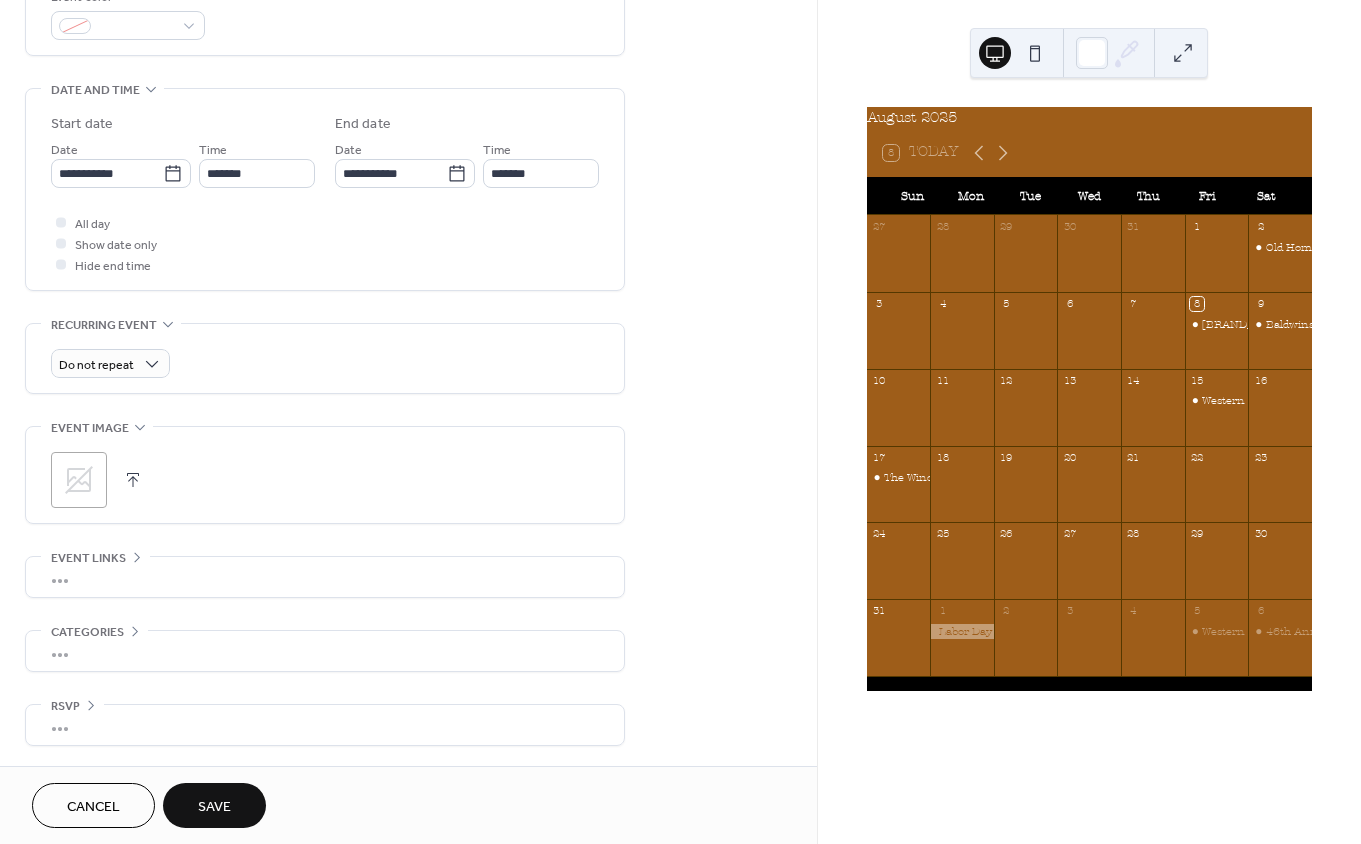 scroll, scrollTop: 943, scrollLeft: 0, axis: vertical 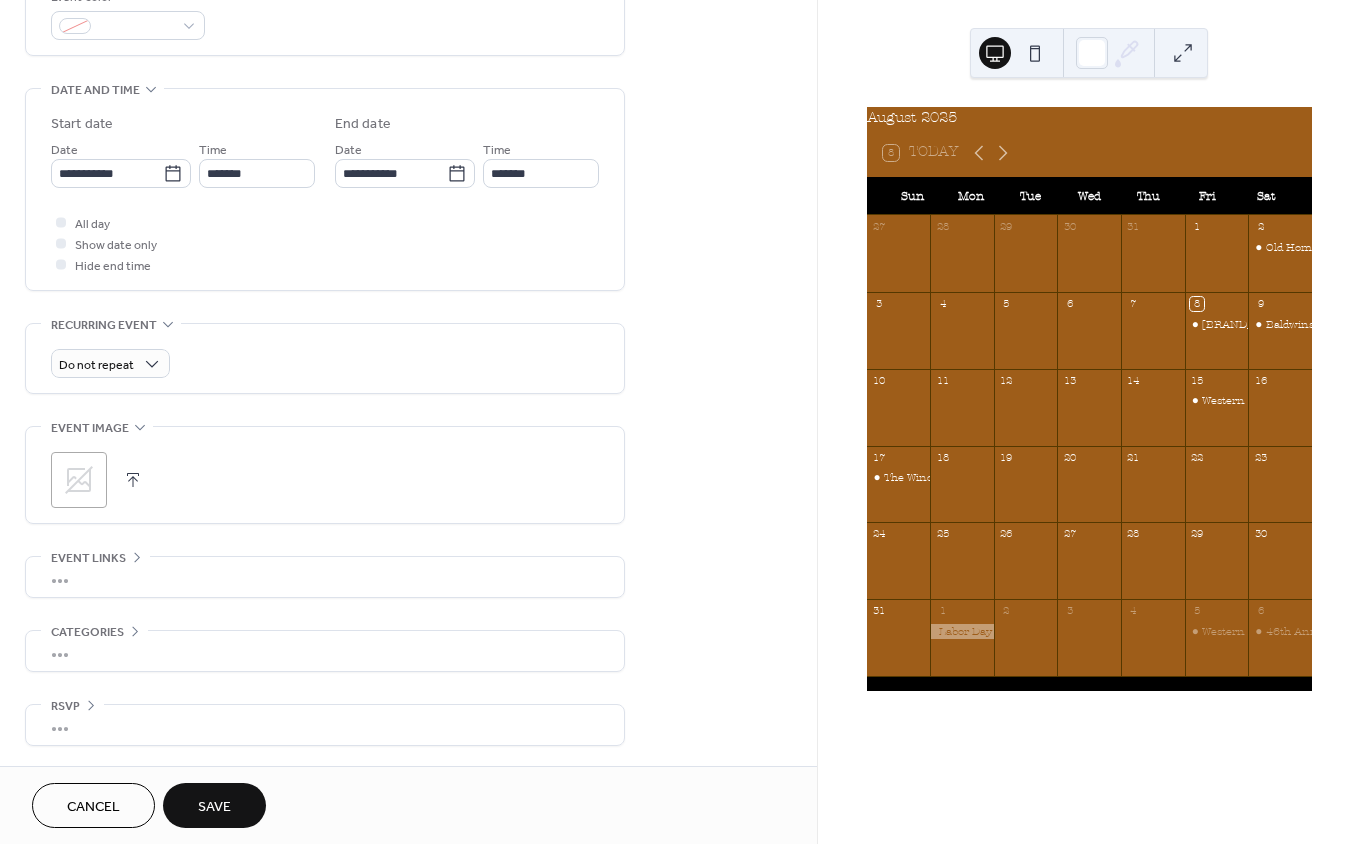 click on "Save" at bounding box center (214, 807) 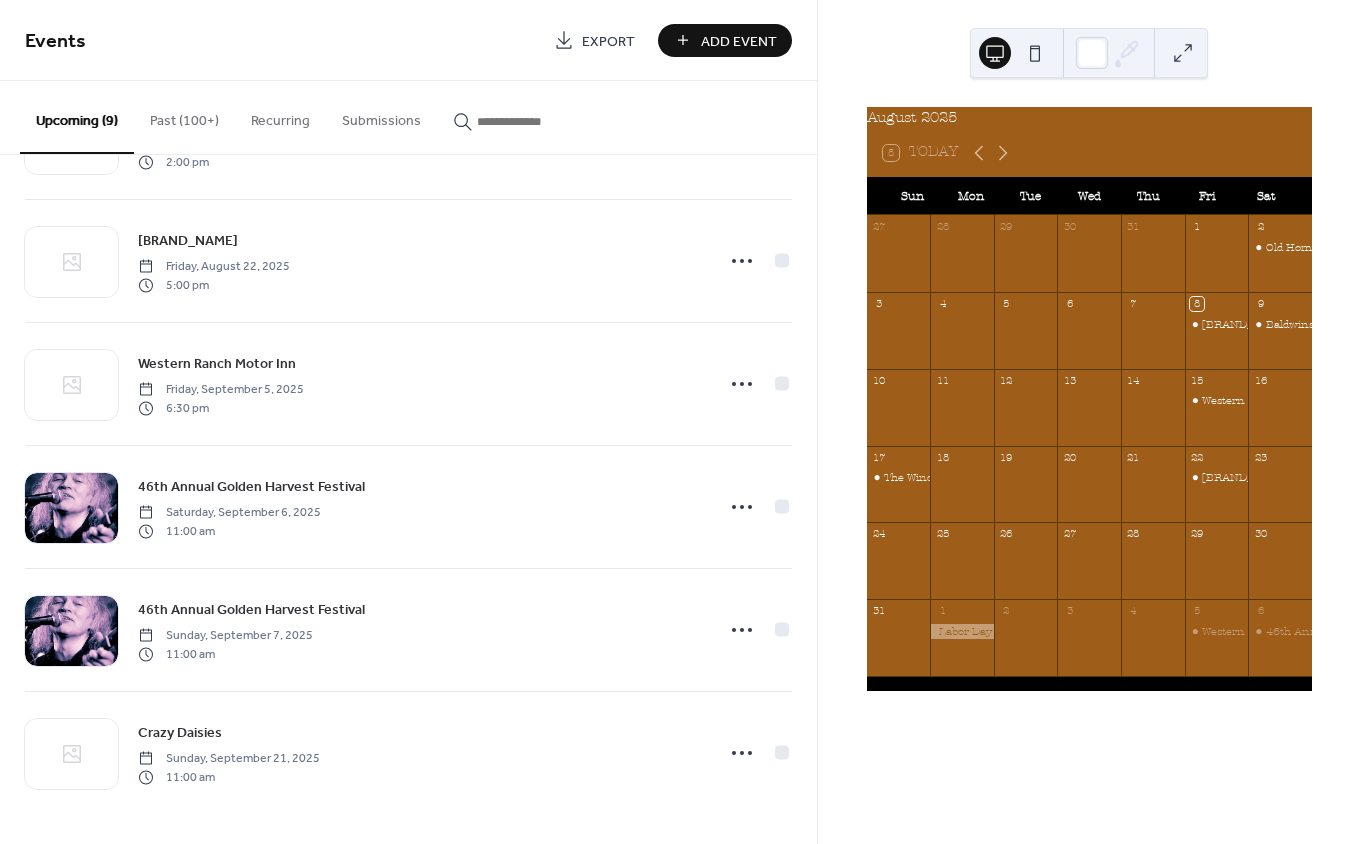 scroll, scrollTop: 584, scrollLeft: 0, axis: vertical 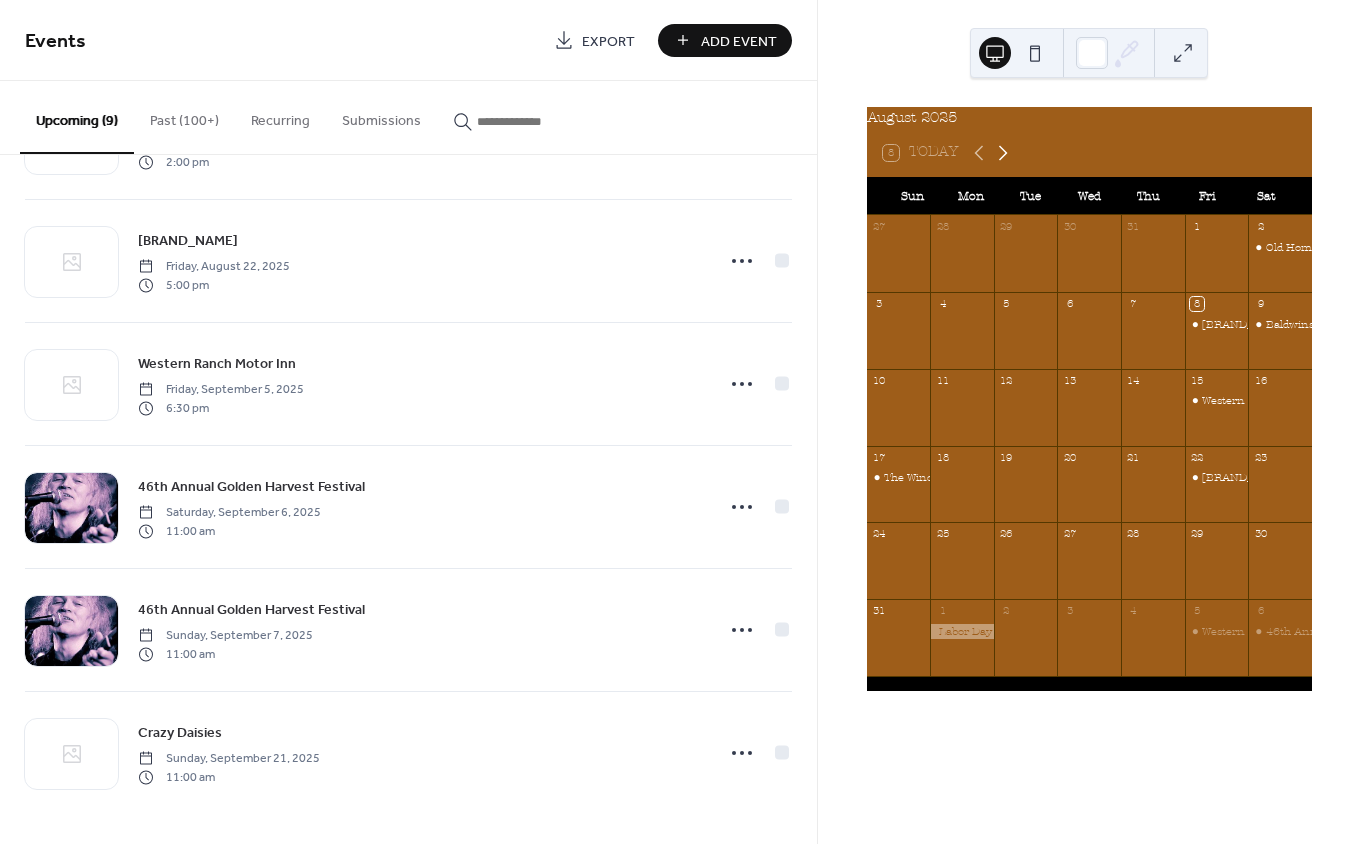 click 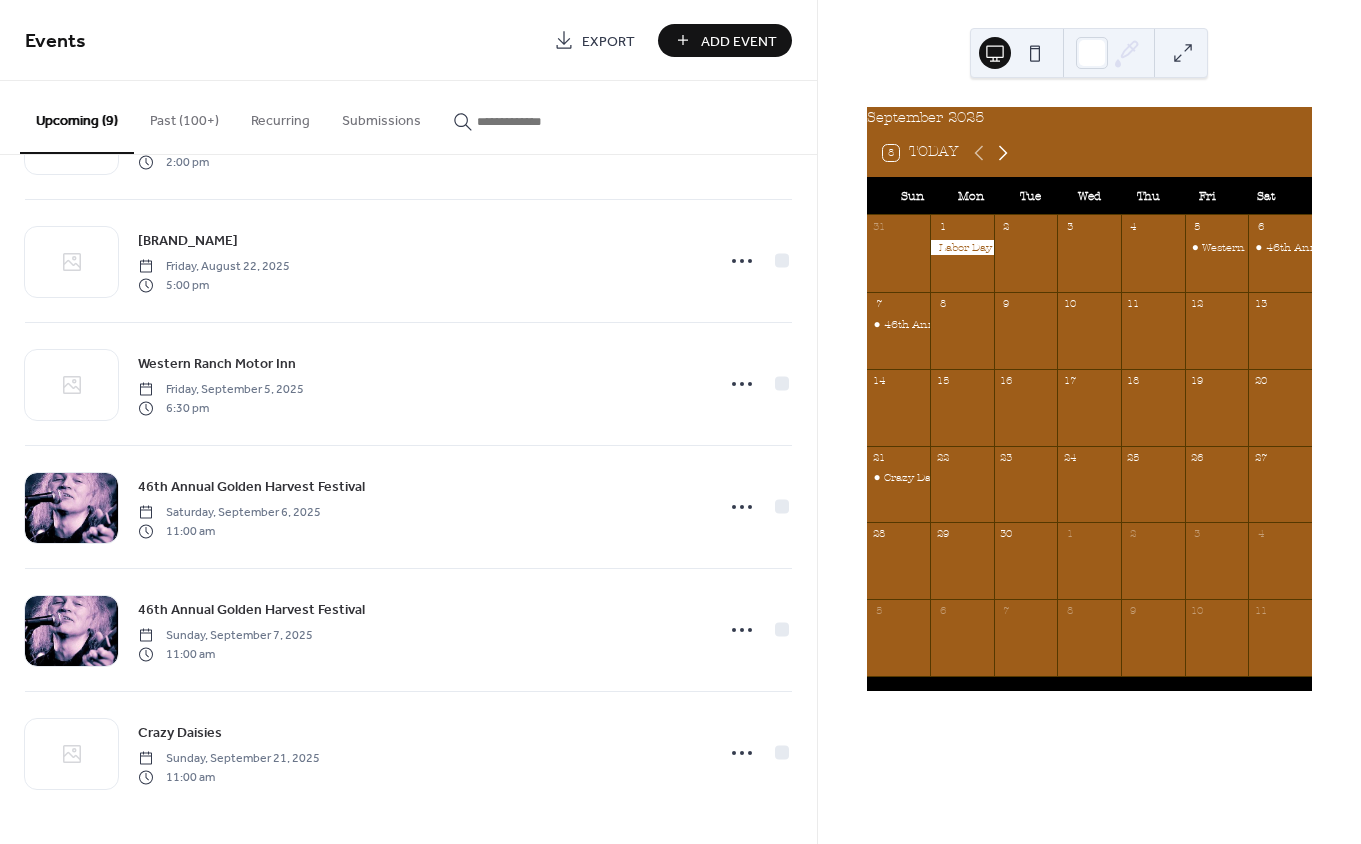 click 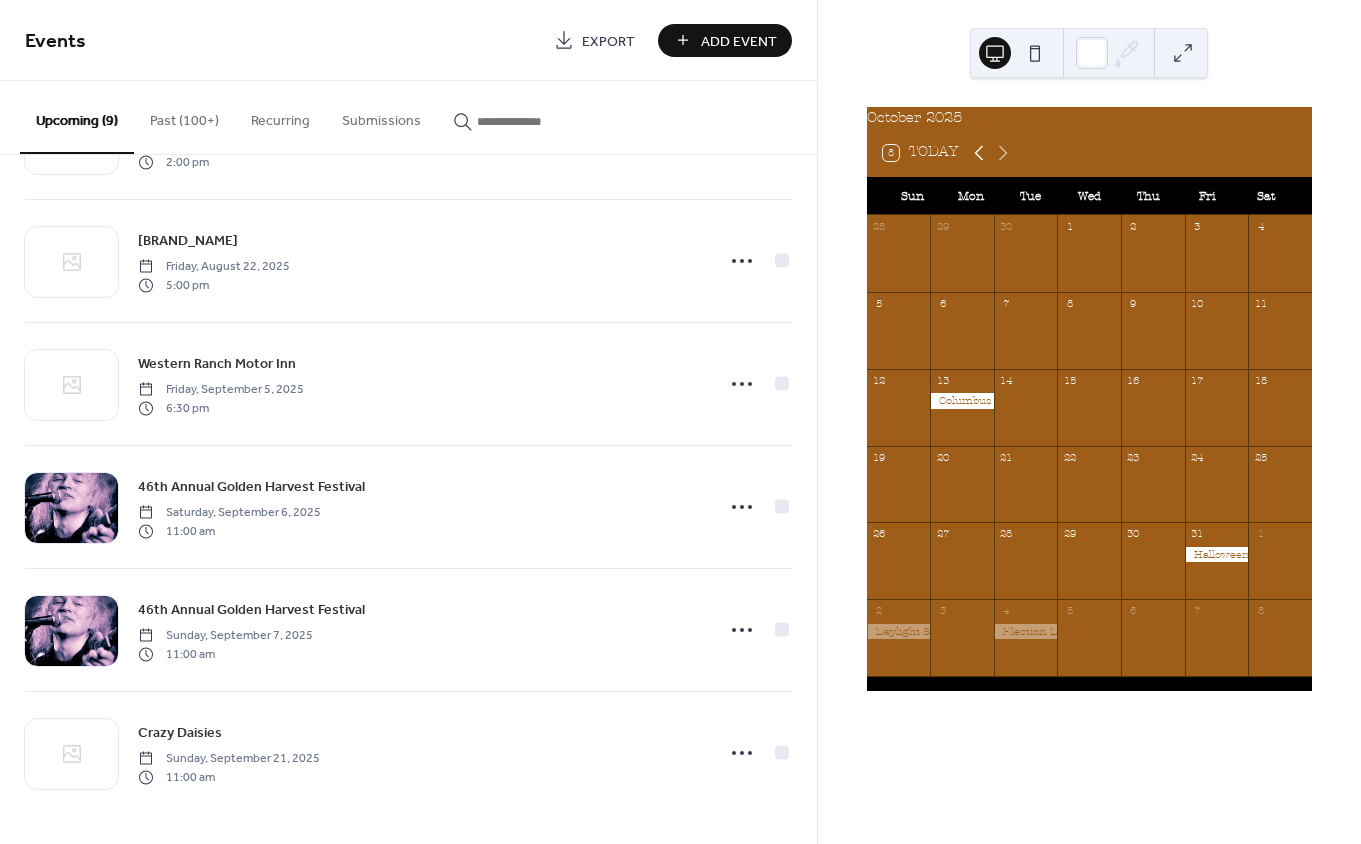 click 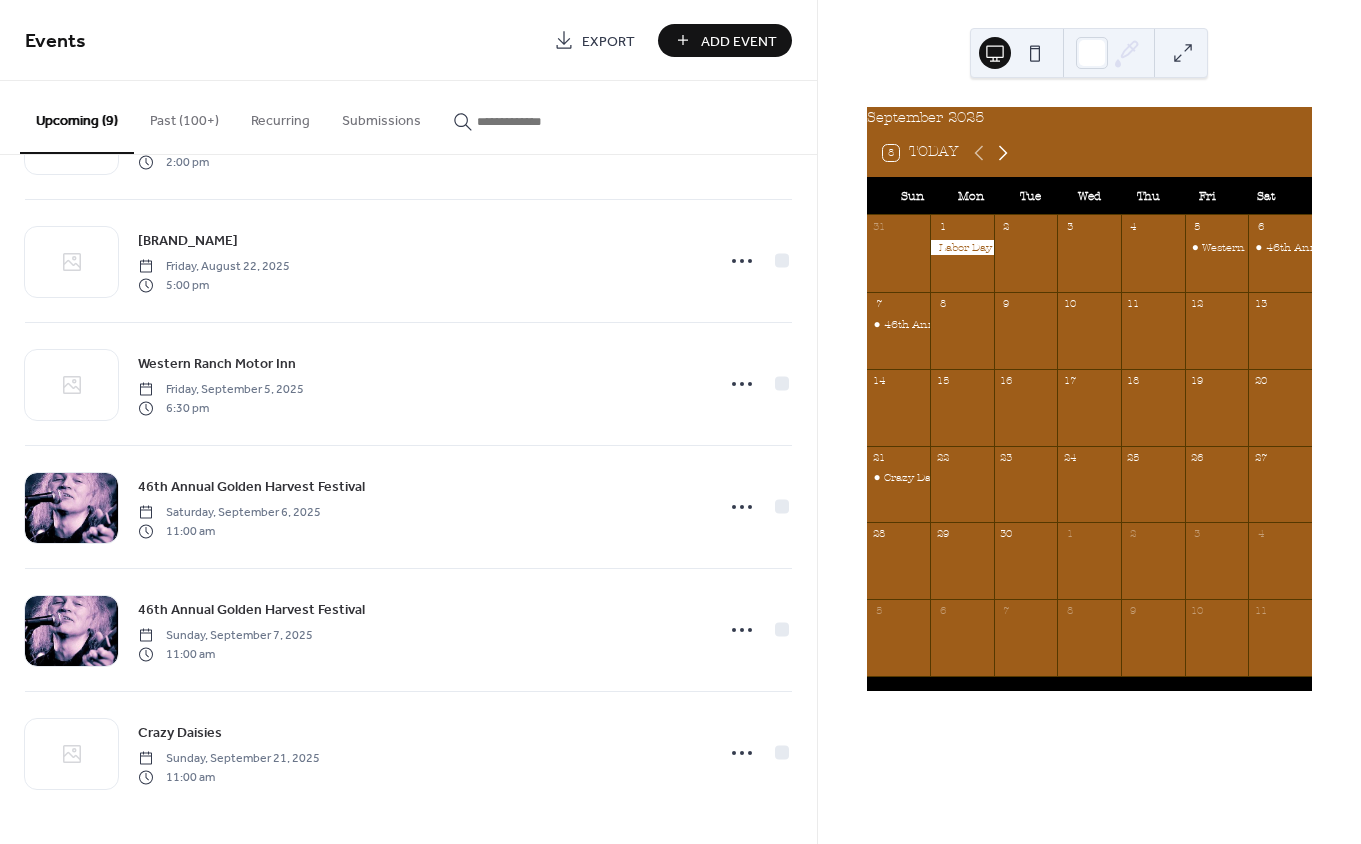 click 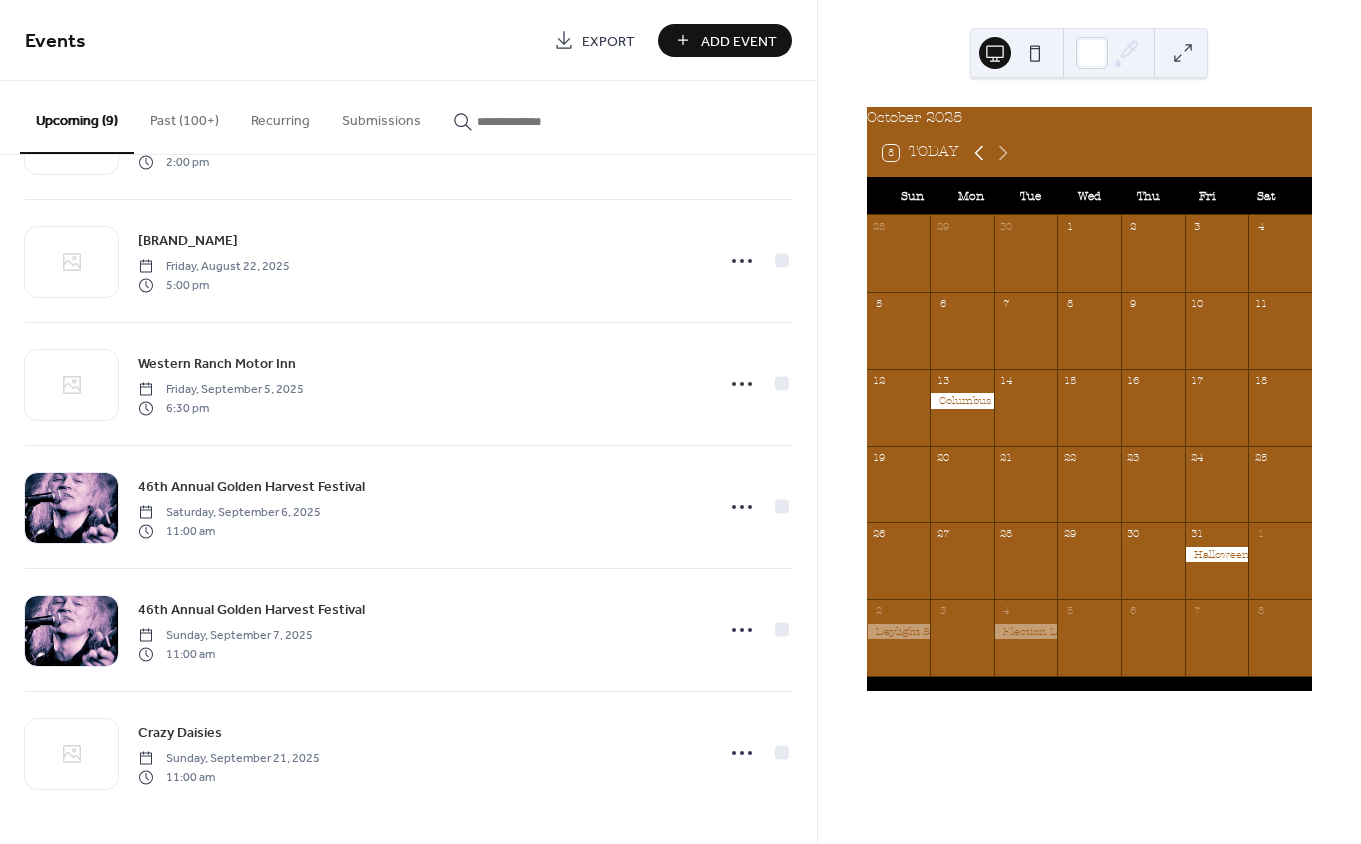 click 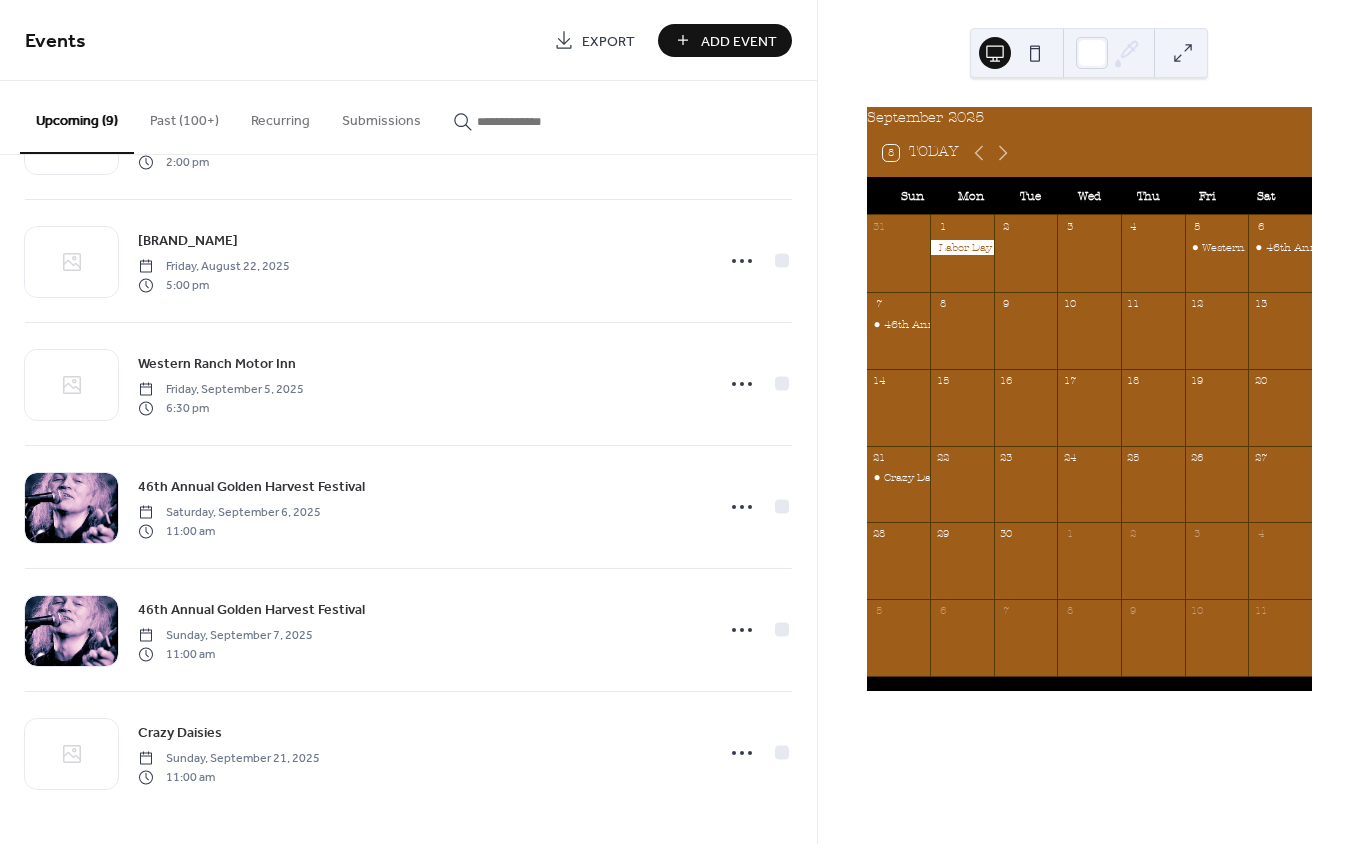 click on "Add Event" at bounding box center [739, 41] 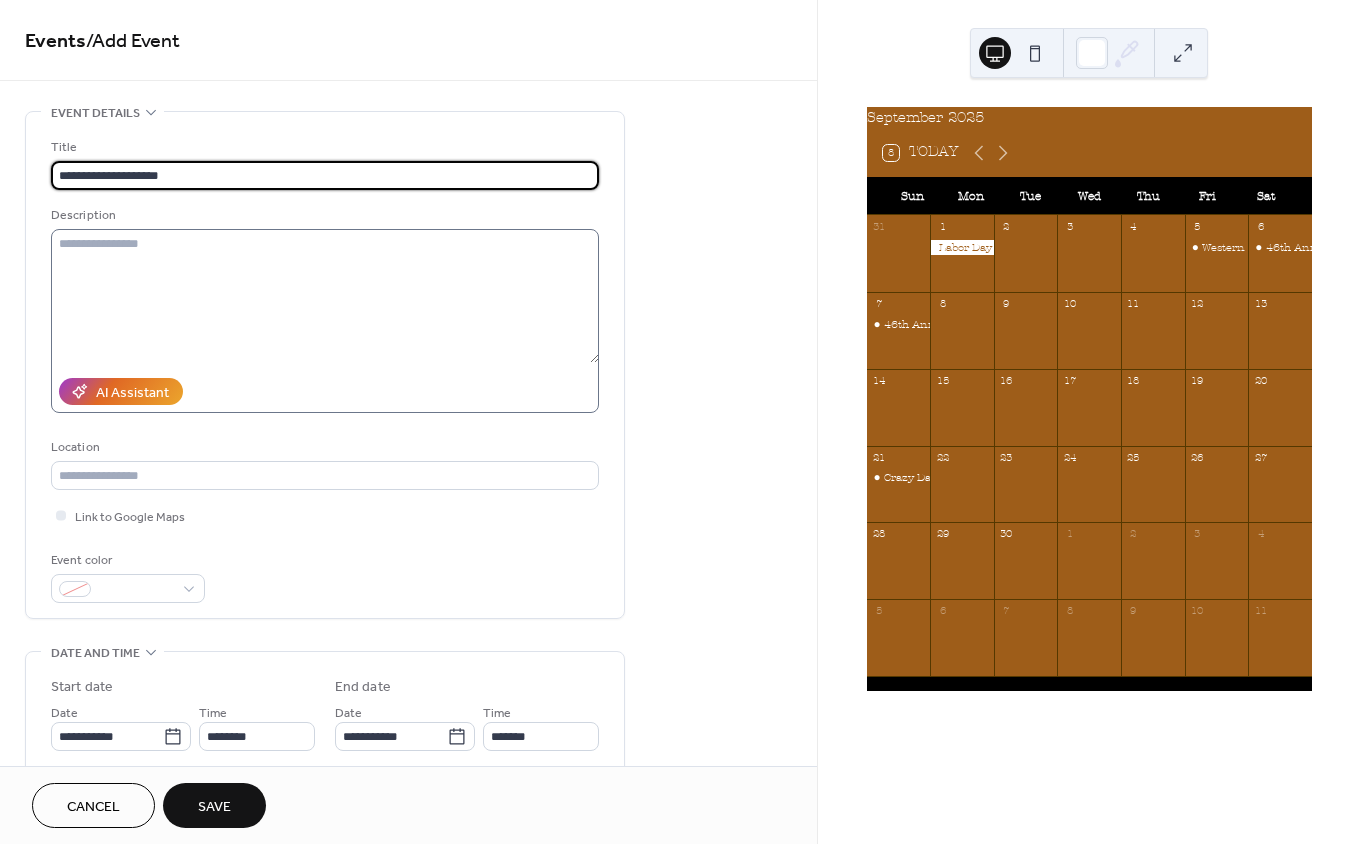type on "**********" 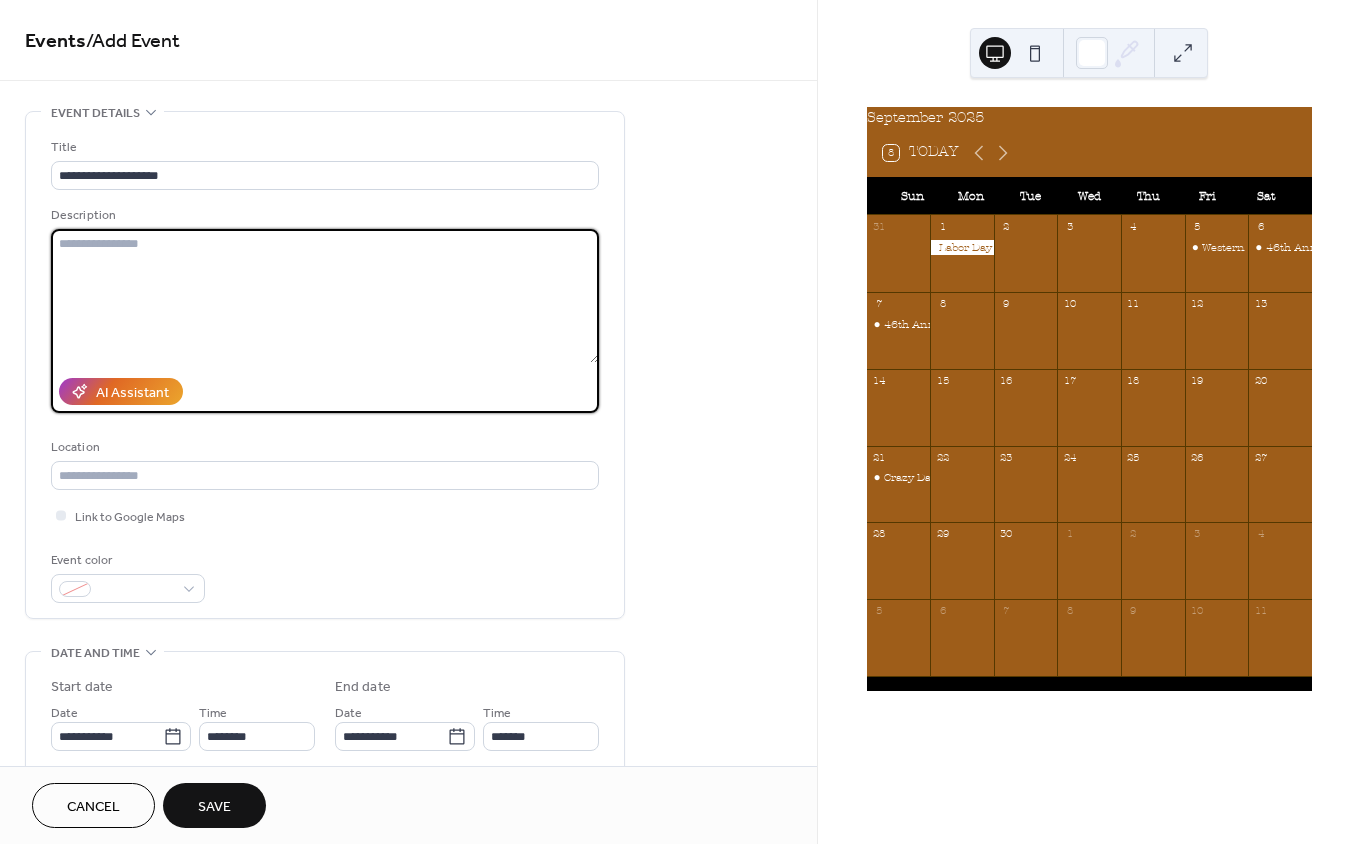click at bounding box center [325, 296] 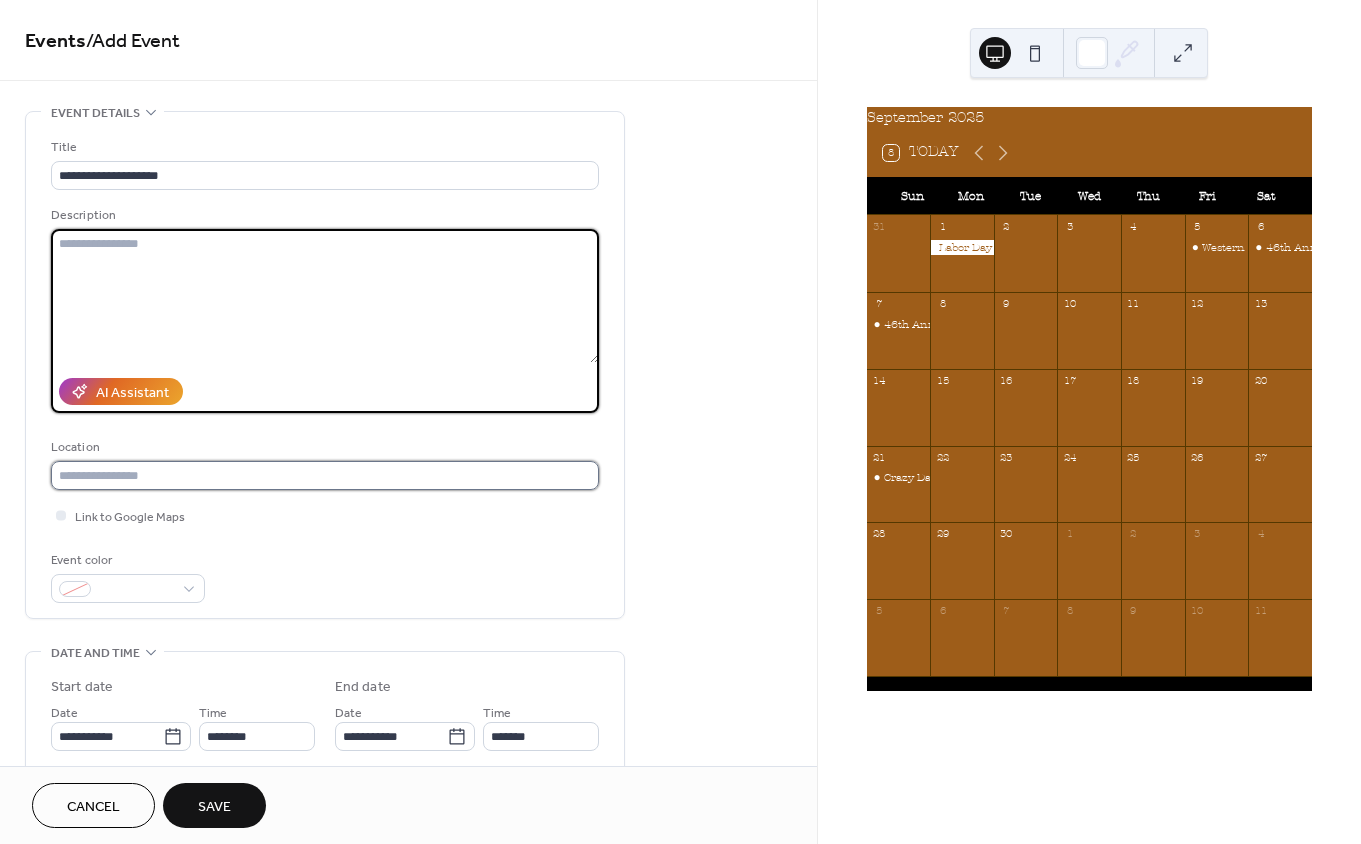 click at bounding box center (325, 475) 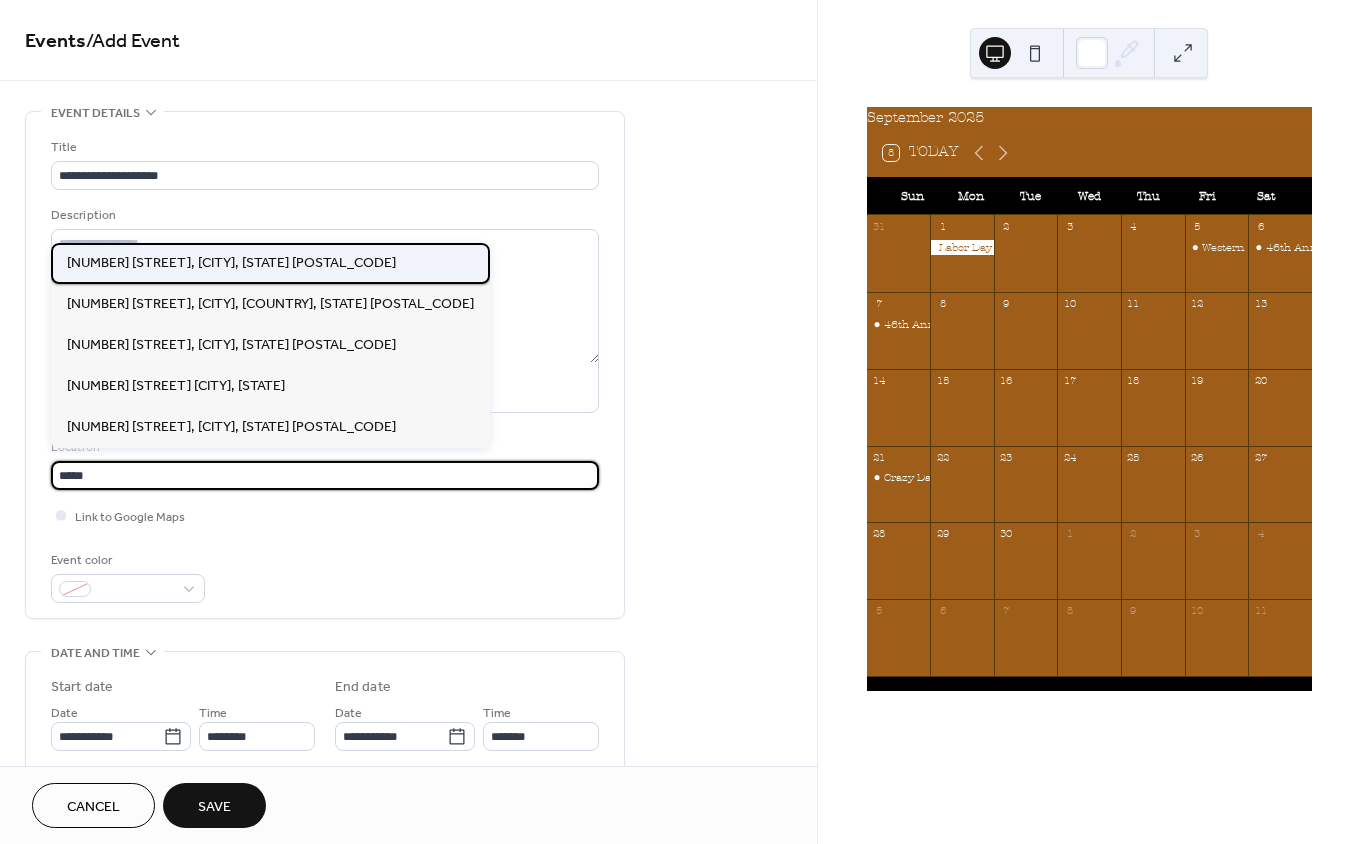 click on "[NUMBER] [STREET], [CITY], [STATE] [POSTAL_CODE]" at bounding box center [231, 262] 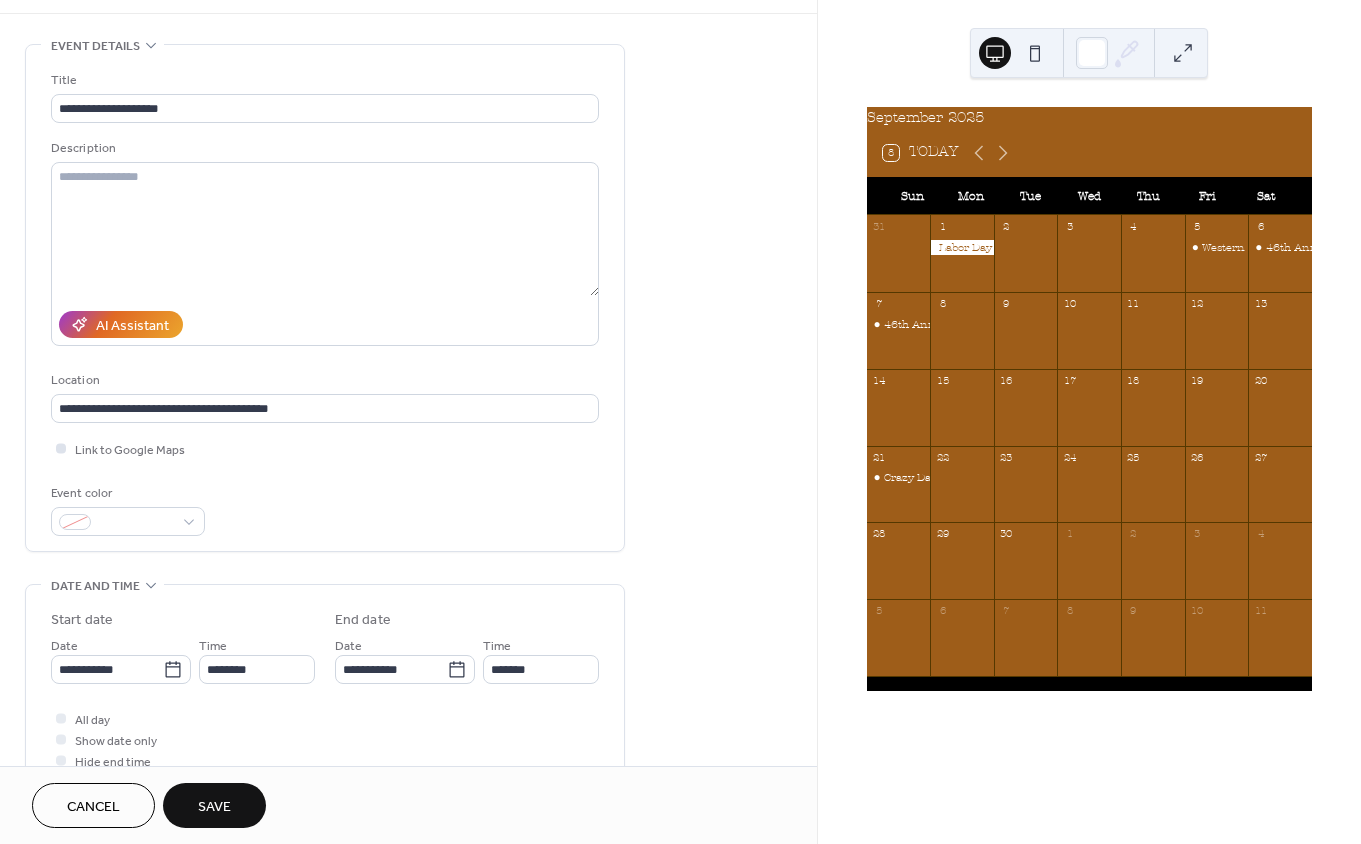 scroll, scrollTop: 79, scrollLeft: 0, axis: vertical 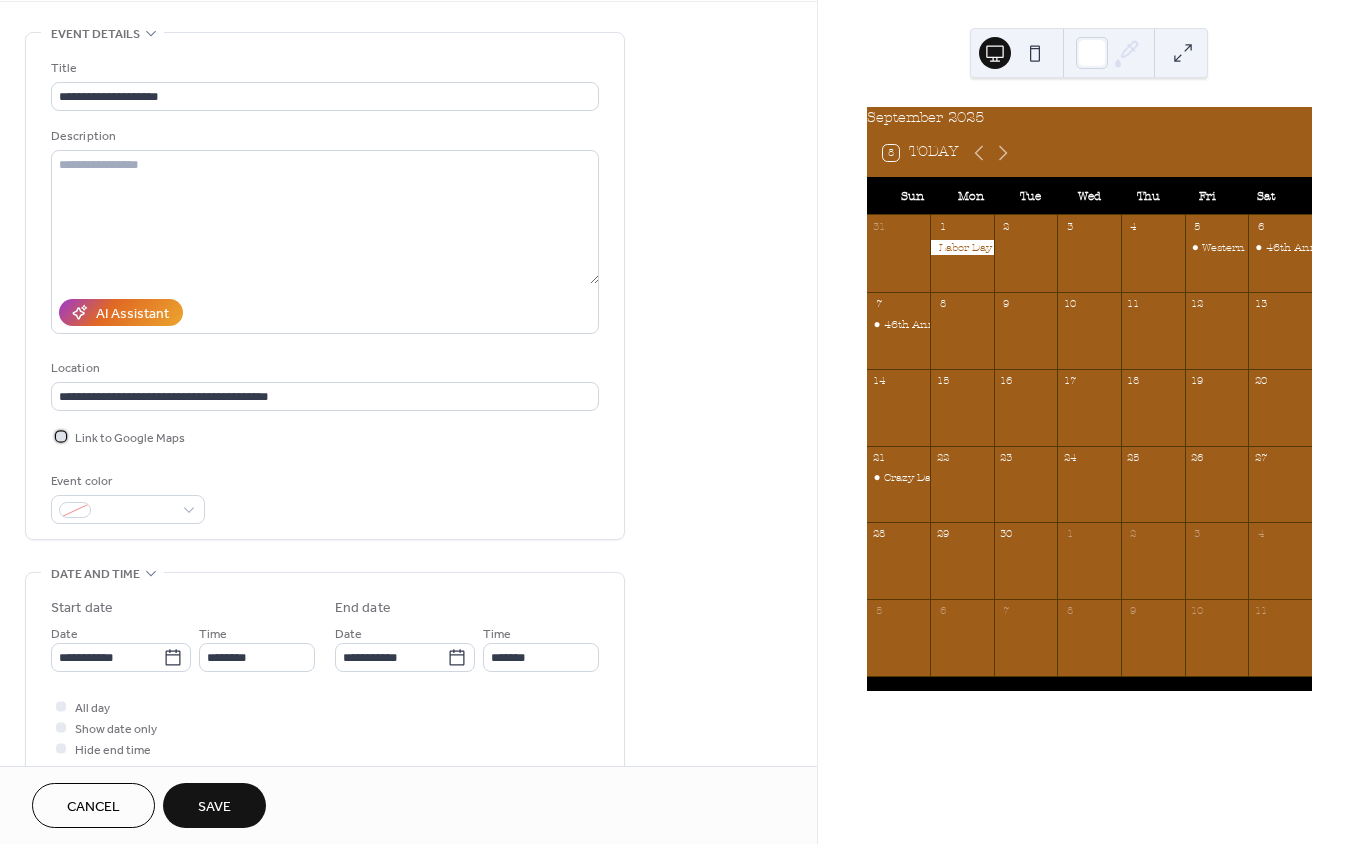 click at bounding box center [61, 436] 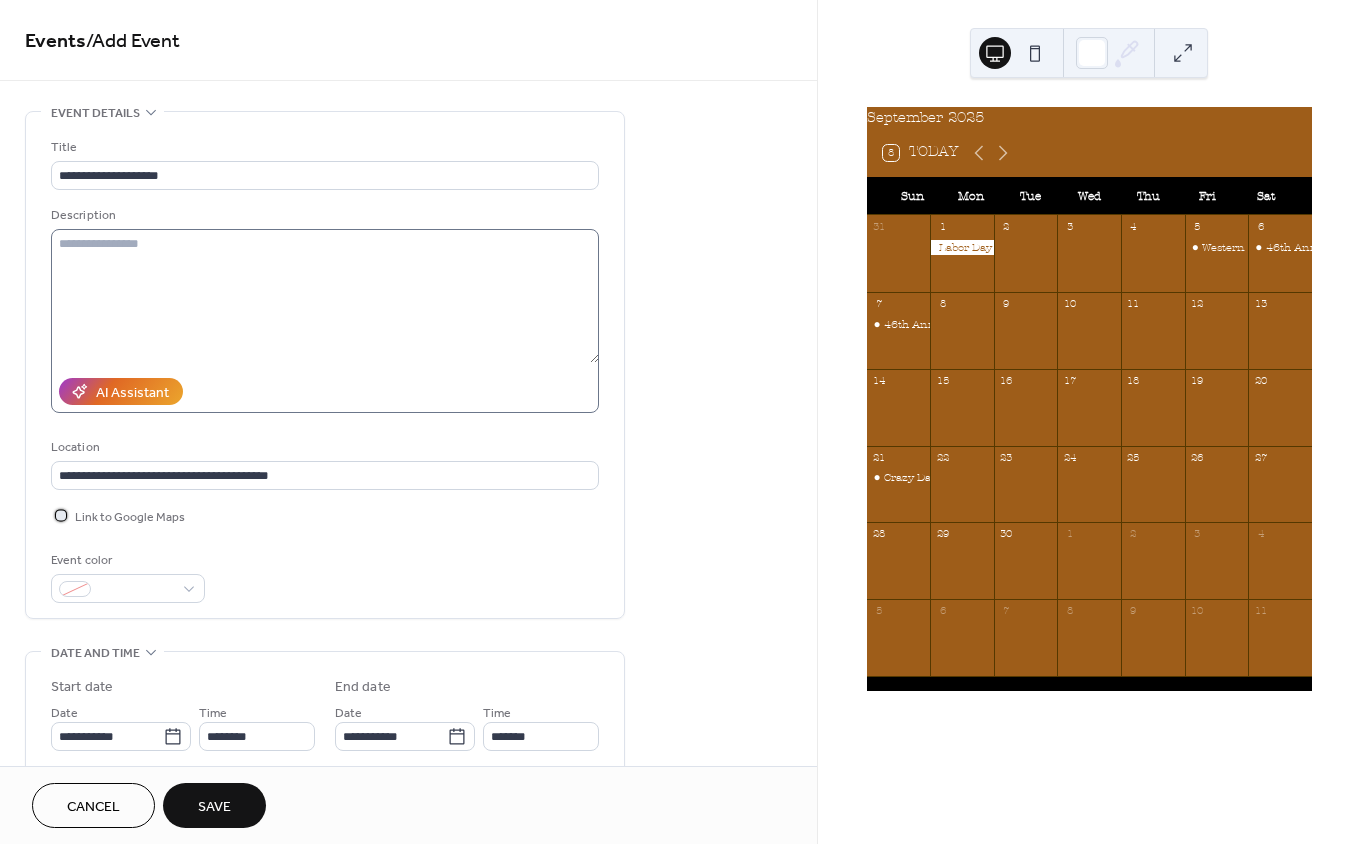 scroll, scrollTop: 0, scrollLeft: 0, axis: both 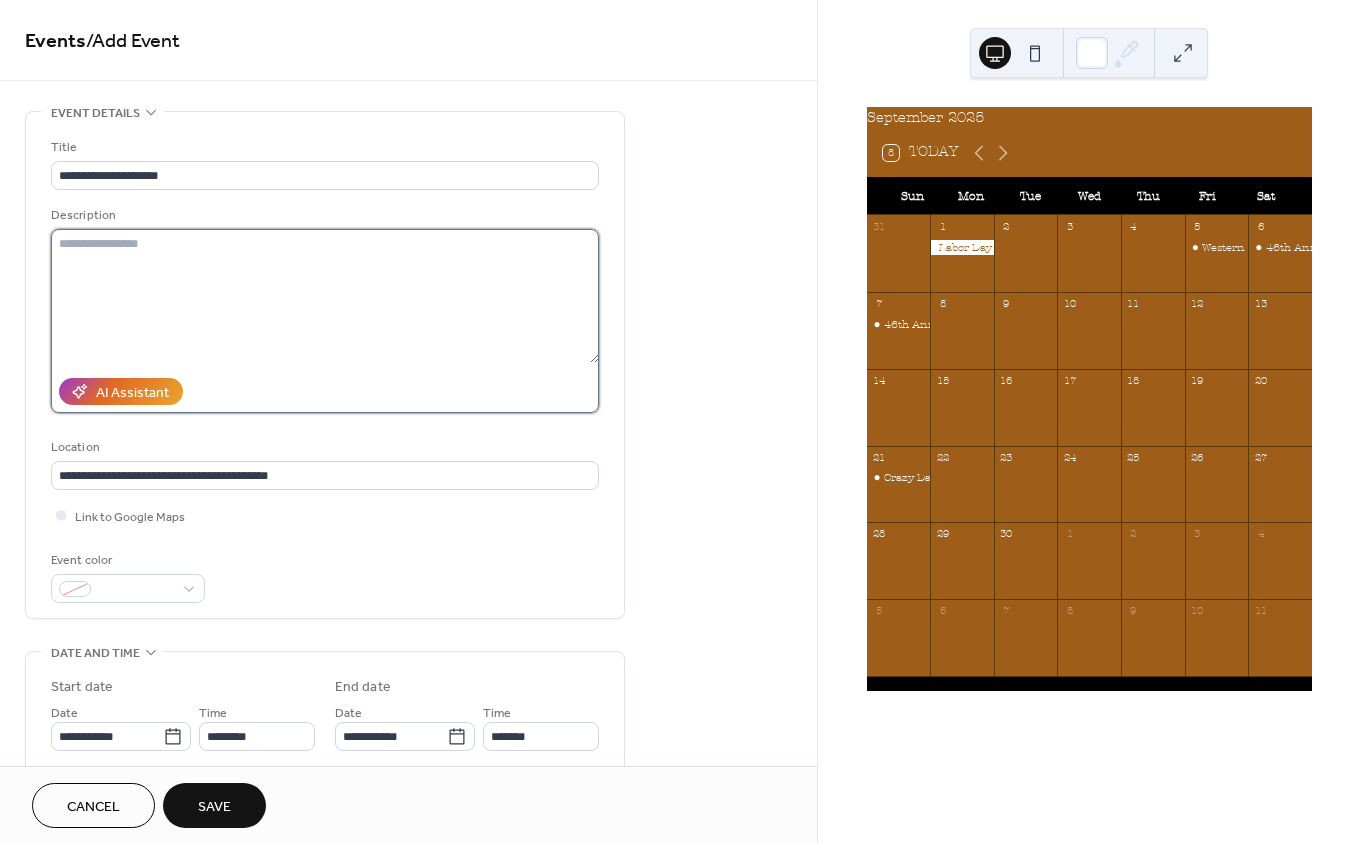 click at bounding box center (325, 296) 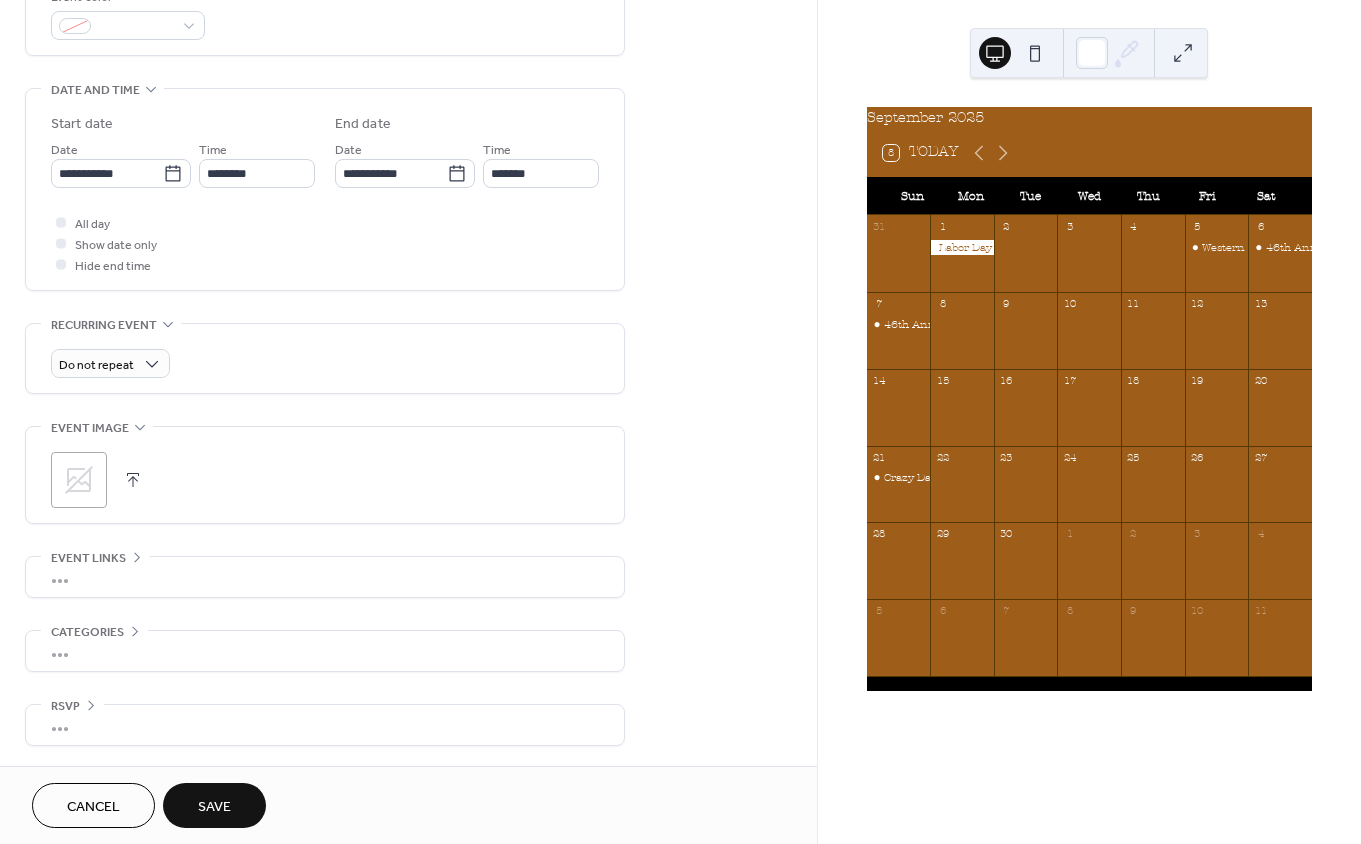scroll, scrollTop: 703, scrollLeft: 0, axis: vertical 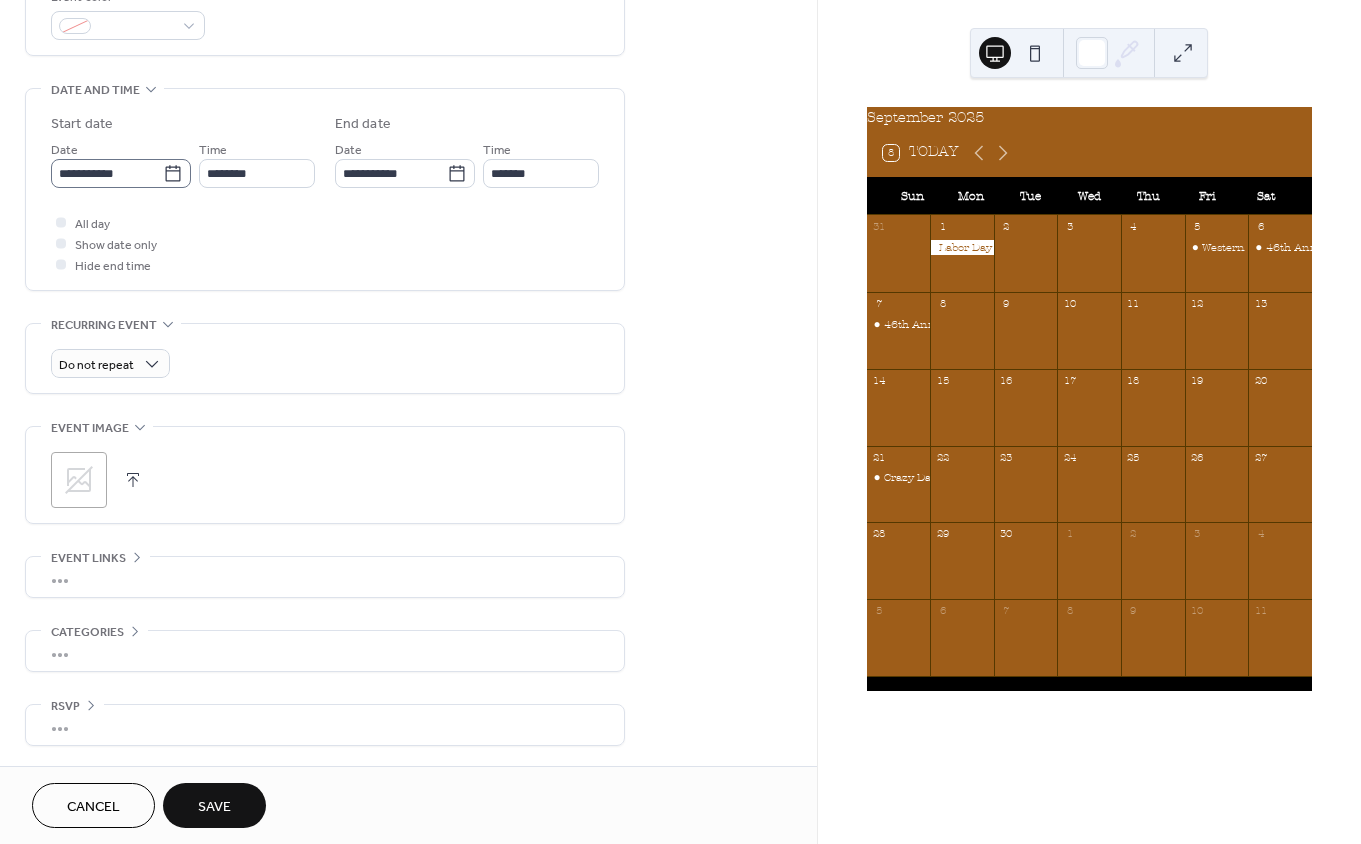 type on "**********" 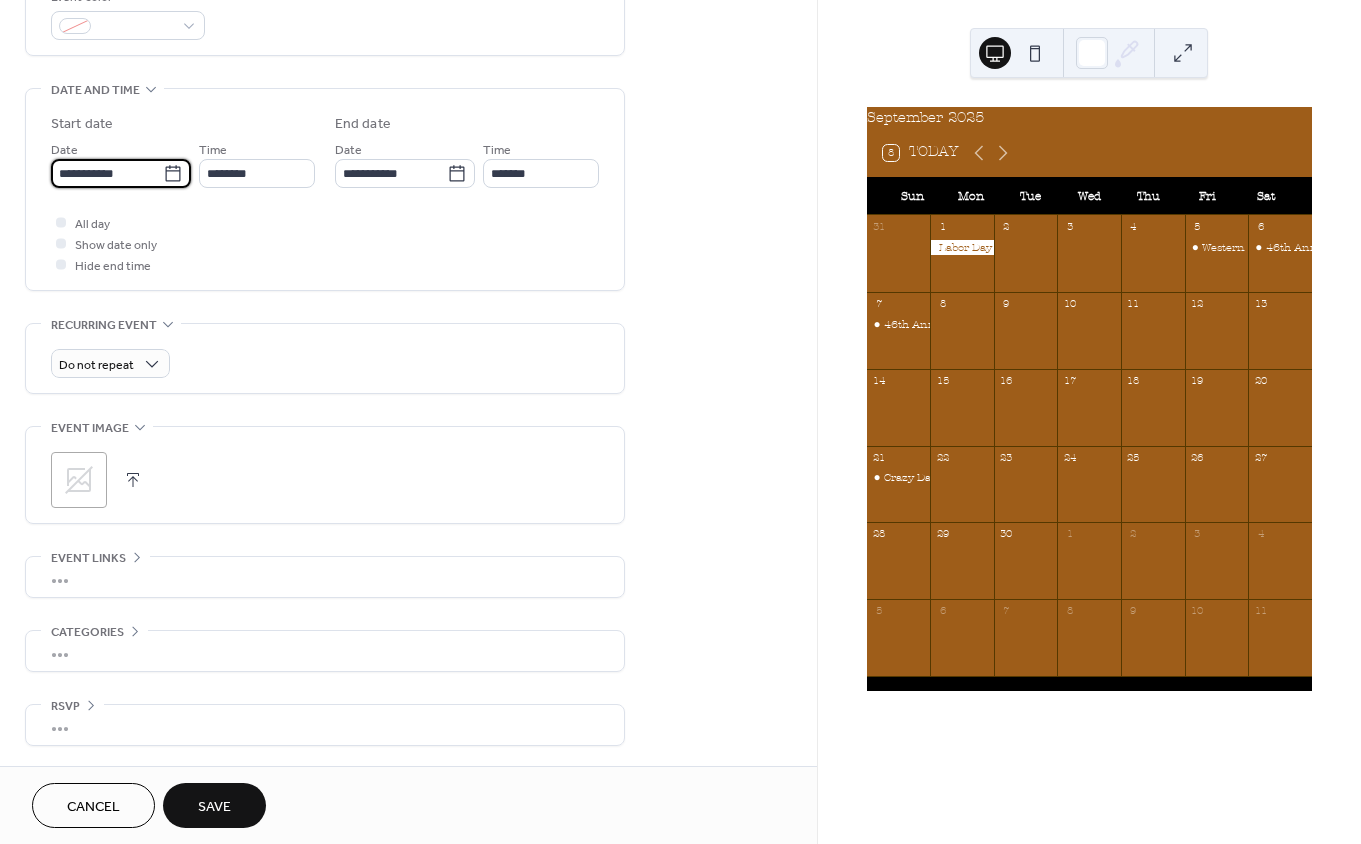 click on "**********" at bounding box center [107, 173] 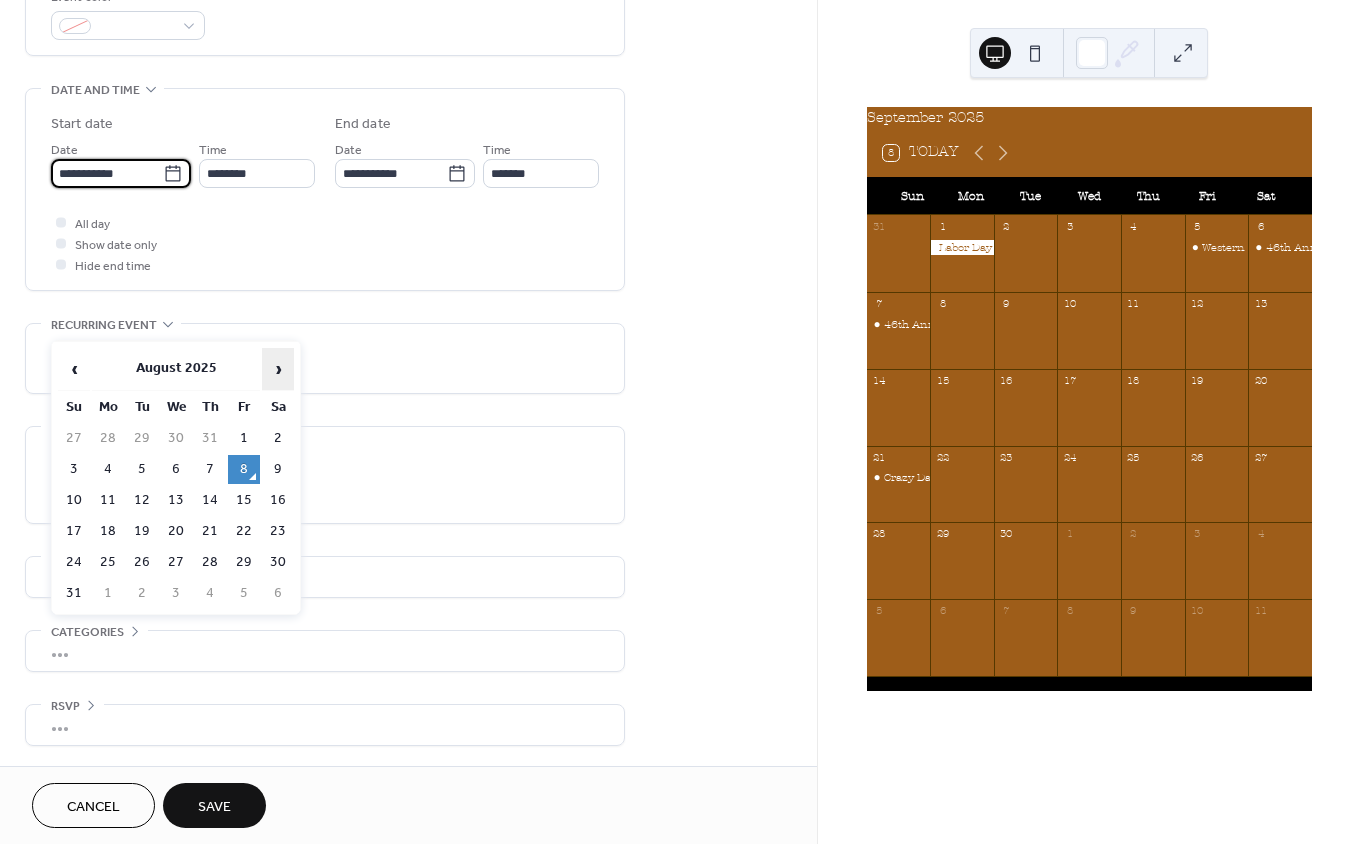 click on "›" at bounding box center (278, 369) 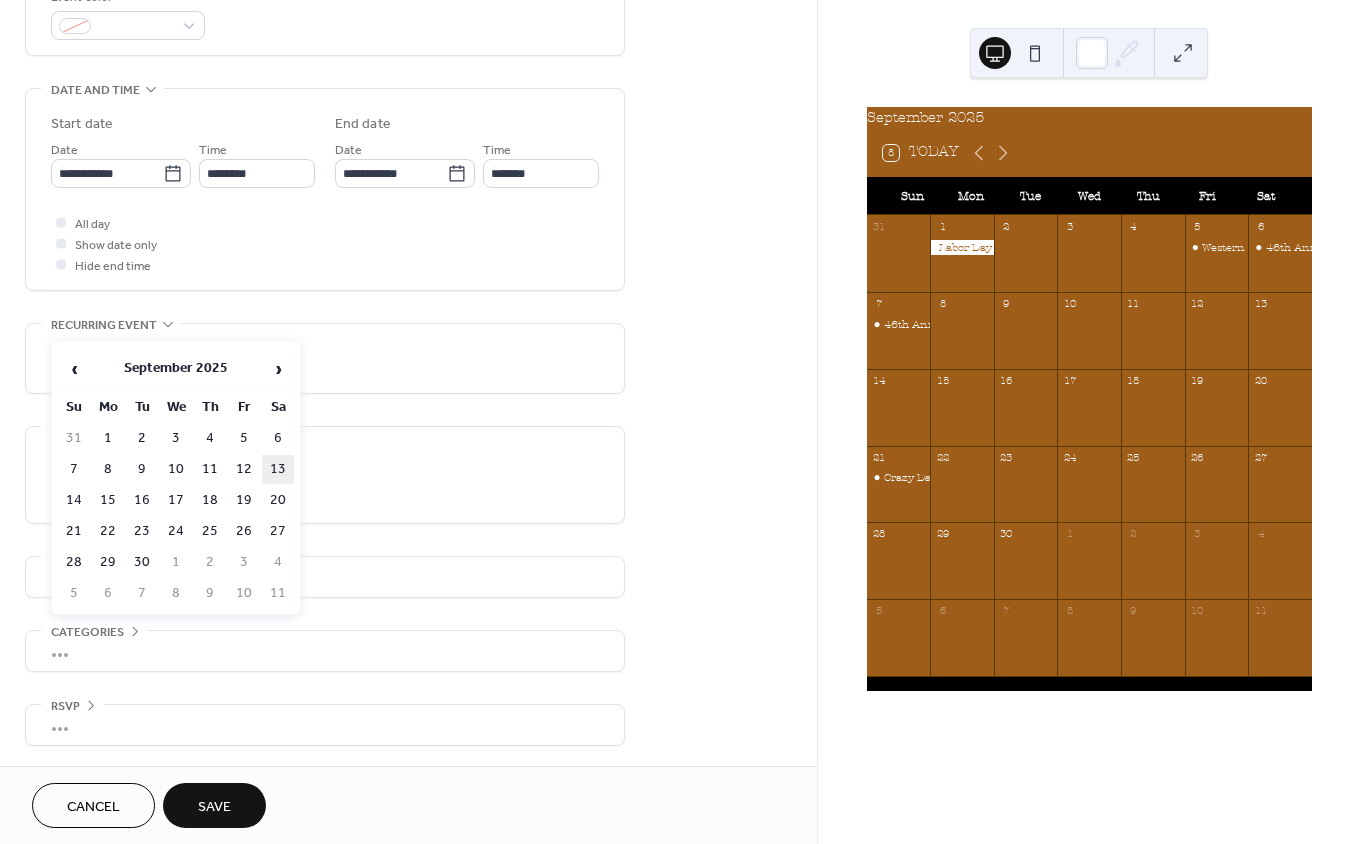 click on "13" at bounding box center (278, 469) 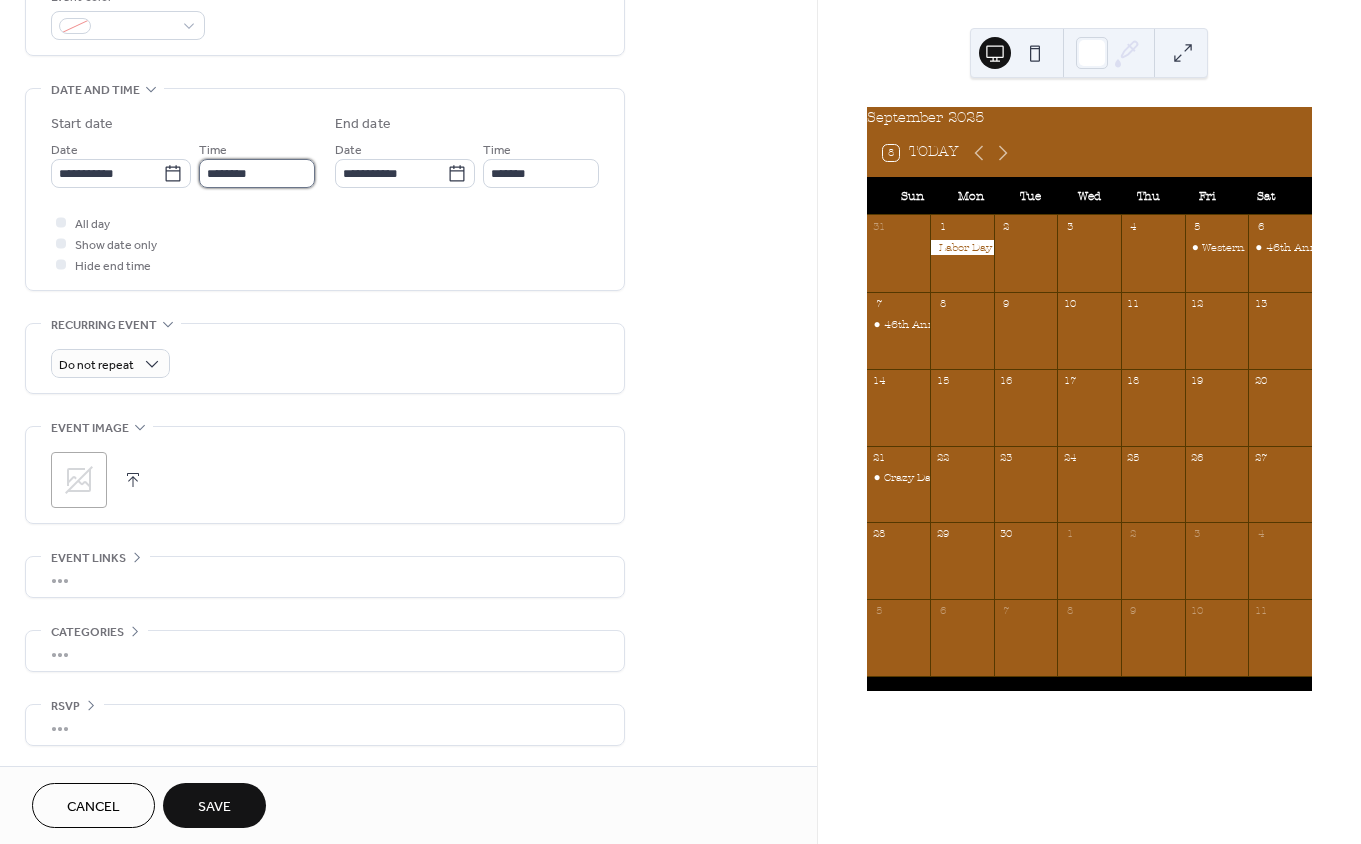 click on "********" at bounding box center (257, 173) 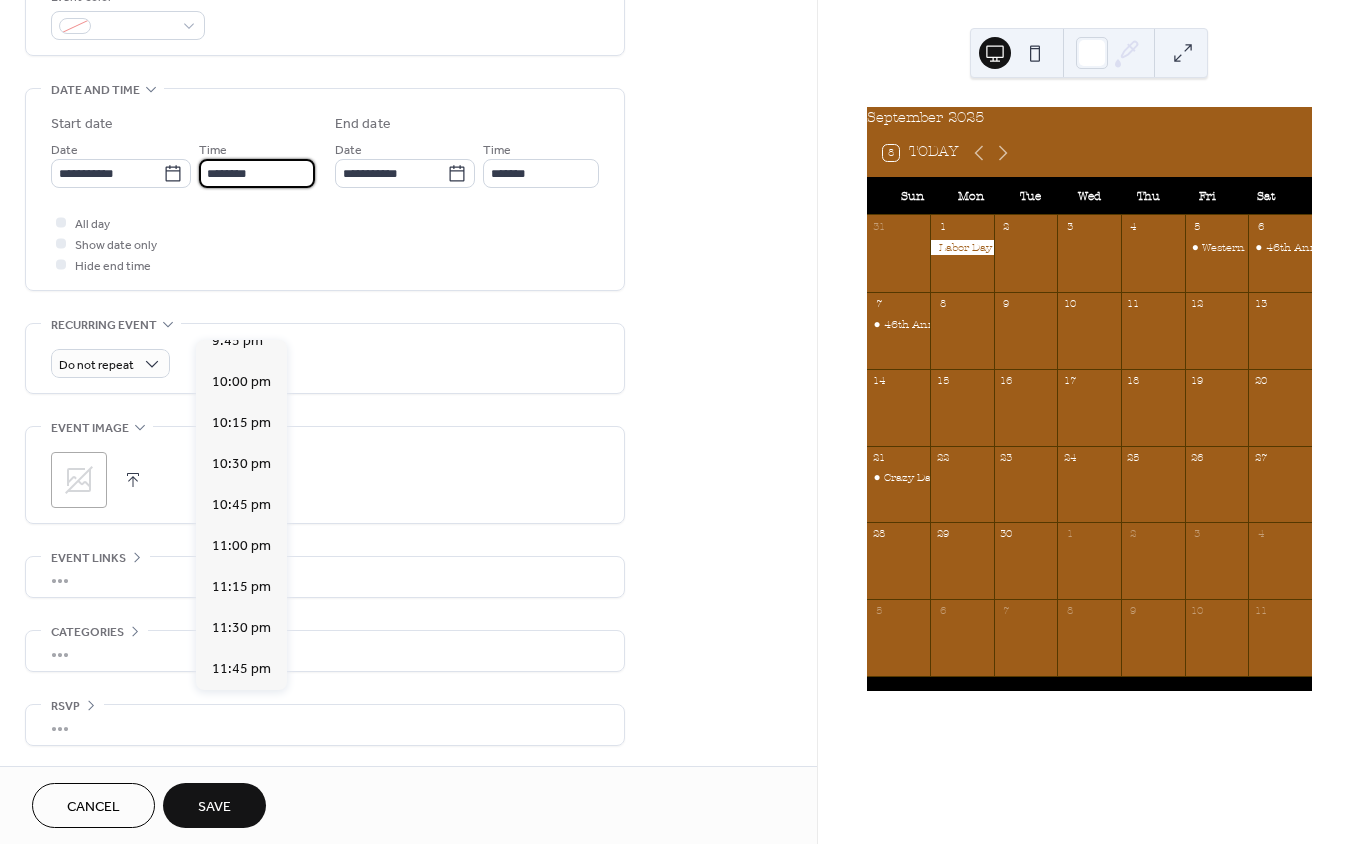 scroll, scrollTop: 3775, scrollLeft: 0, axis: vertical 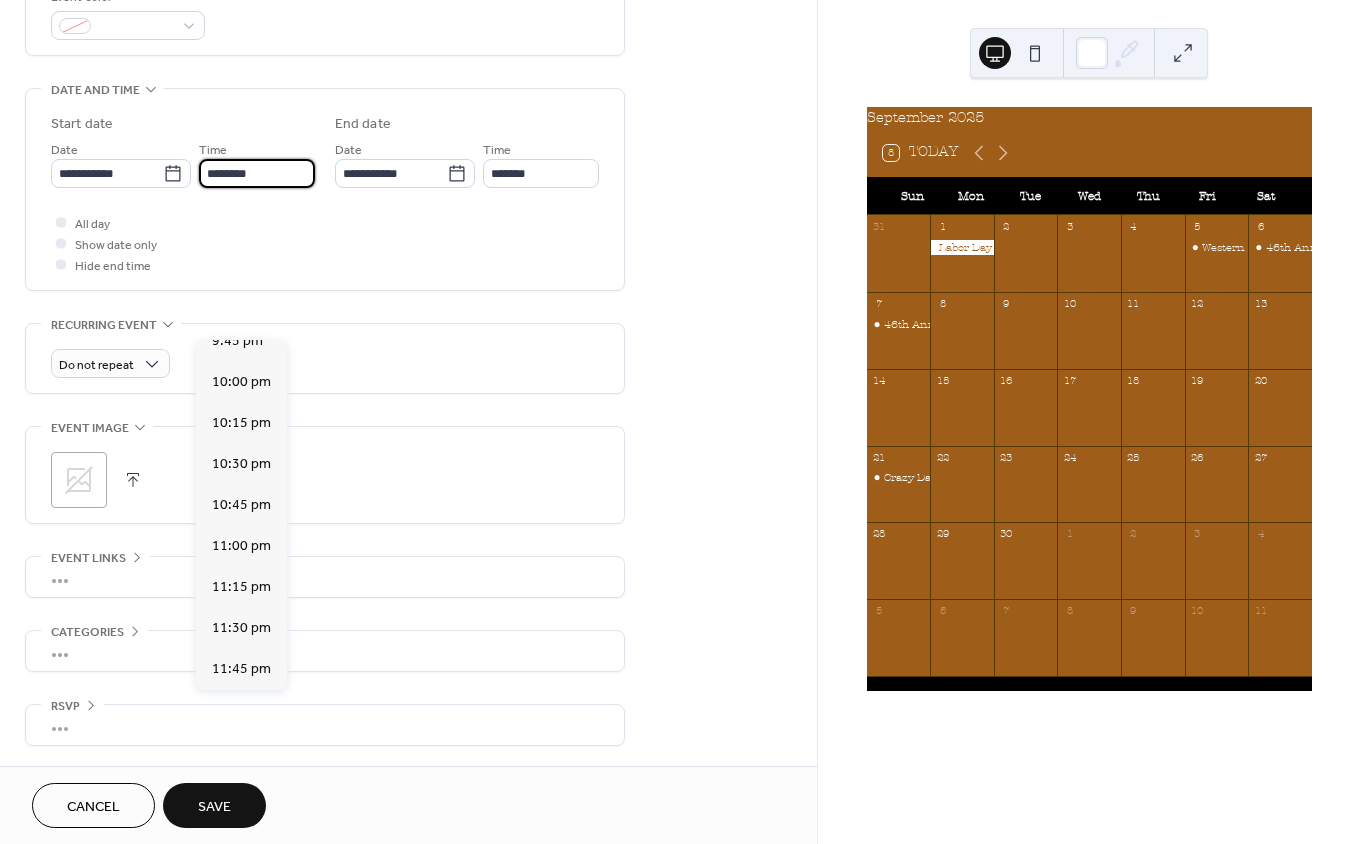 click on "6:00 pm" at bounding box center (237, -275) 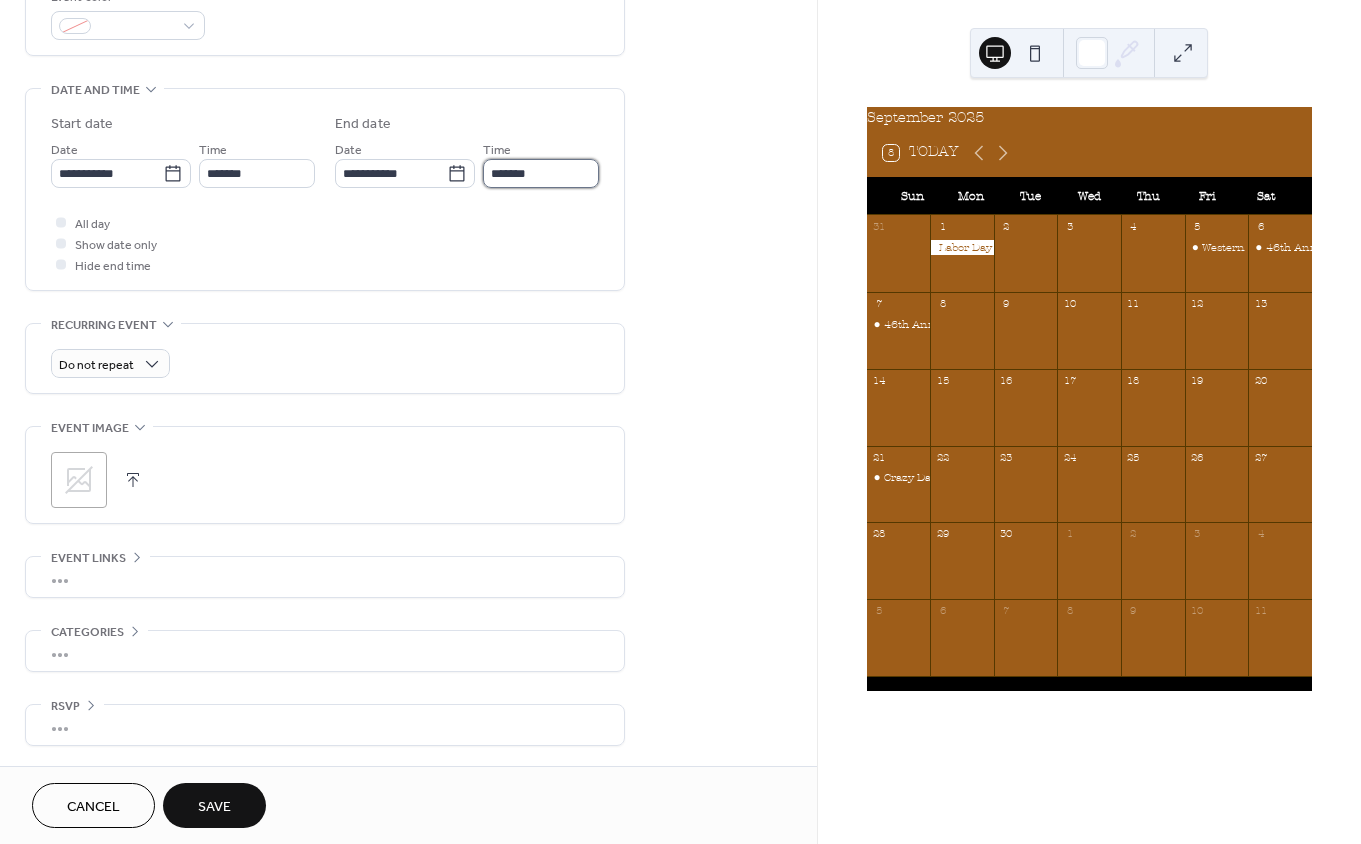 click on "*******" at bounding box center (541, 173) 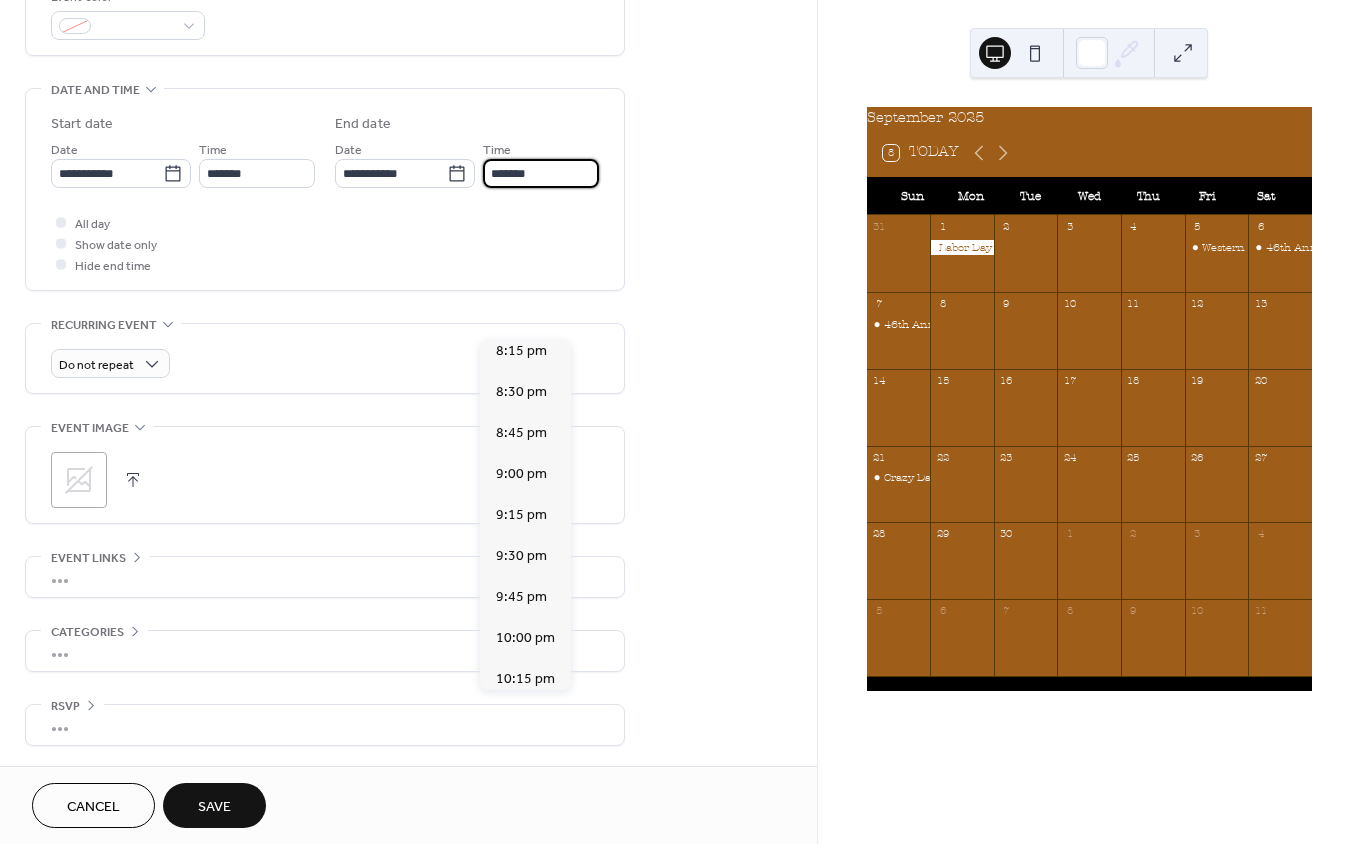 scroll, scrollTop: 382, scrollLeft: 0, axis: vertical 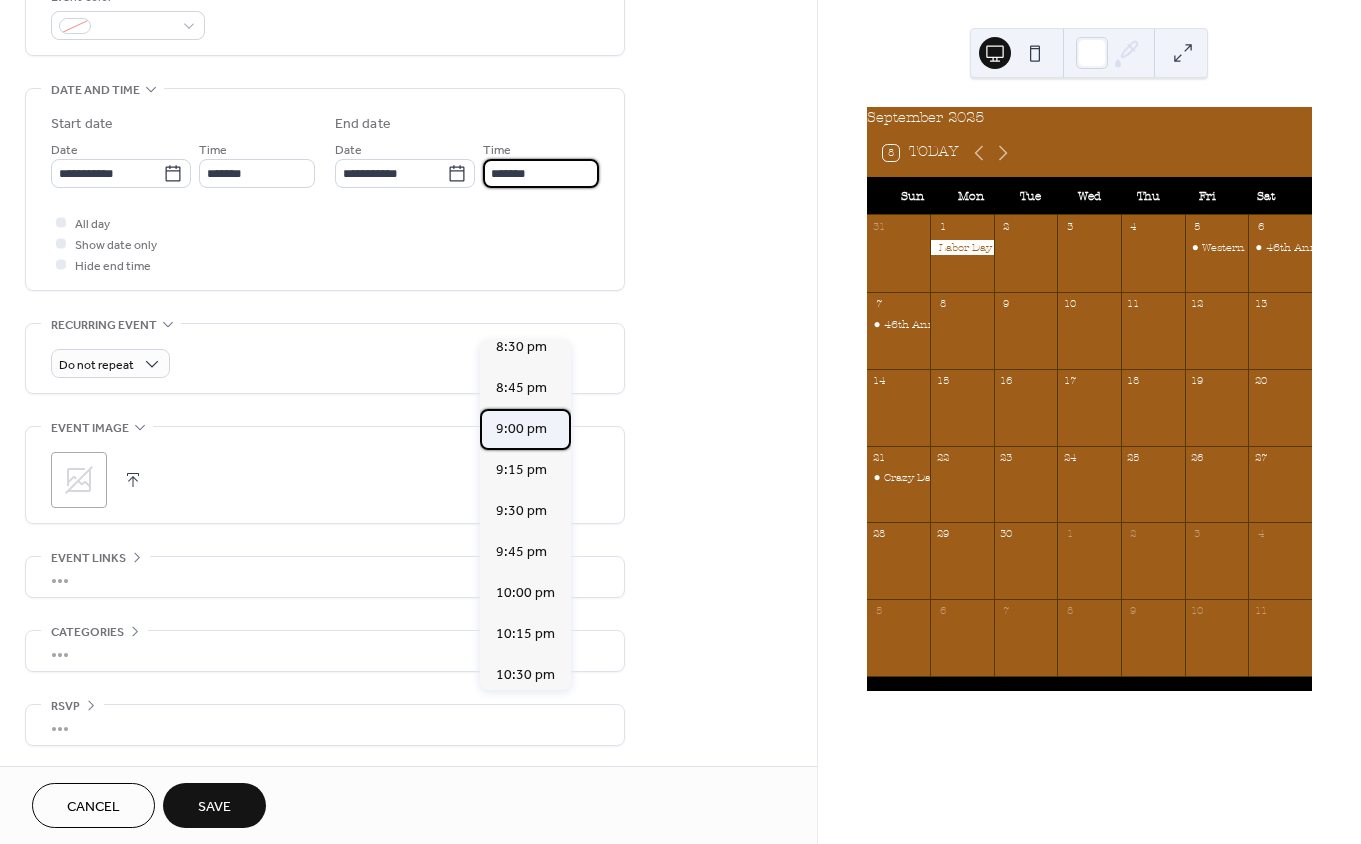 click on "9:00 pm" at bounding box center [521, 428] 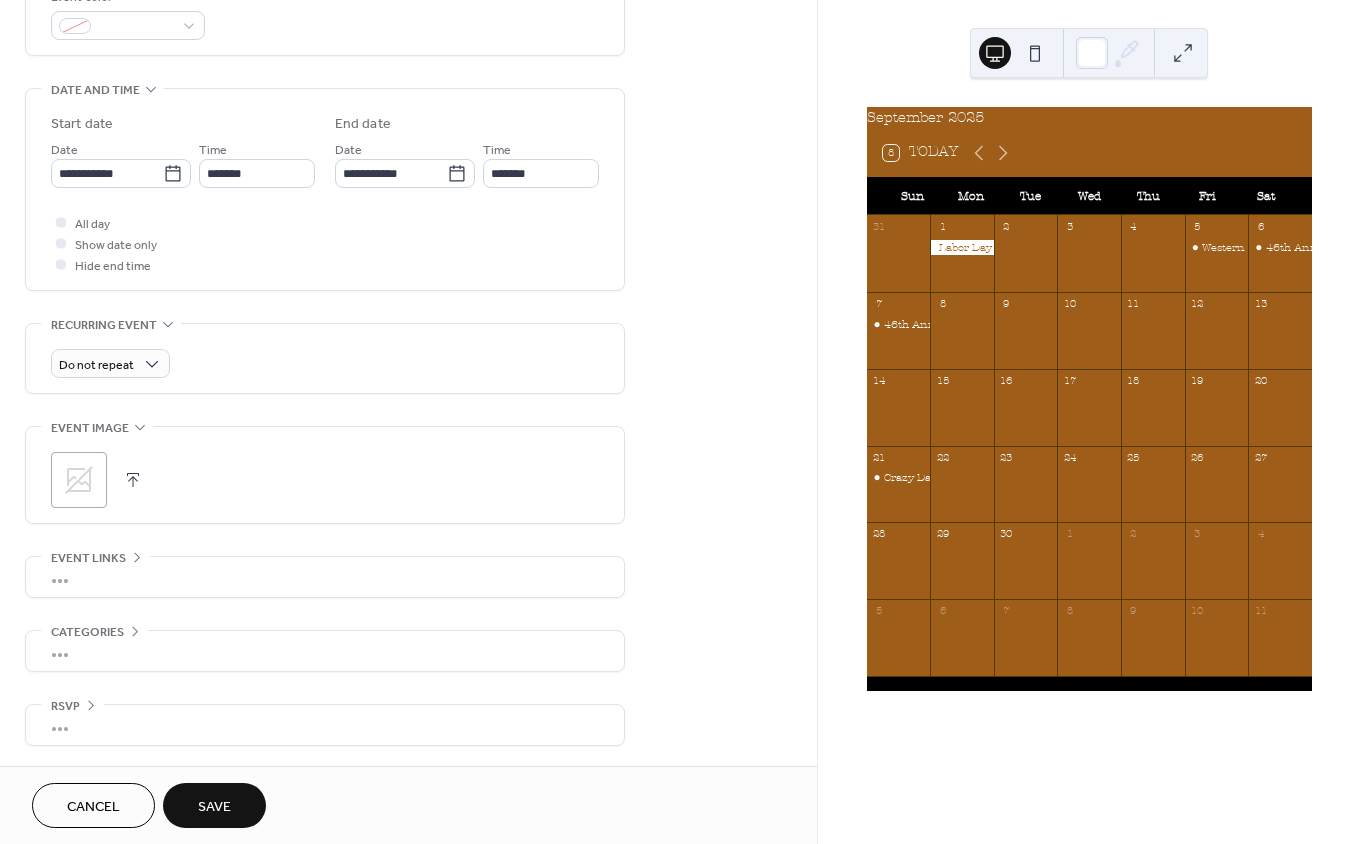 type on "*******" 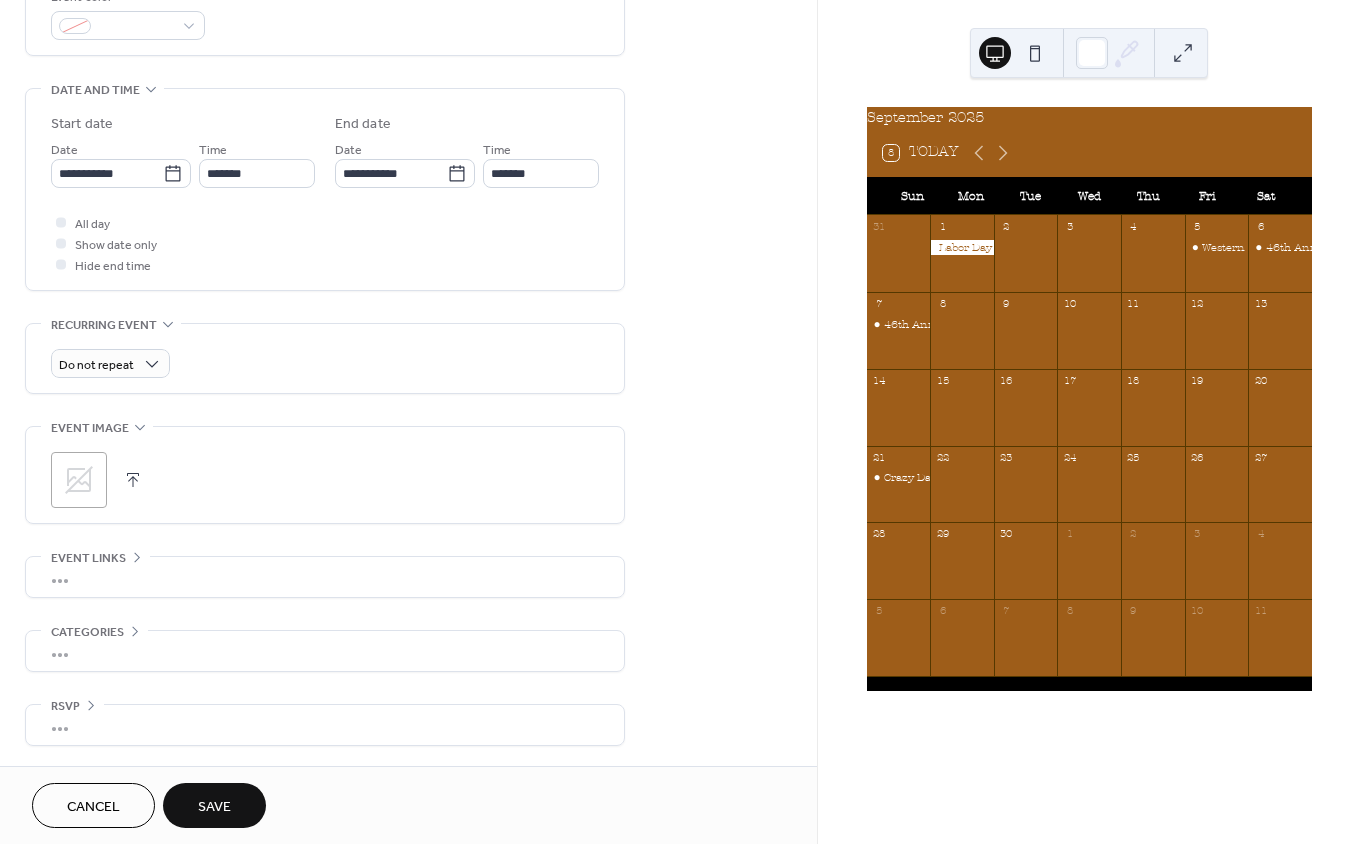 scroll, scrollTop: 943, scrollLeft: 0, axis: vertical 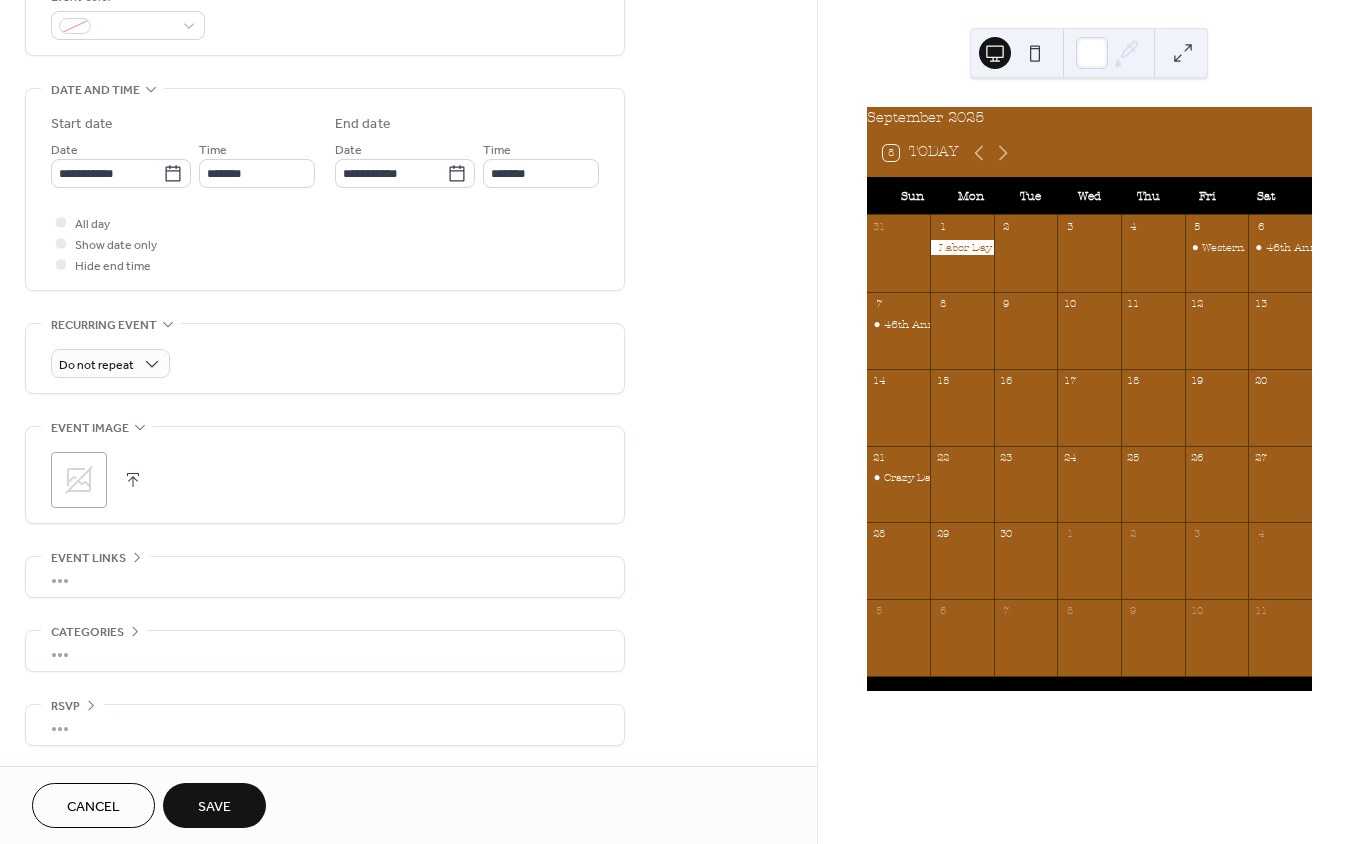 click on "Save" at bounding box center (214, 807) 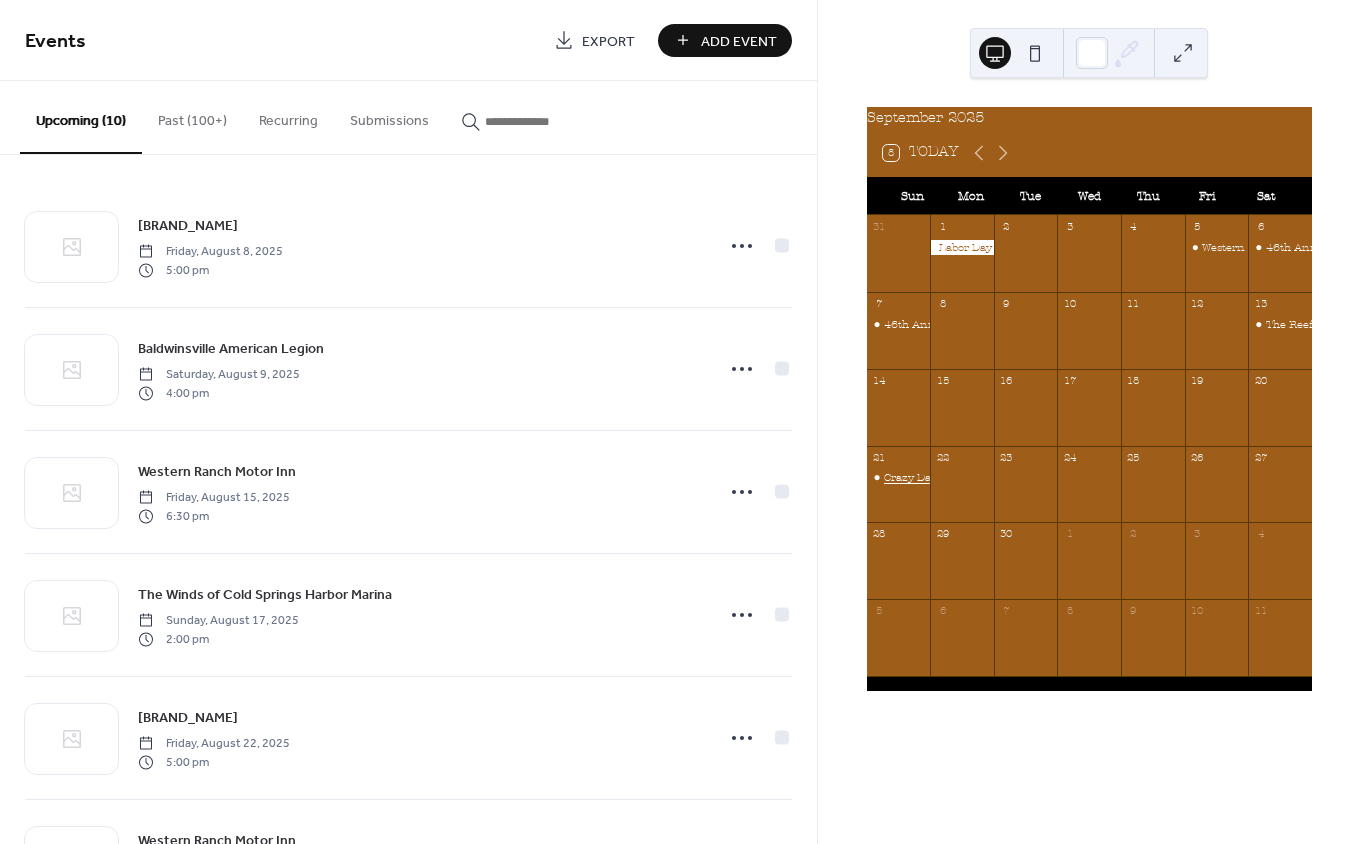click on "Crazy Daisies" at bounding box center [918, 477] 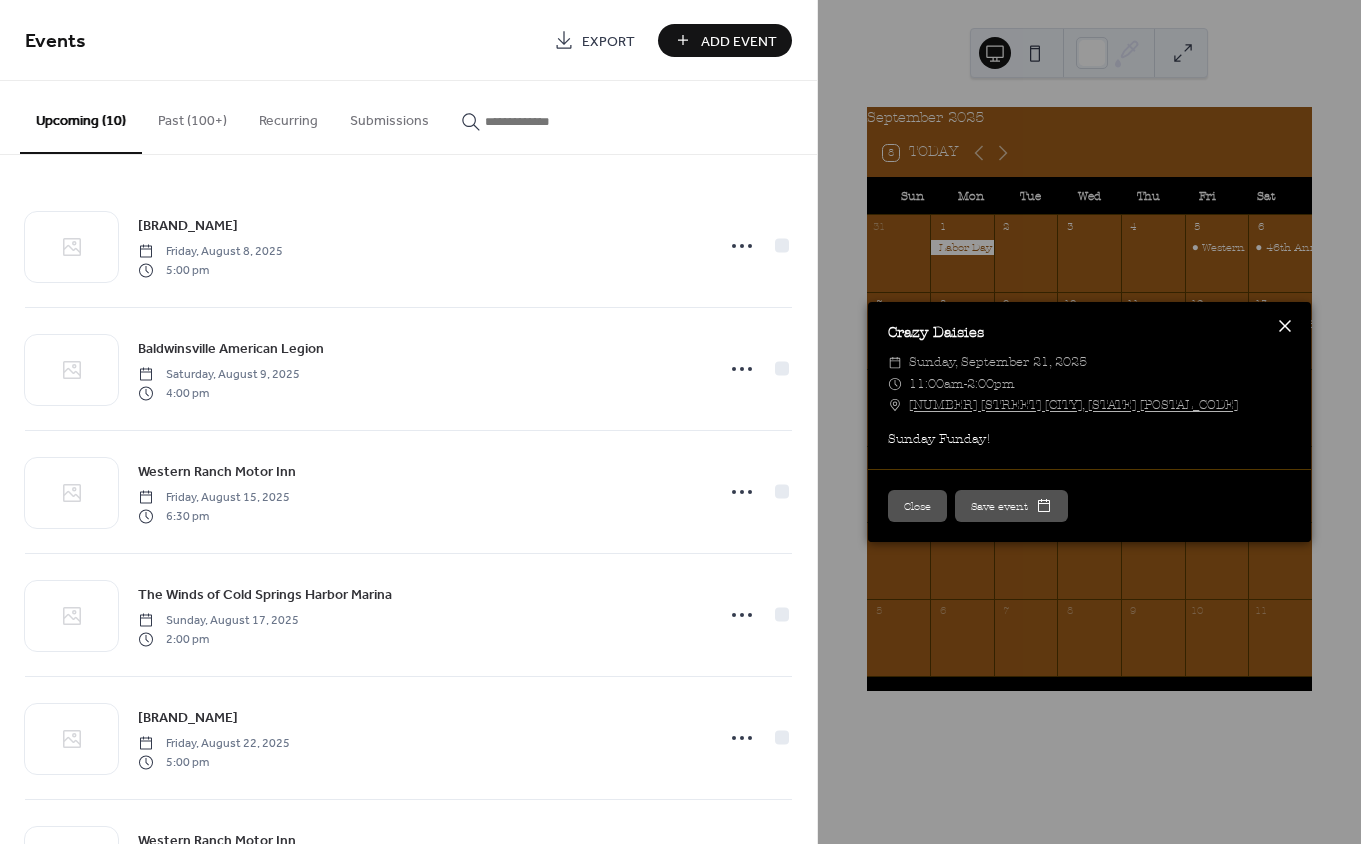 click 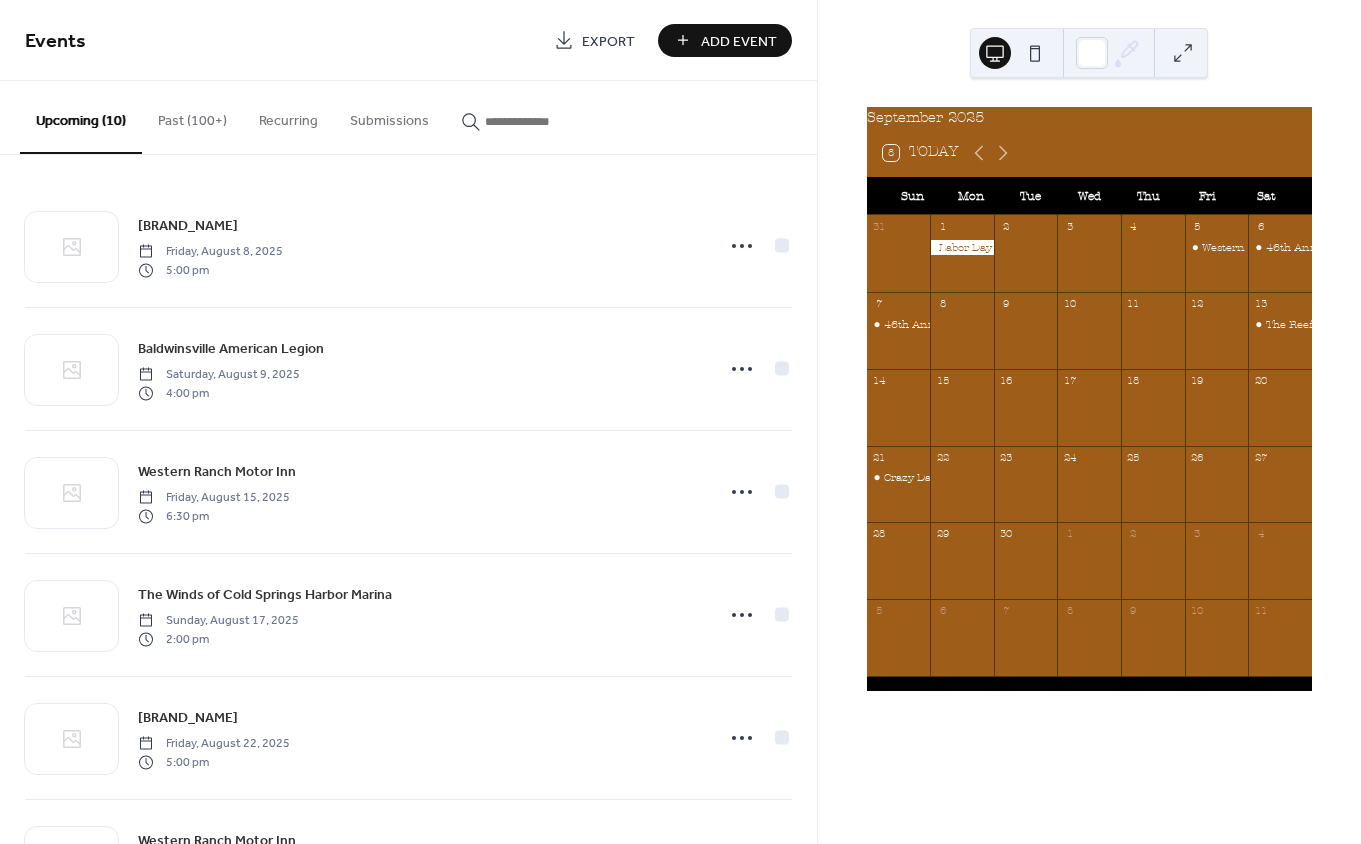 click on "Add Event" at bounding box center [739, 41] 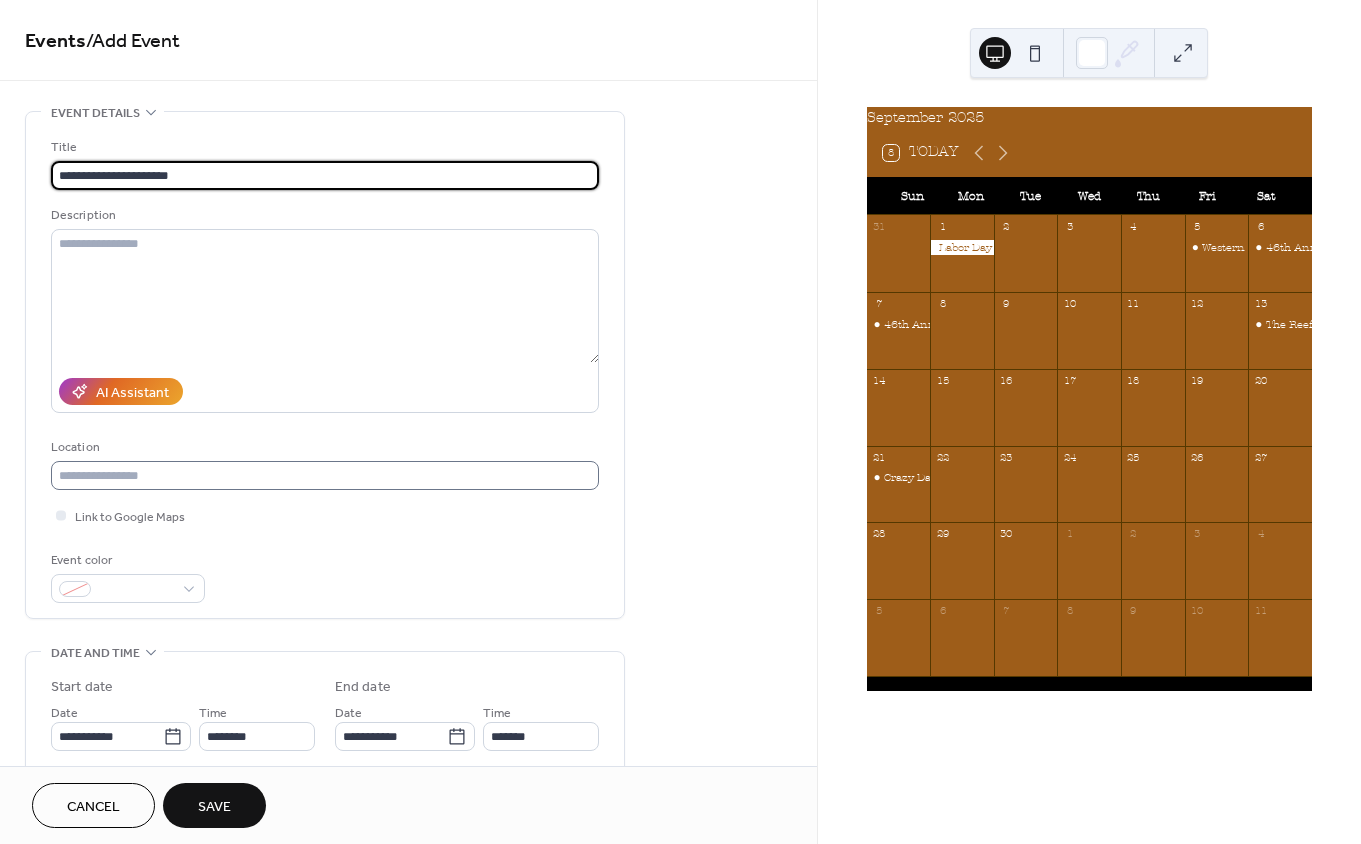 type on "**********" 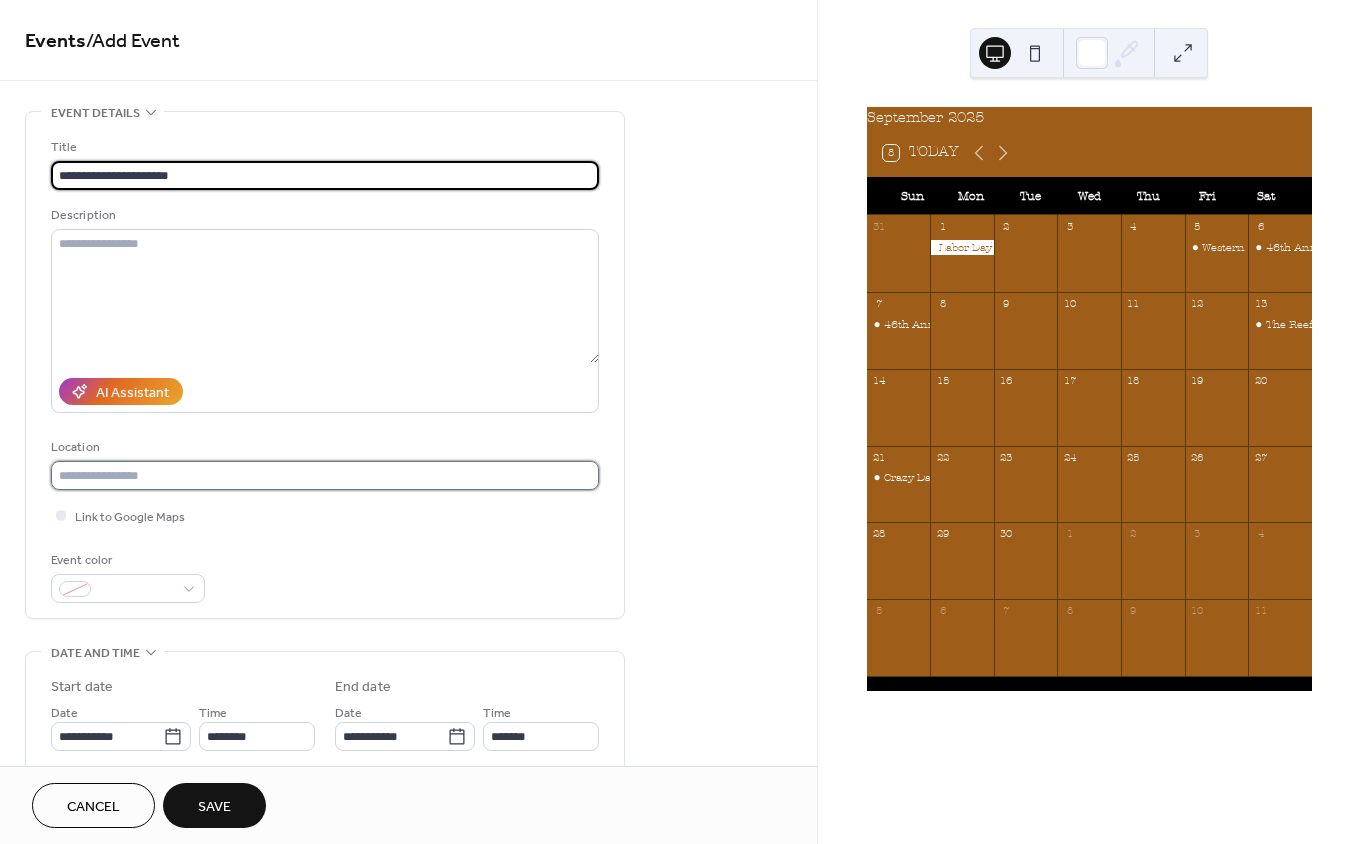 click at bounding box center (325, 475) 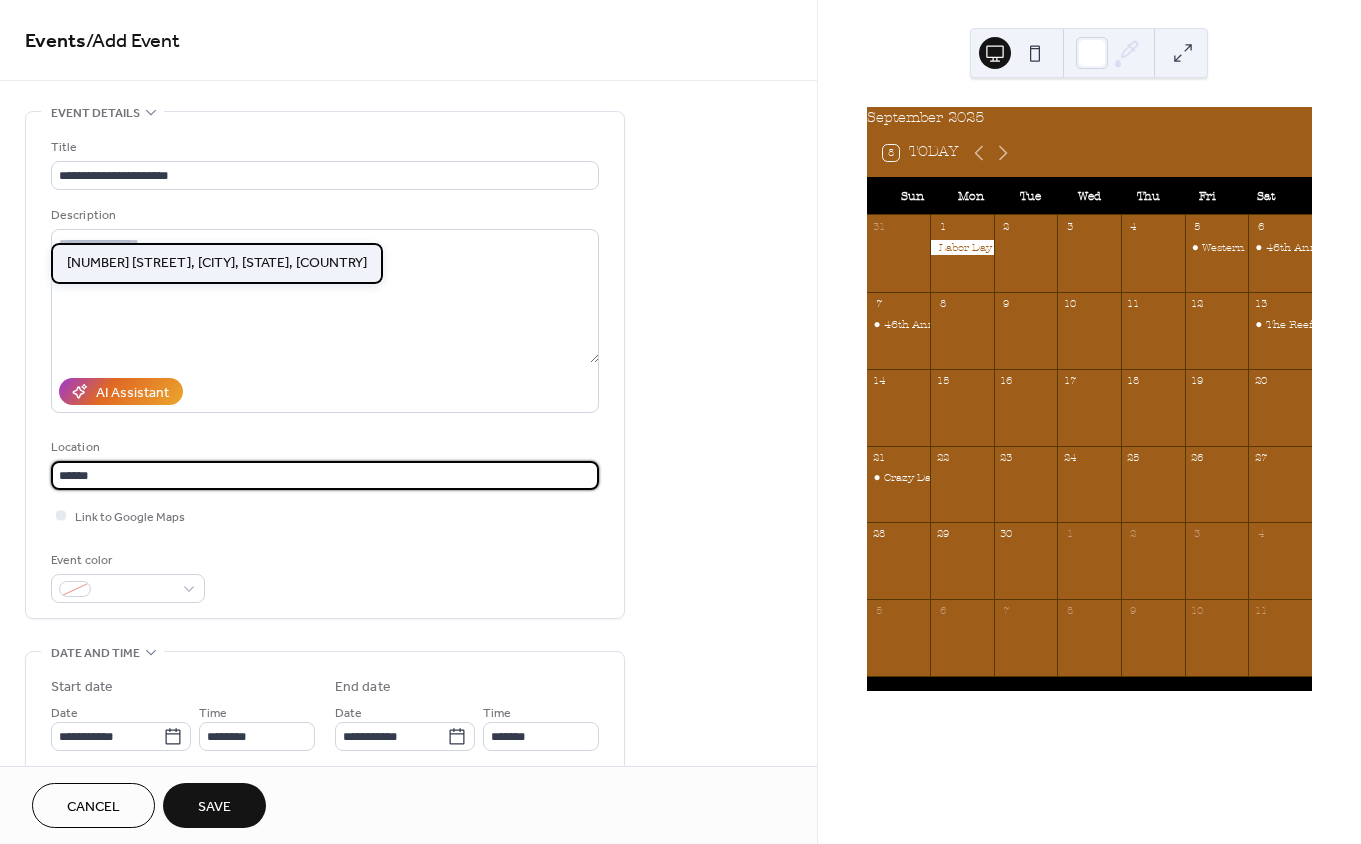 click on "[NUMBER] [STREET], [CITY], [STATE], [COUNTRY]" at bounding box center (217, 262) 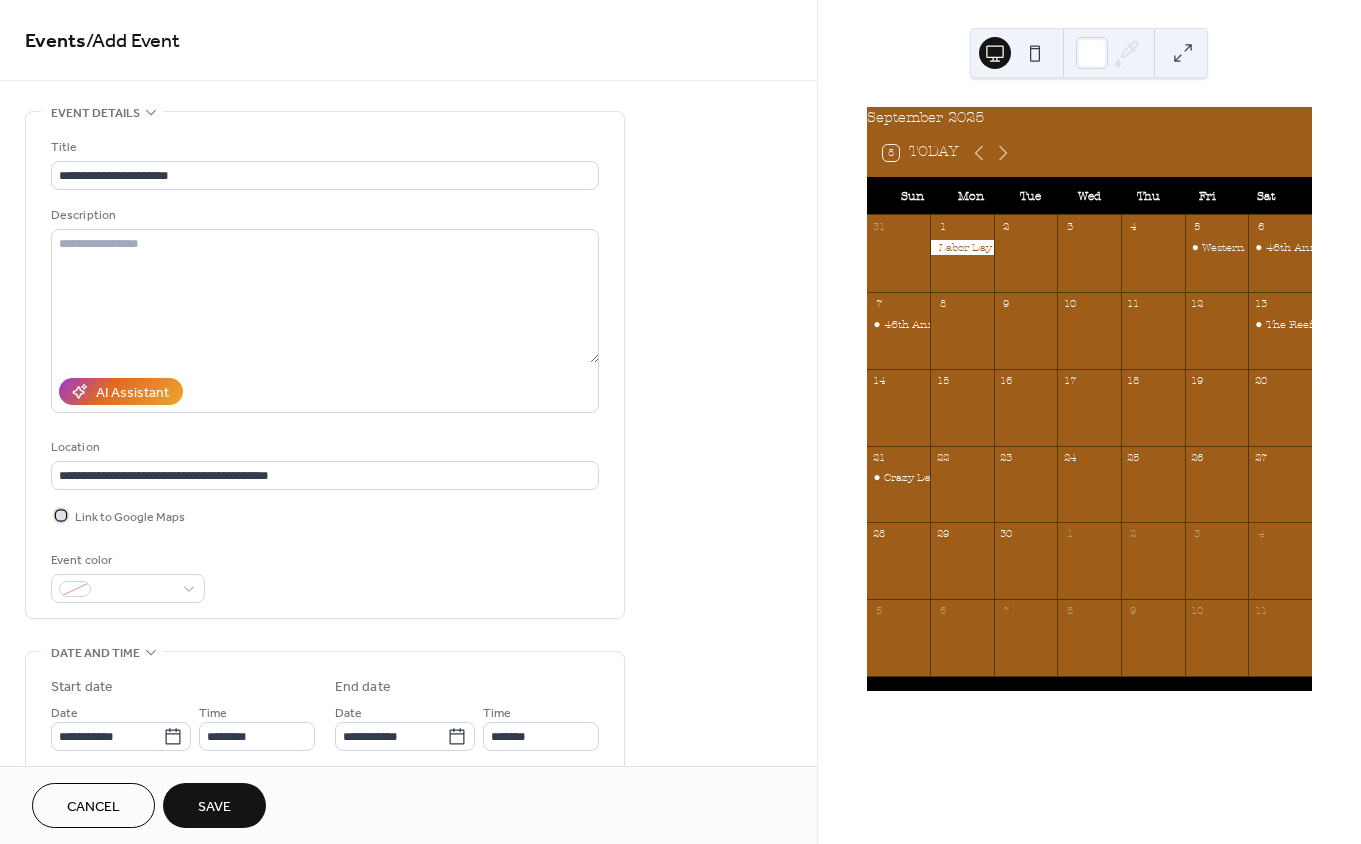 click at bounding box center (61, 515) 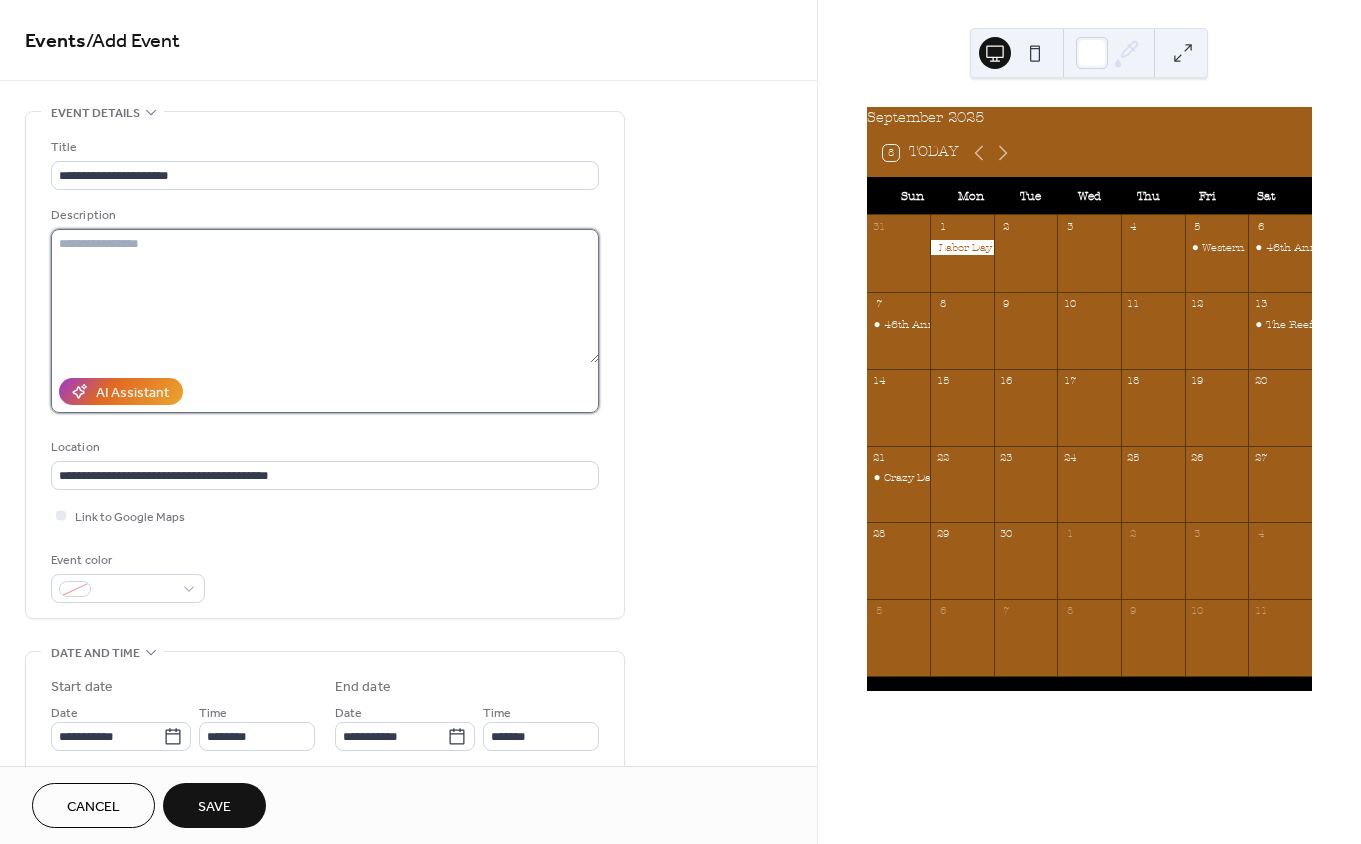 click at bounding box center [325, 296] 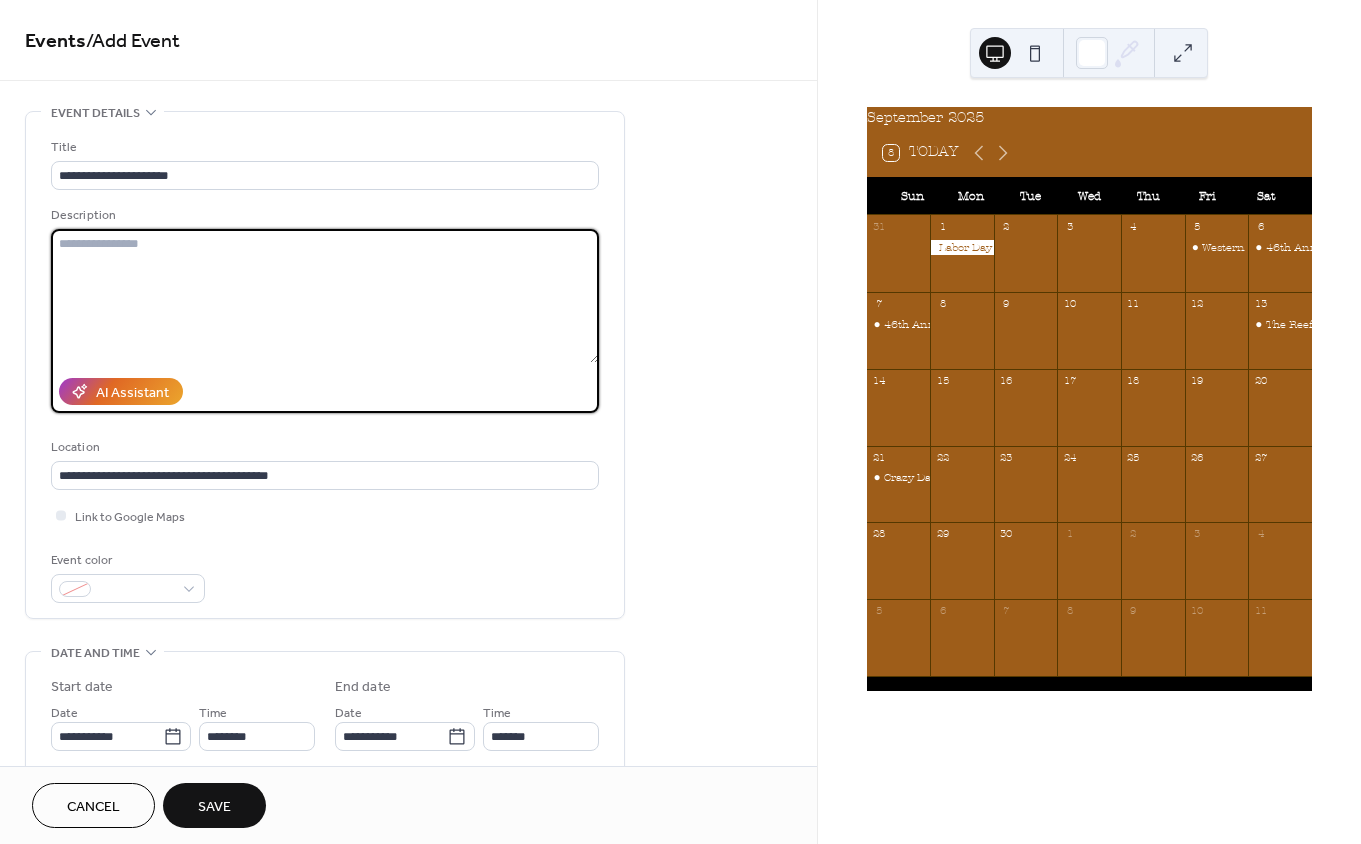 paste on "**********" 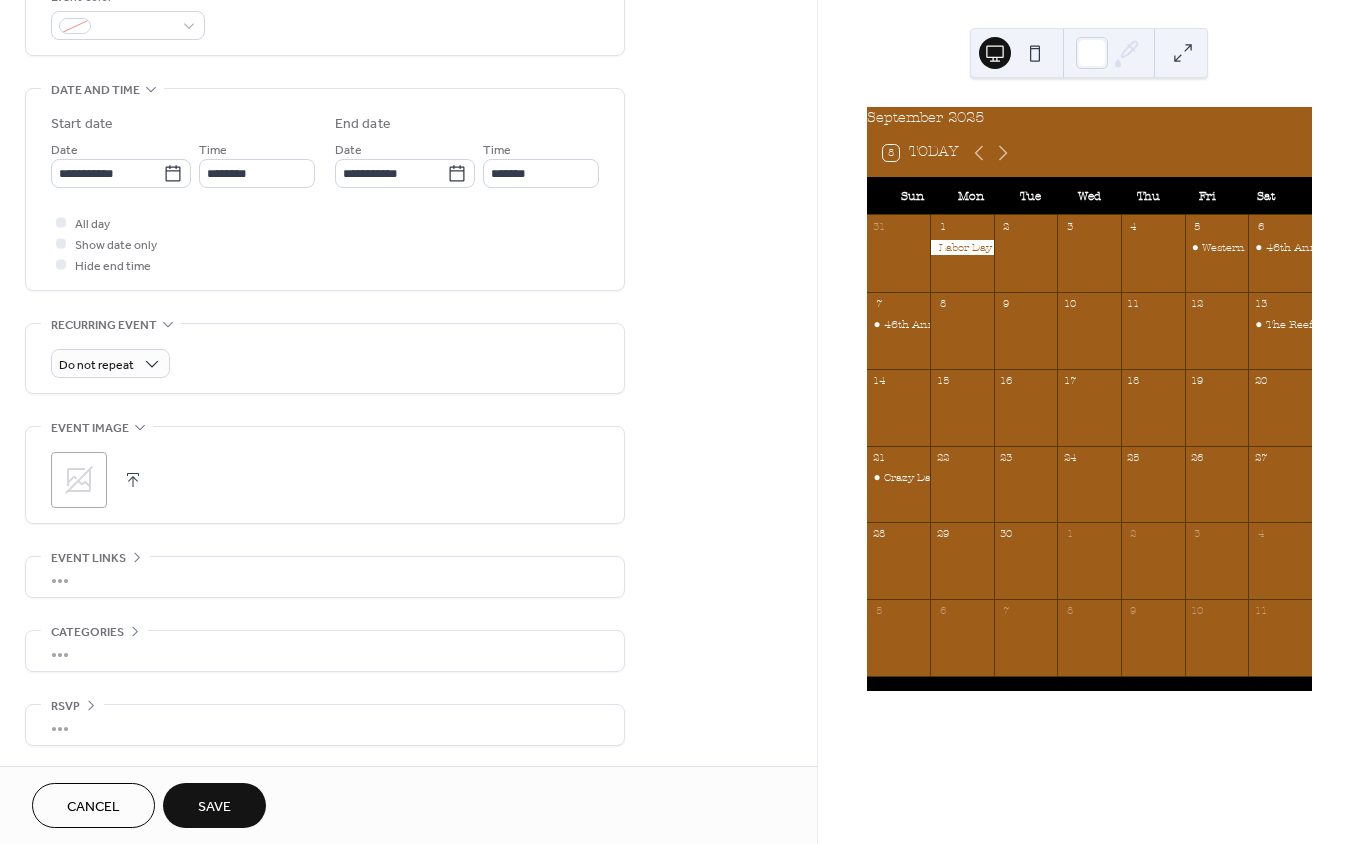 scroll, scrollTop: 774, scrollLeft: 0, axis: vertical 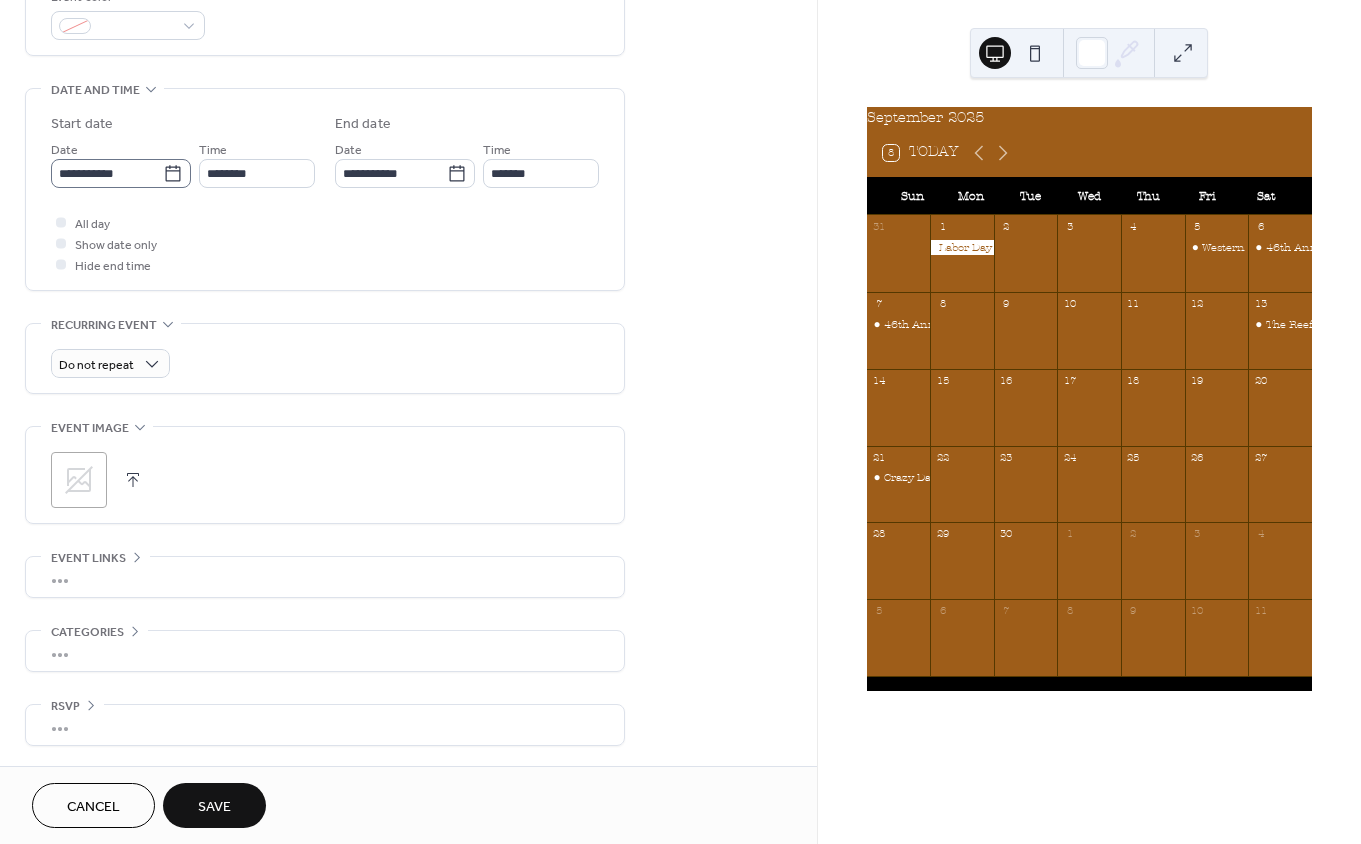 type on "**********" 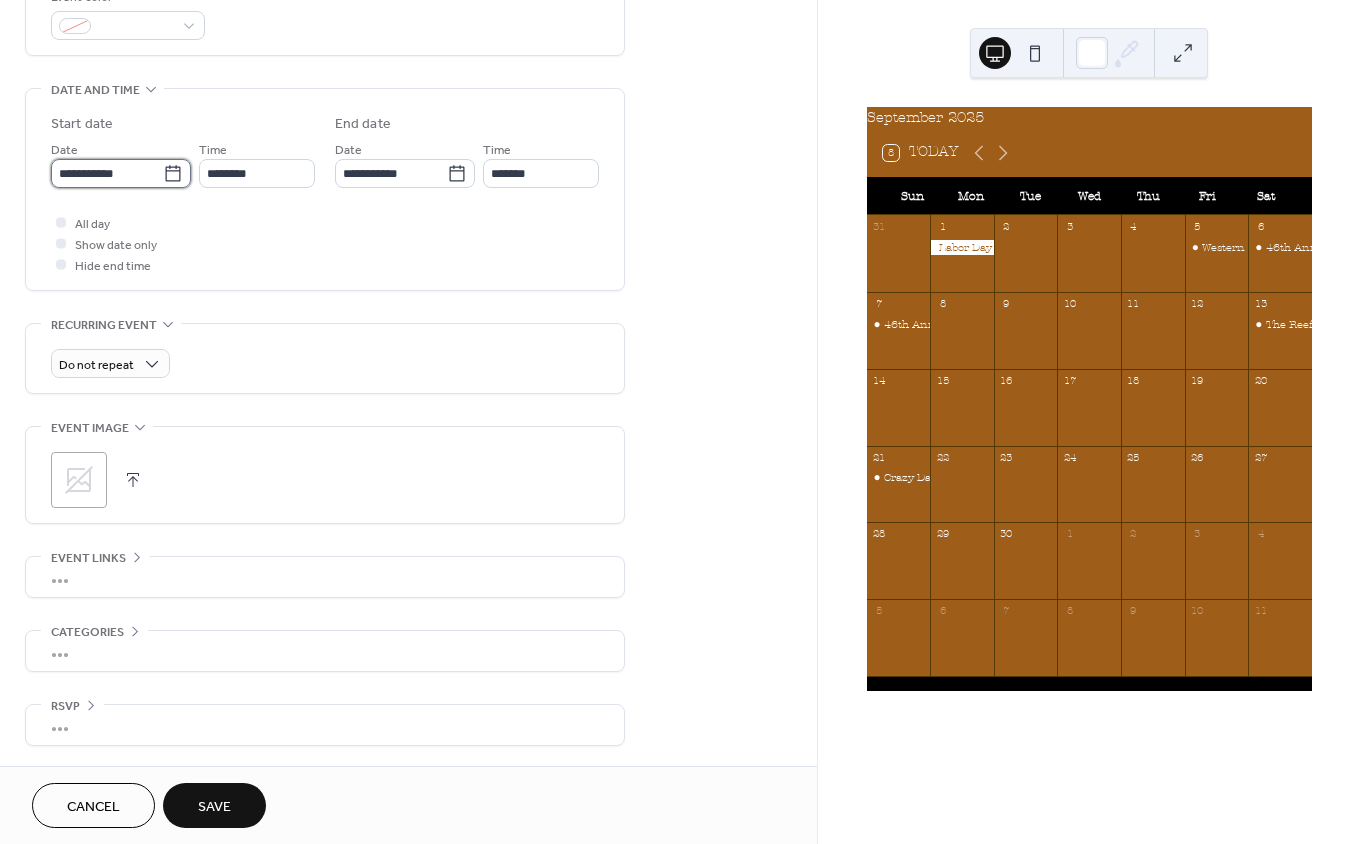 click on "**********" at bounding box center (107, 173) 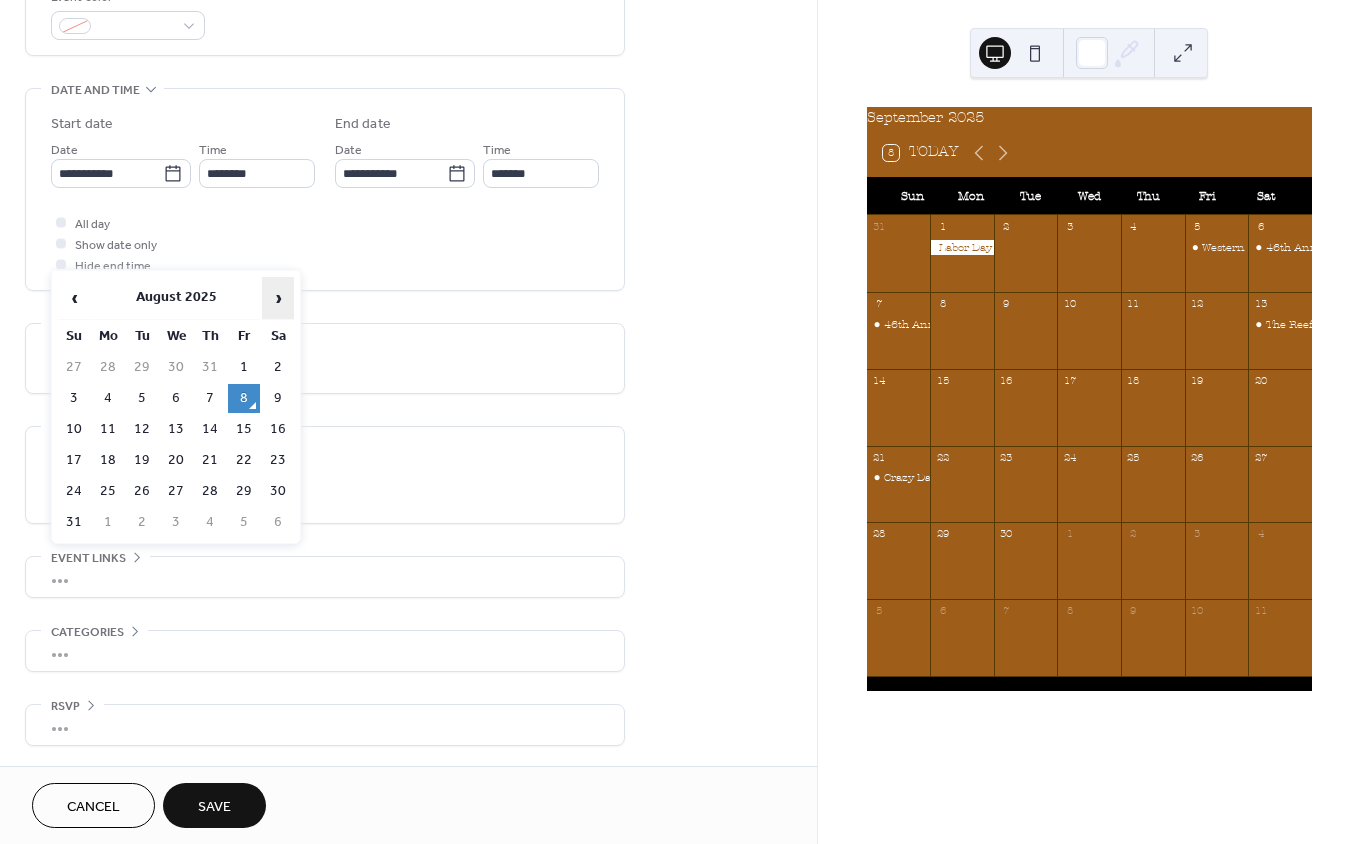 click on "›" at bounding box center [278, 298] 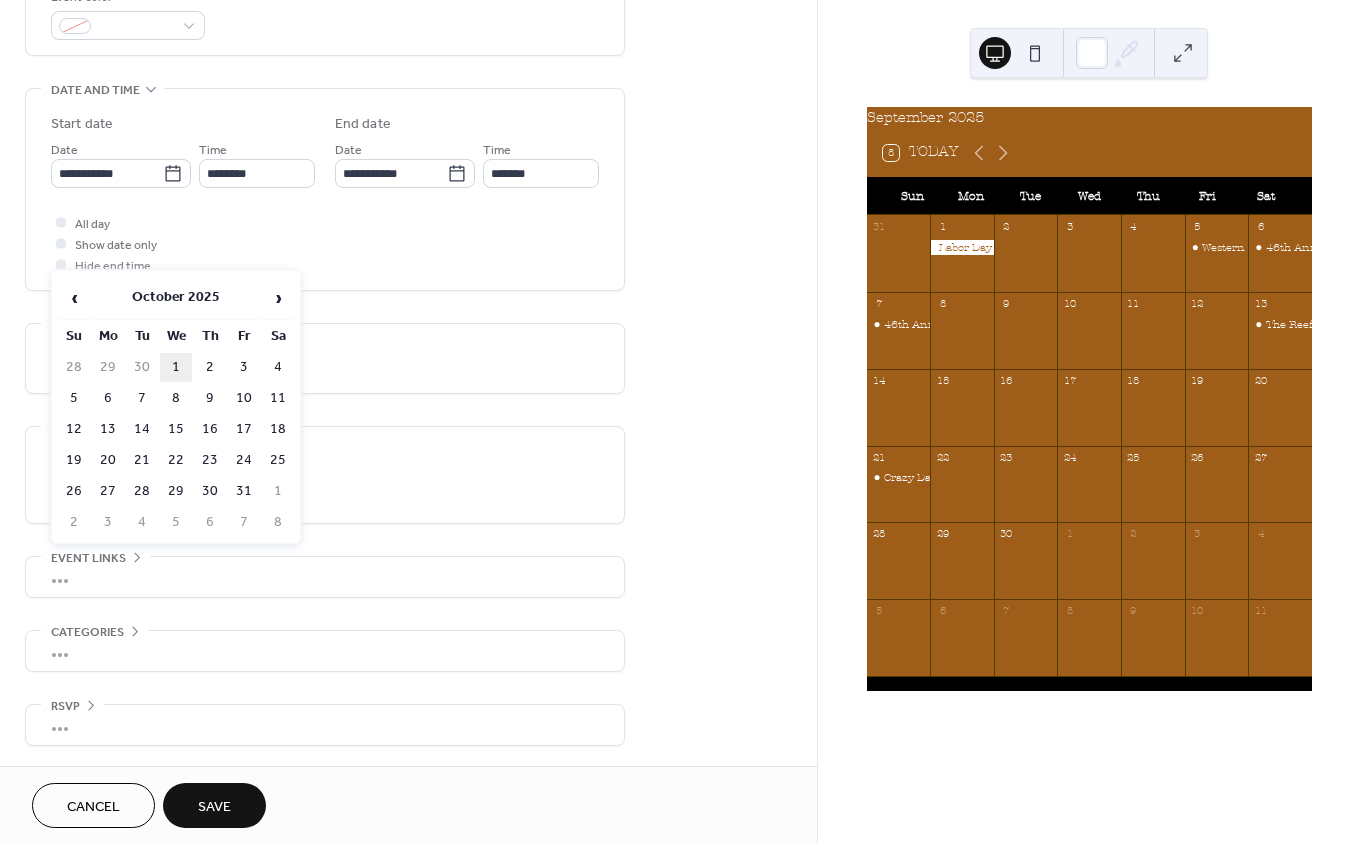 click on "1" at bounding box center [176, 367] 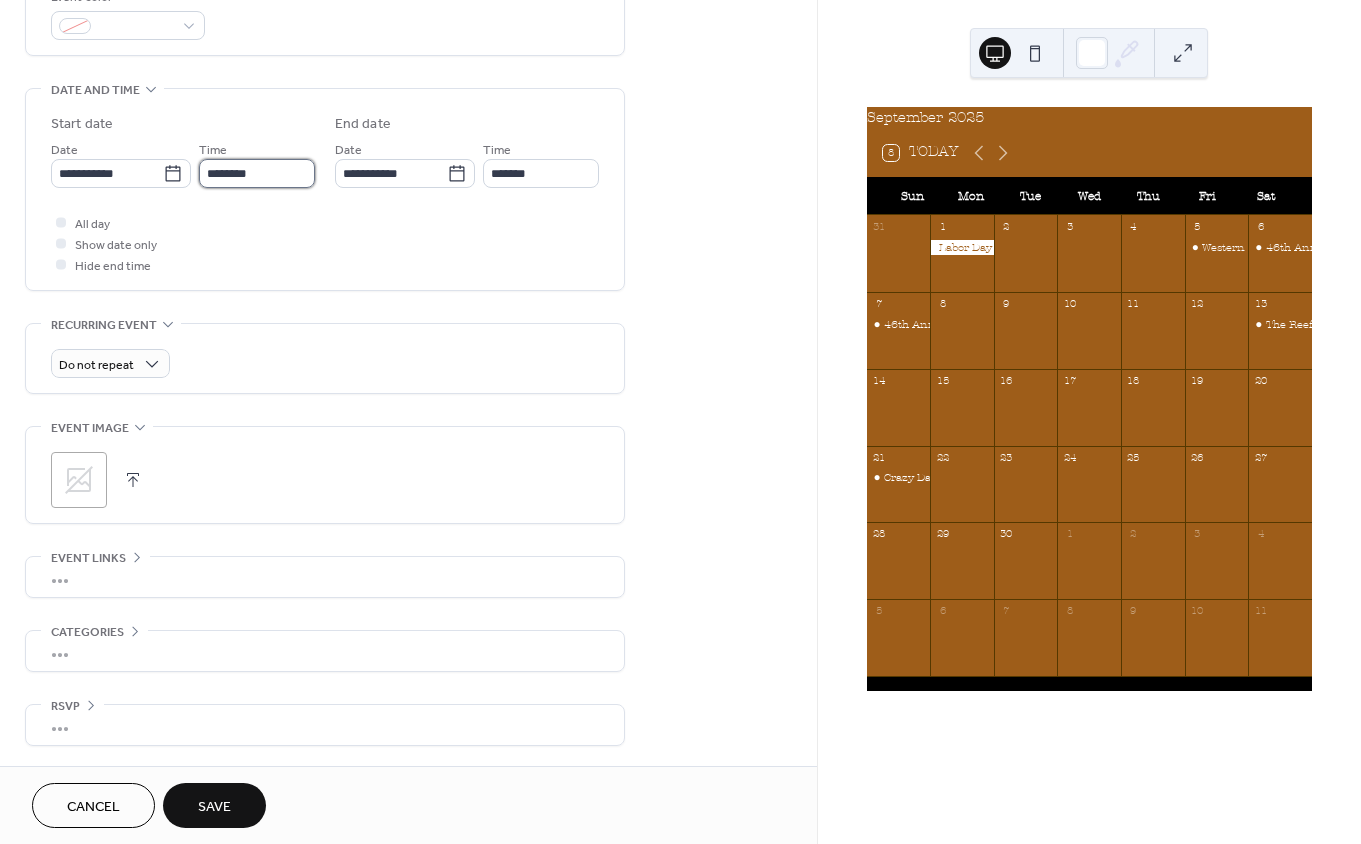 click on "********" at bounding box center (257, 173) 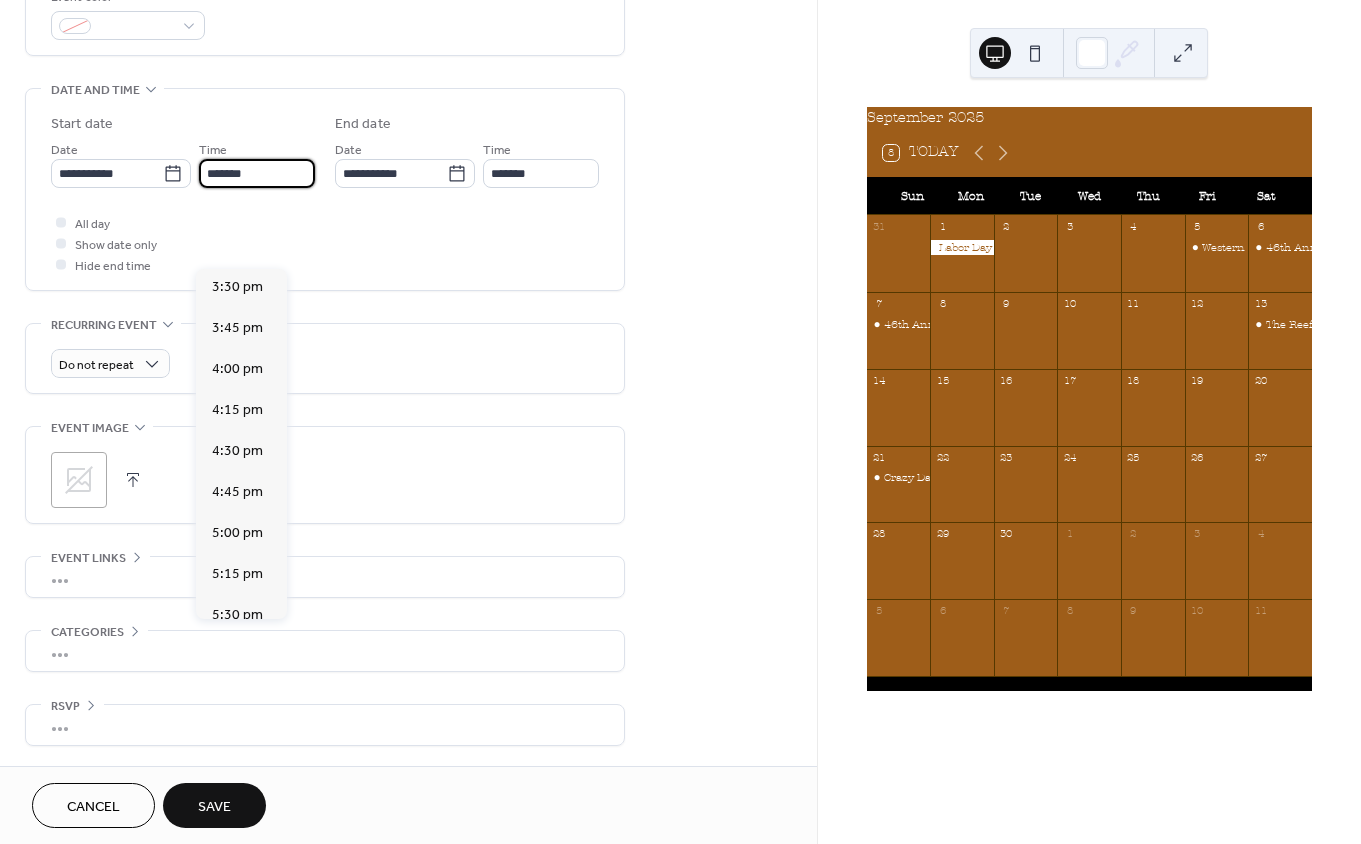 scroll, scrollTop: 3816, scrollLeft: 0, axis: vertical 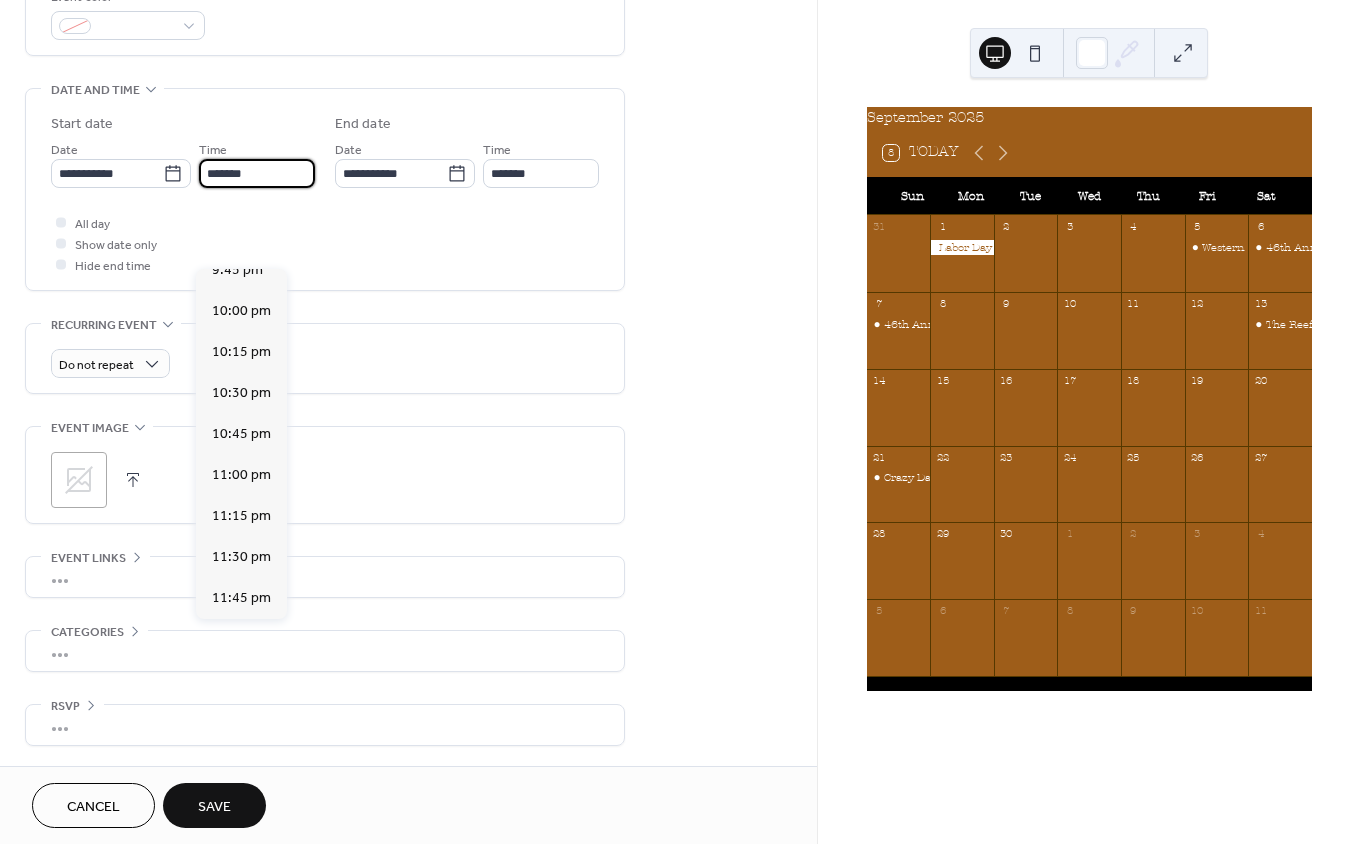 type on "*******" 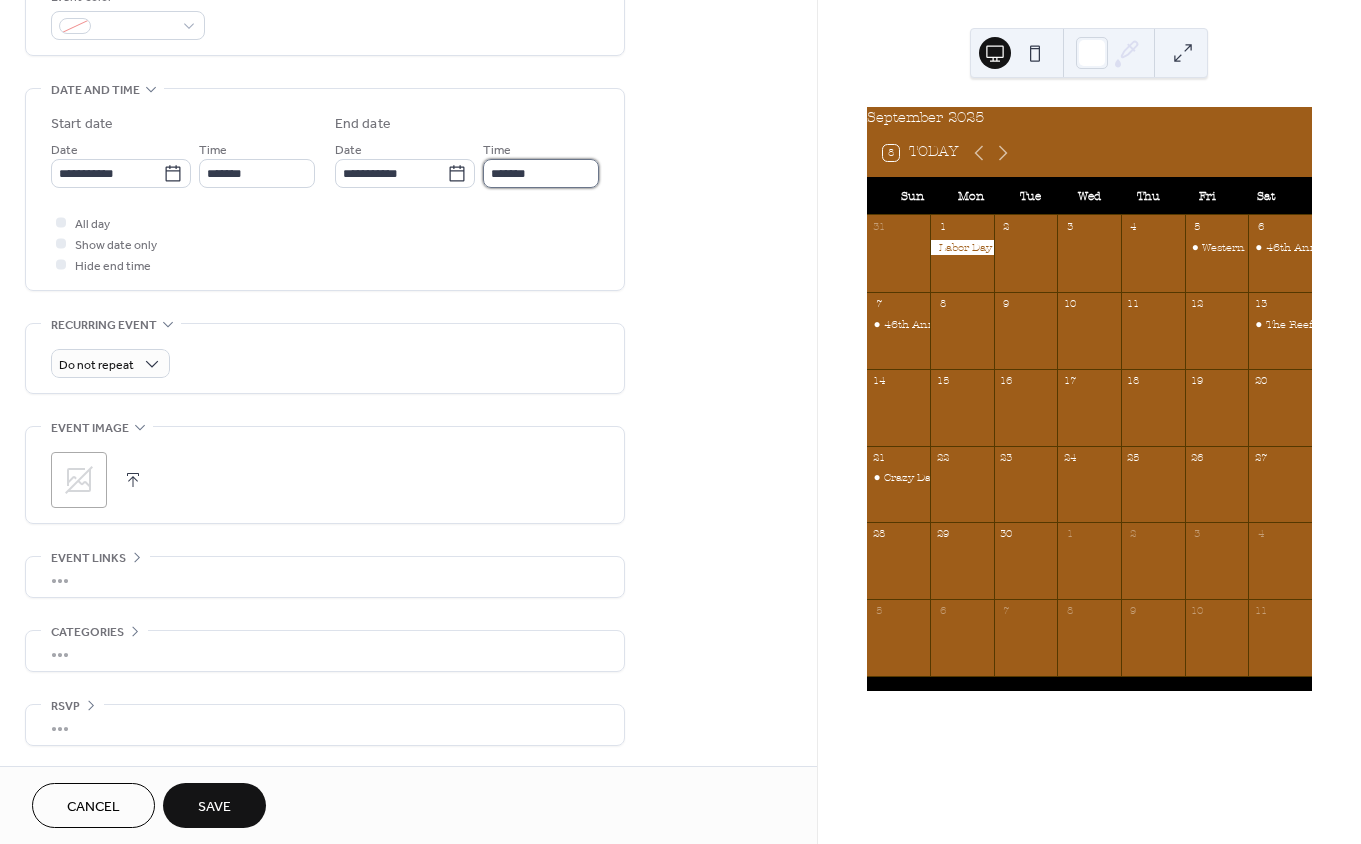 click on "*******" at bounding box center [541, 173] 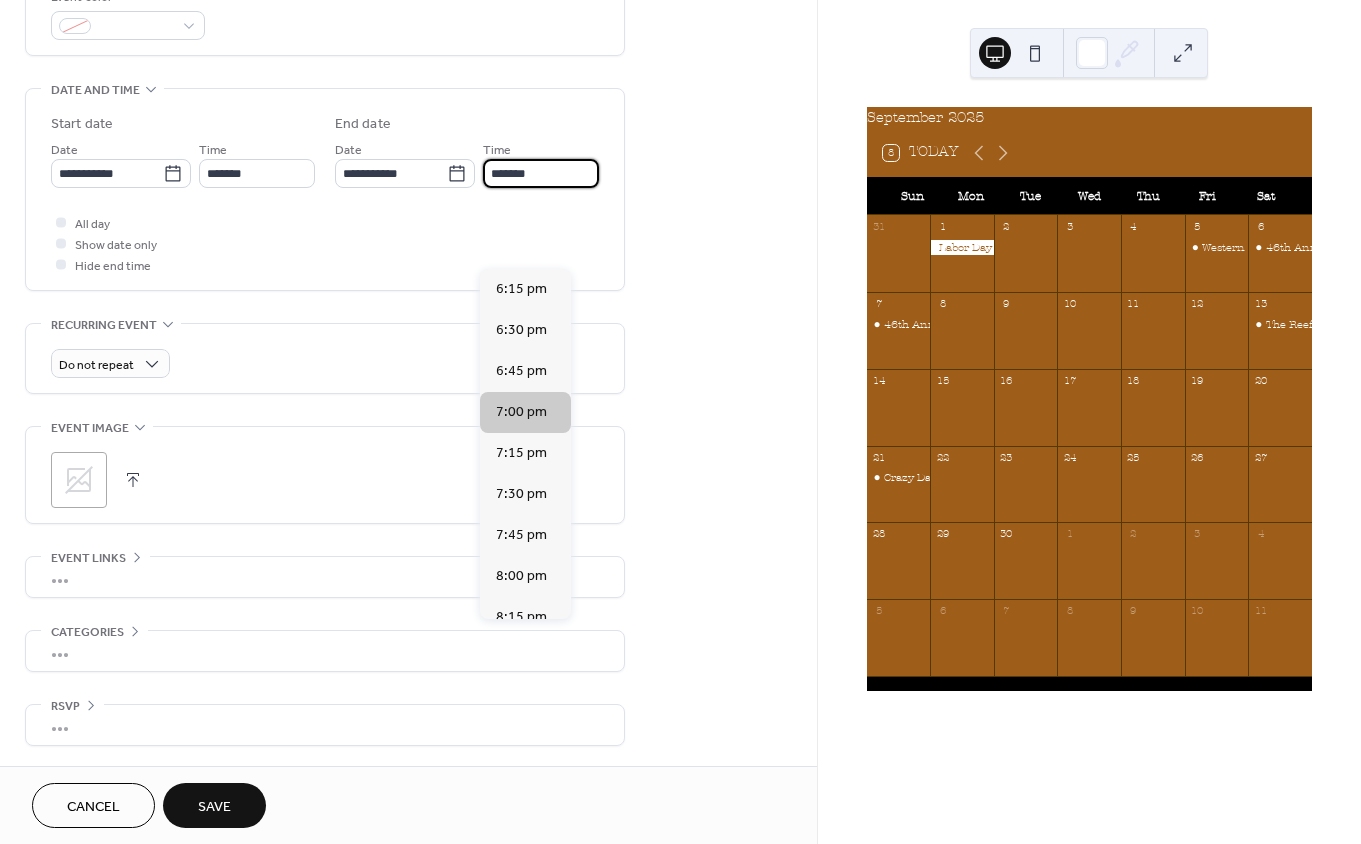 scroll, scrollTop: 943, scrollLeft: 0, axis: vertical 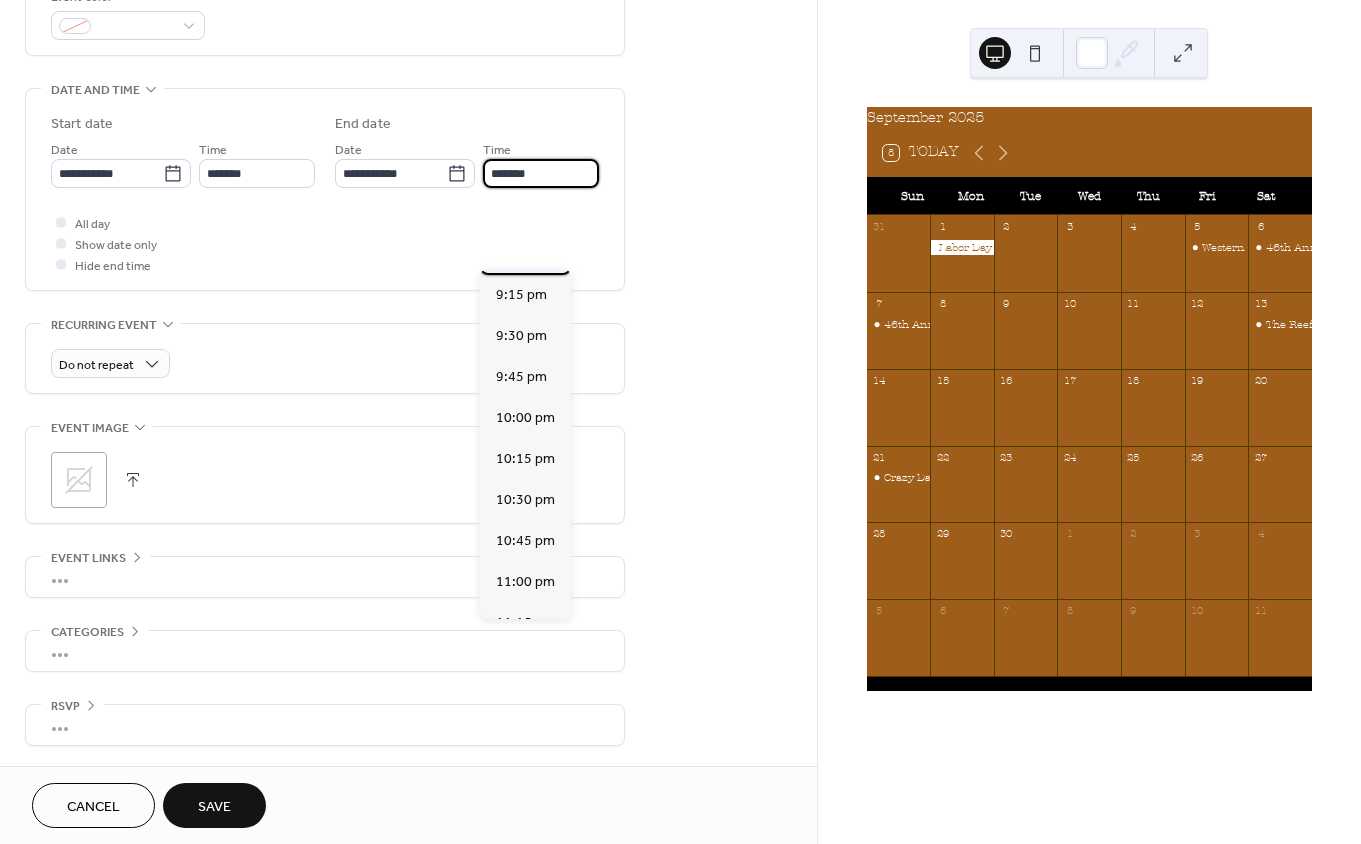 click on "9:00 pm" at bounding box center (521, 253) 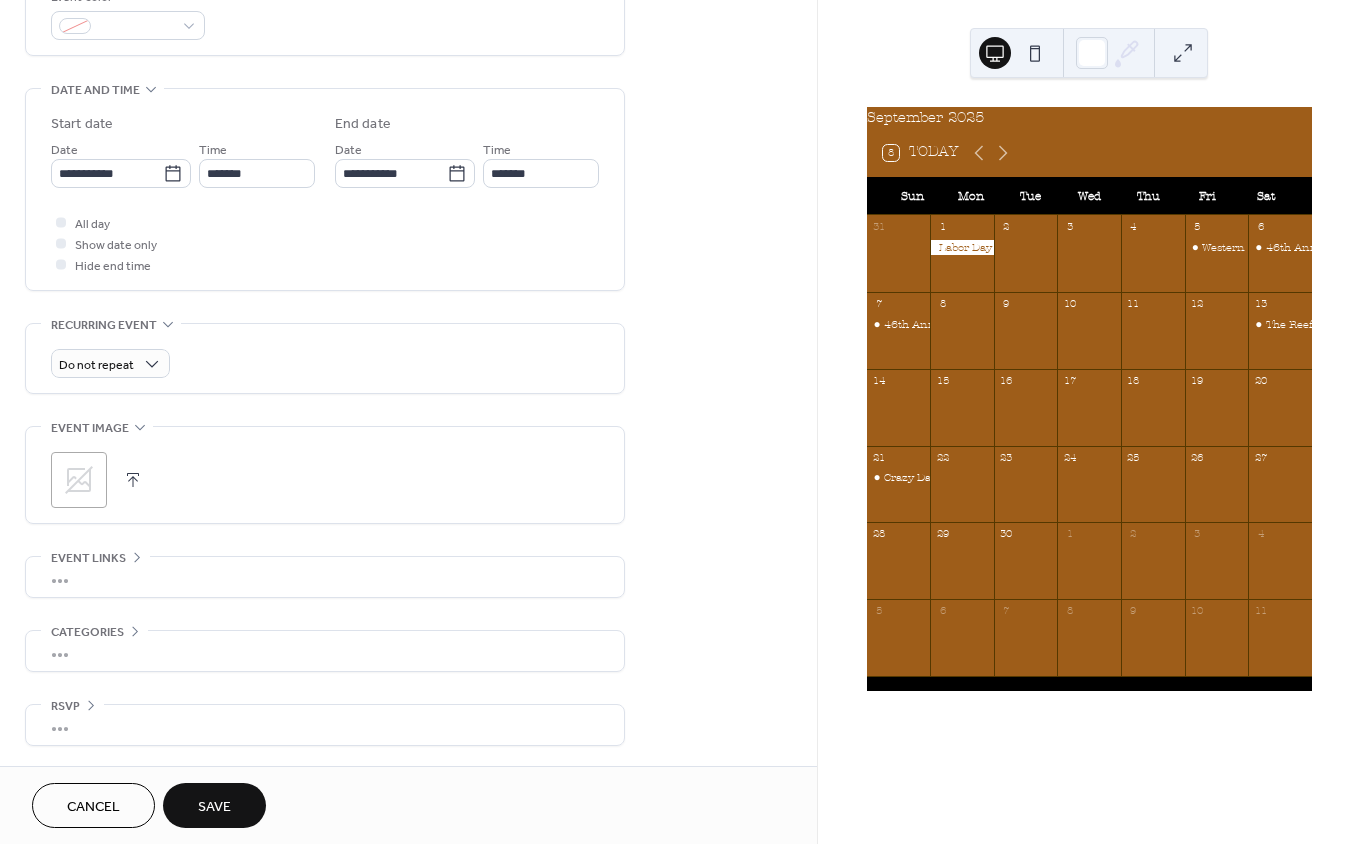 click on "Save" at bounding box center (214, 807) 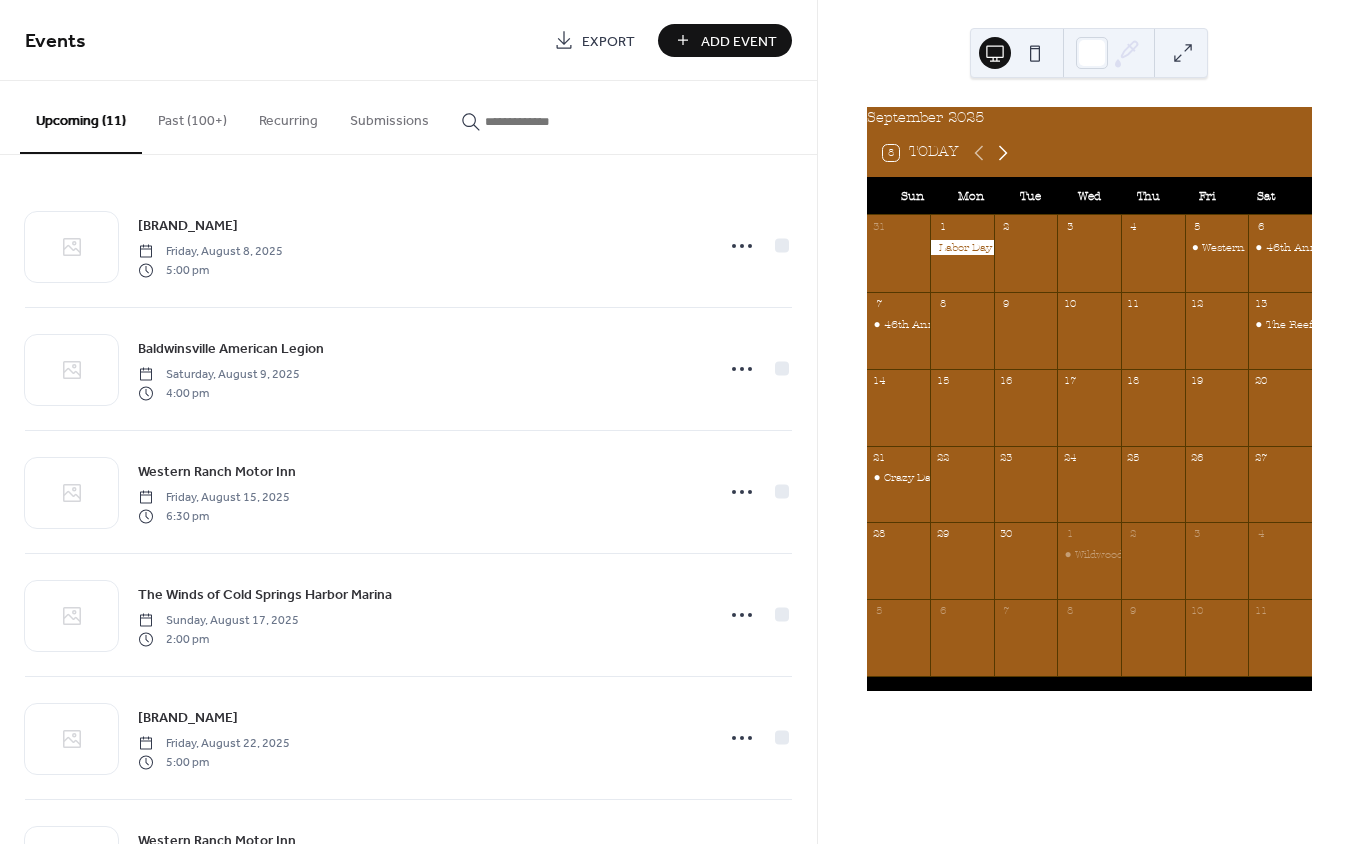 click 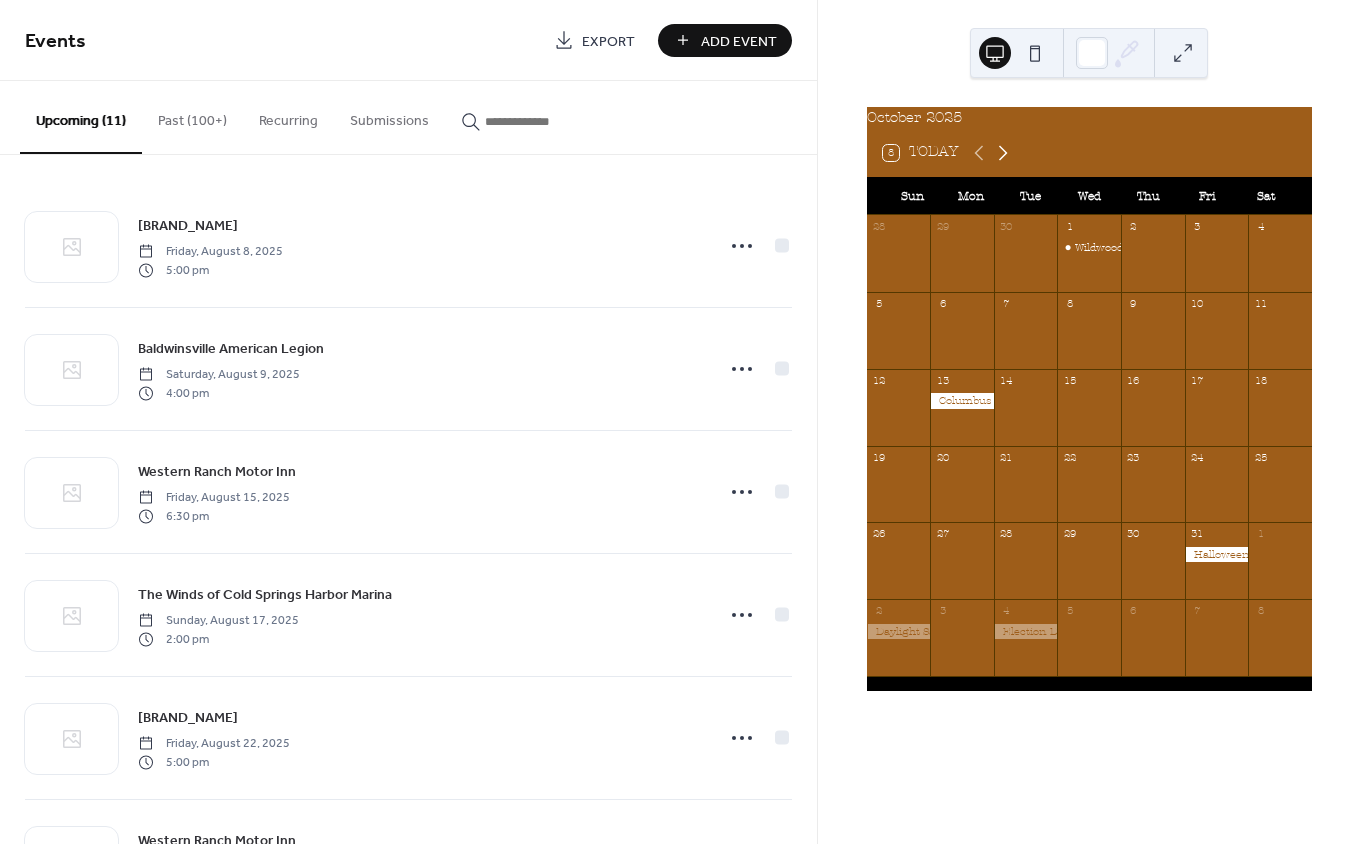 click 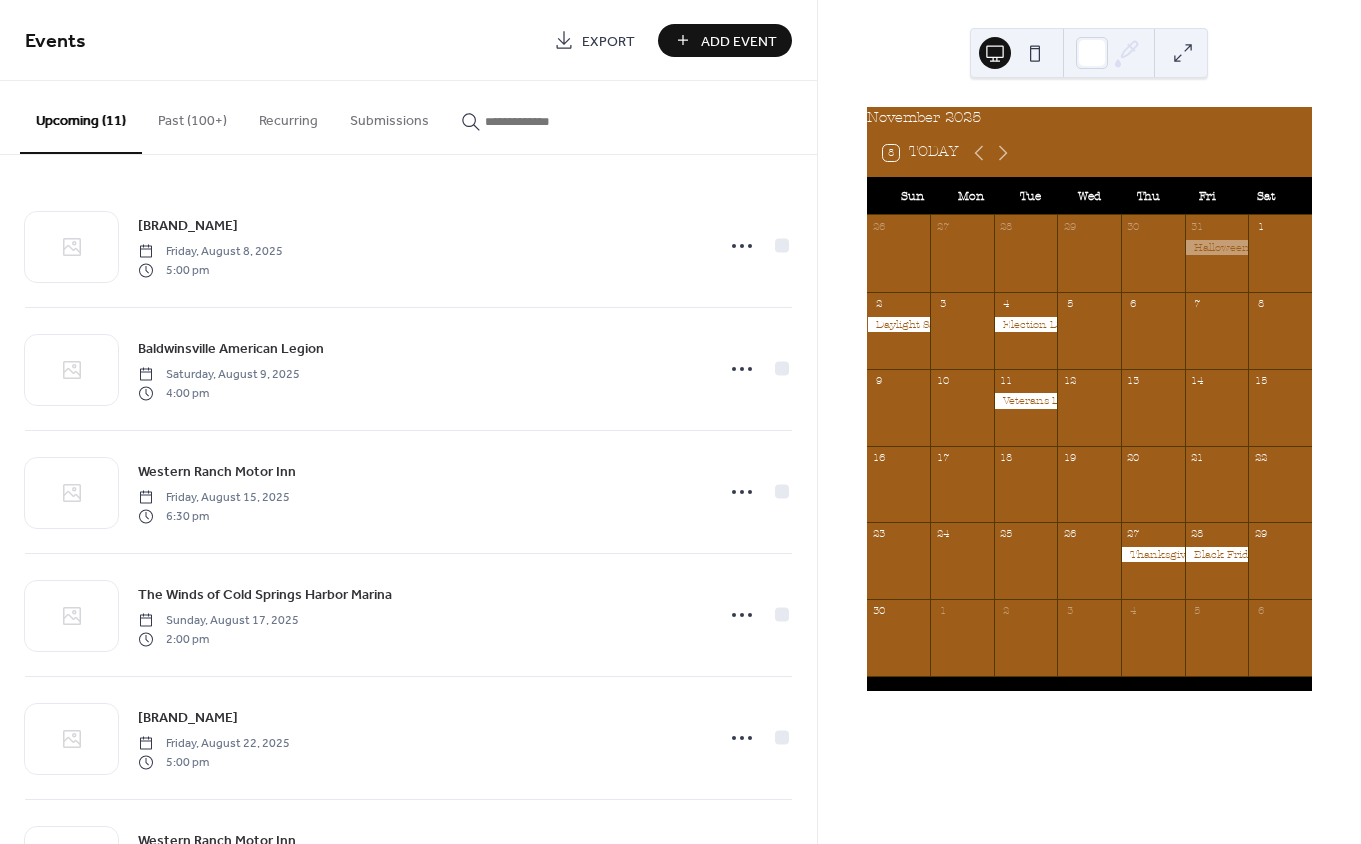 scroll, scrollTop: 0, scrollLeft: 0, axis: both 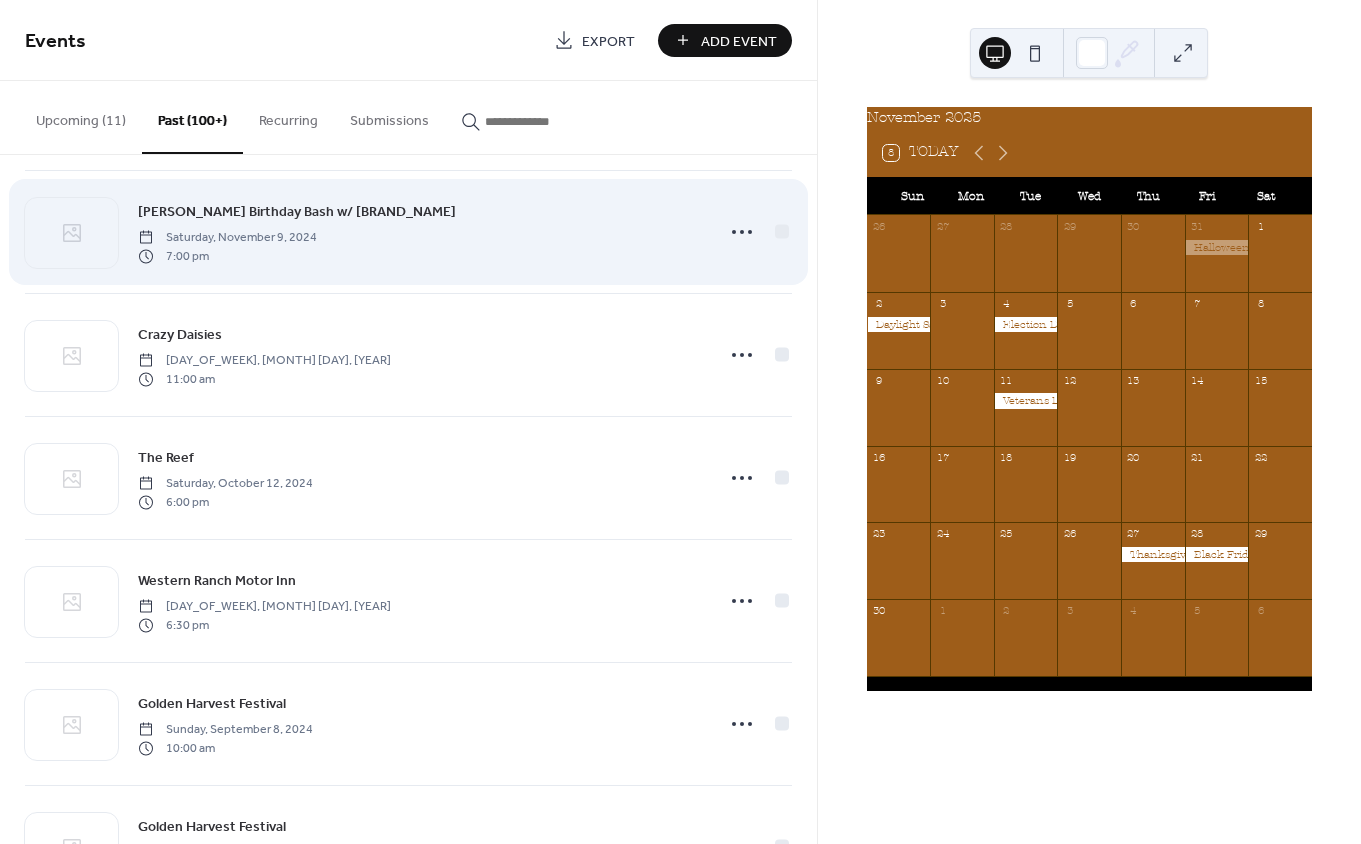 click on "[PERSON_NAME] Birthday Bash w/ [BRAND_NAME]" at bounding box center (297, 212) 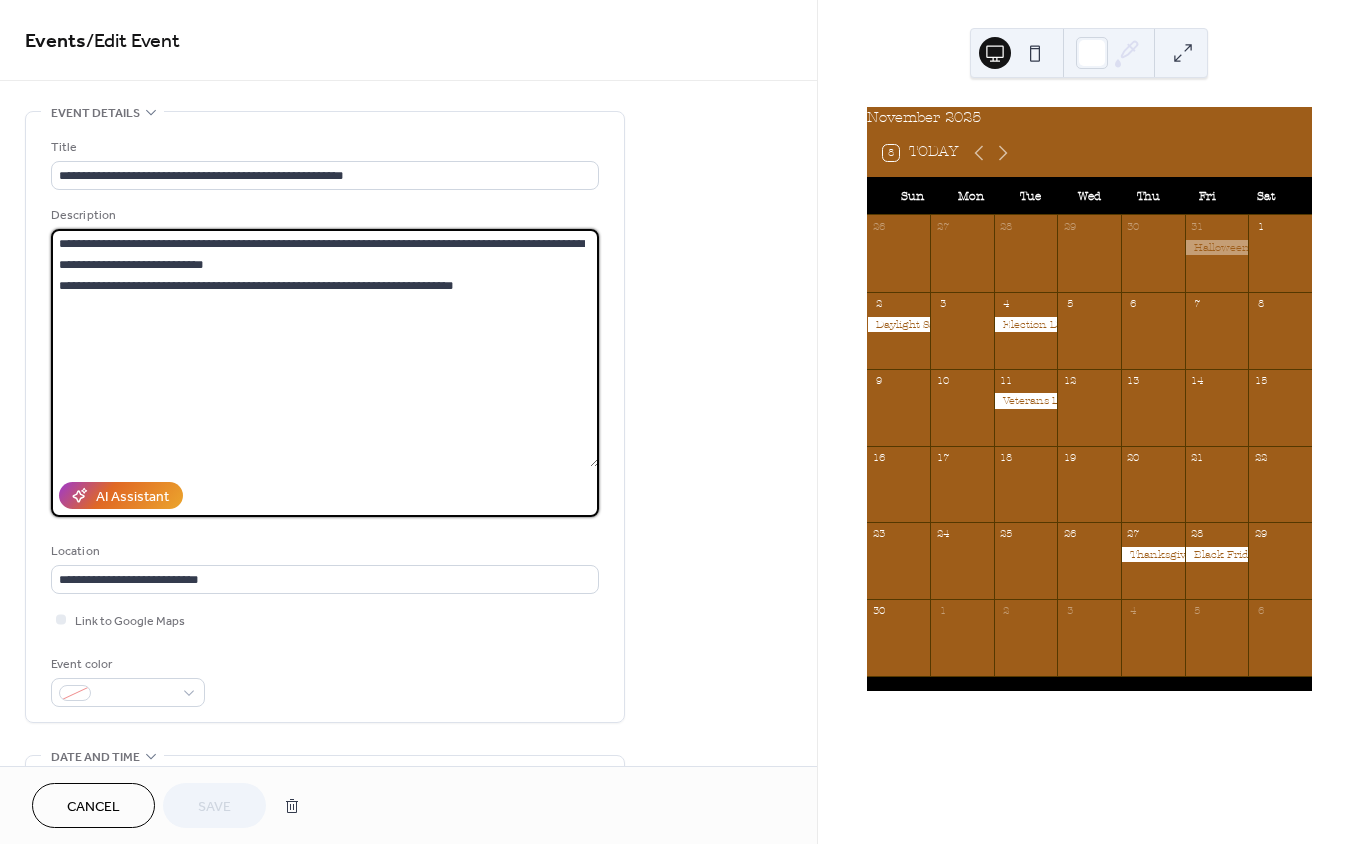 scroll, scrollTop: 0, scrollLeft: 0, axis: both 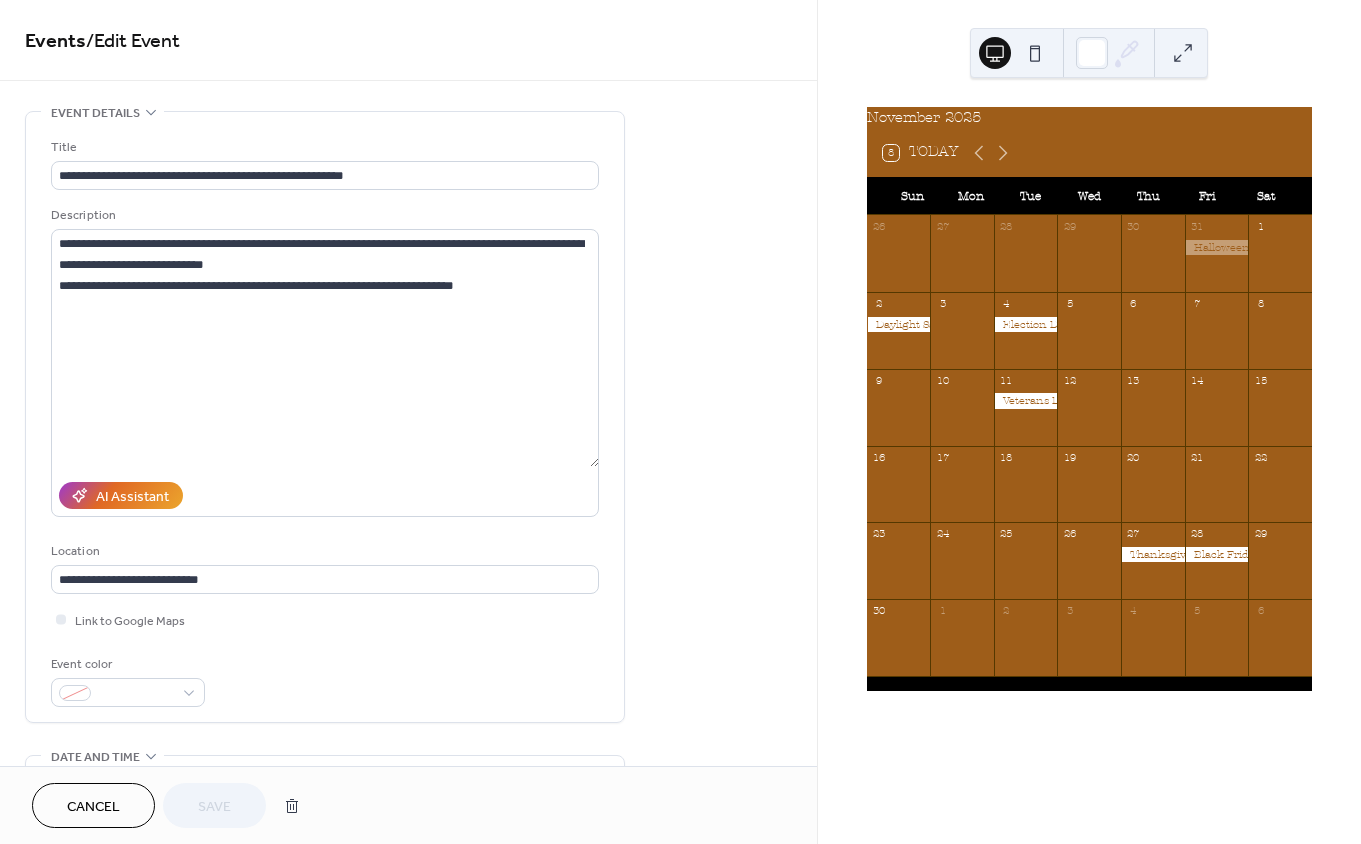 click at bounding box center (1089, 416) 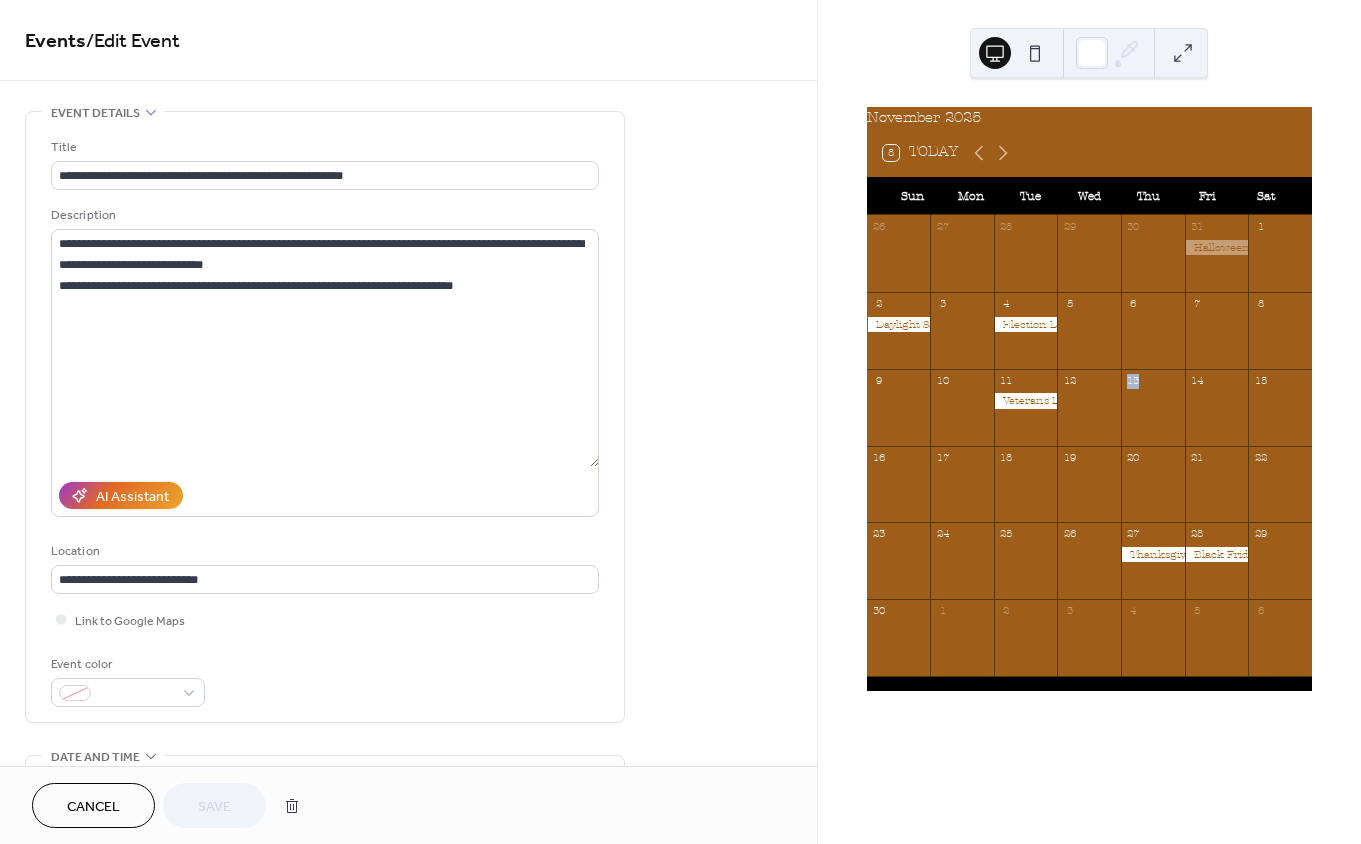 click at bounding box center (1089, 416) 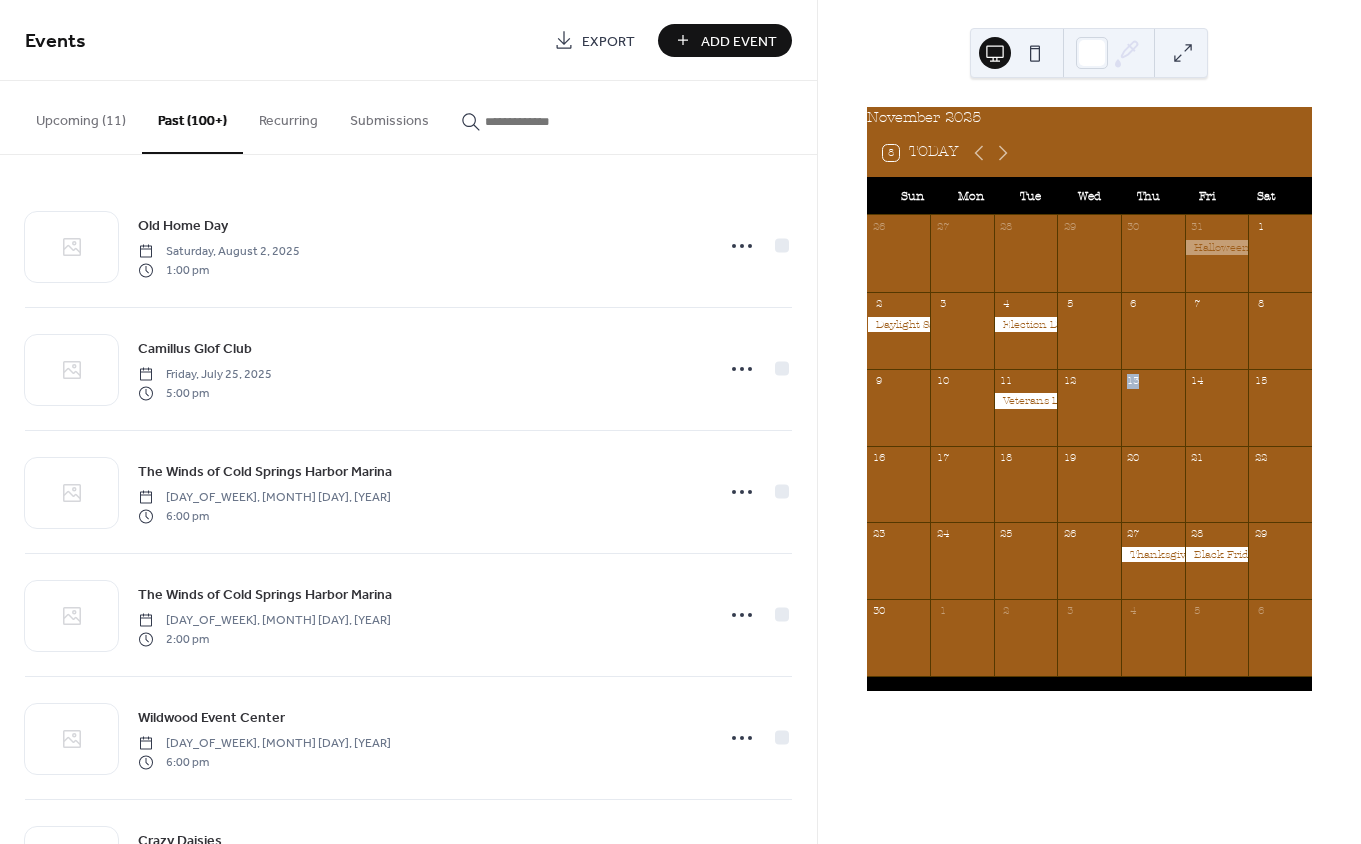 click on "Add Event" at bounding box center [739, 41] 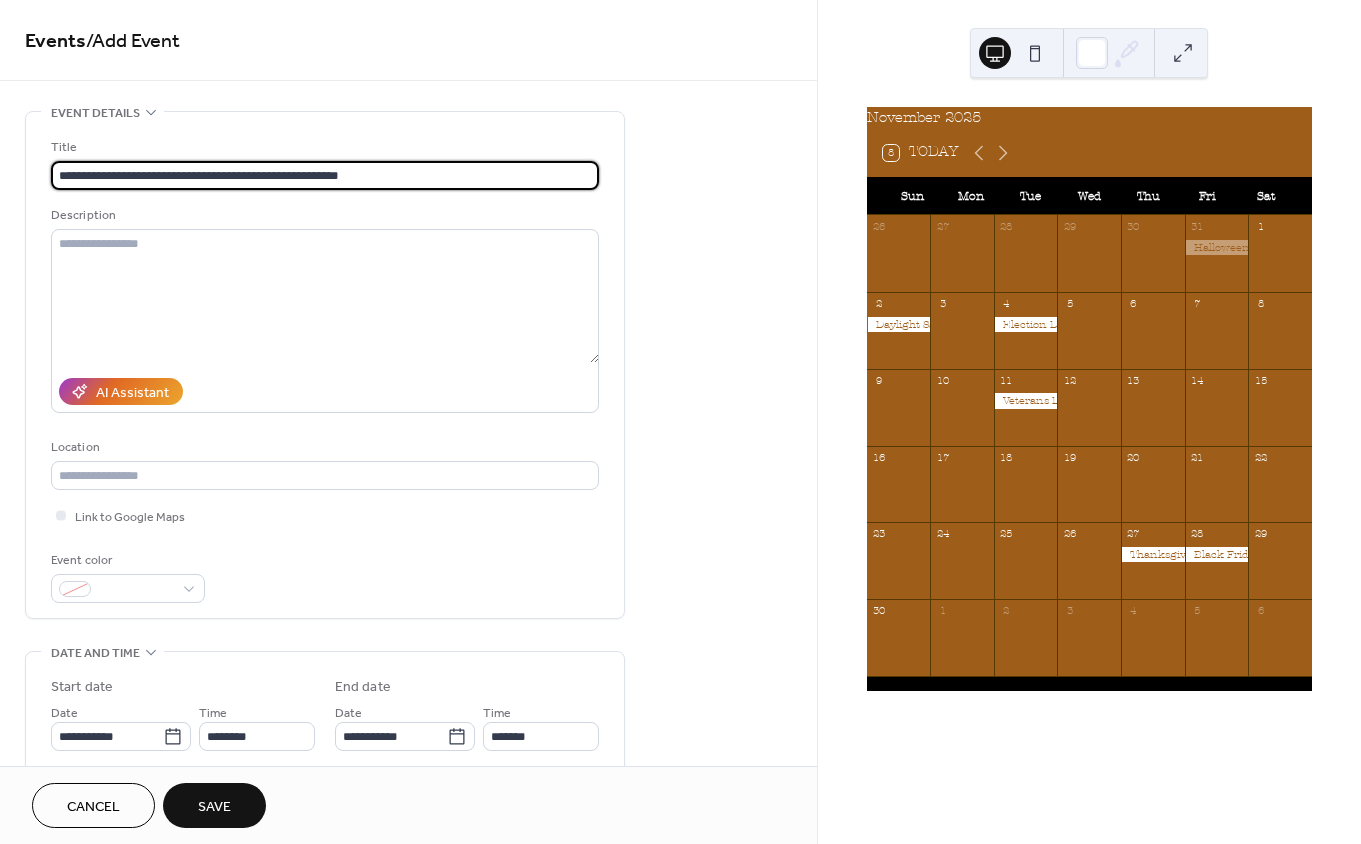 click on "**********" at bounding box center (325, 175) 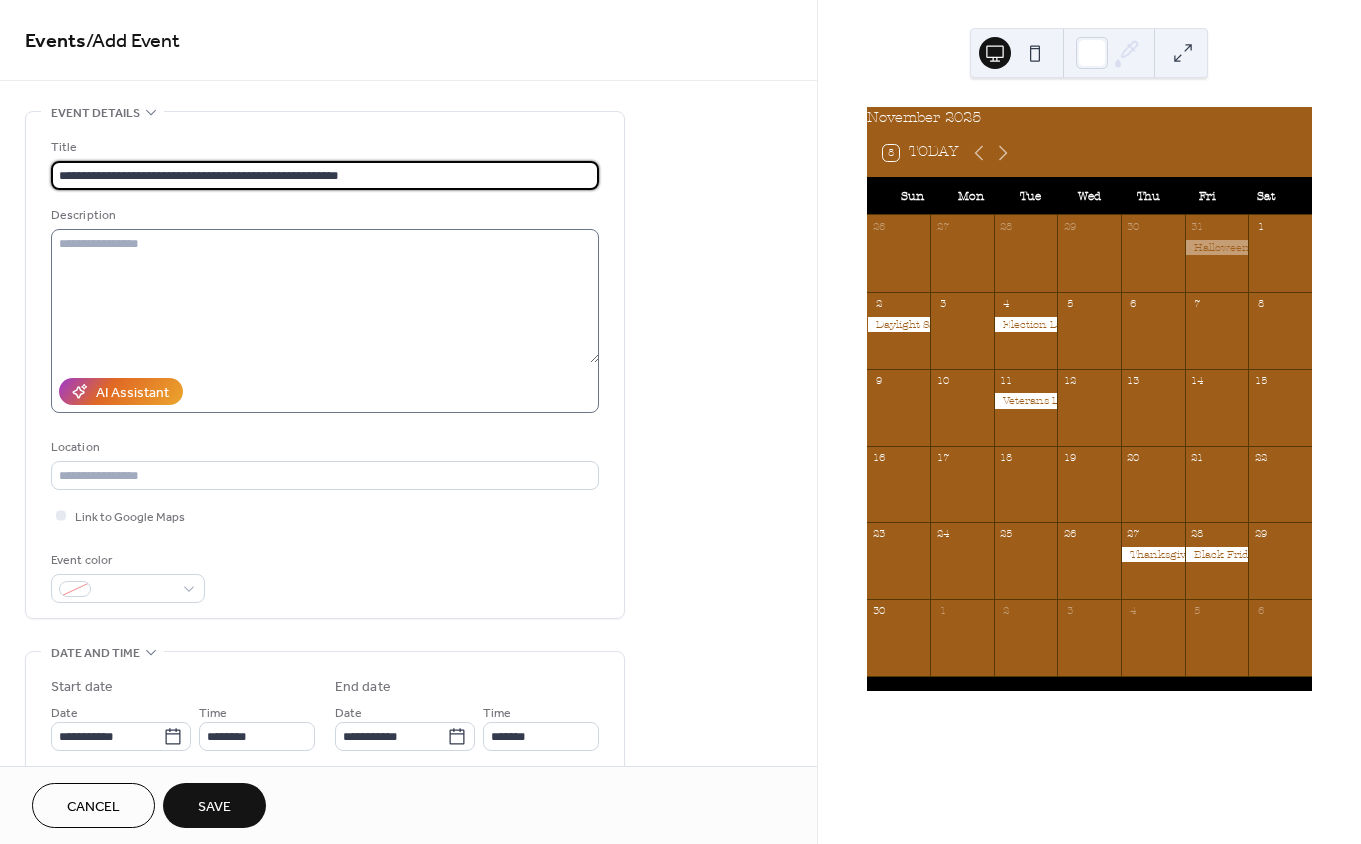type on "**********" 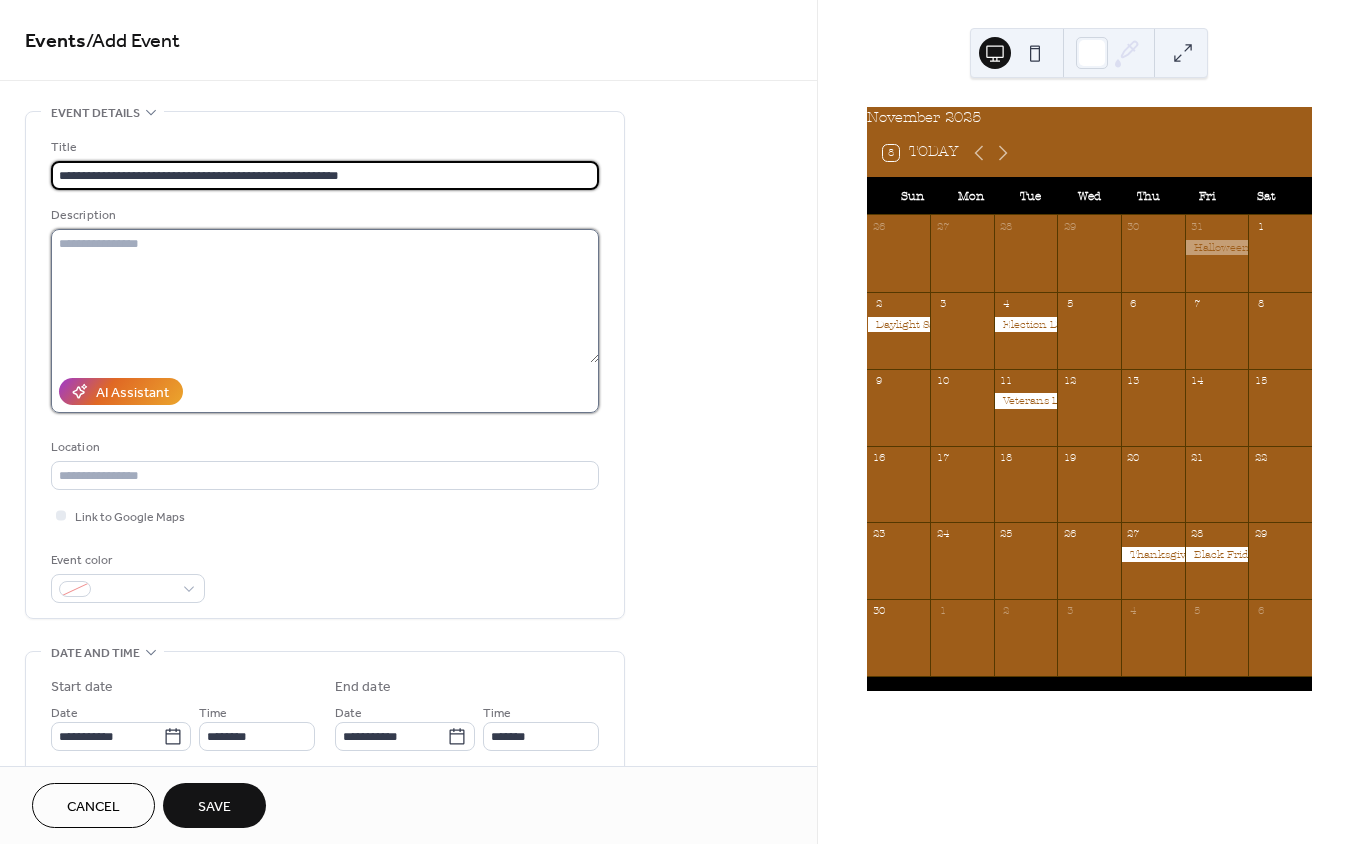 click at bounding box center (325, 296) 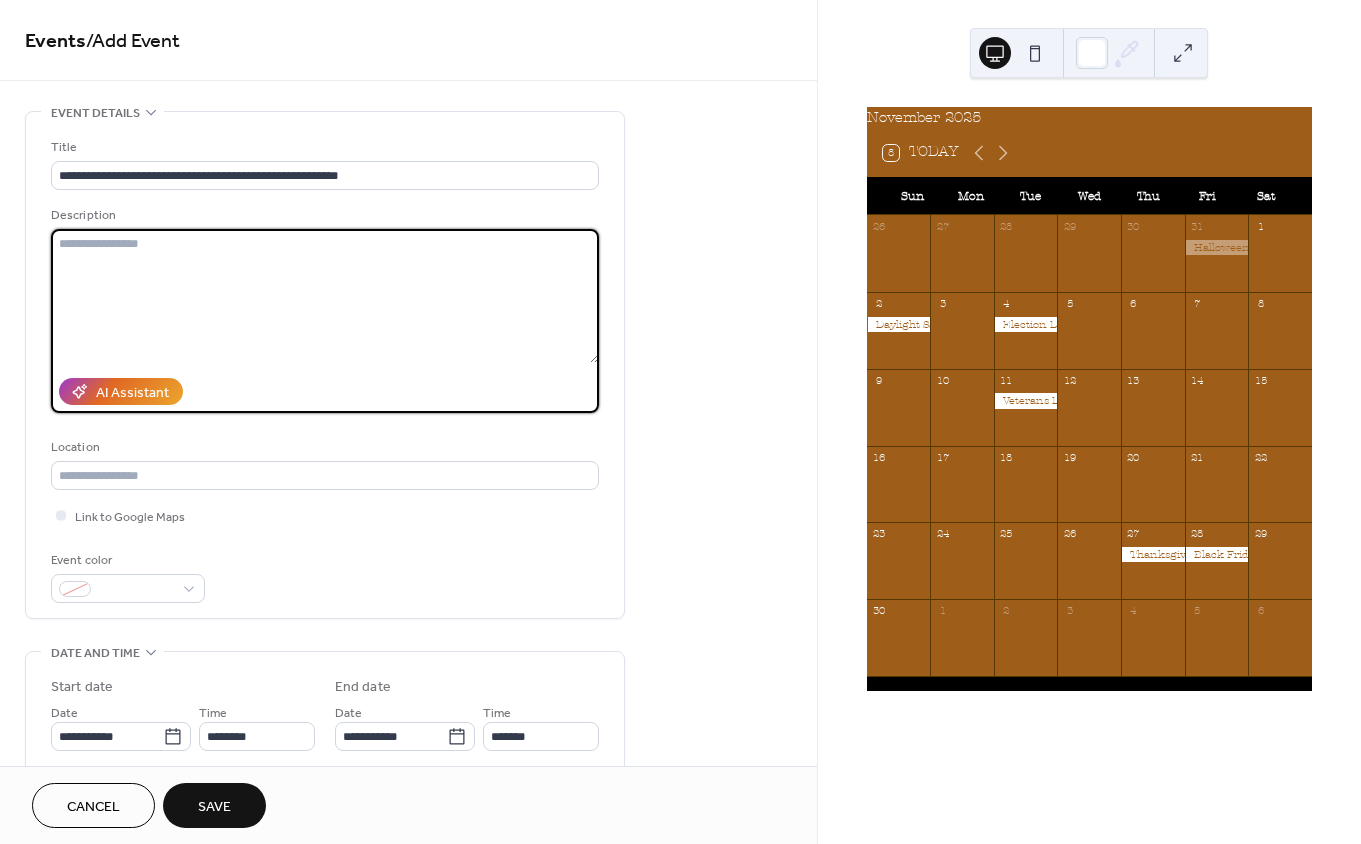paste on "**********" 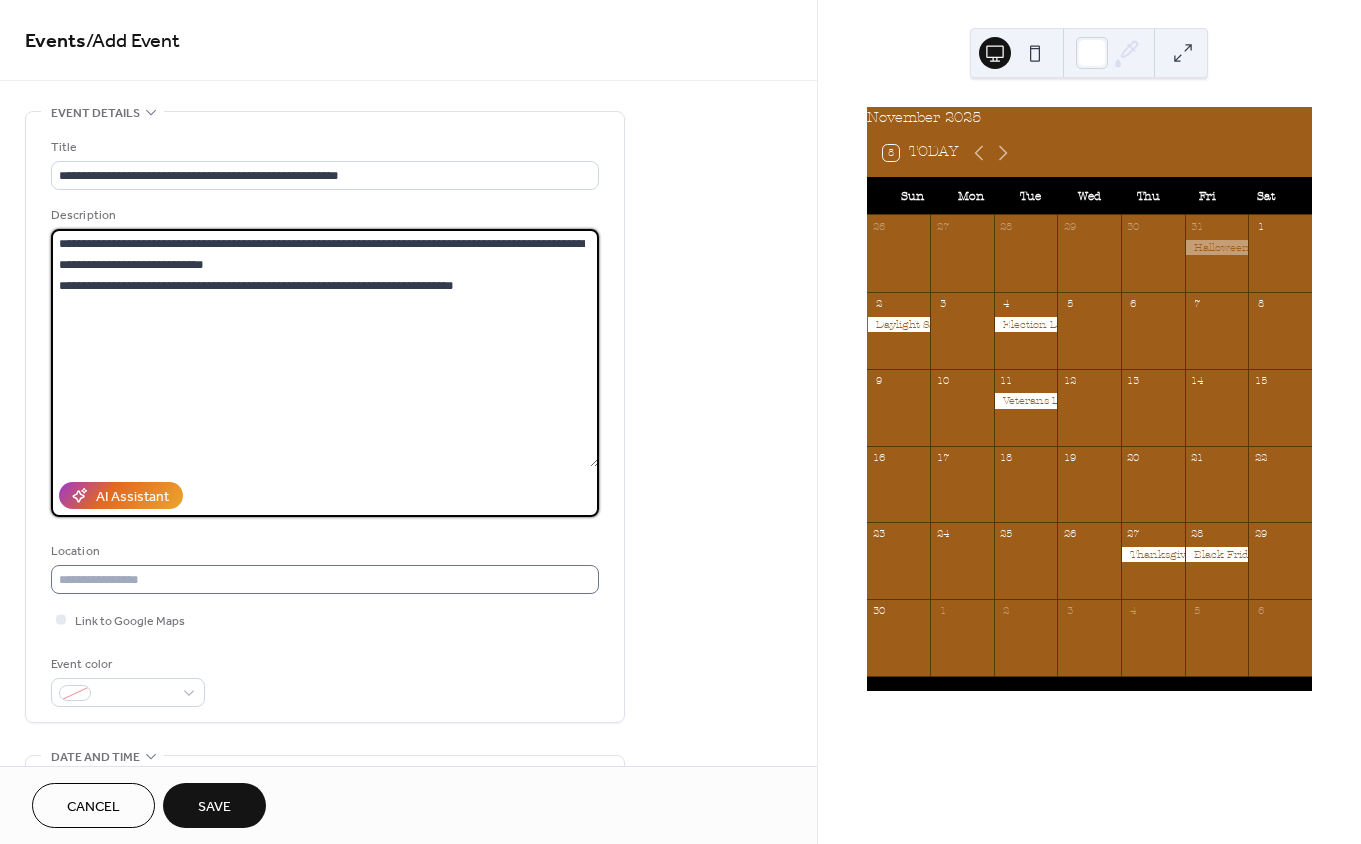 type on "**********" 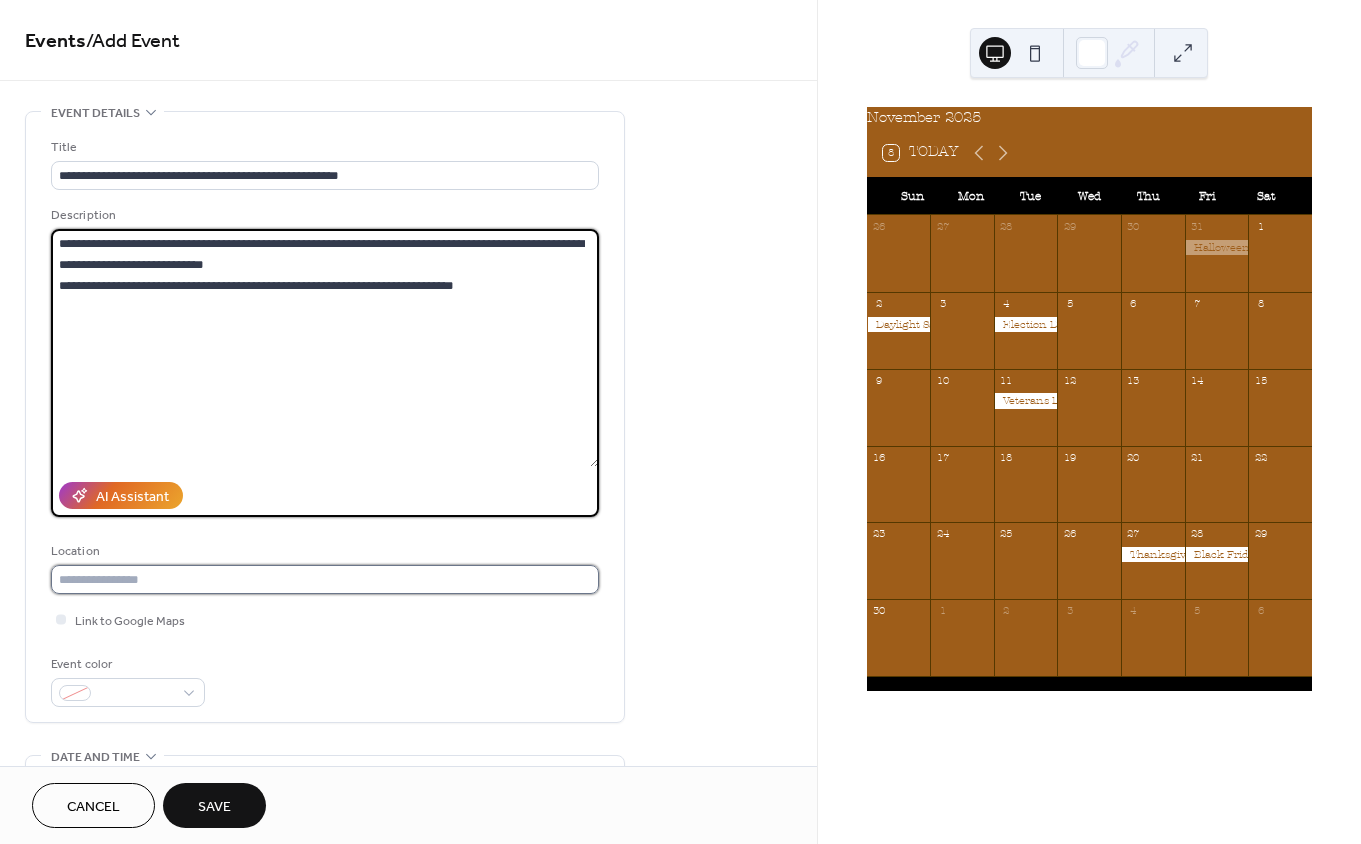 click at bounding box center (325, 579) 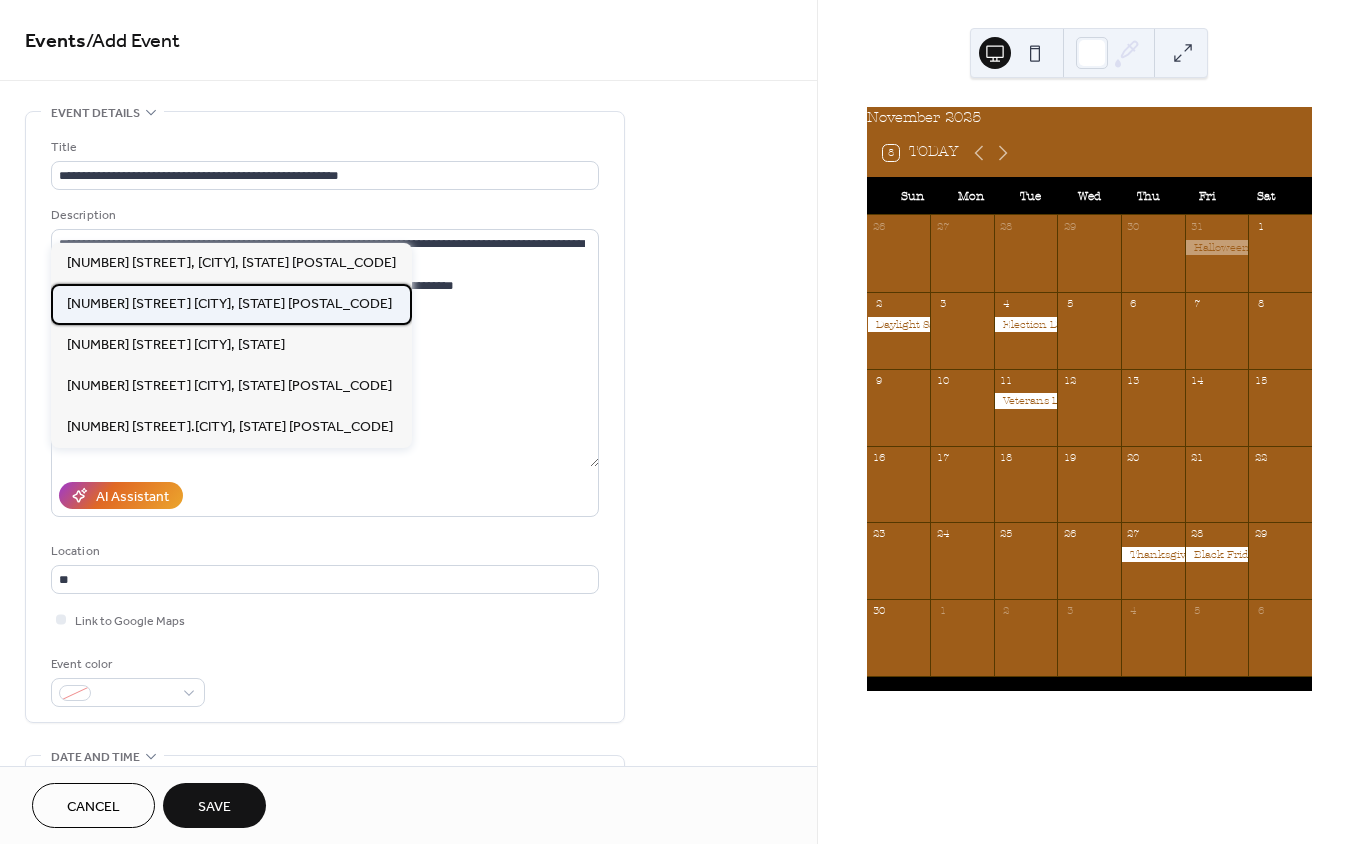 click on "[NUMBER] [STREET] [CITY], [STATE] [POSTAL_CODE]" at bounding box center (229, 303) 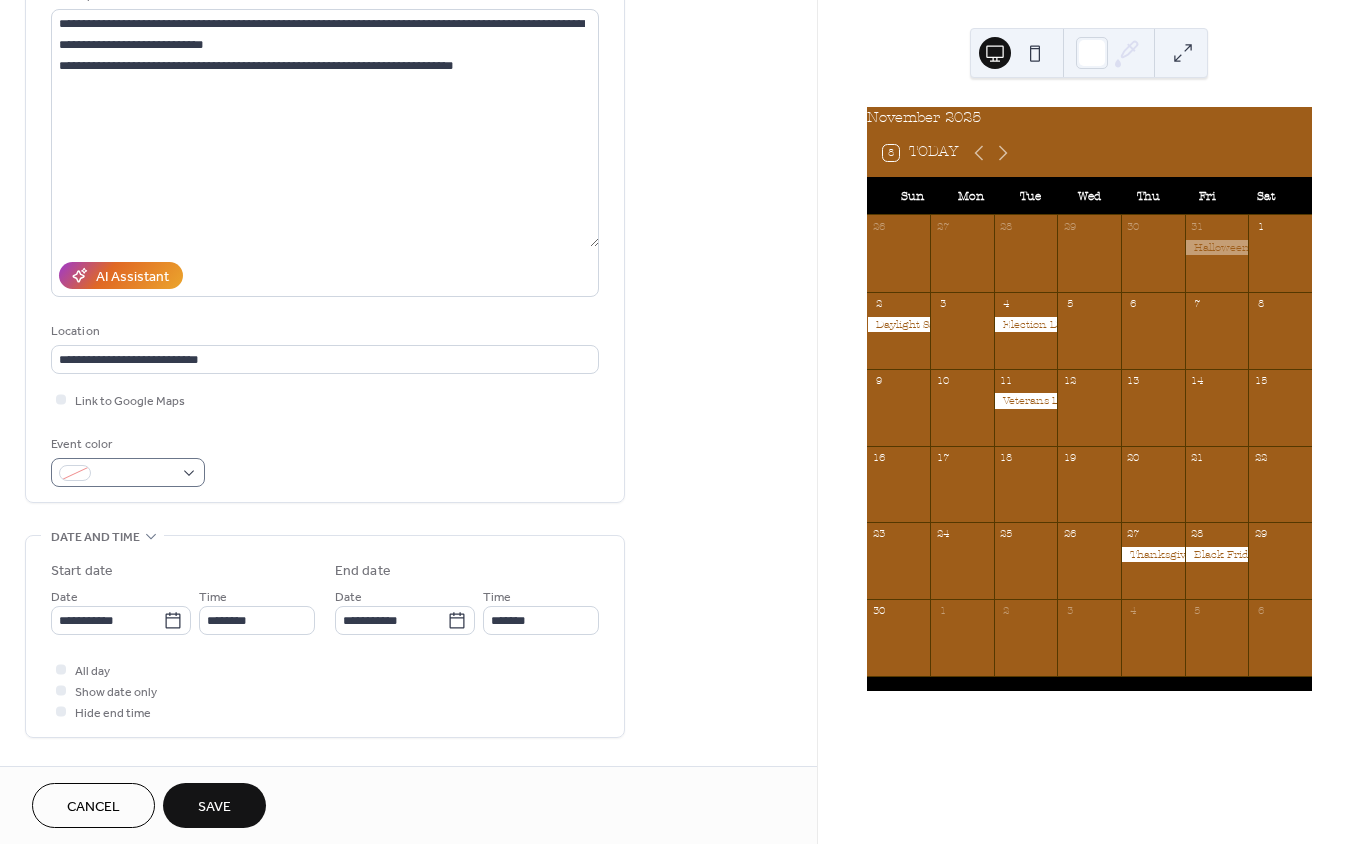 scroll, scrollTop: 232, scrollLeft: 0, axis: vertical 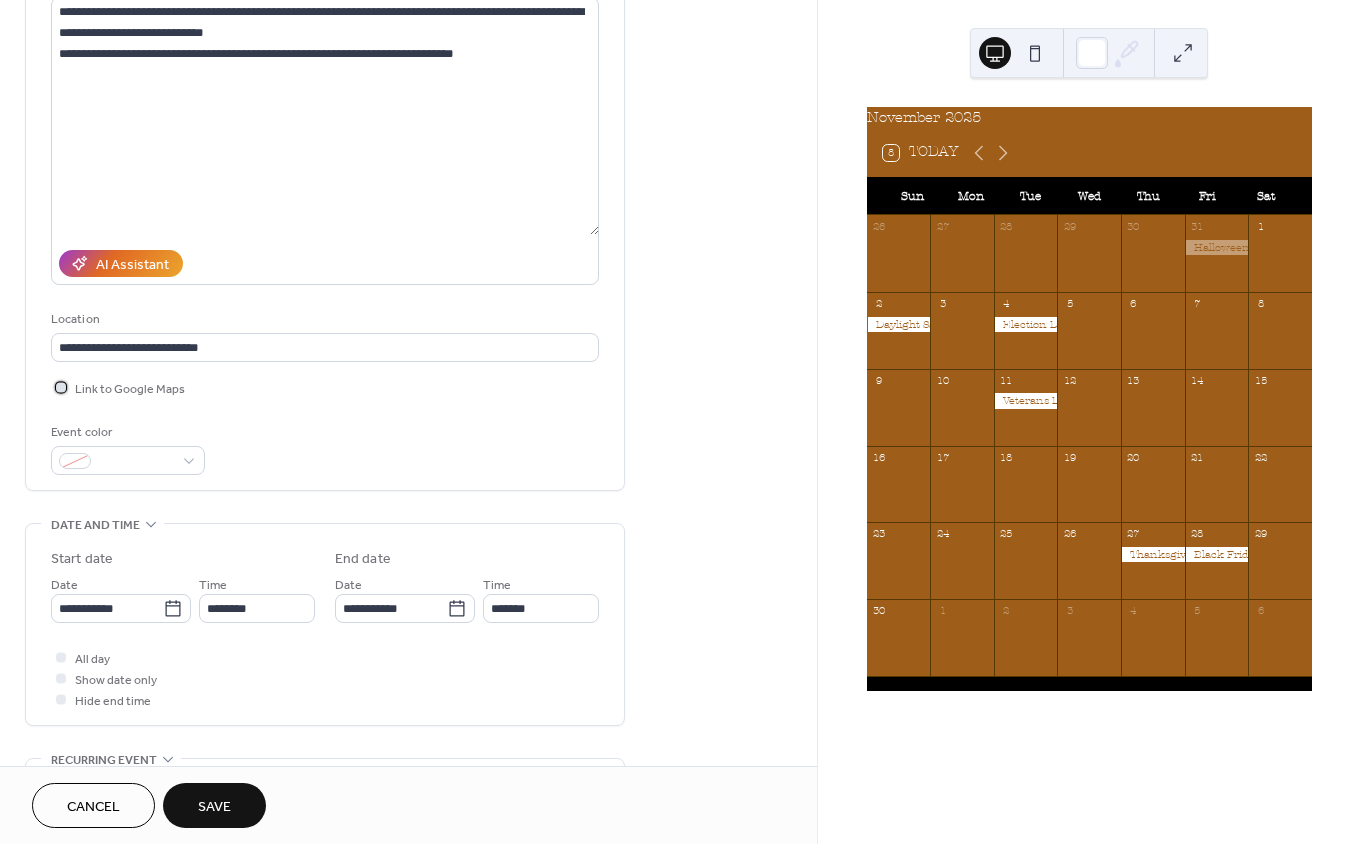click at bounding box center [61, 387] 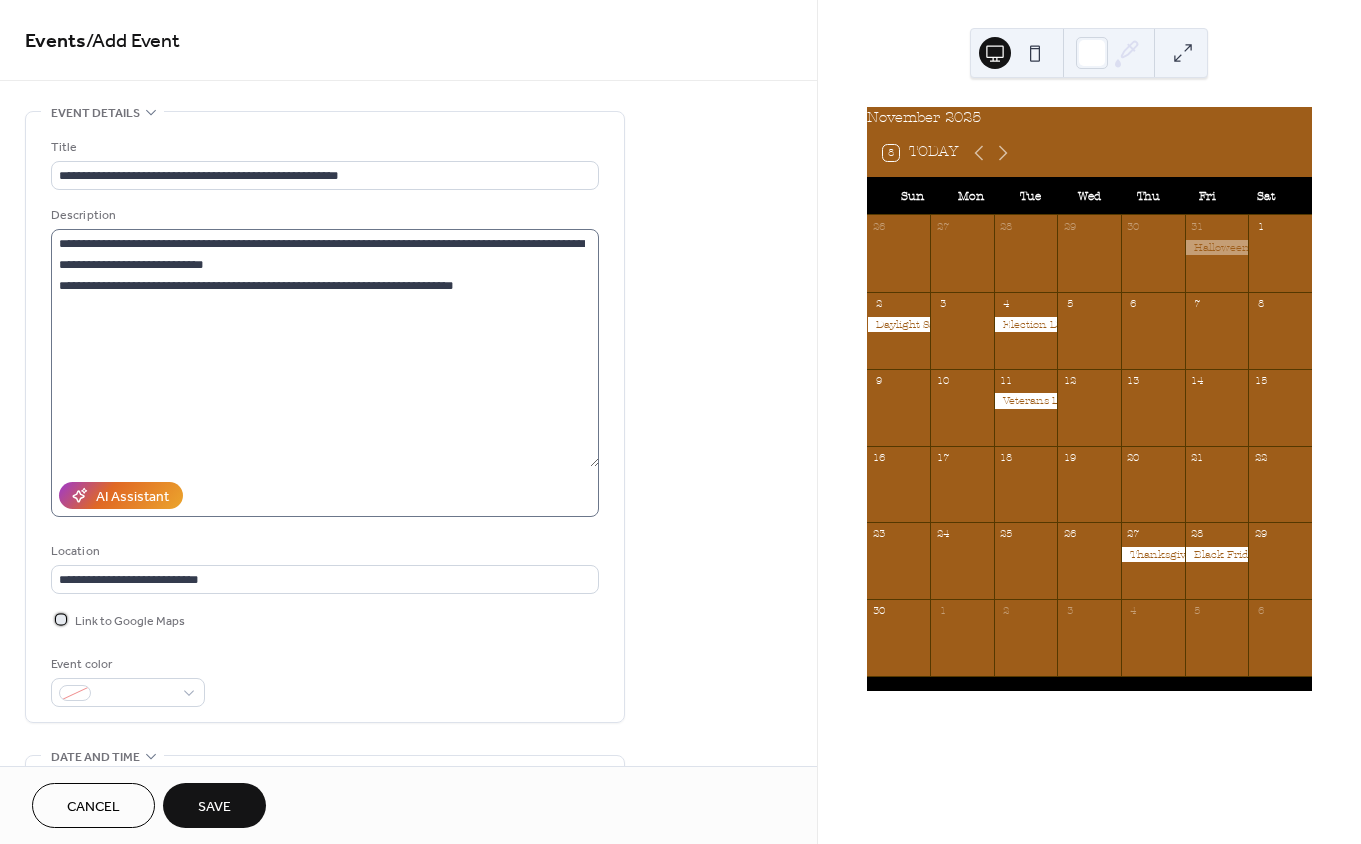 scroll, scrollTop: 0, scrollLeft: 0, axis: both 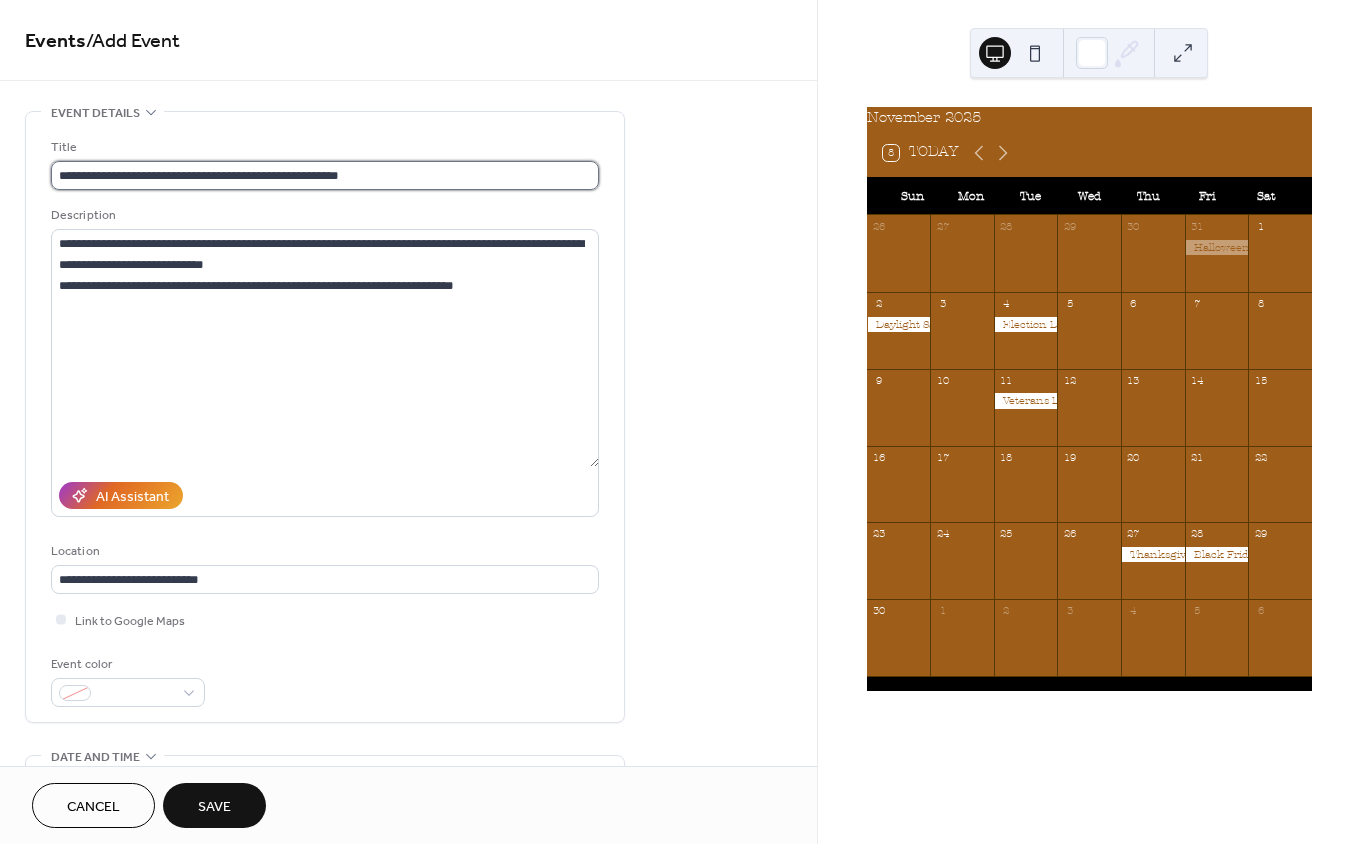 click on "**********" at bounding box center (325, 175) 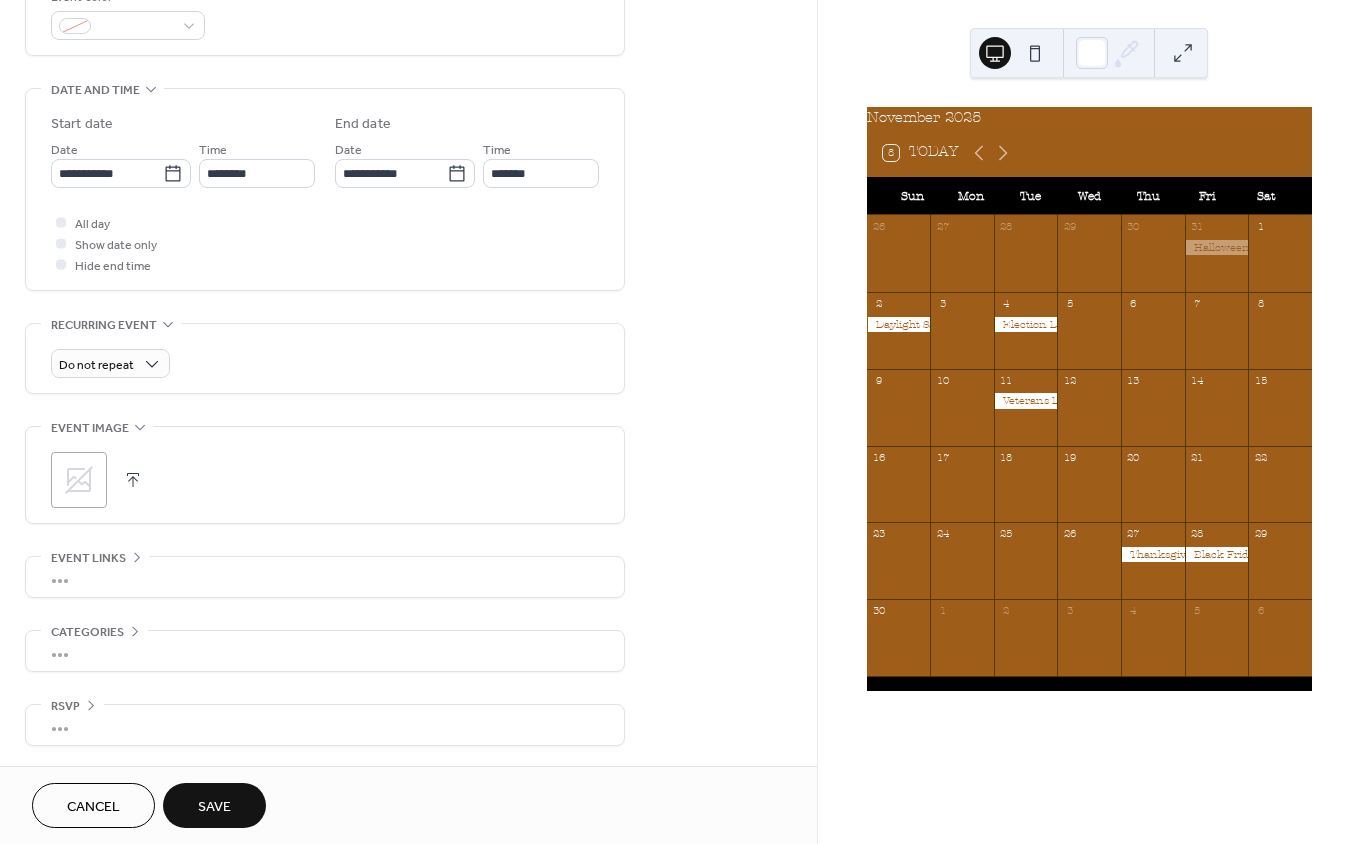 scroll, scrollTop: 812, scrollLeft: 0, axis: vertical 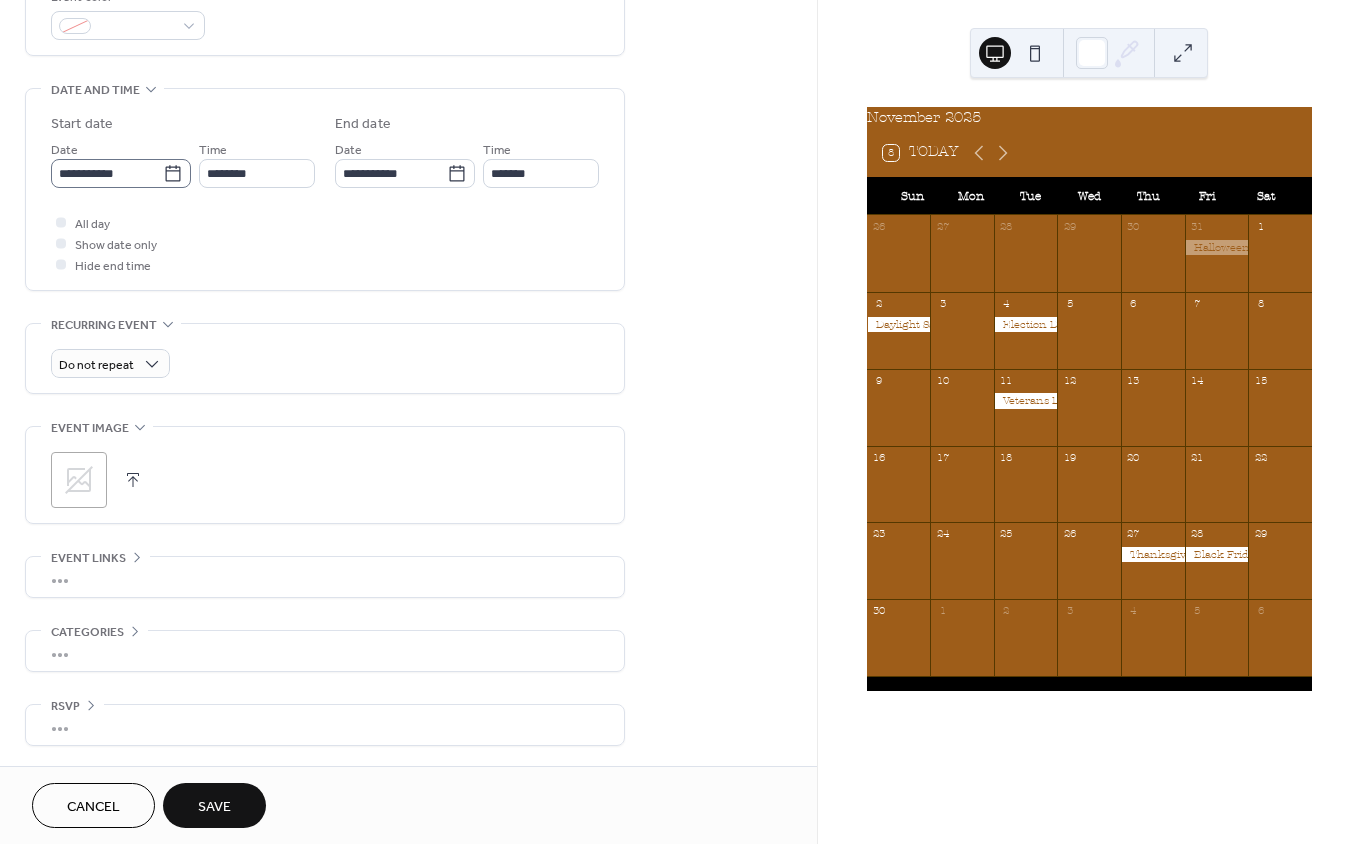 type on "**********" 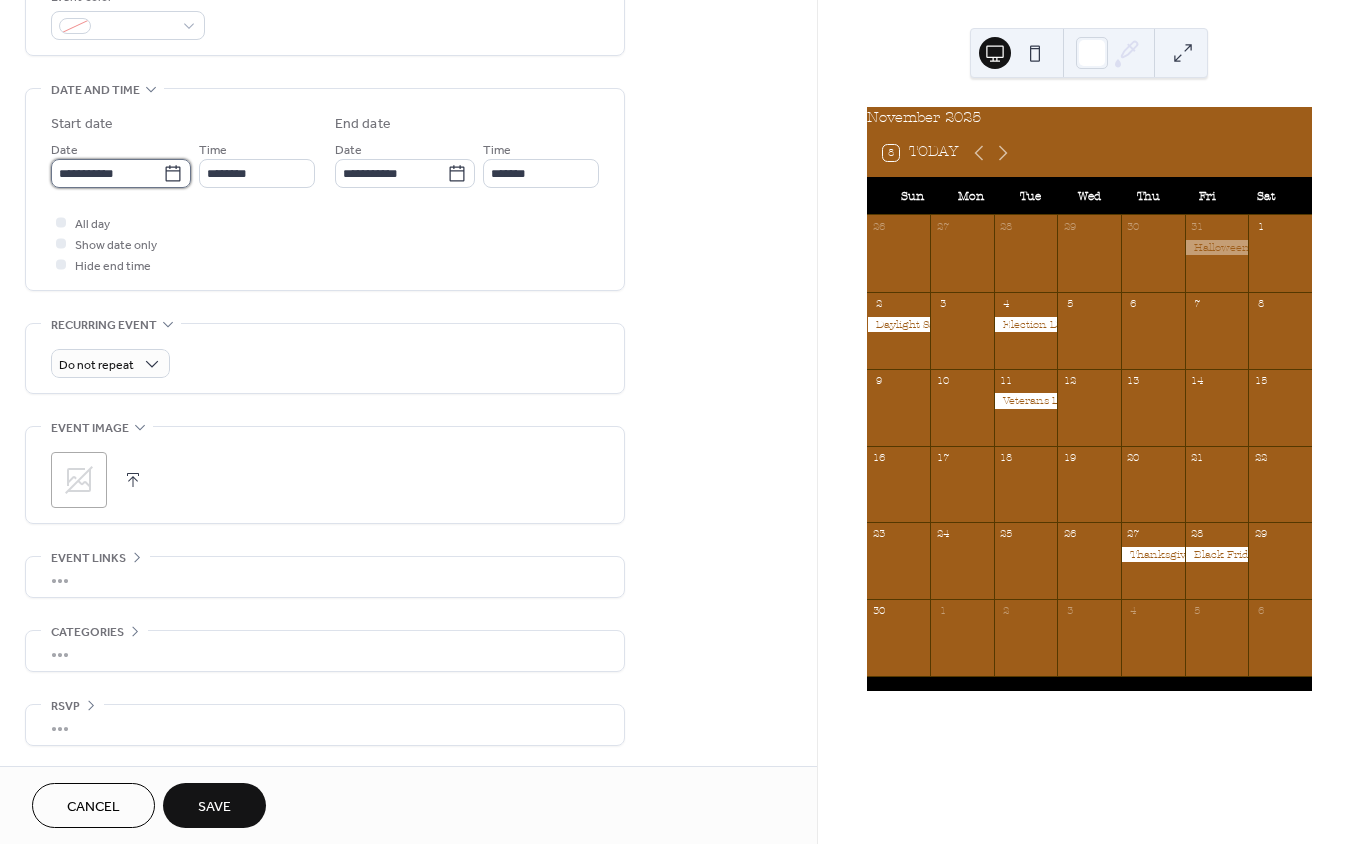 click on "**********" at bounding box center (107, 173) 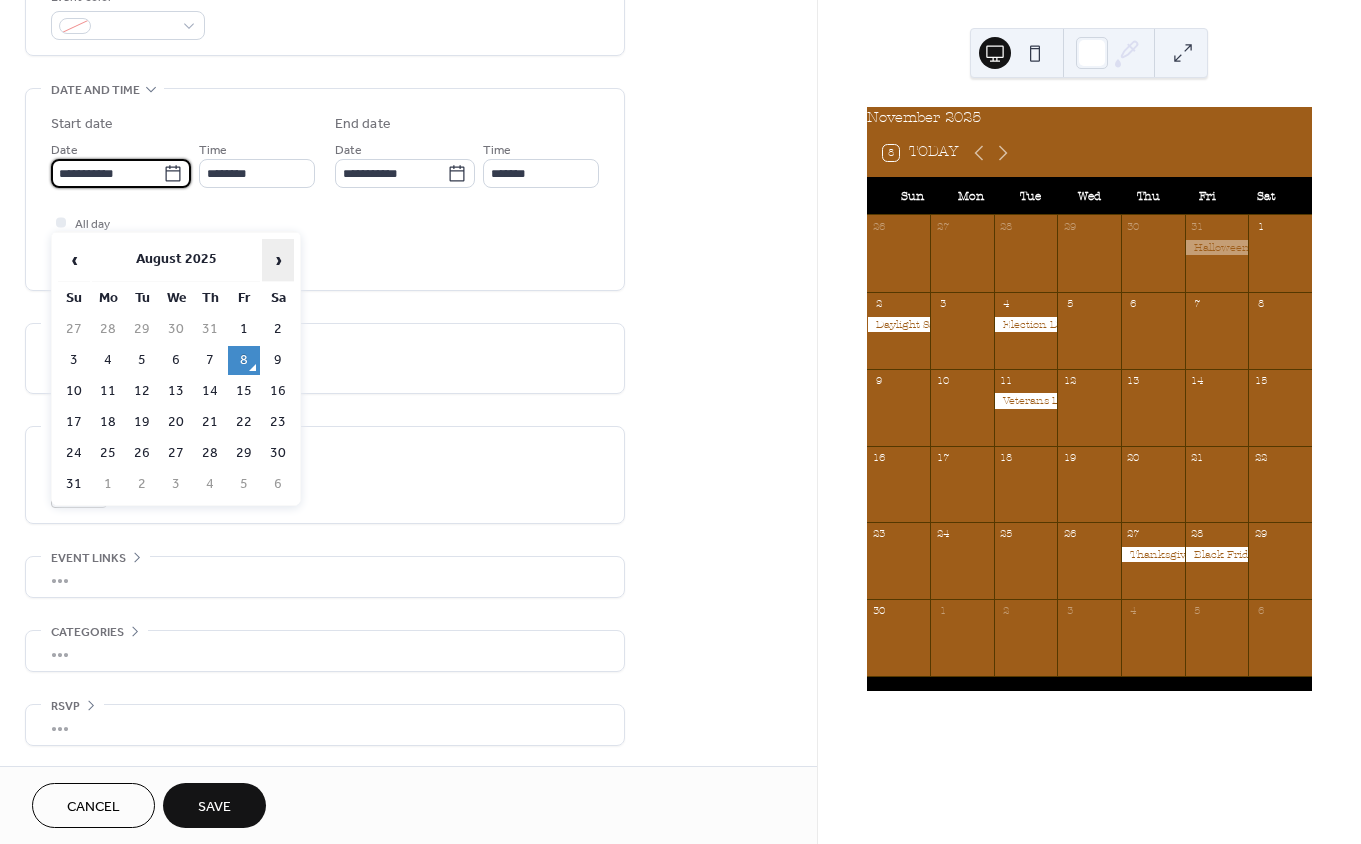 click on "›" at bounding box center (278, 260) 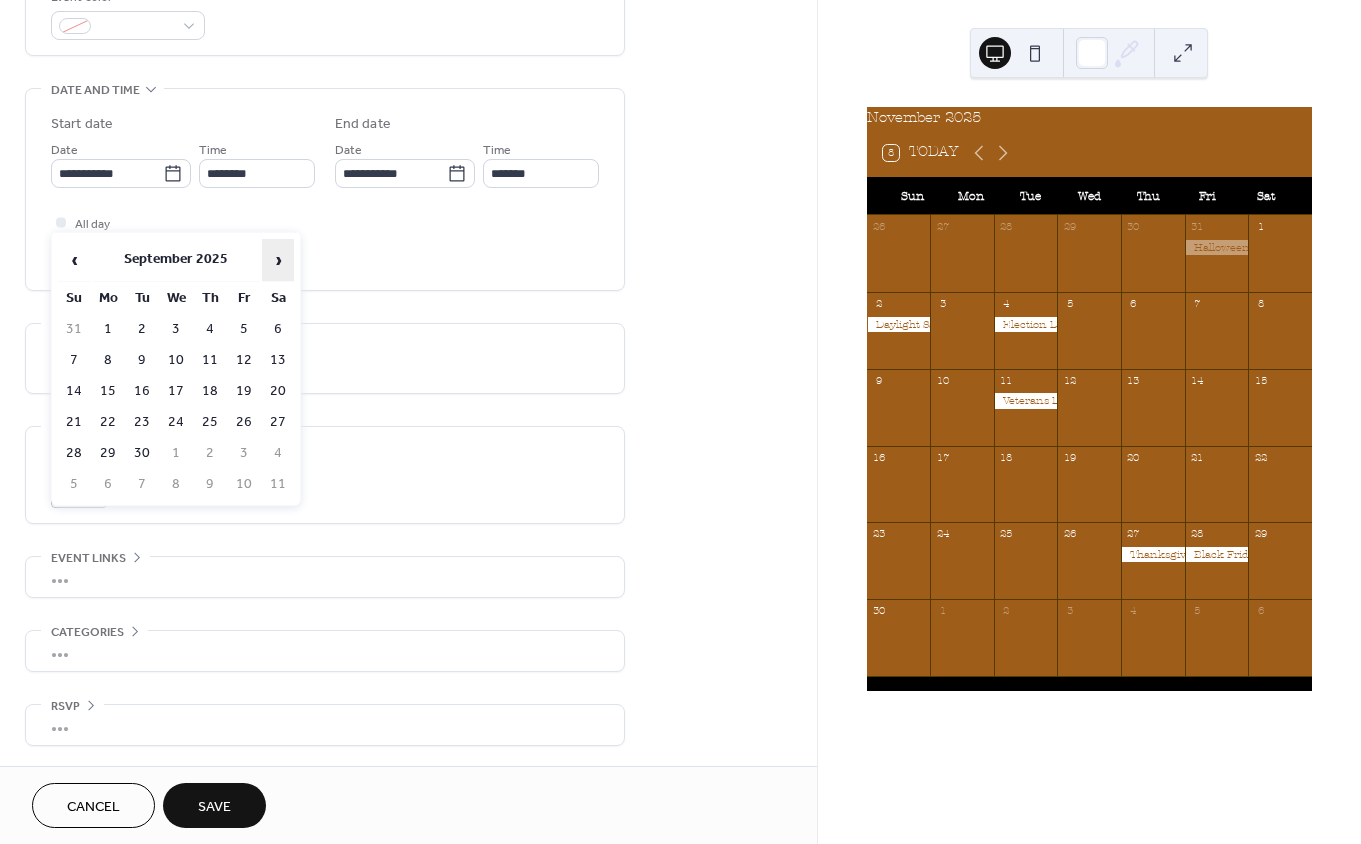 click on "›" at bounding box center [278, 260] 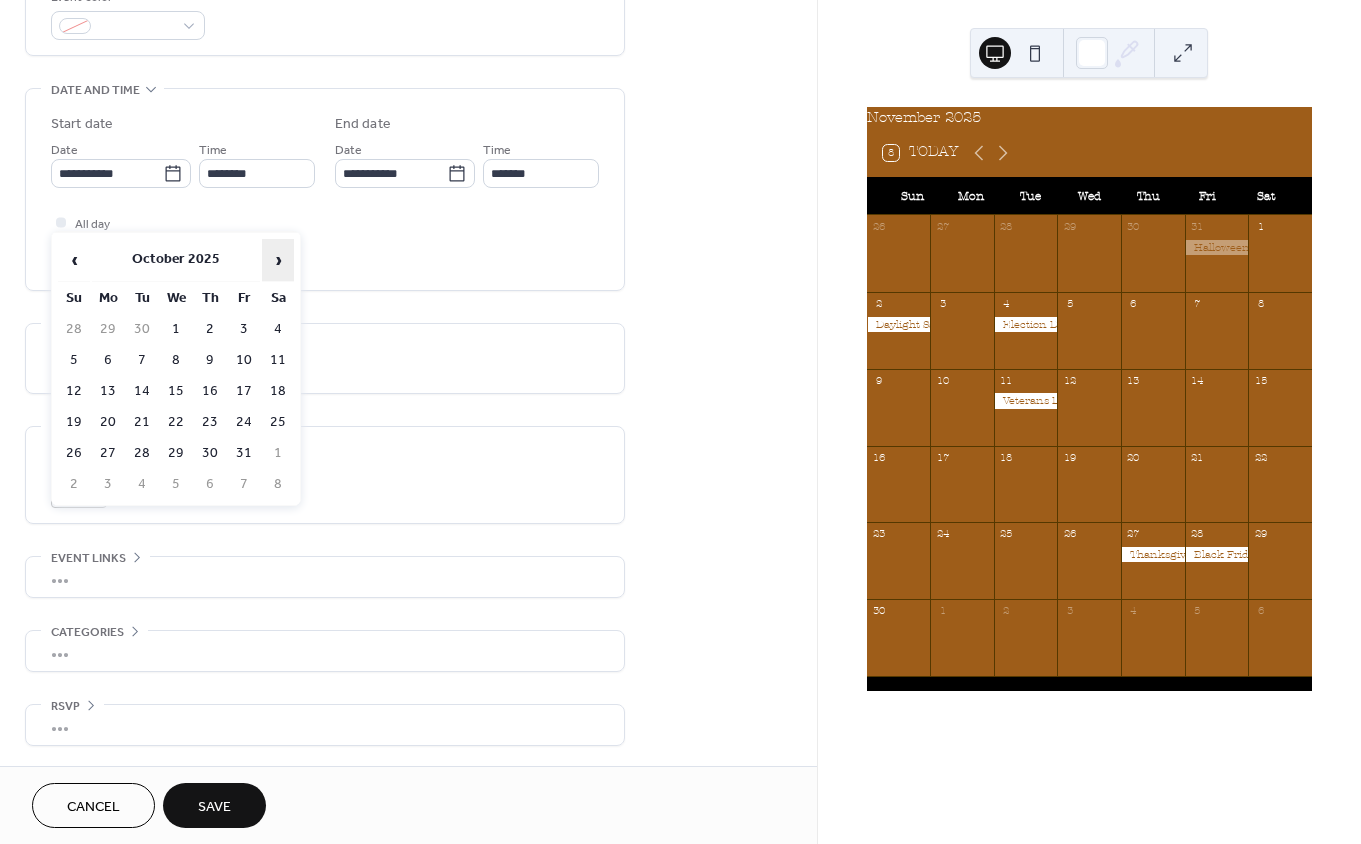 click on "›" at bounding box center [278, 260] 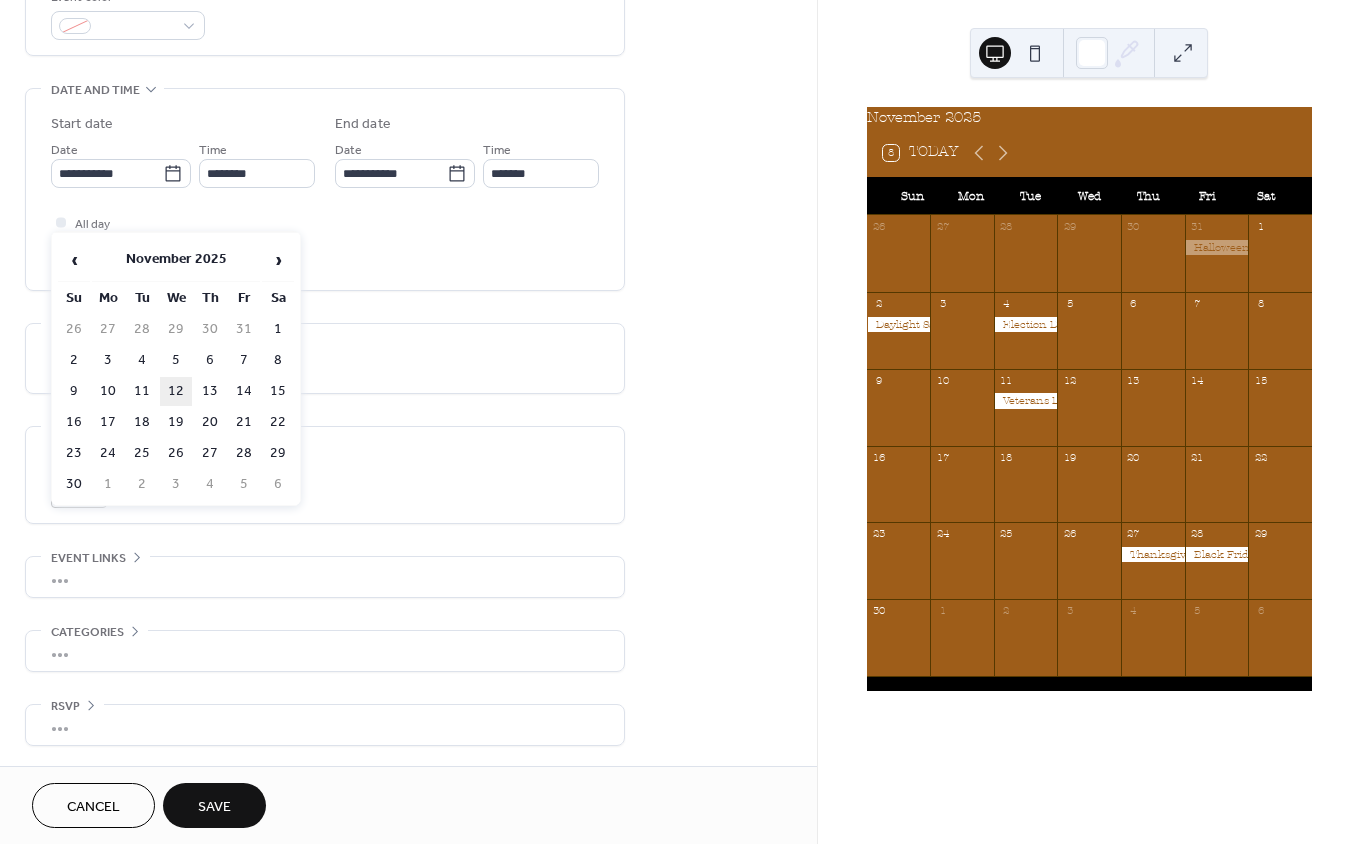 click on "12" at bounding box center [176, 391] 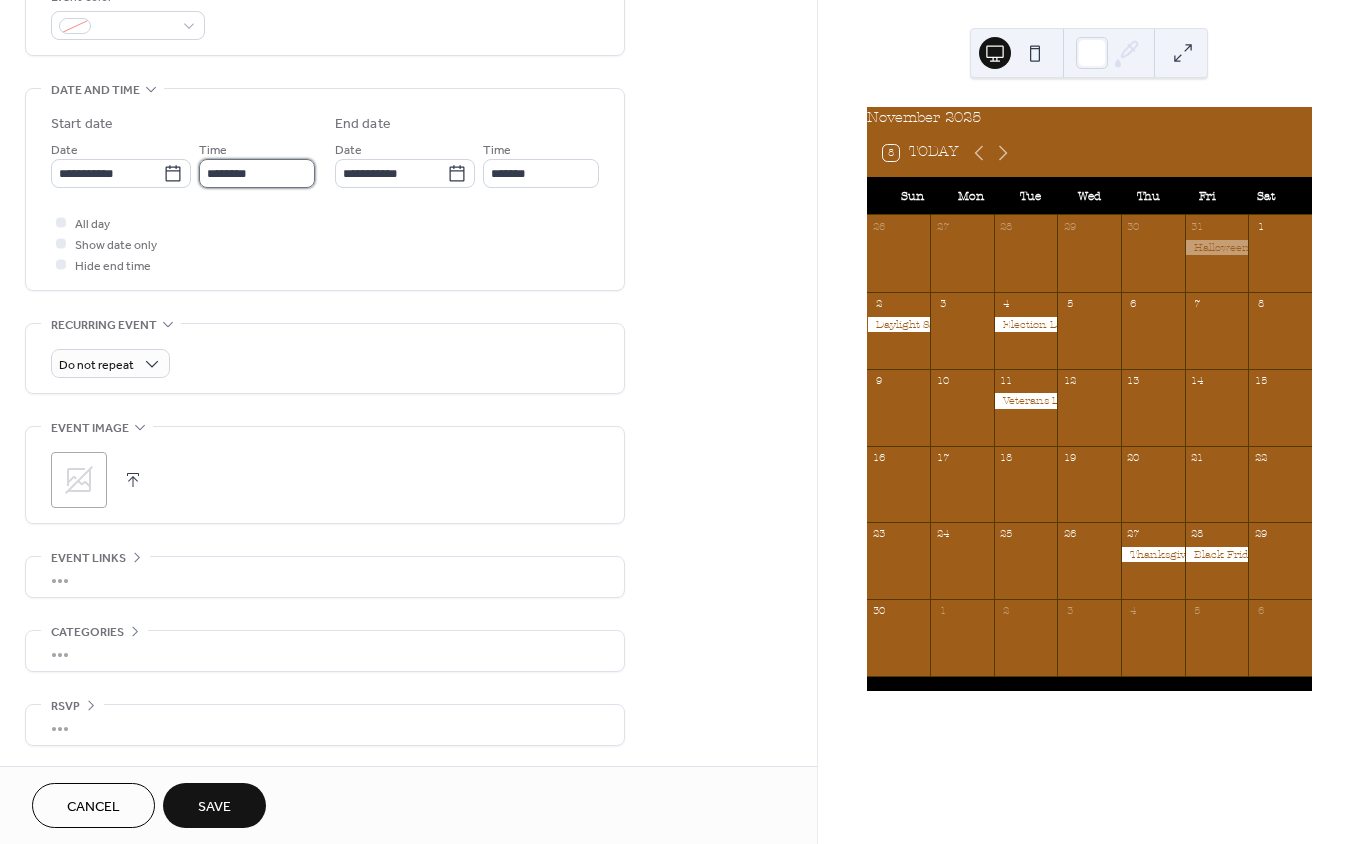 click on "********" at bounding box center [257, 173] 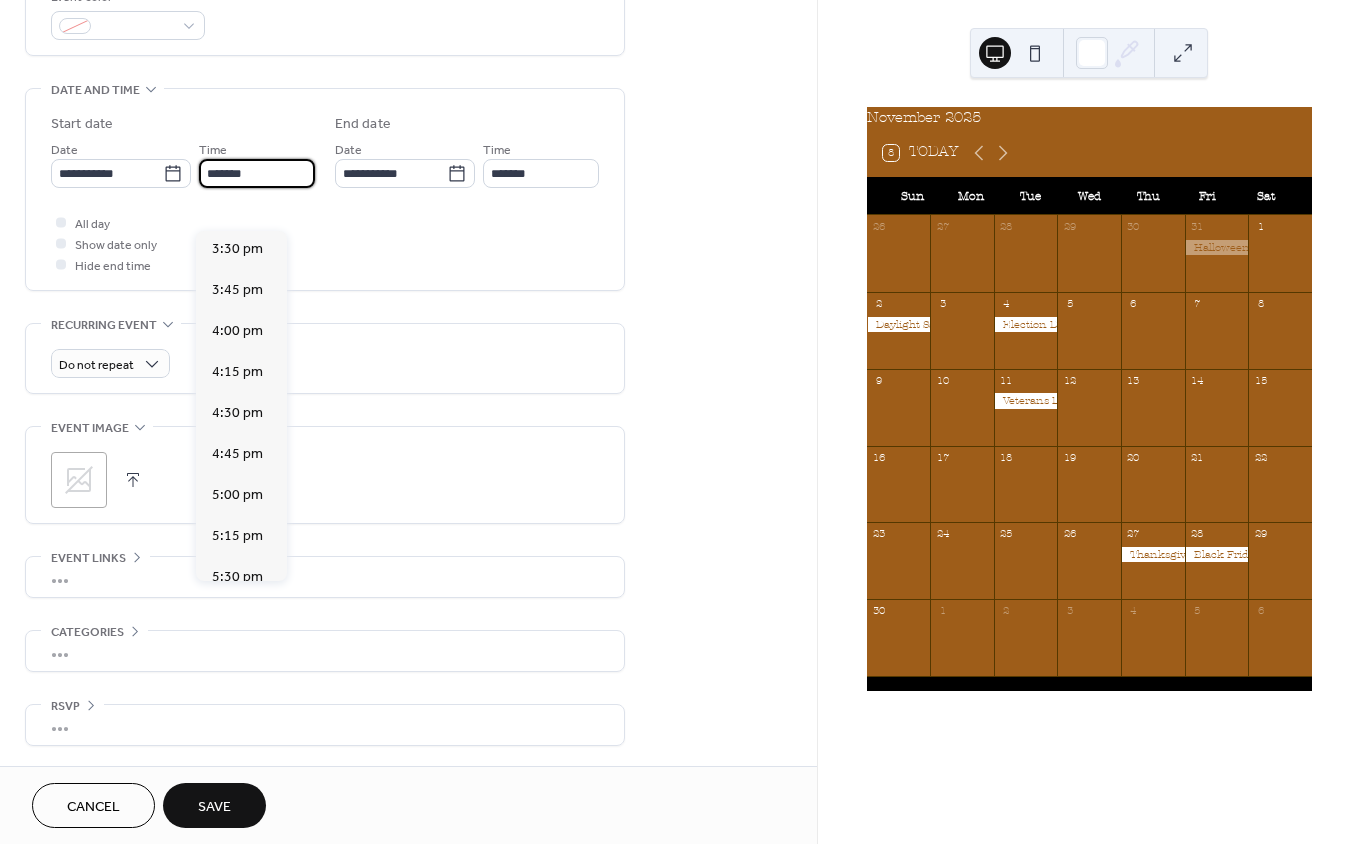 scroll, scrollTop: 4028, scrollLeft: 0, axis: vertical 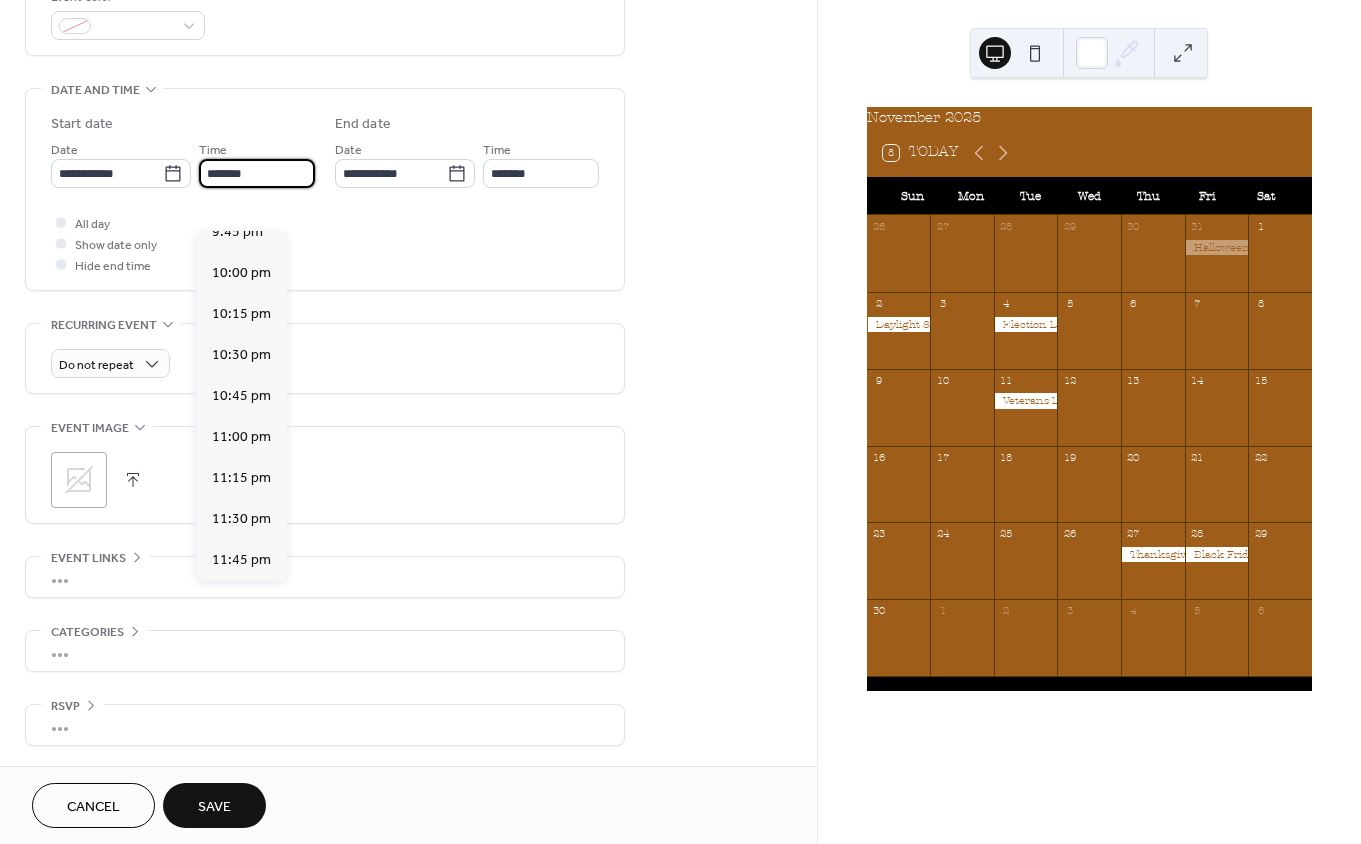 type on "*******" 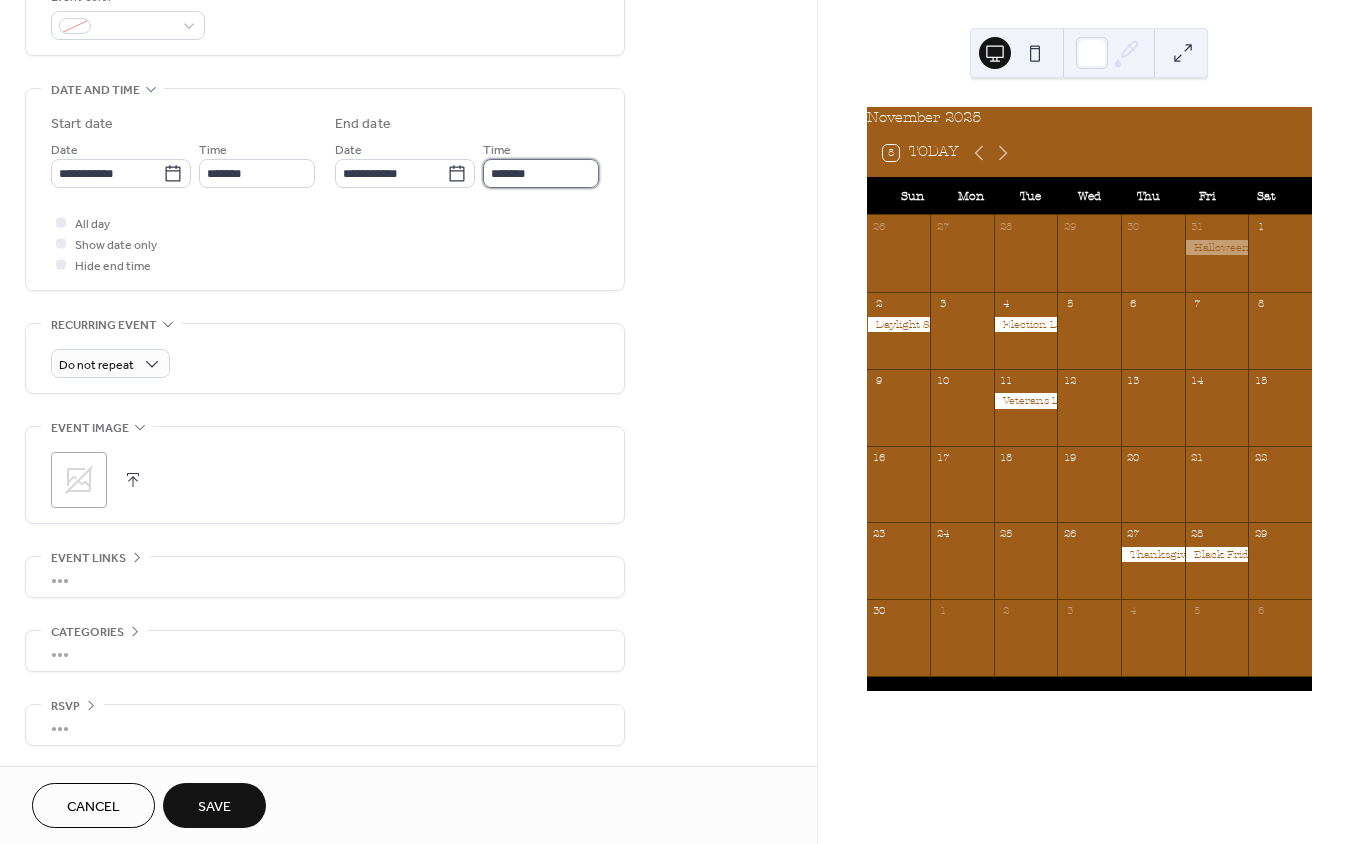 click on "*******" at bounding box center [541, 173] 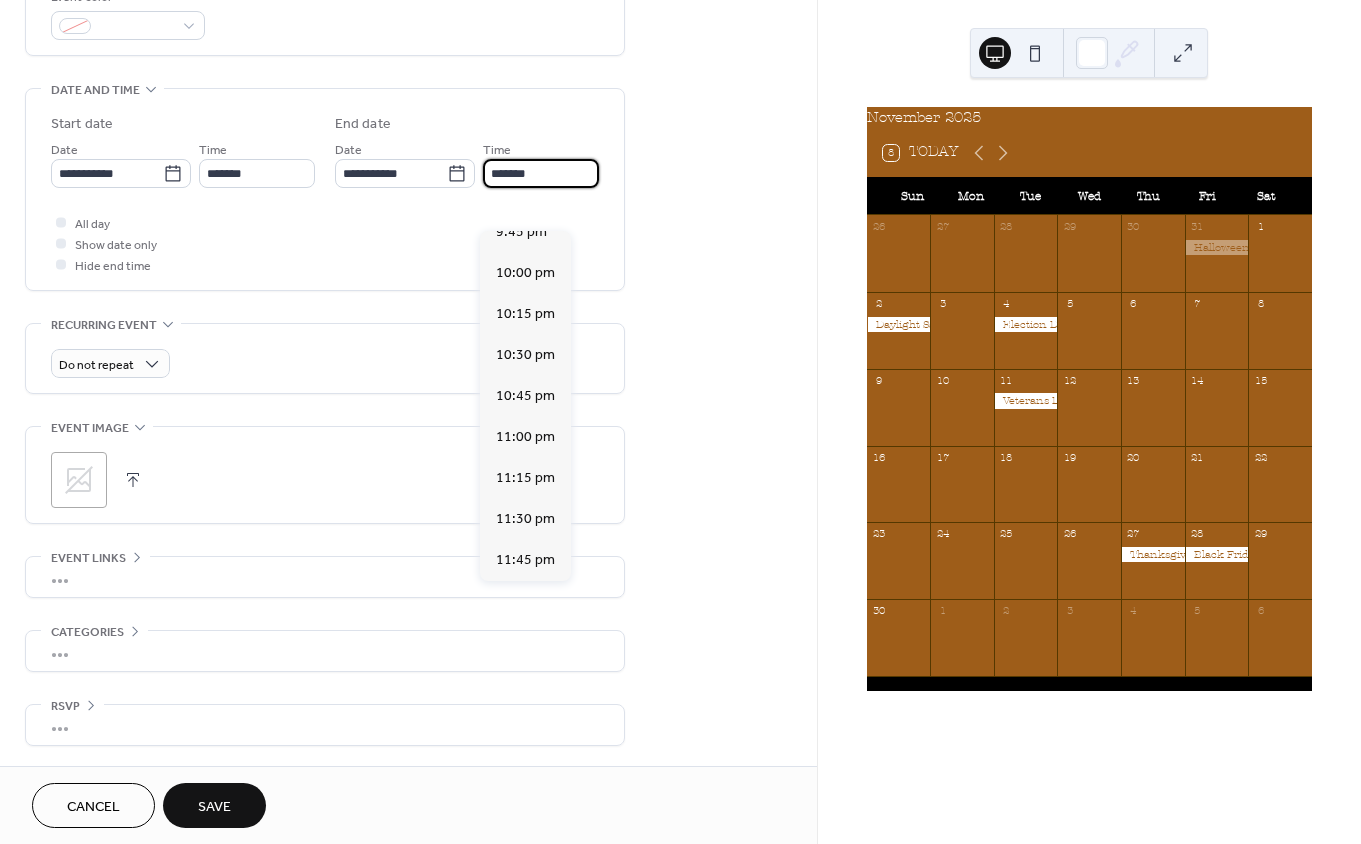 scroll, scrollTop: 594, scrollLeft: 0, axis: vertical 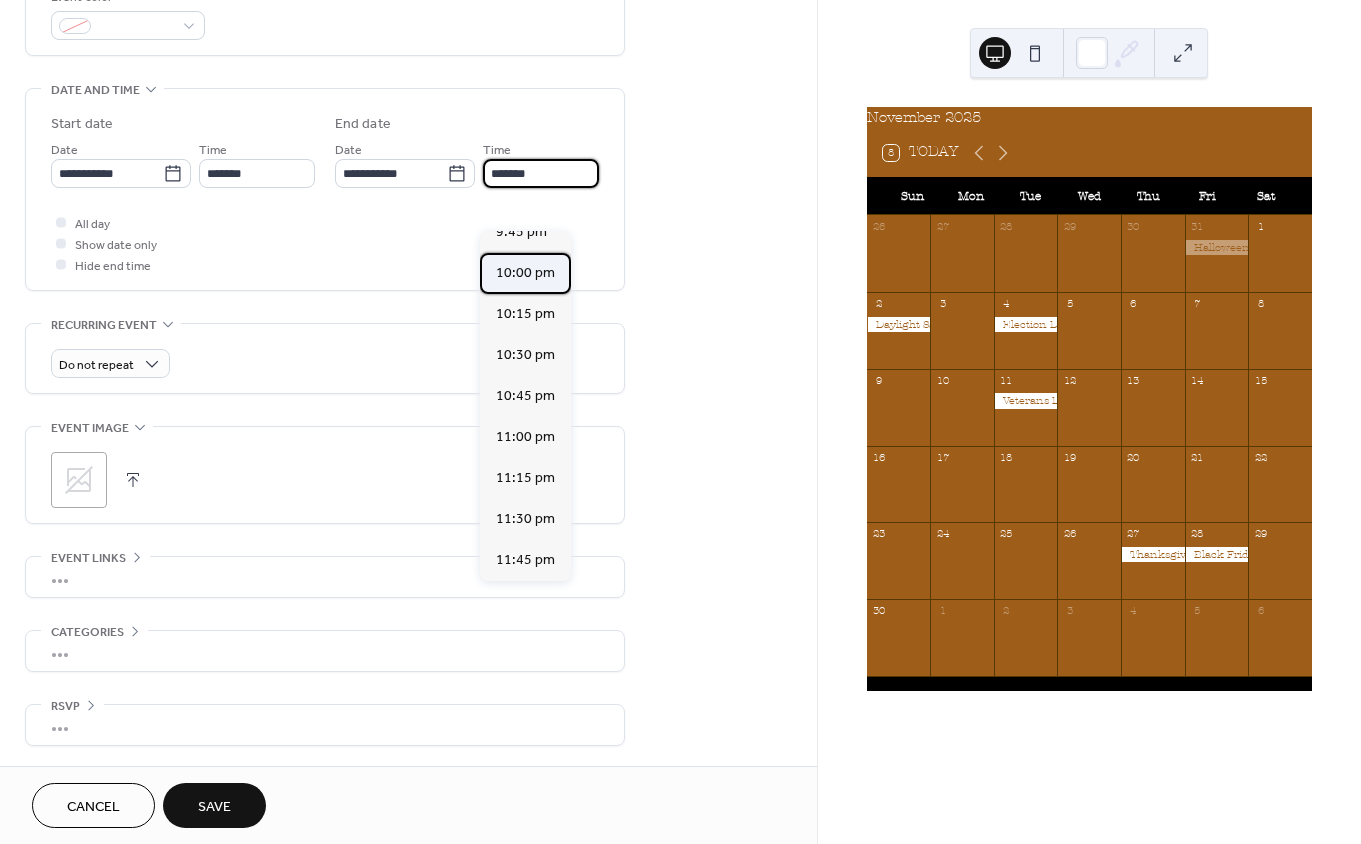 click on "10:00 pm" at bounding box center [525, 272] 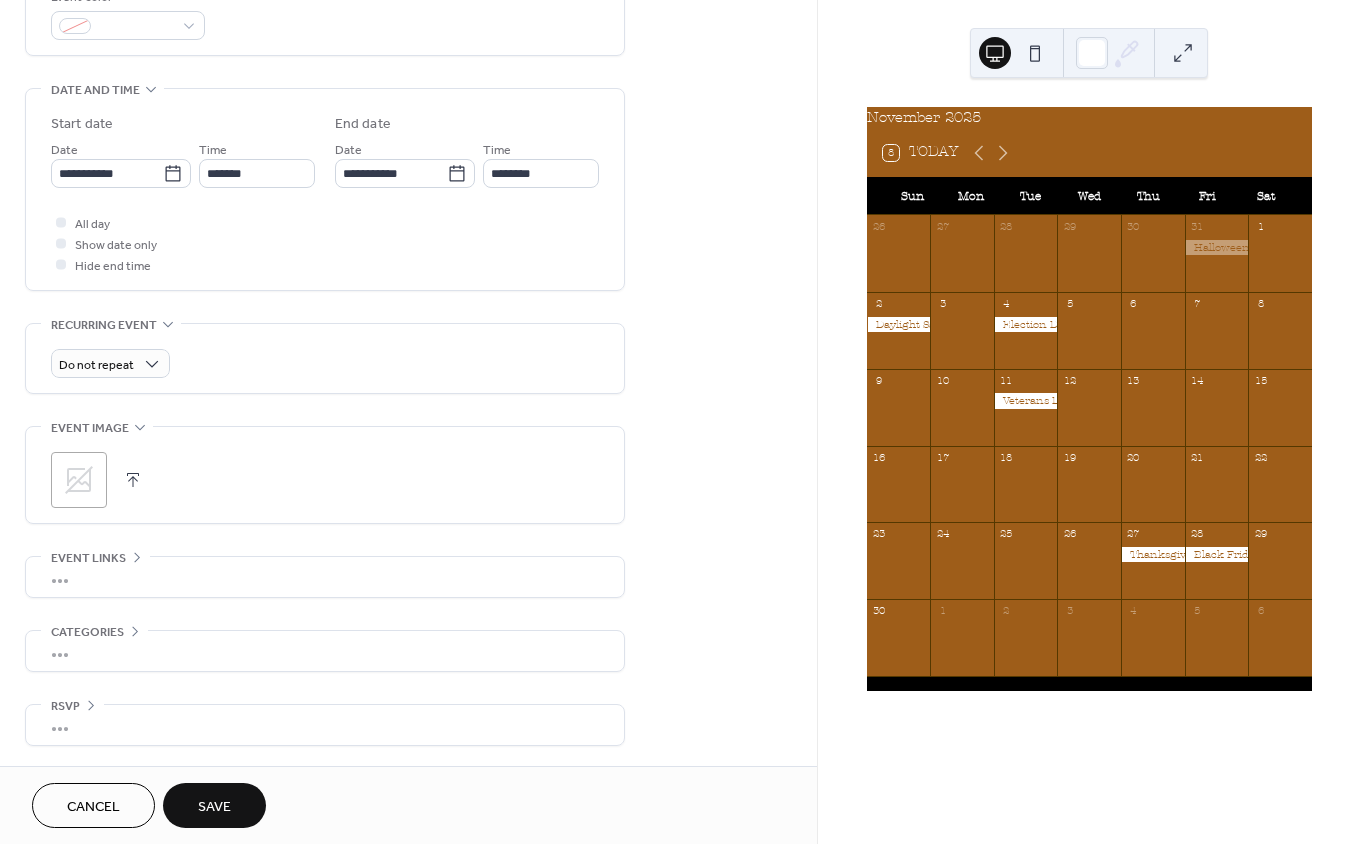 scroll, scrollTop: 943, scrollLeft: 0, axis: vertical 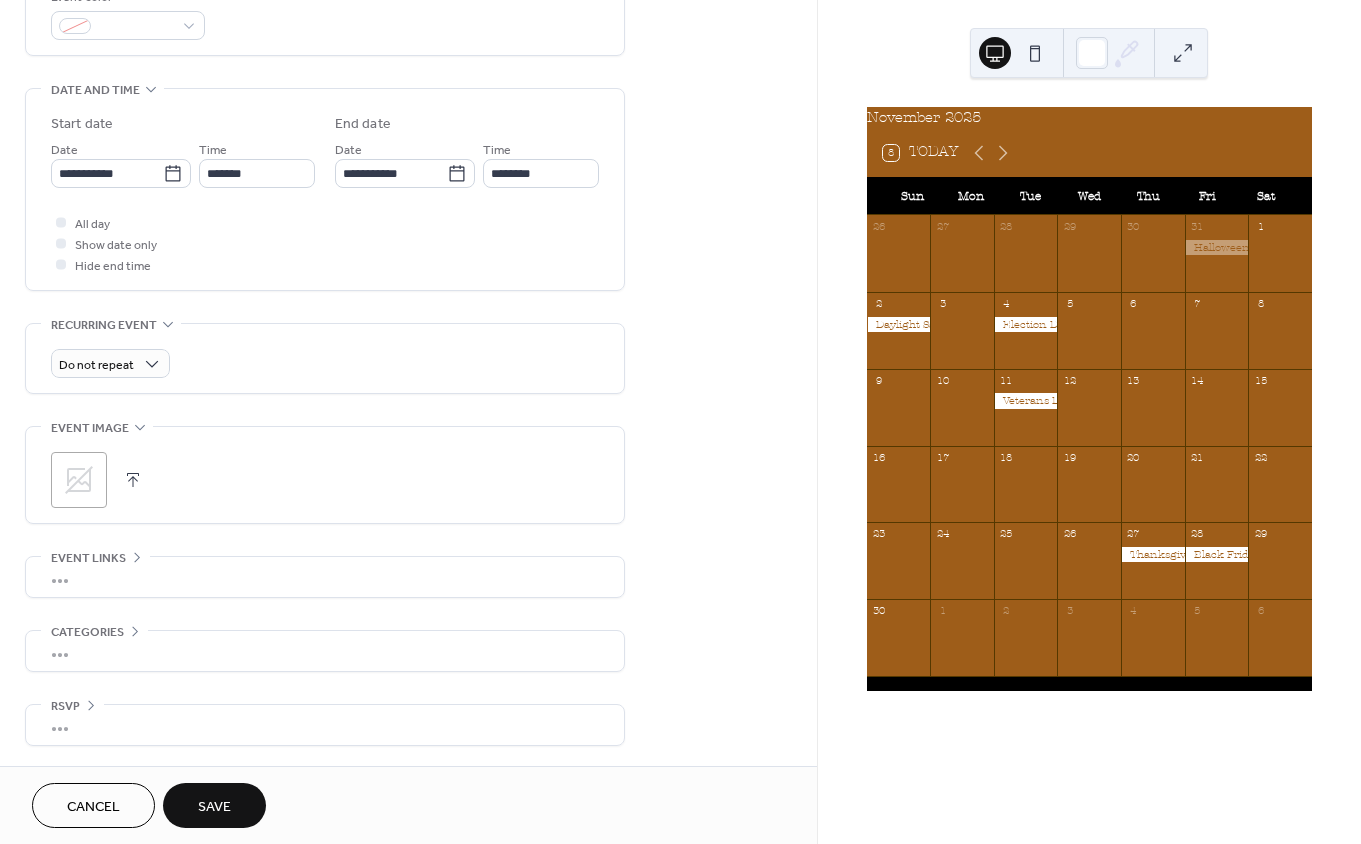 click at bounding box center [133, 480] 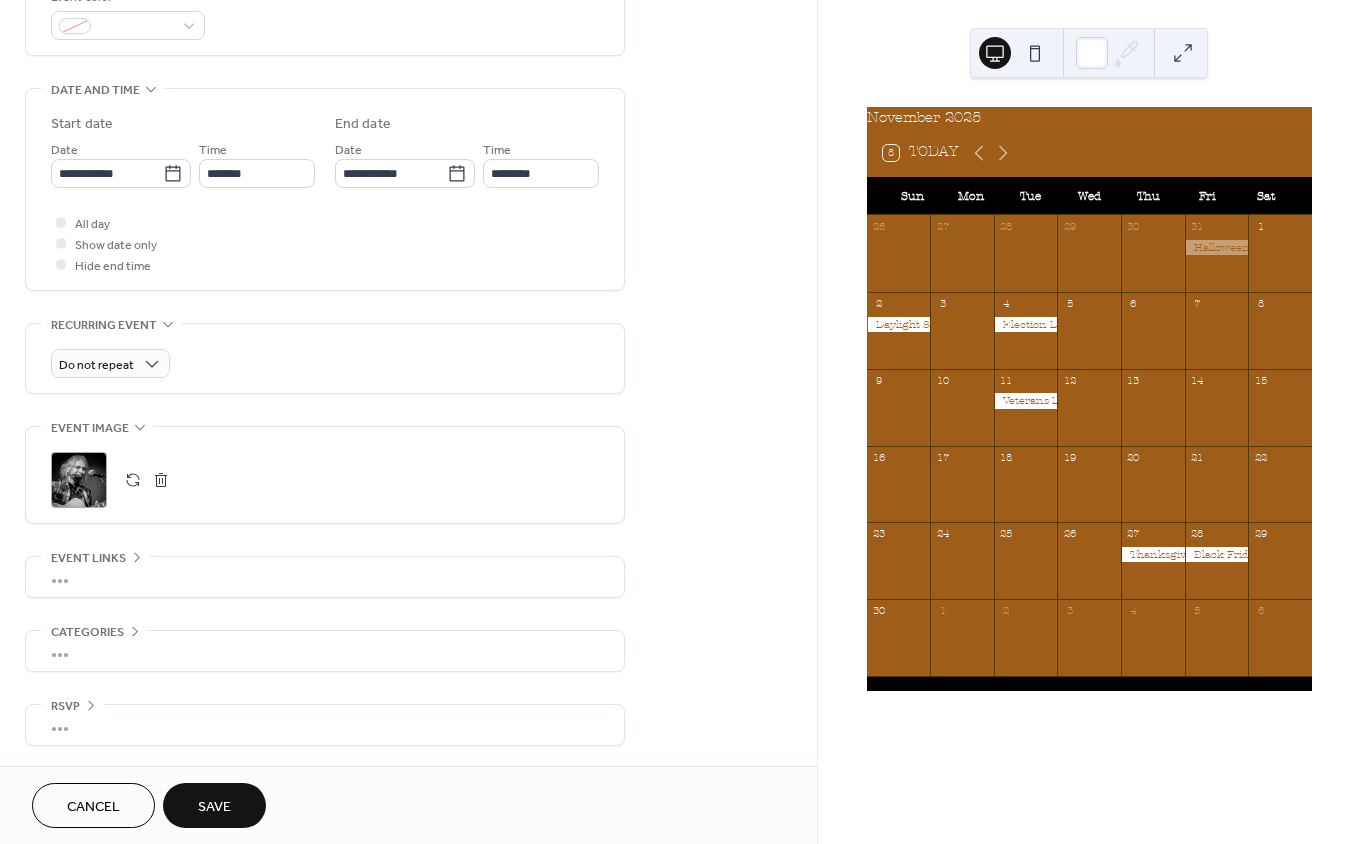 click on "Save" at bounding box center (214, 807) 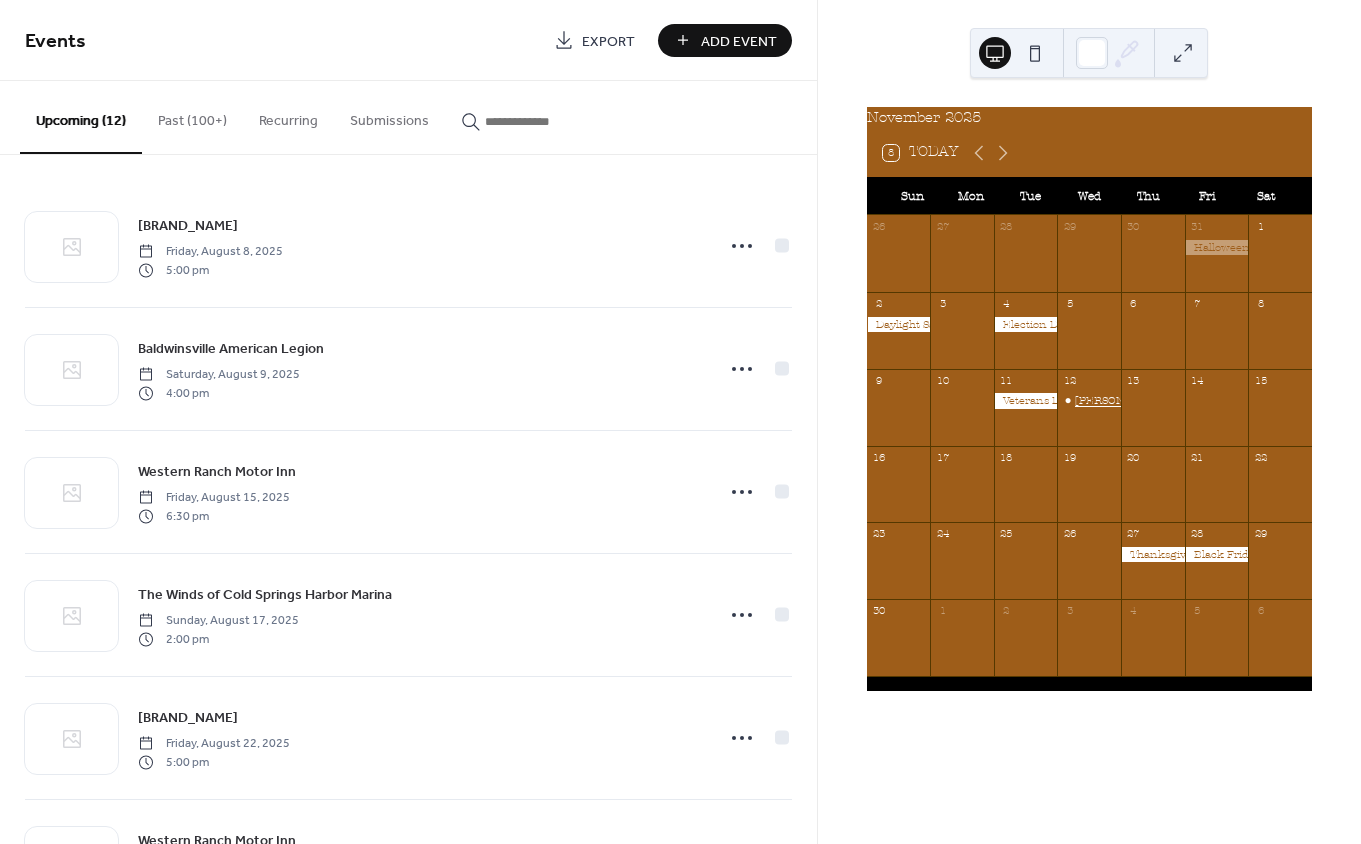 click on "[PERSON_NAME] Birthday Bash w/ [PERSON_NAME] & [BRAND_NAME]" at bounding box center [1269, 400] 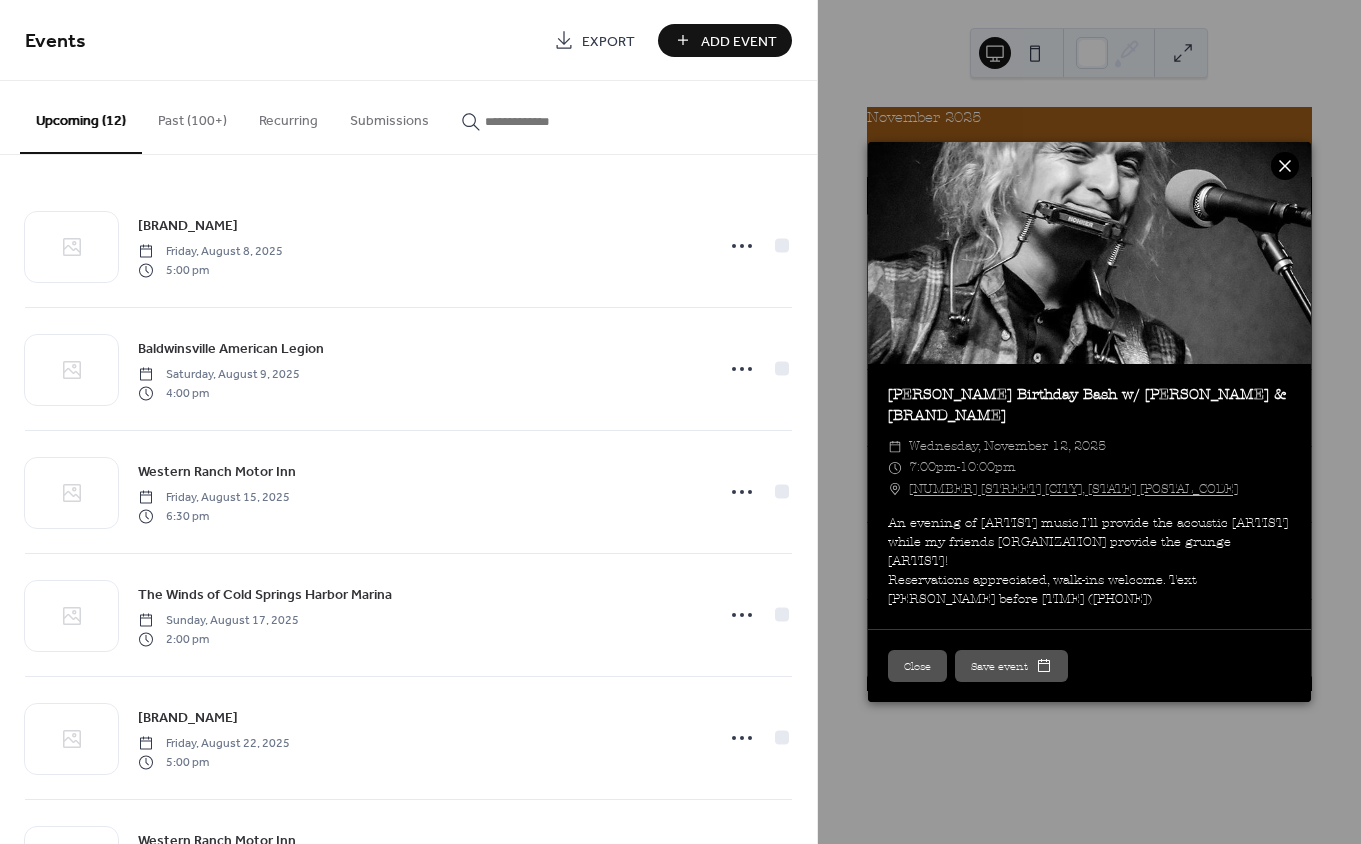 click 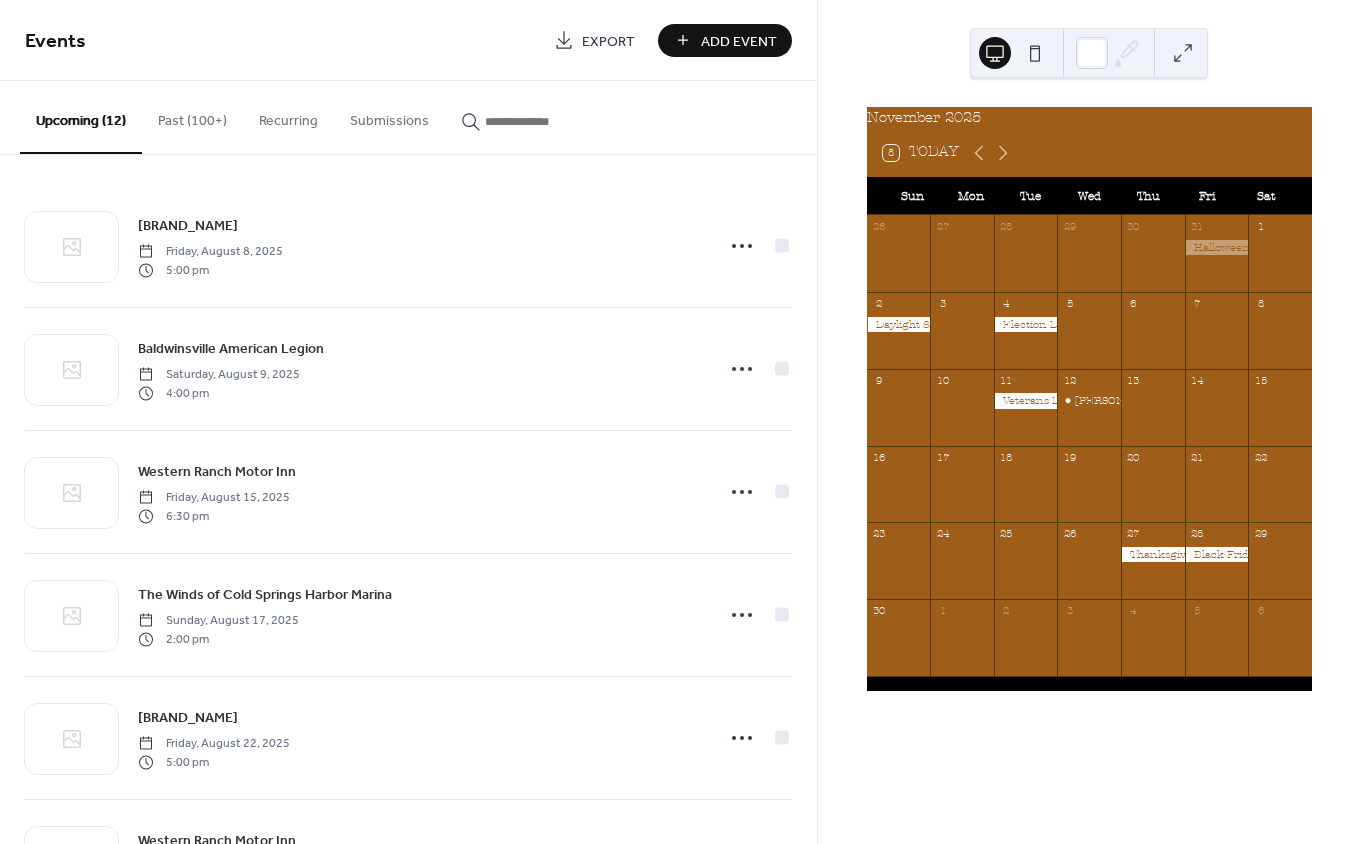 click on "Add Event" at bounding box center (739, 41) 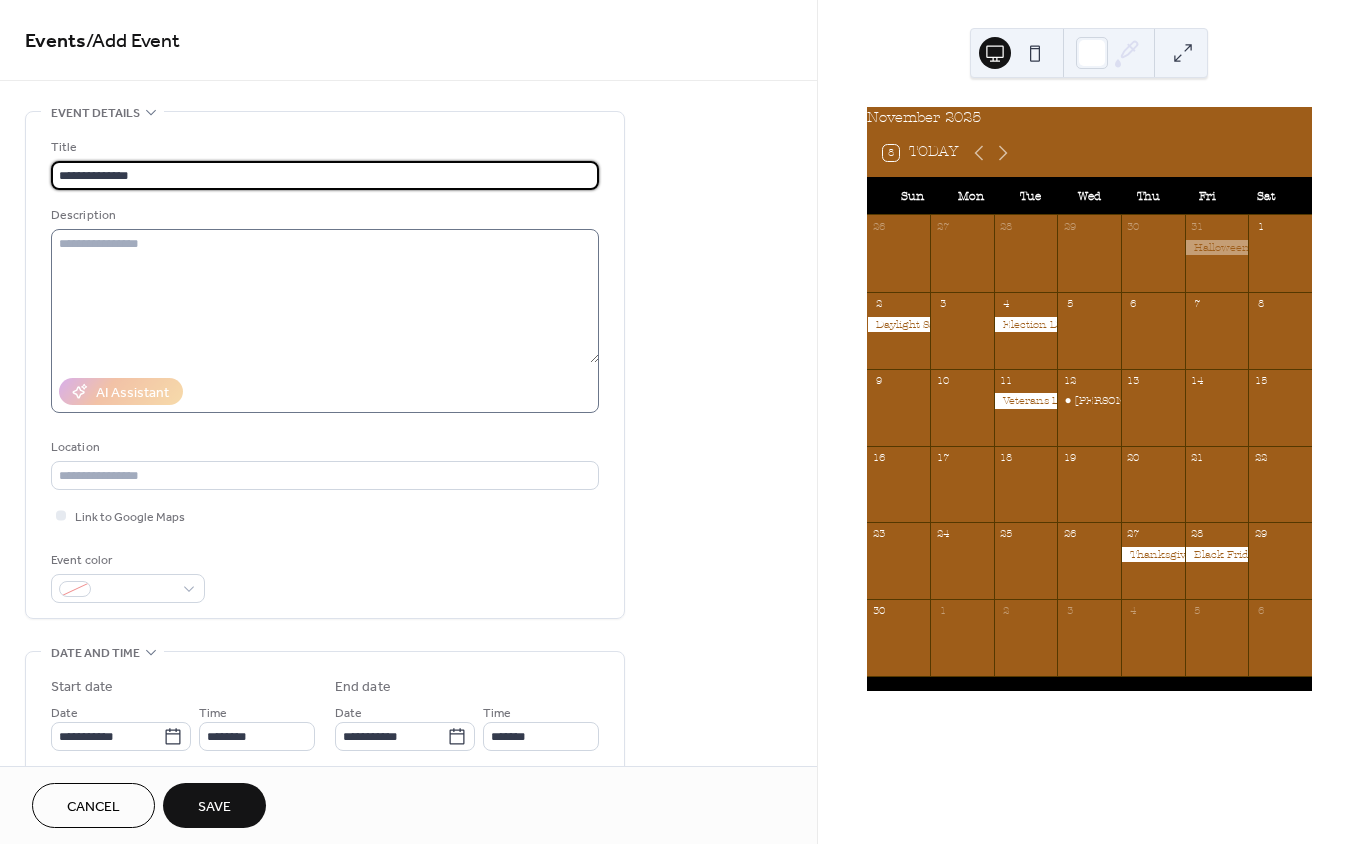 type on "**********" 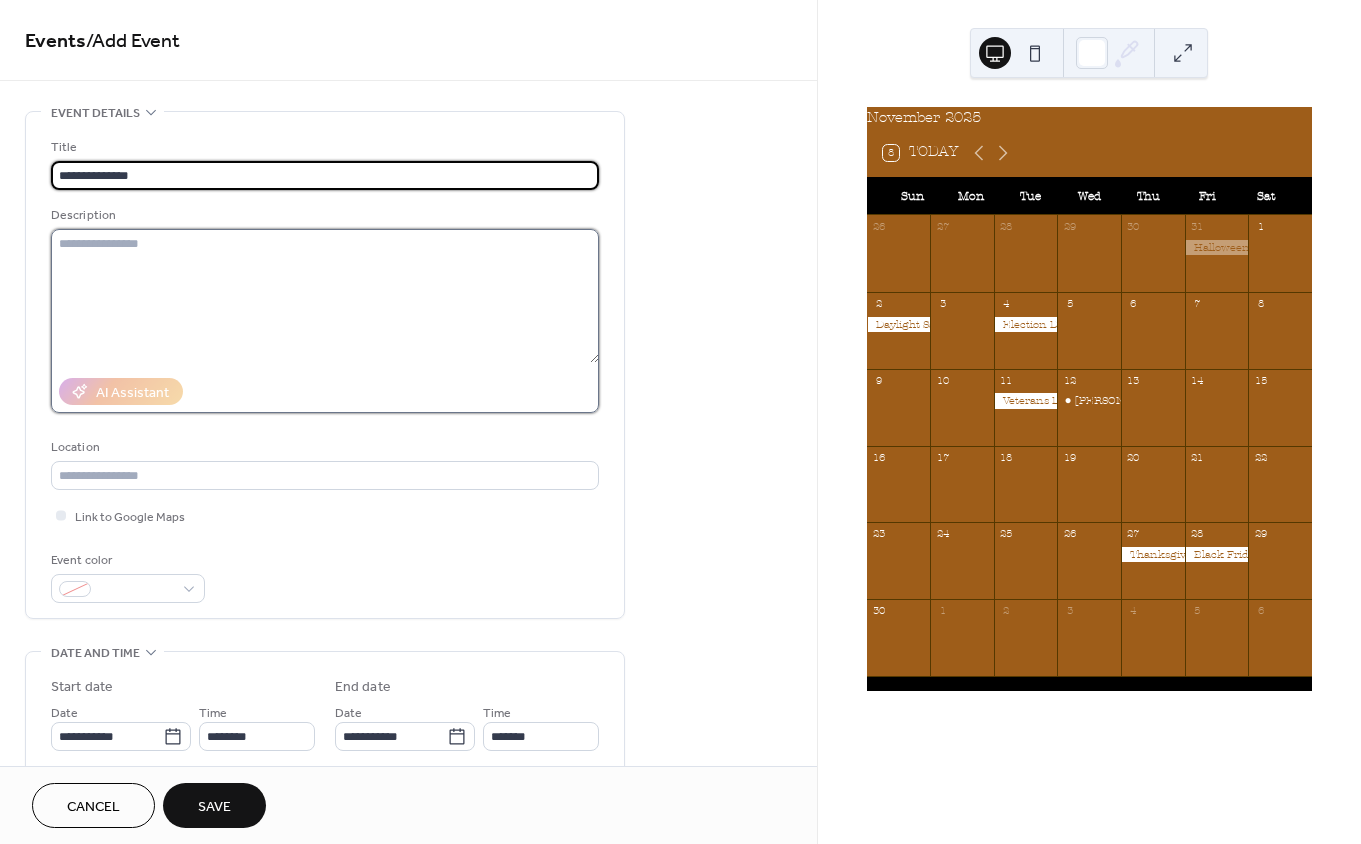 click at bounding box center [325, 296] 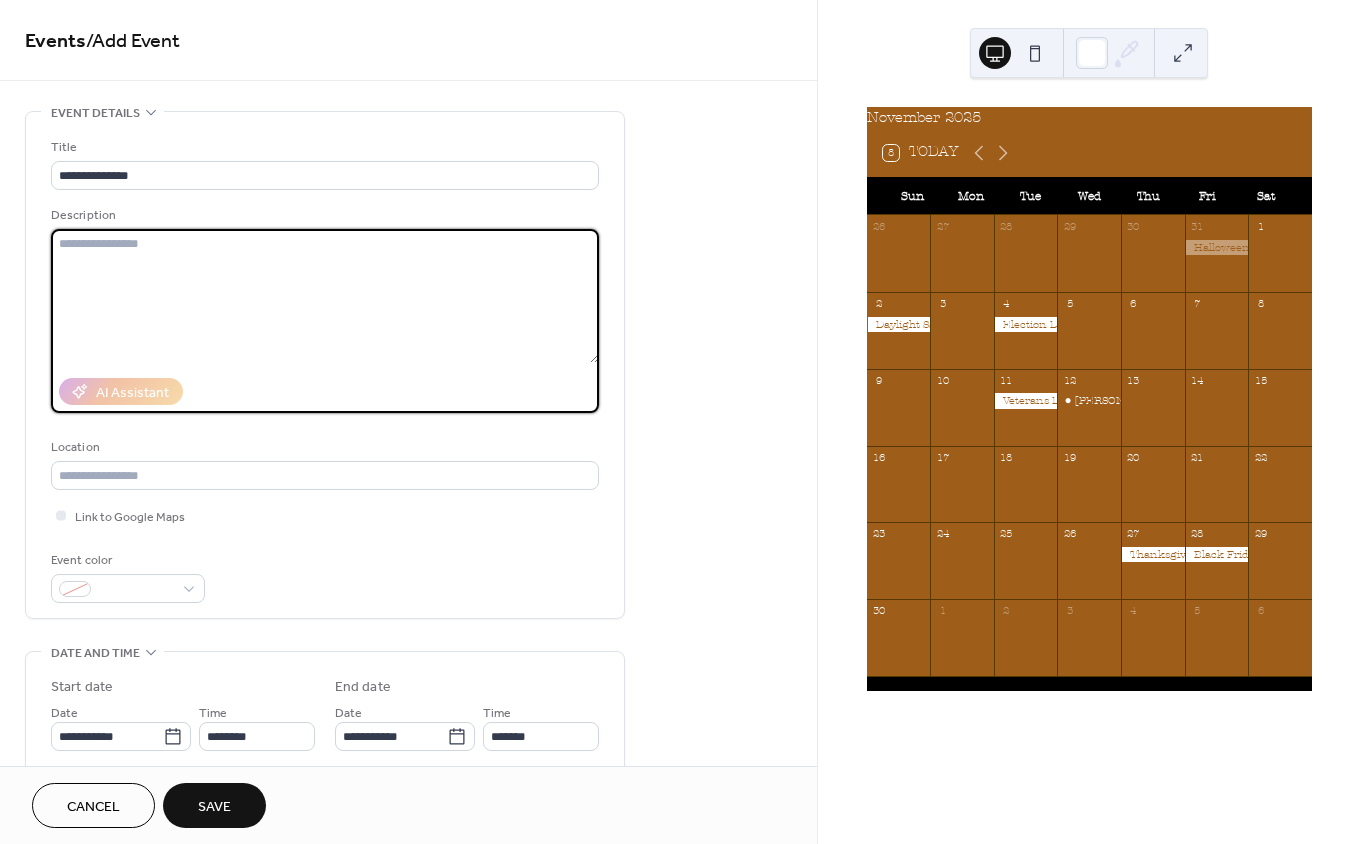 paste on "**********" 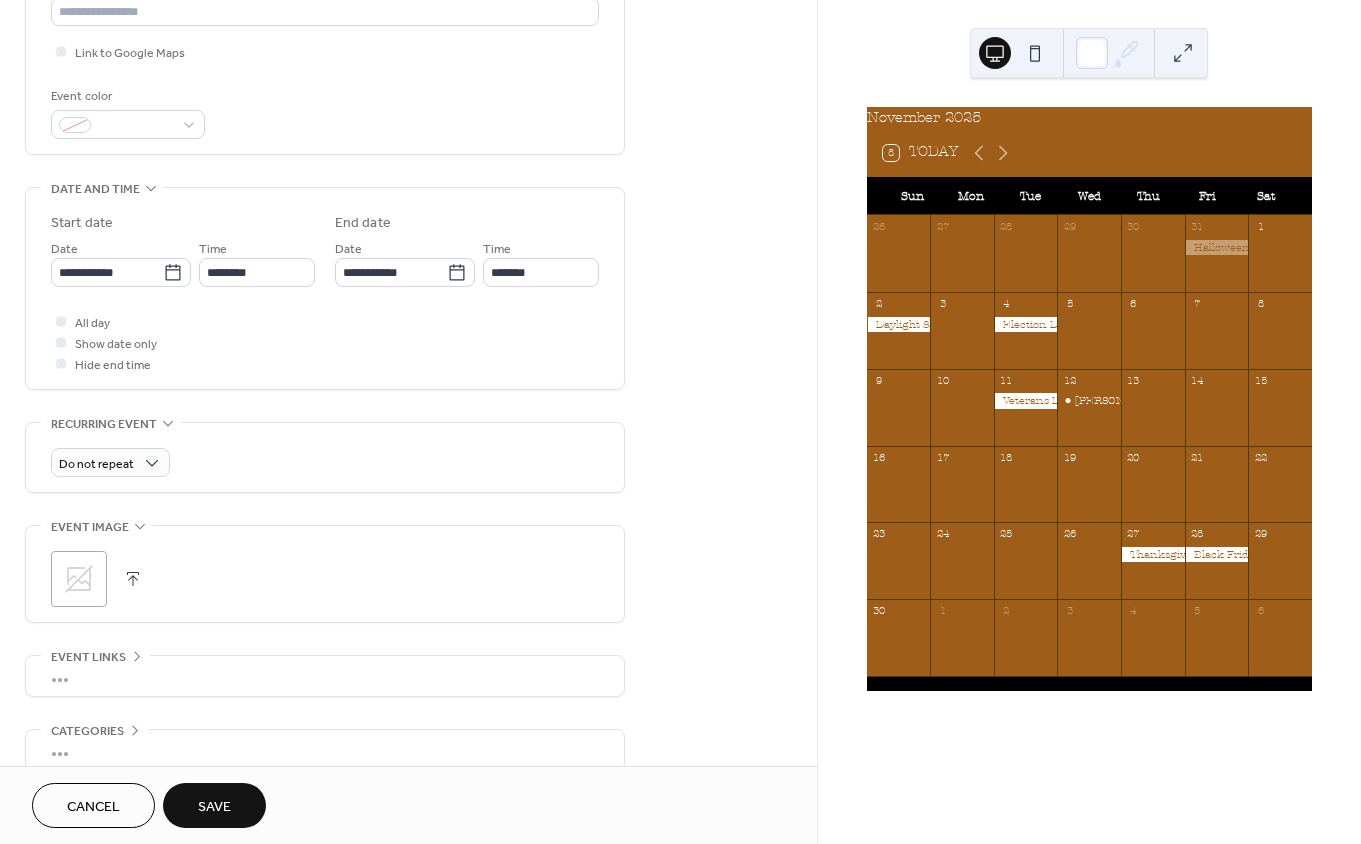 scroll, scrollTop: 569, scrollLeft: 0, axis: vertical 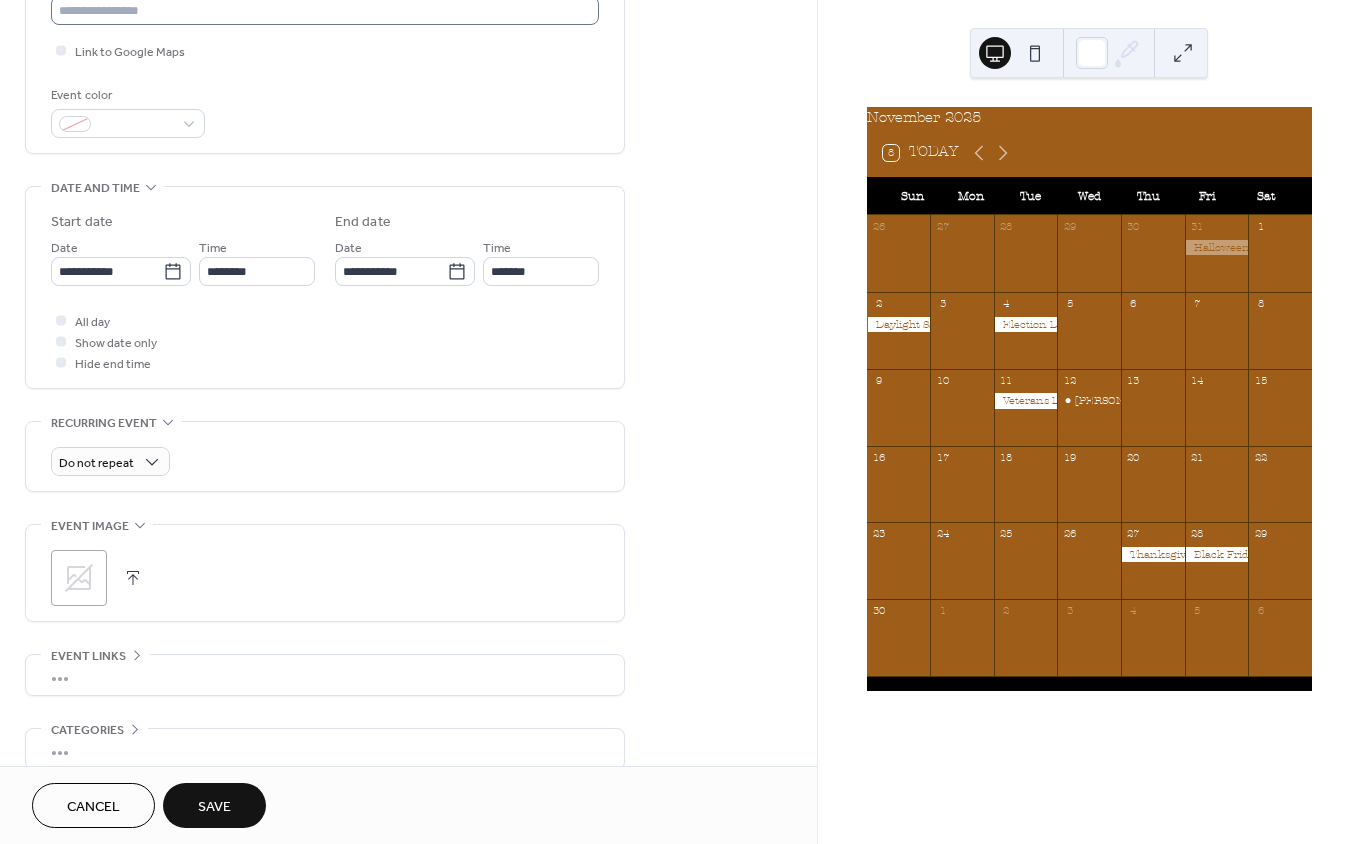 type on "**********" 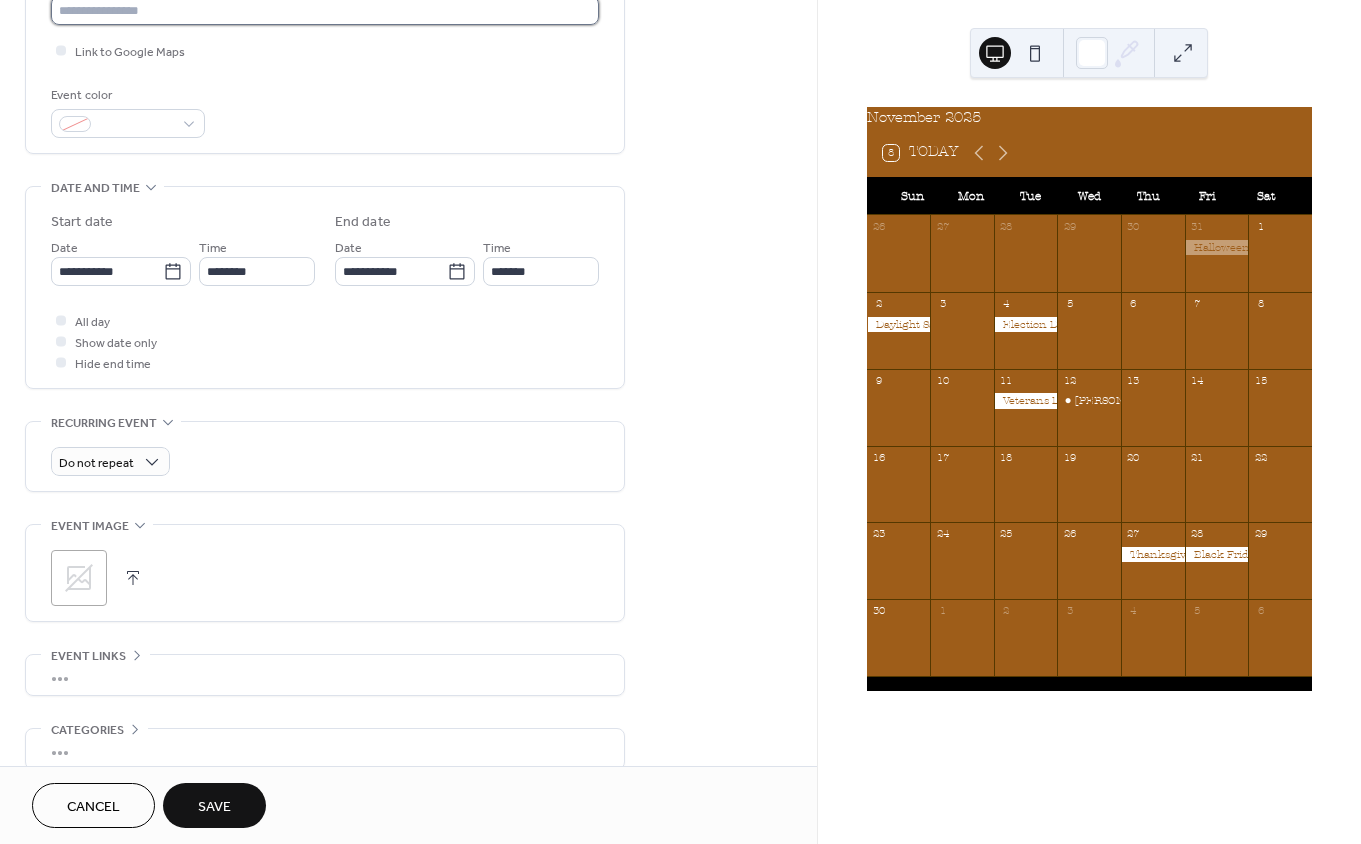 click at bounding box center (325, 10) 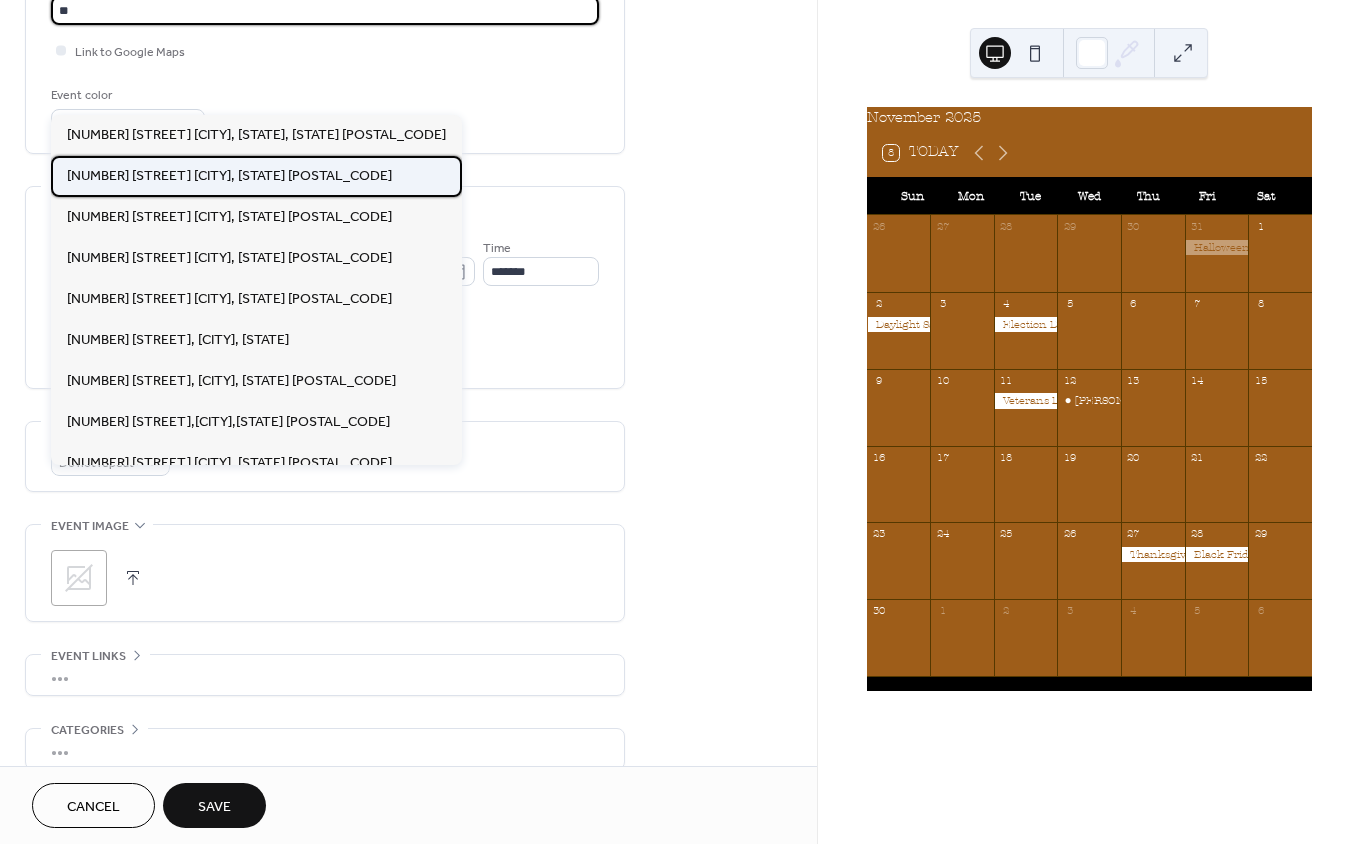 click on "[NUMBER] [STREET] [CITY], [STATE] [POSTAL_CODE]" at bounding box center (229, 176) 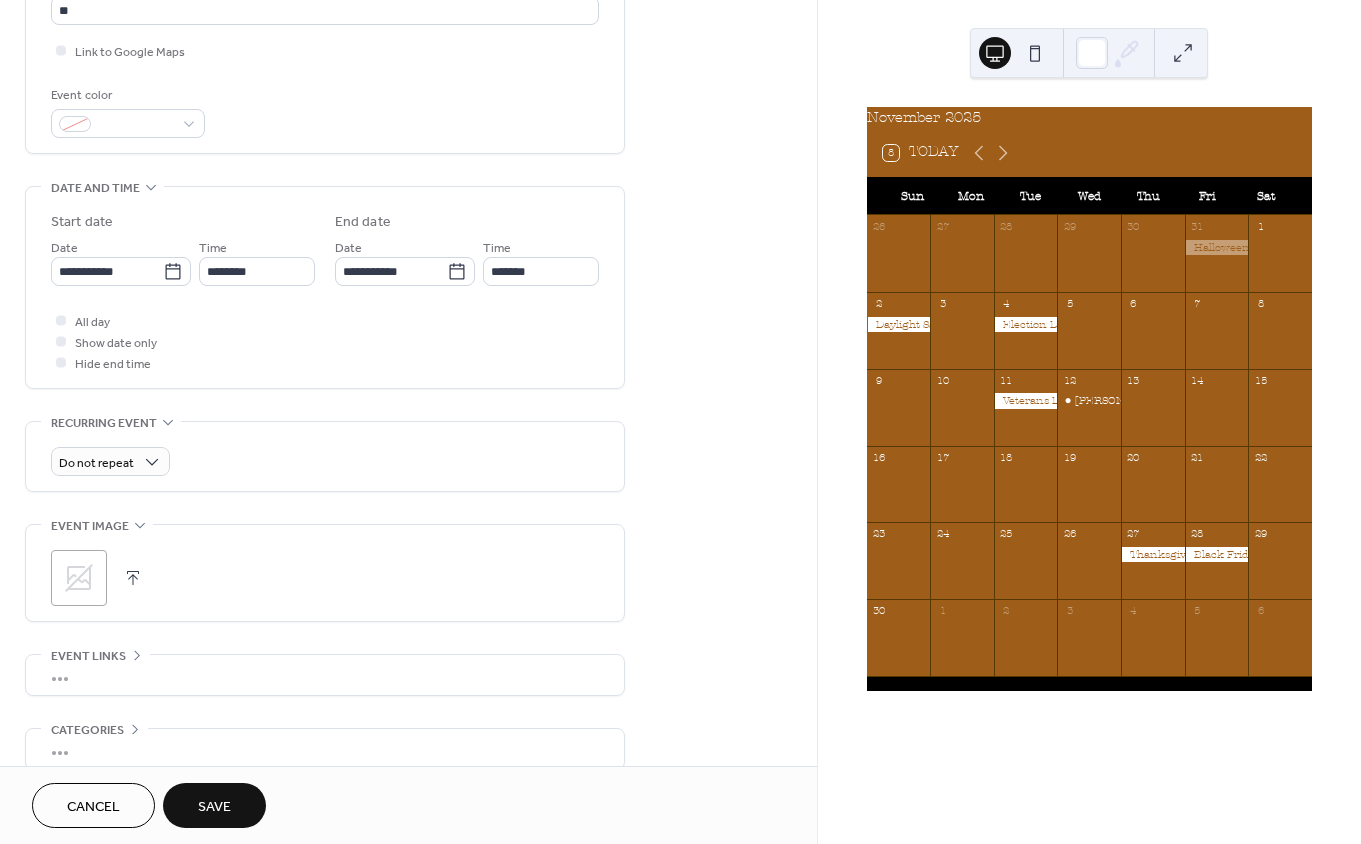 type on "**********" 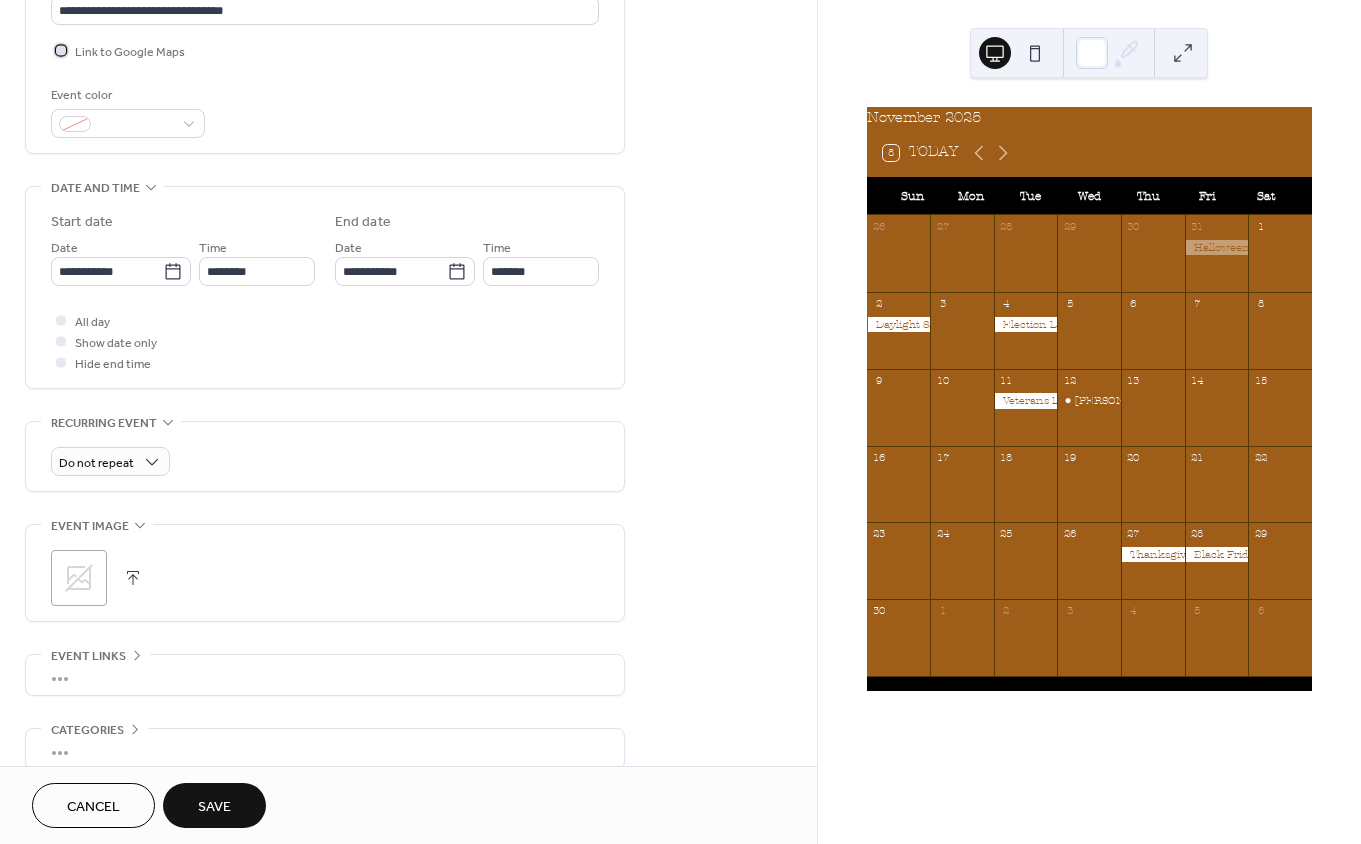 click at bounding box center [61, 50] 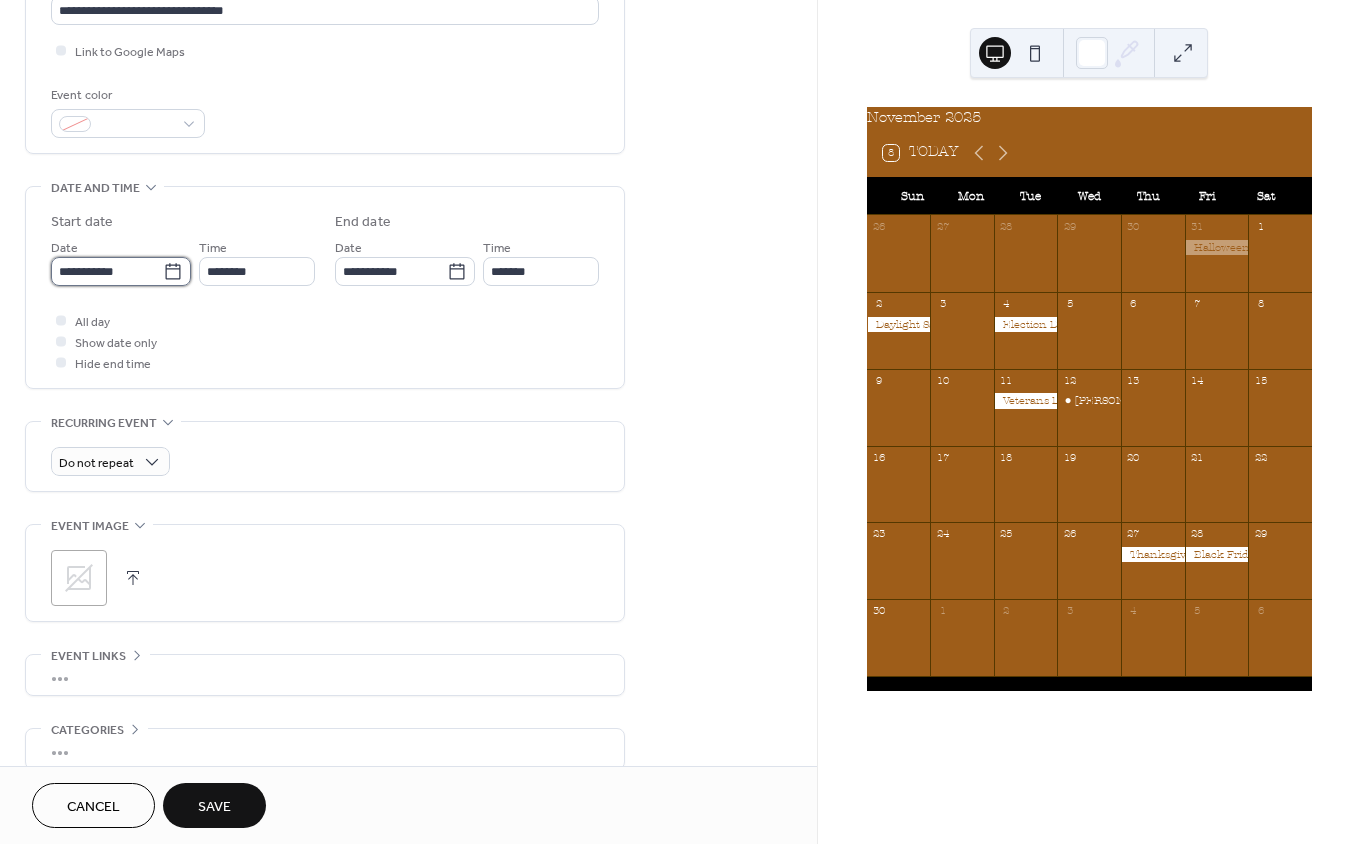 click on "**********" at bounding box center [107, 271] 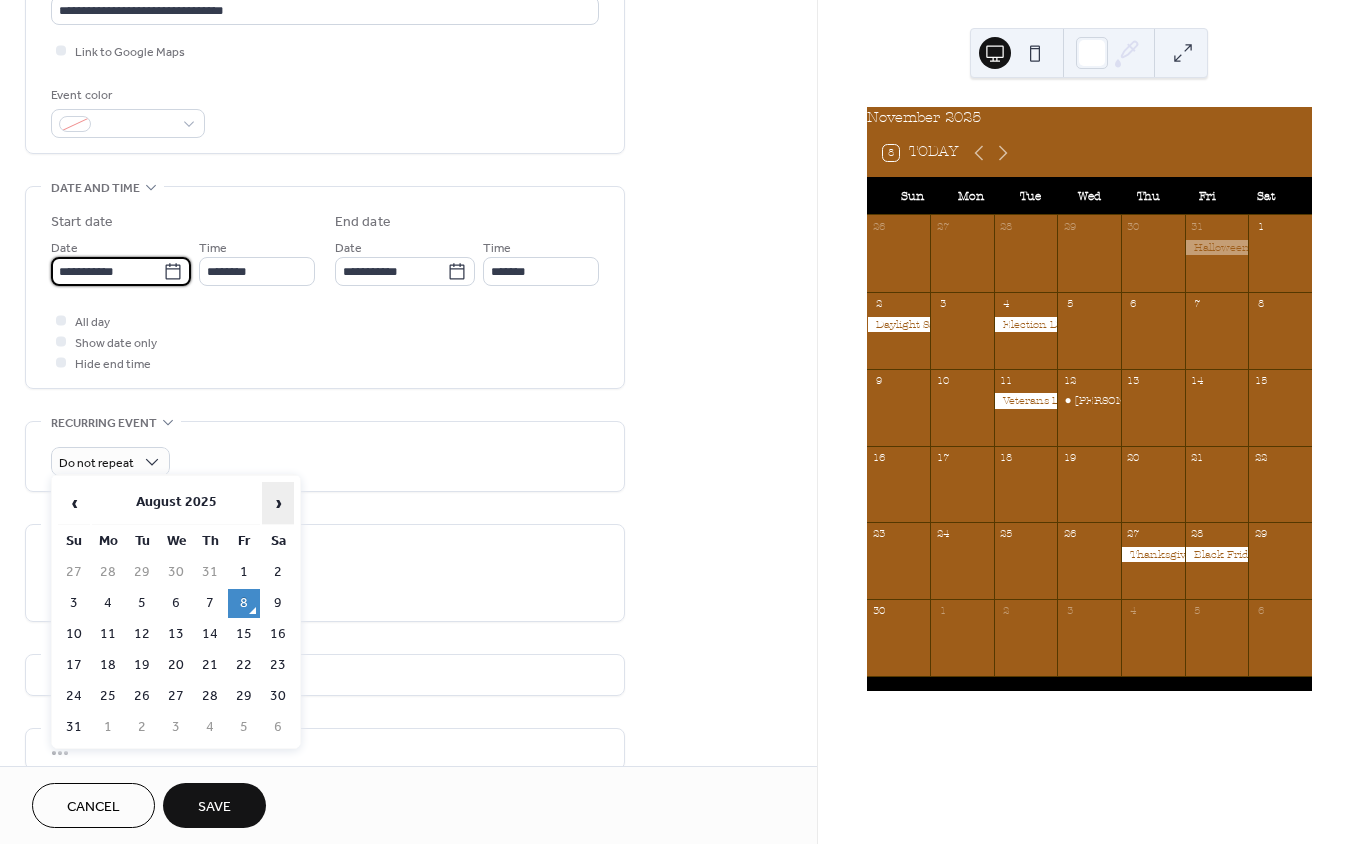 click on "›" at bounding box center (278, 503) 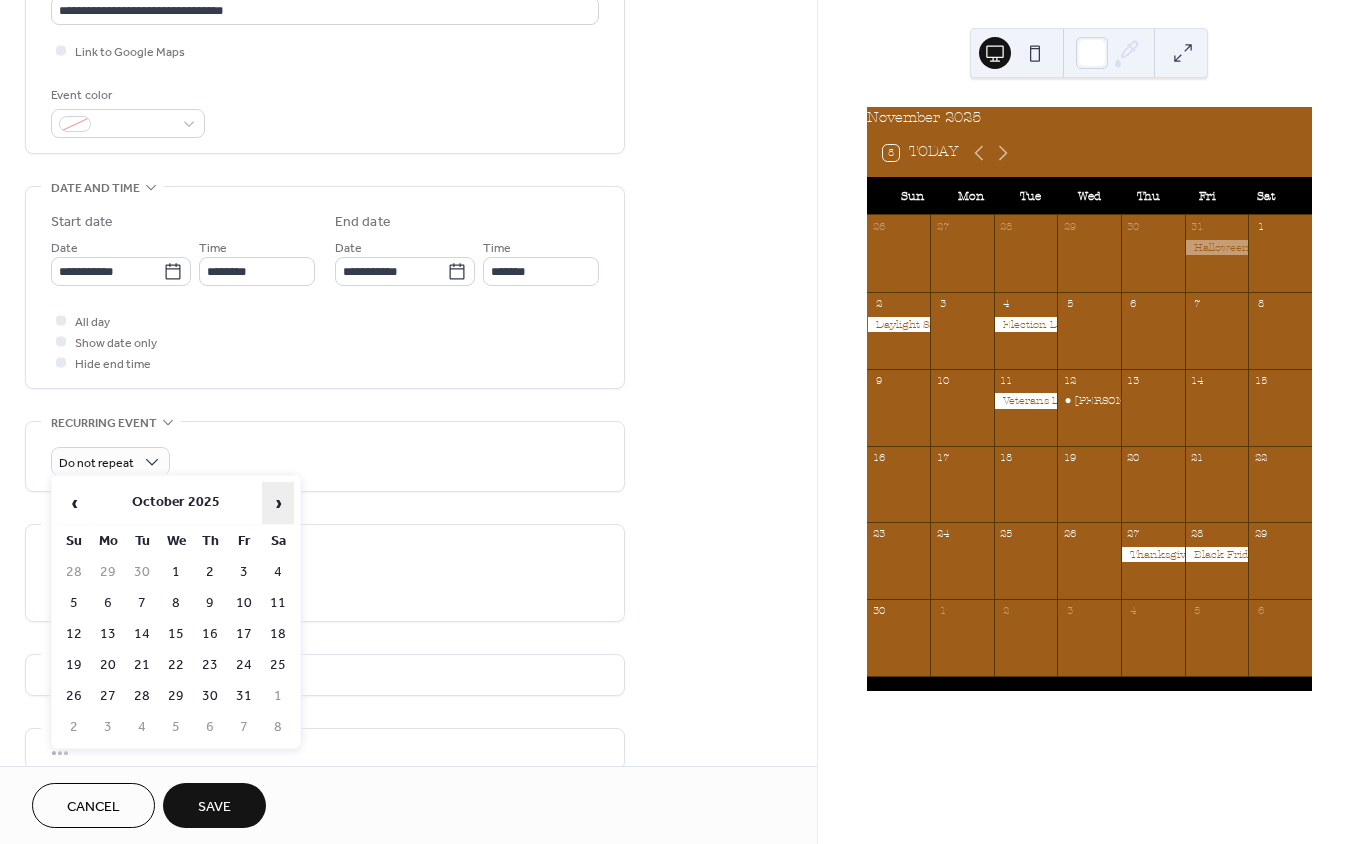 click on "›" at bounding box center (278, 503) 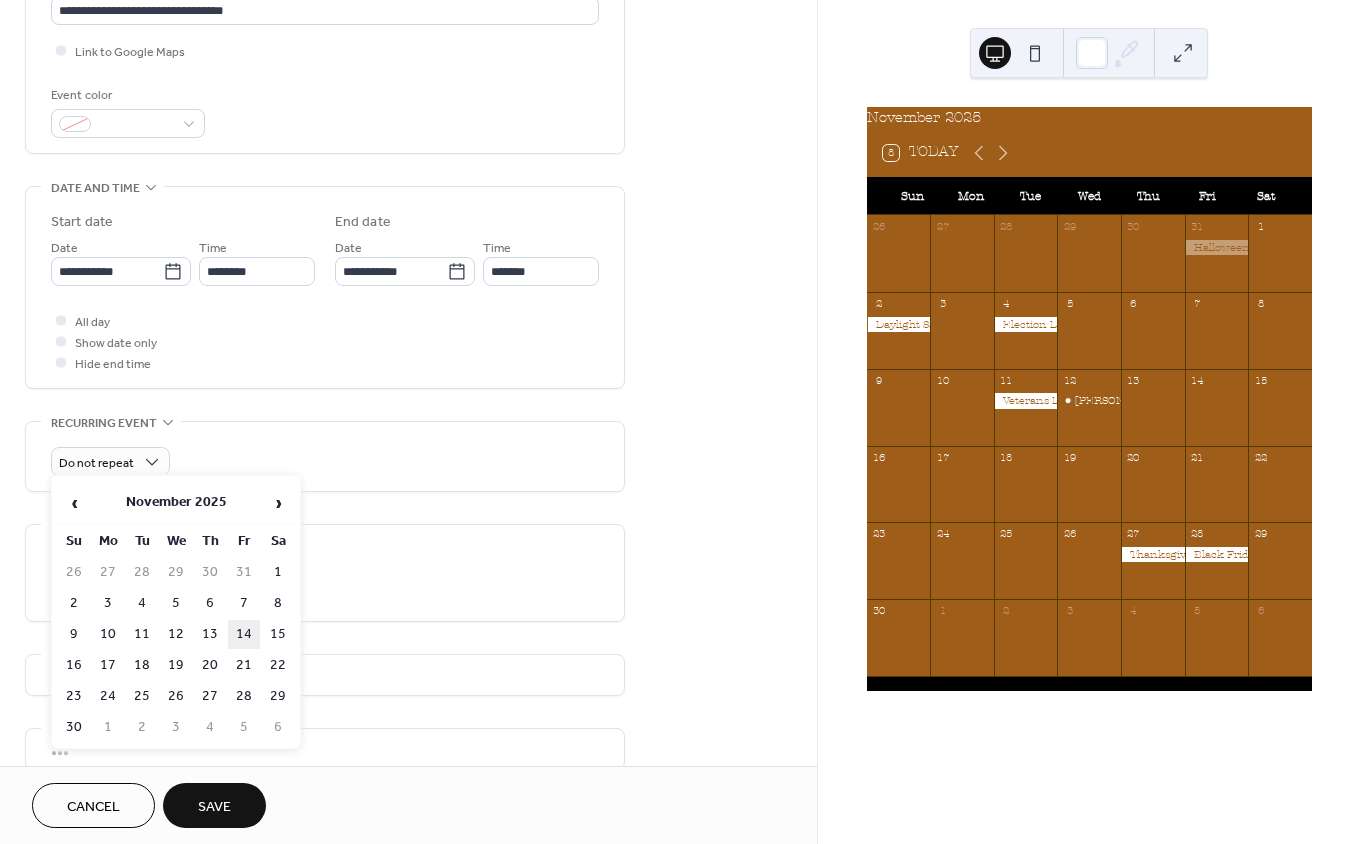 click on "14" at bounding box center [244, 634] 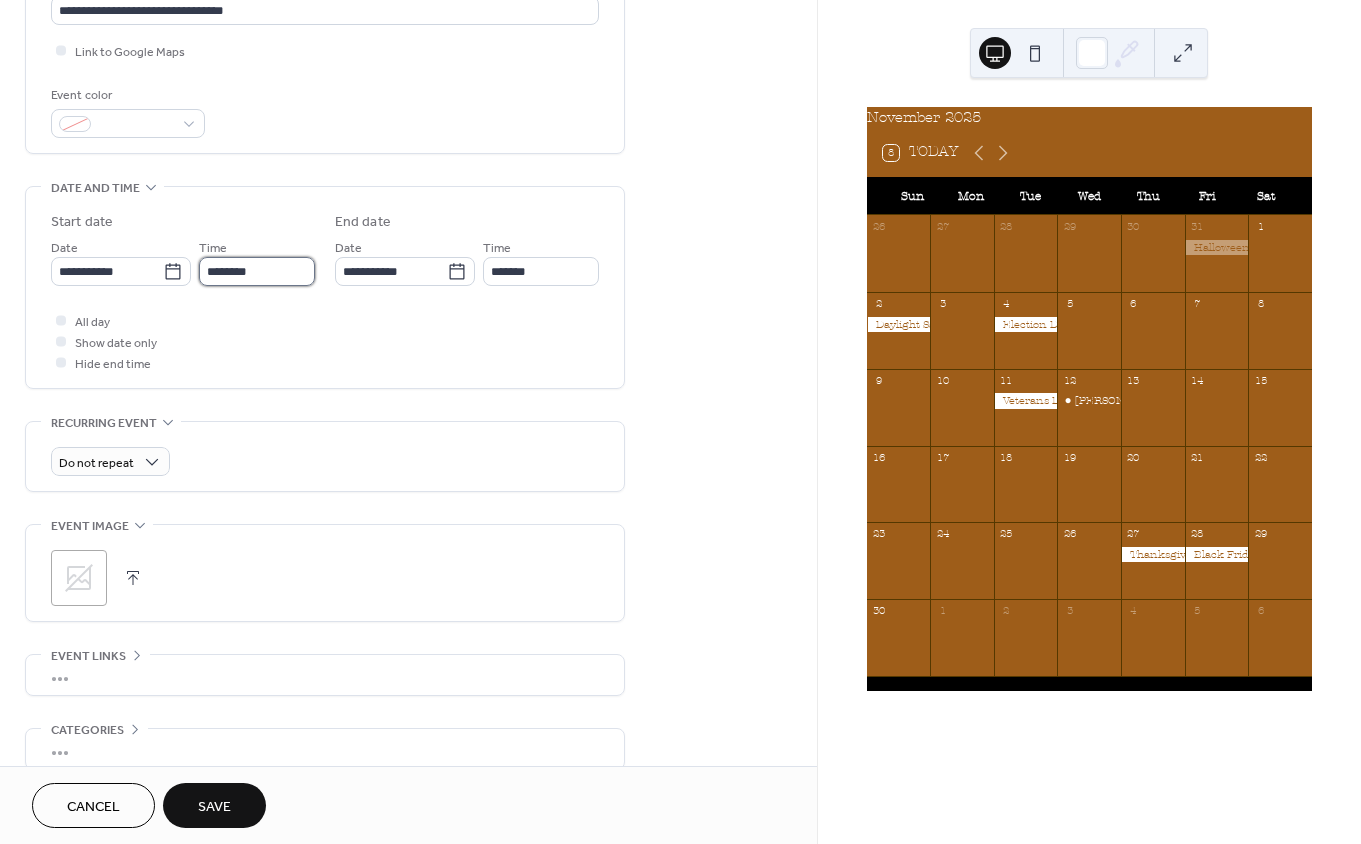 click on "********" at bounding box center [257, 271] 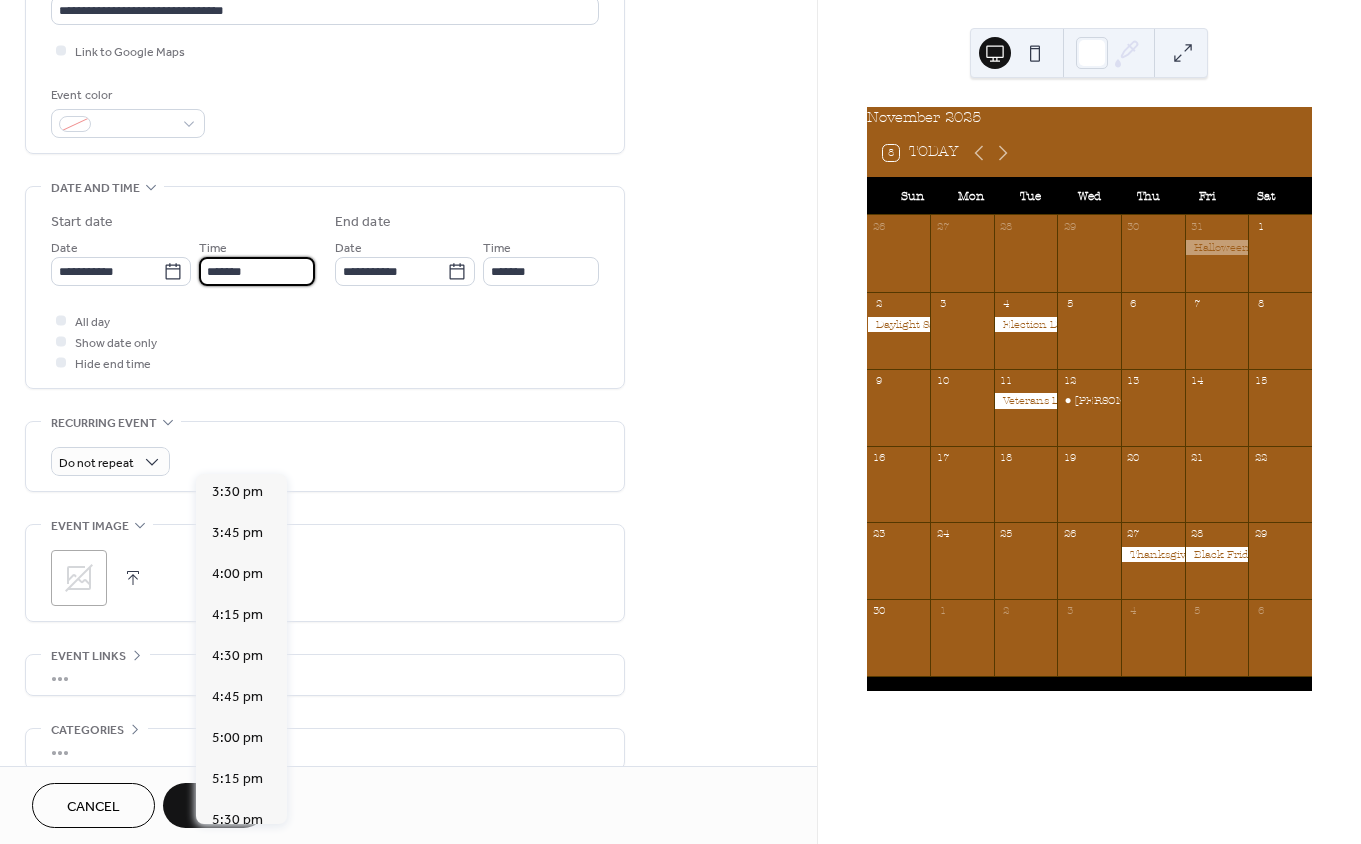 scroll, scrollTop: 3816, scrollLeft: 0, axis: vertical 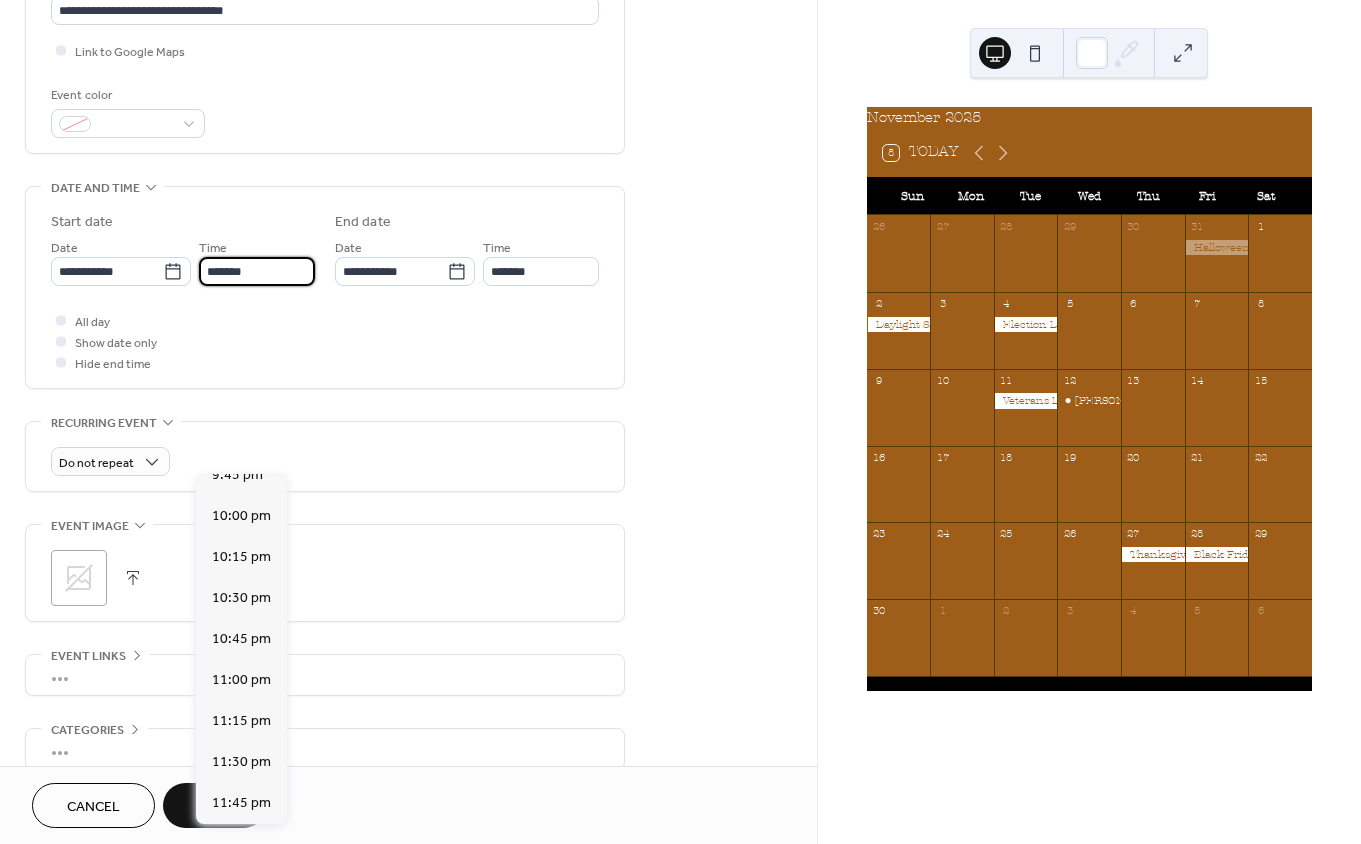 type on "*******" 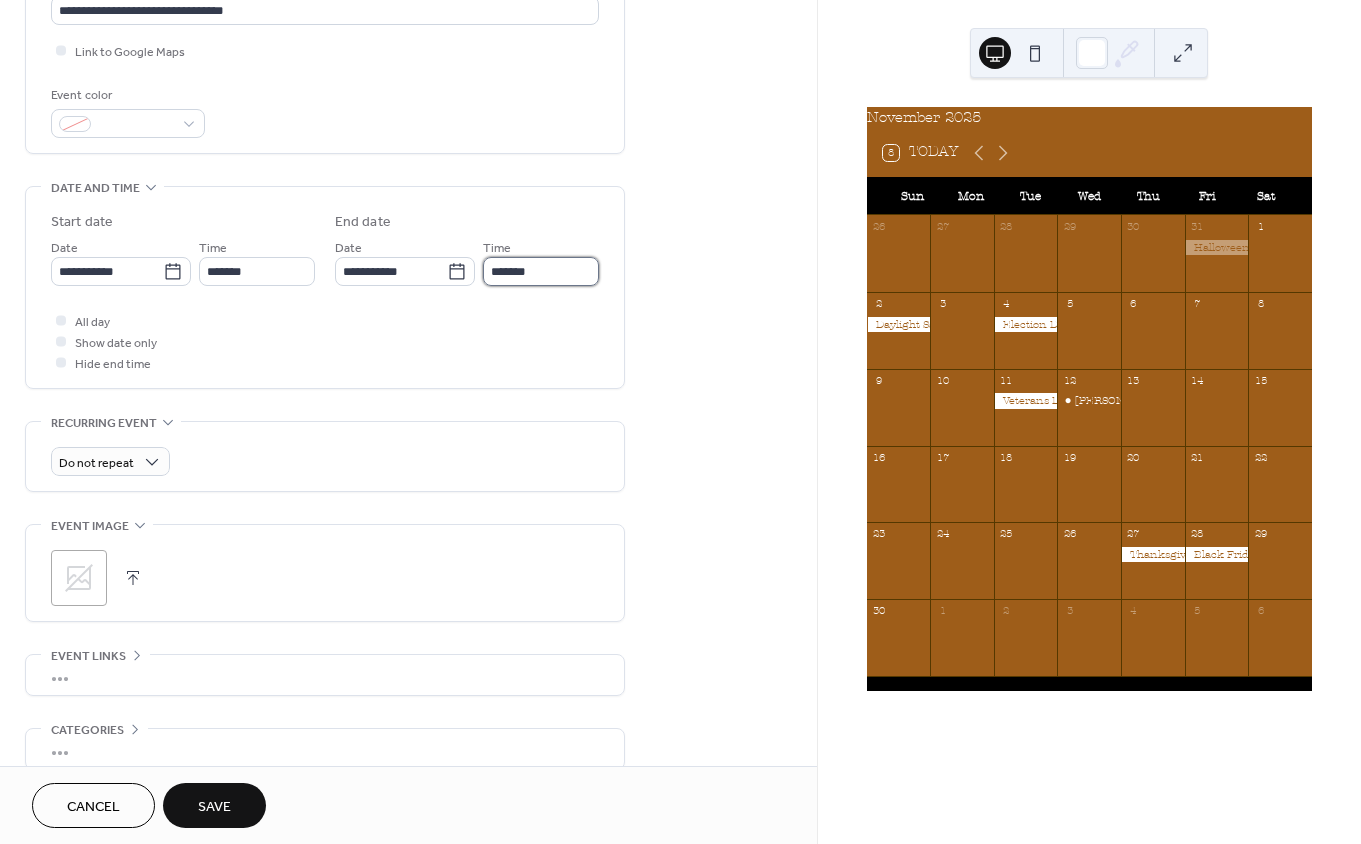 click on "*******" at bounding box center (541, 271) 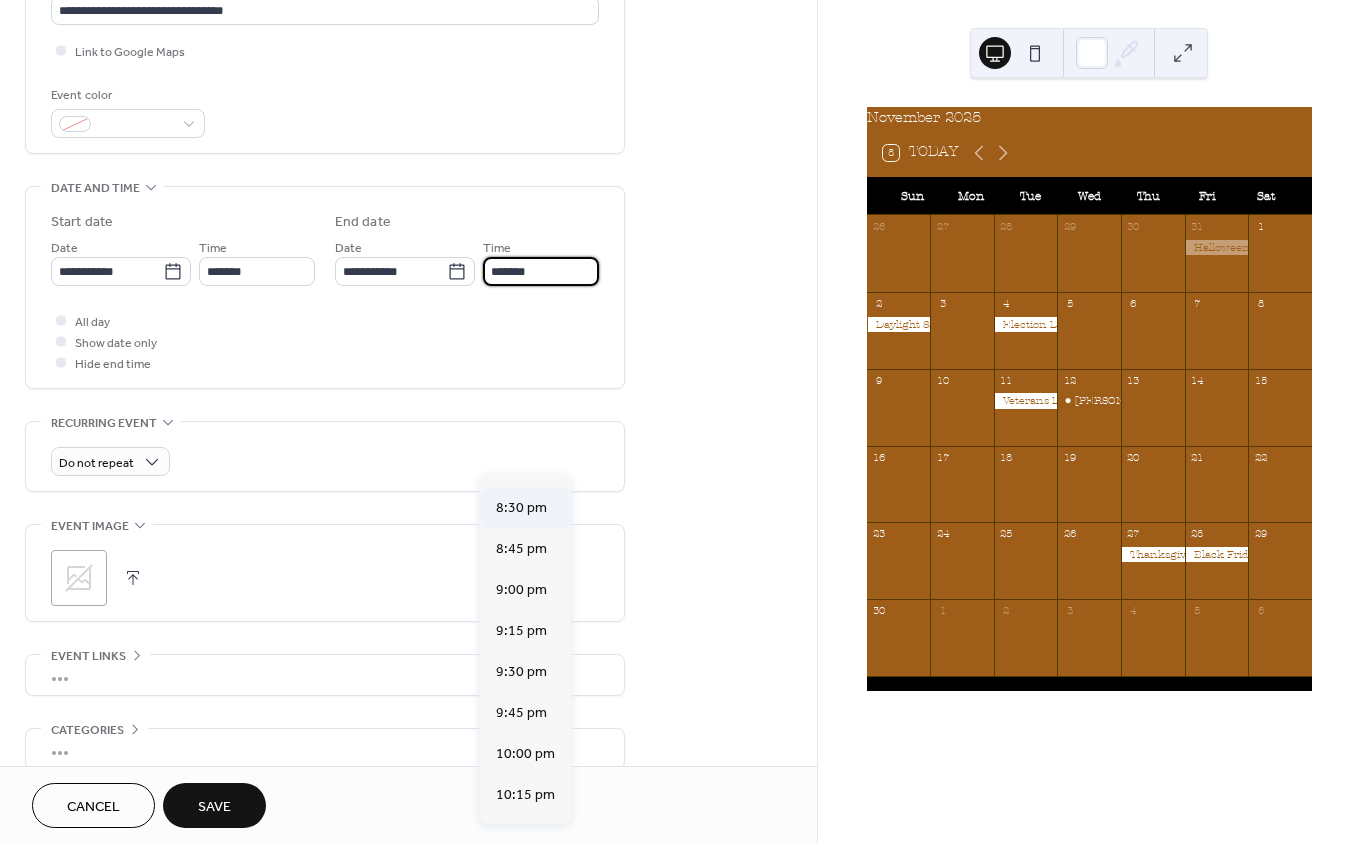 scroll, scrollTop: 351, scrollLeft: 0, axis: vertical 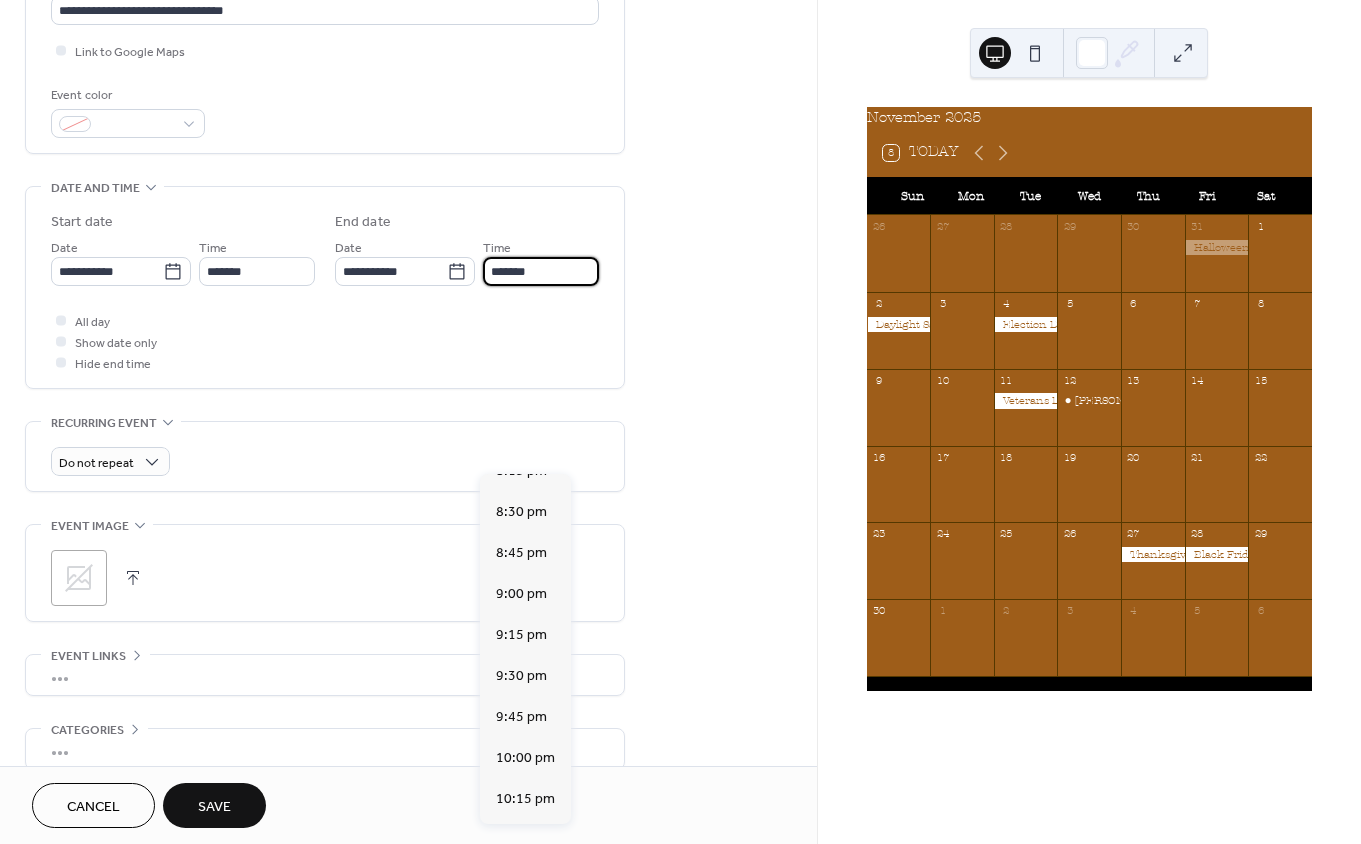 click on "8:00 pm" at bounding box center (521, 429) 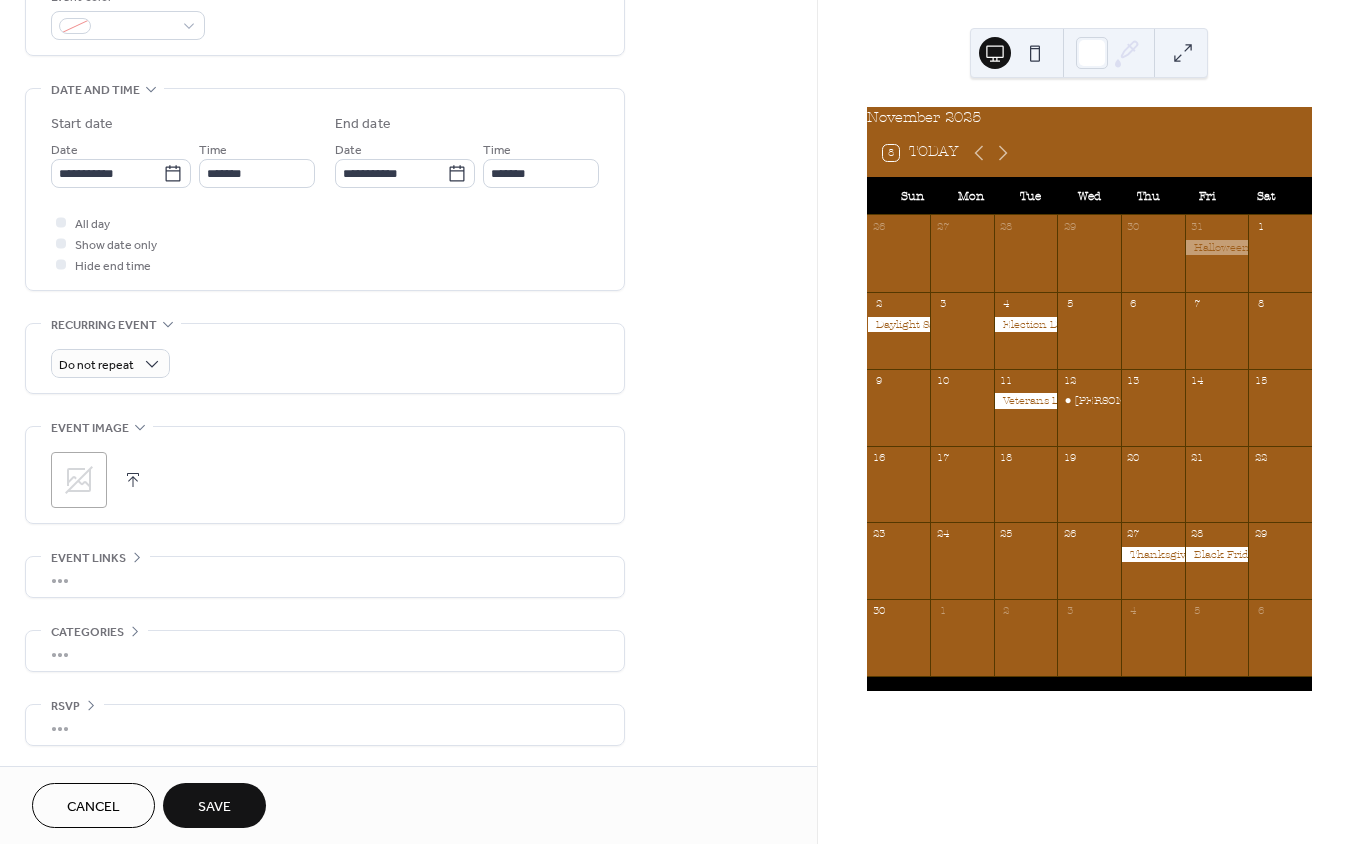 scroll, scrollTop: 943, scrollLeft: 0, axis: vertical 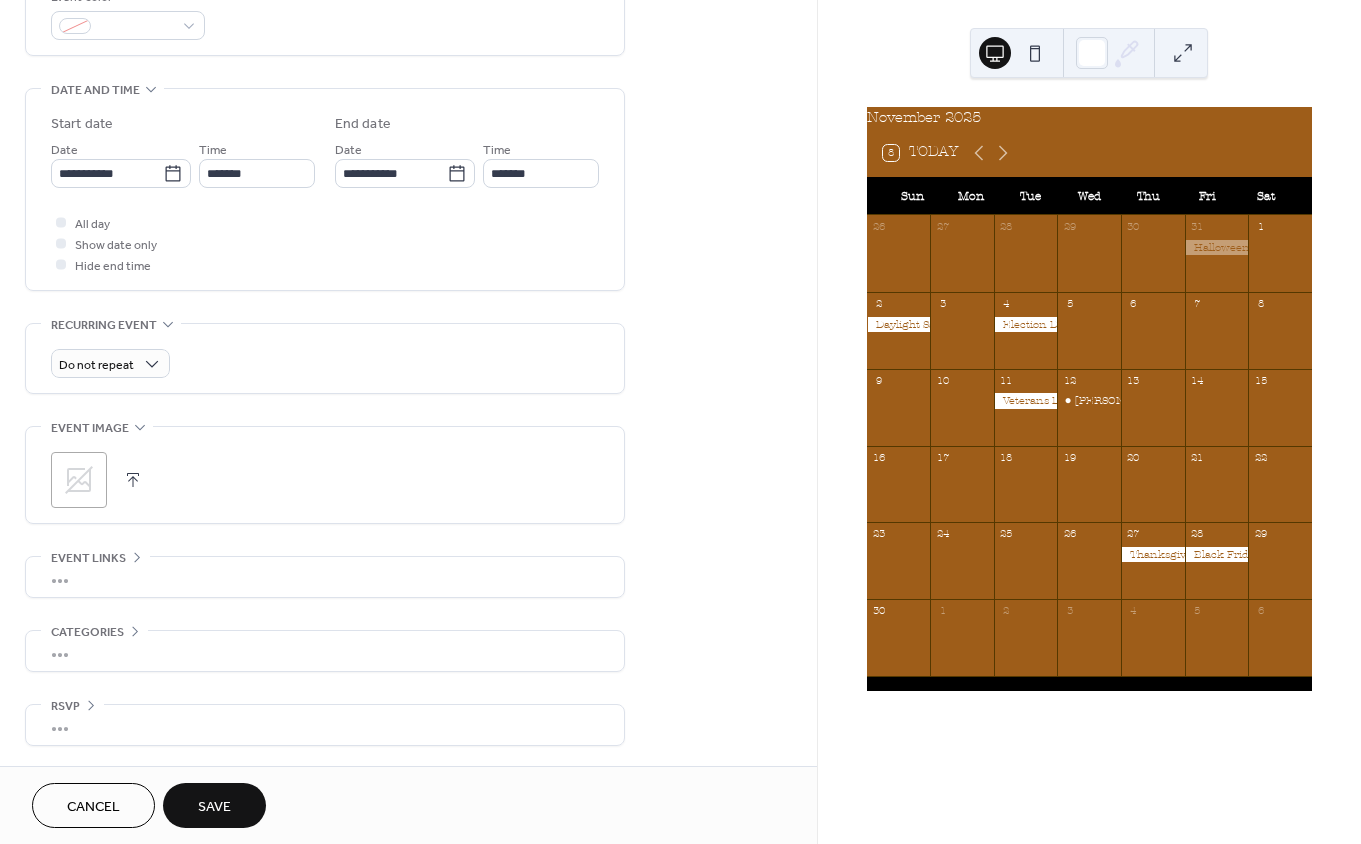 click on "Save" at bounding box center [214, 807] 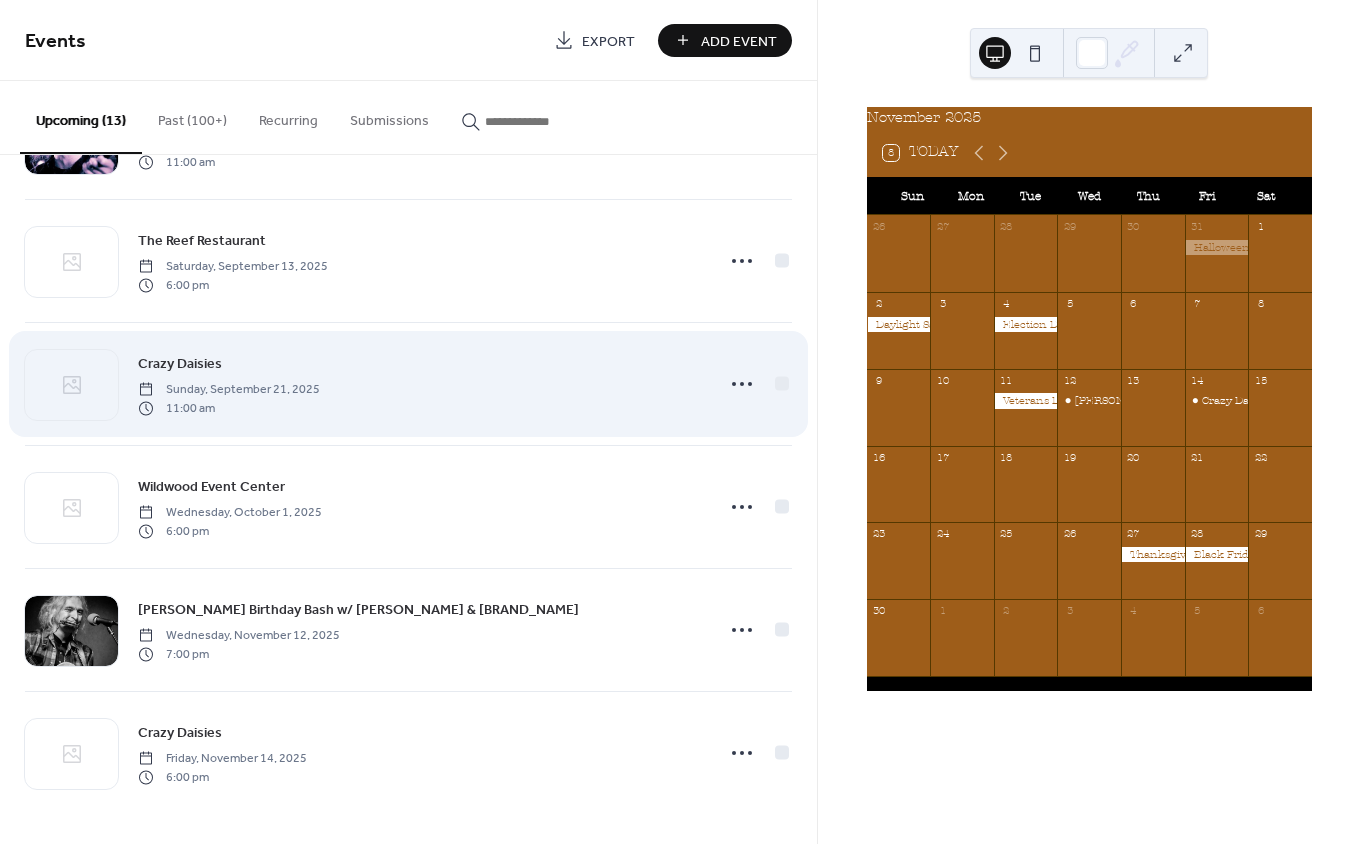 scroll, scrollTop: 1116, scrollLeft: 0, axis: vertical 